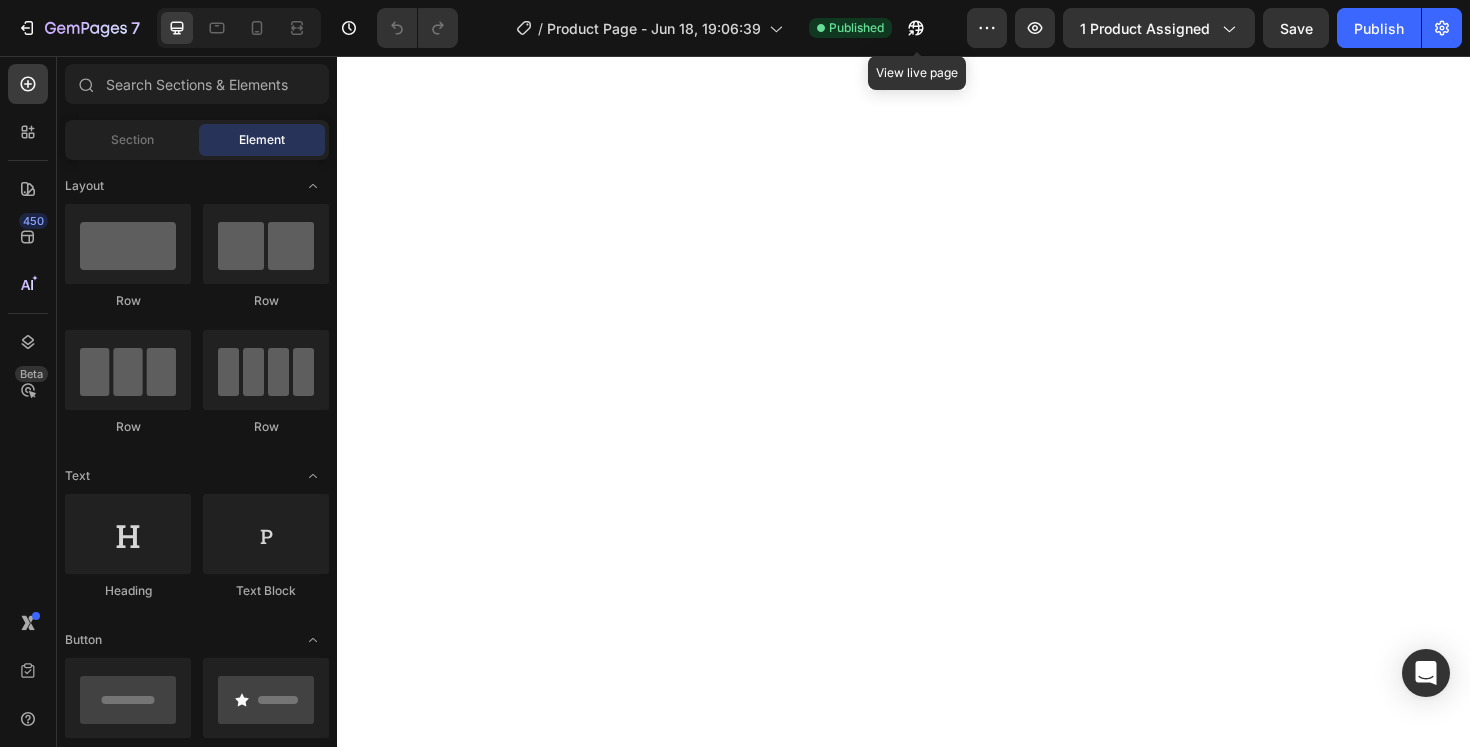 scroll, scrollTop: 0, scrollLeft: 0, axis: both 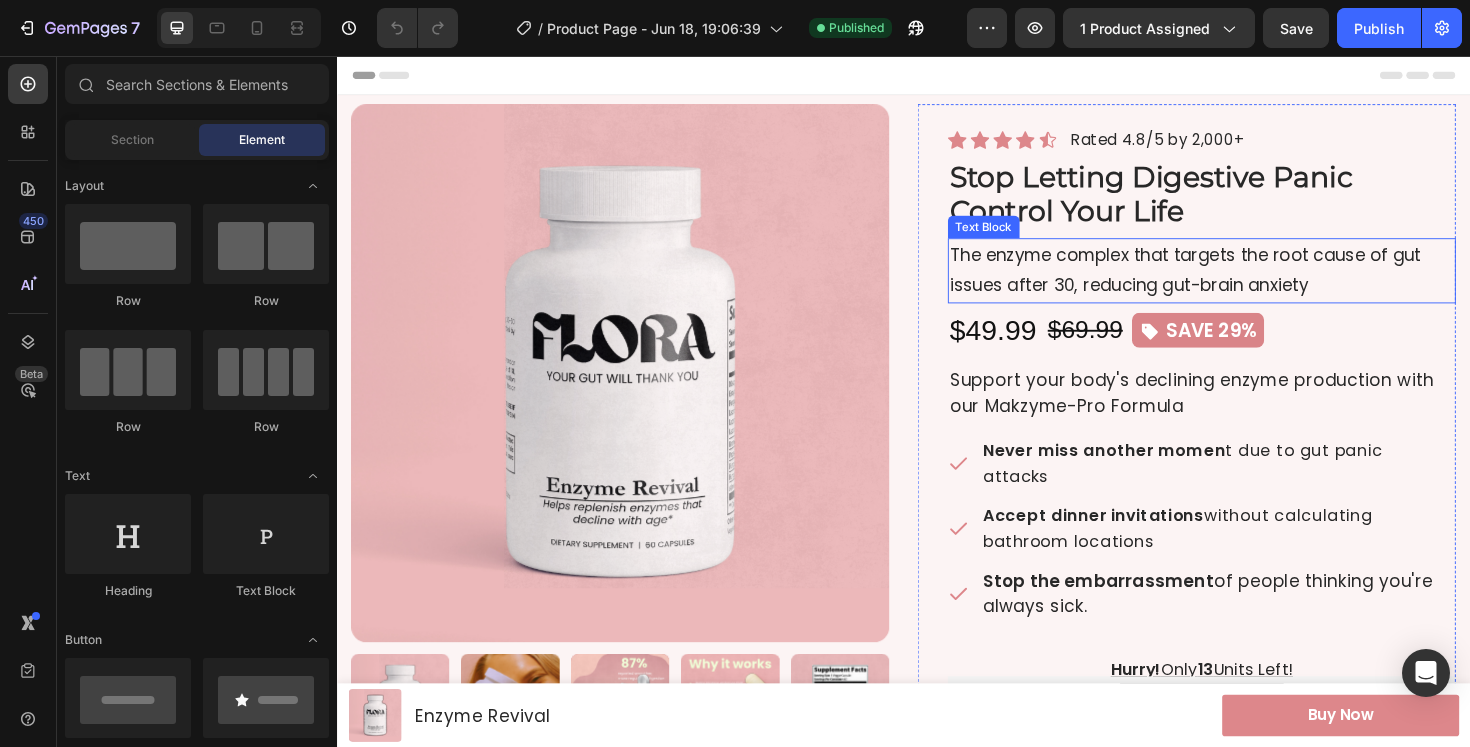 click on "The enzyme complex that targets the root cause of gut issues after 30, reducing gut-brain anxiety" at bounding box center (1253, 283) 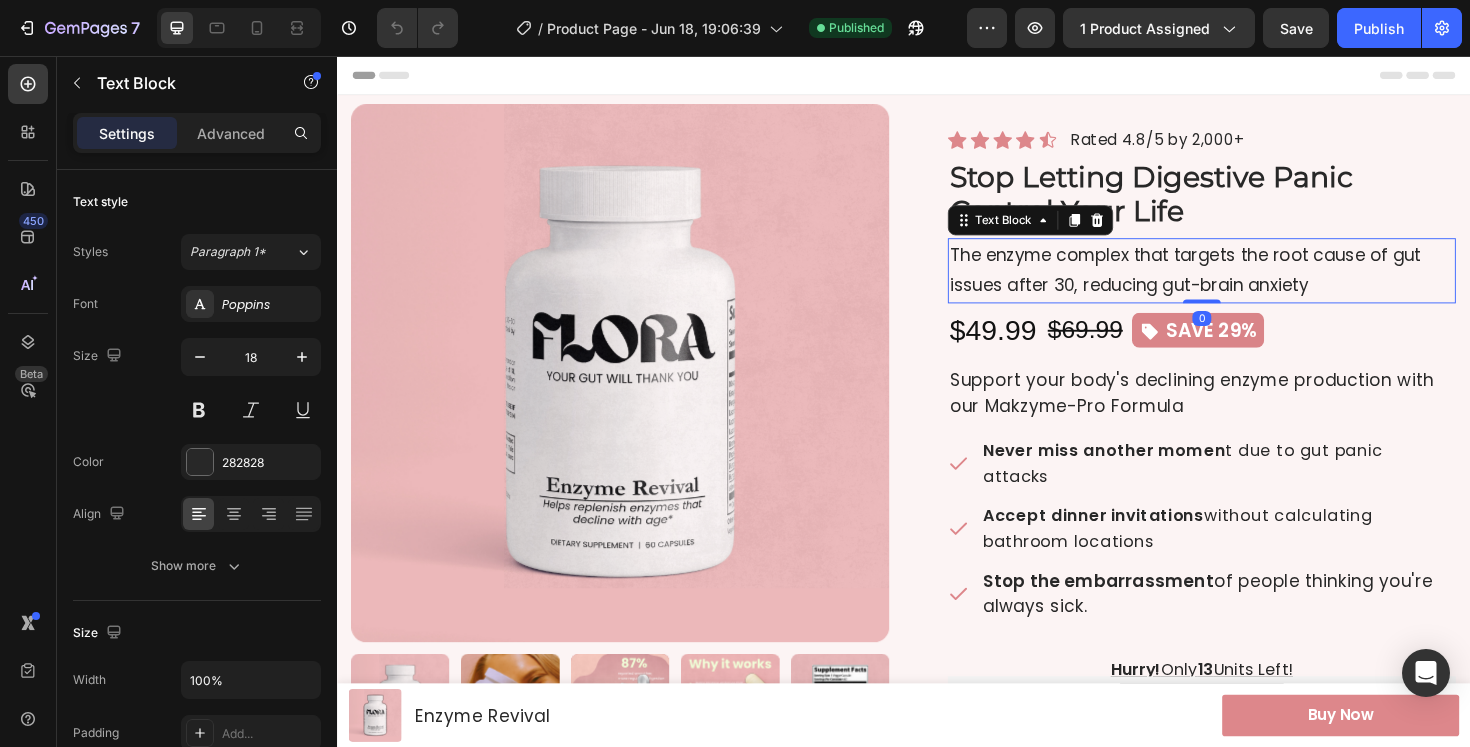 click on "The enzyme complex that targets the root cause of gut issues after 30, reducing gut-brain anxiety" at bounding box center [1253, 283] 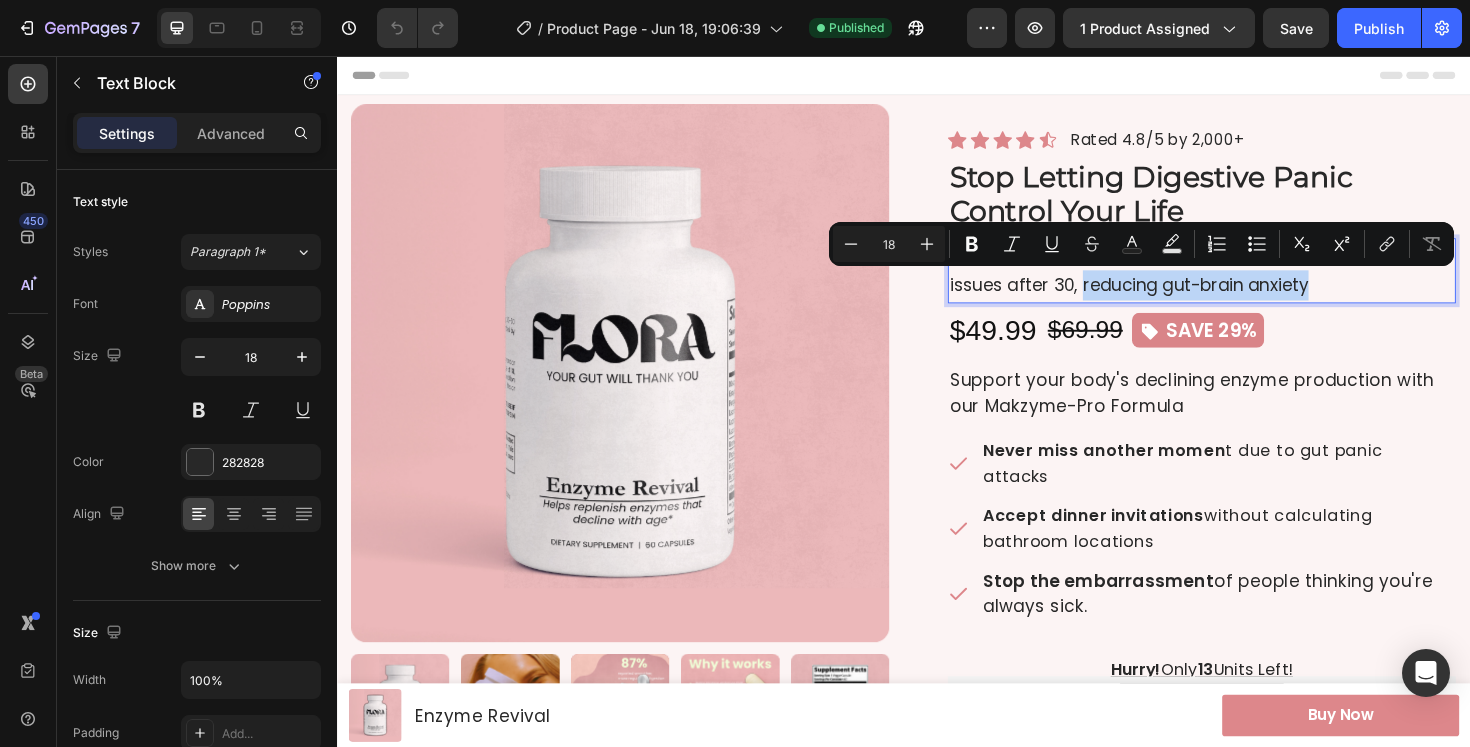 drag, startPoint x: 1367, startPoint y: 291, endPoint x: 1123, endPoint y: 300, distance: 244.16592 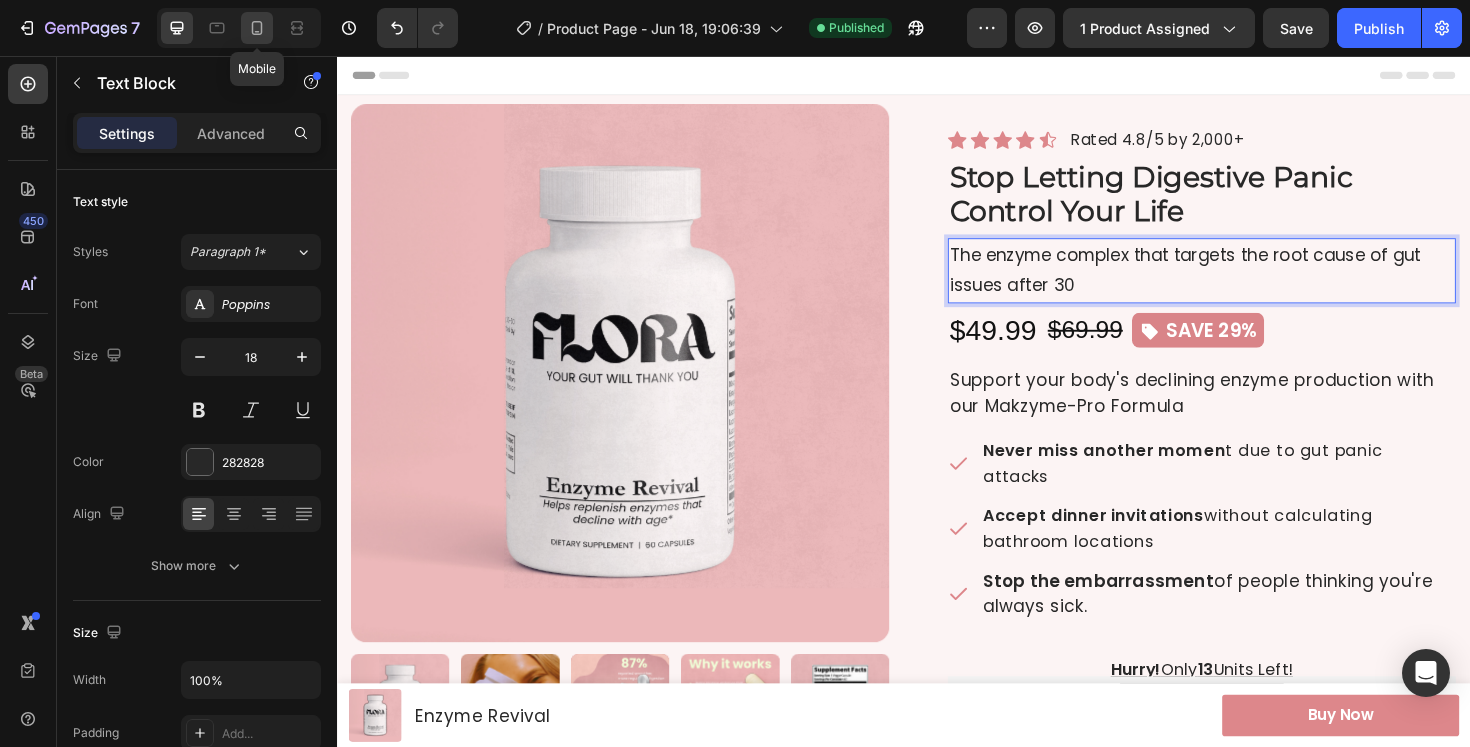 click 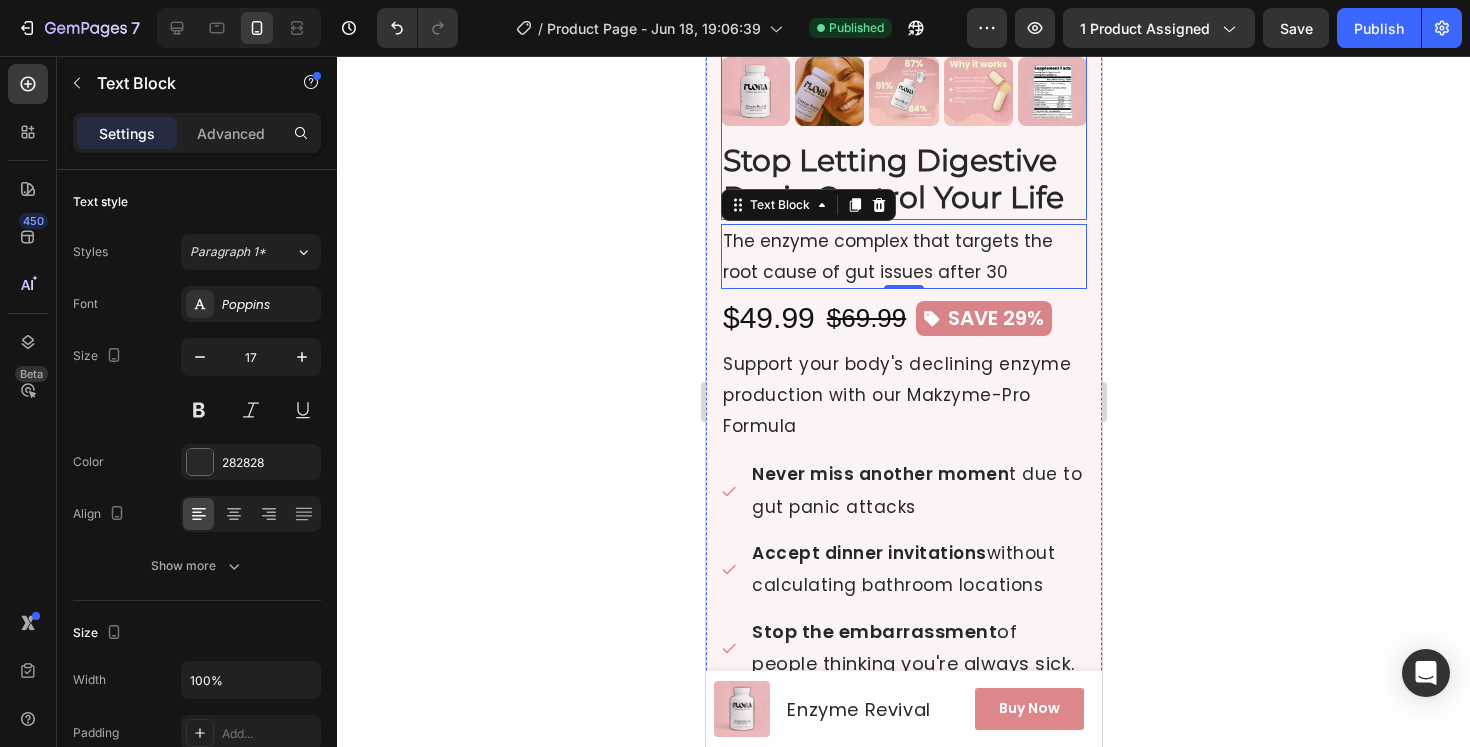 scroll, scrollTop: 602, scrollLeft: 0, axis: vertical 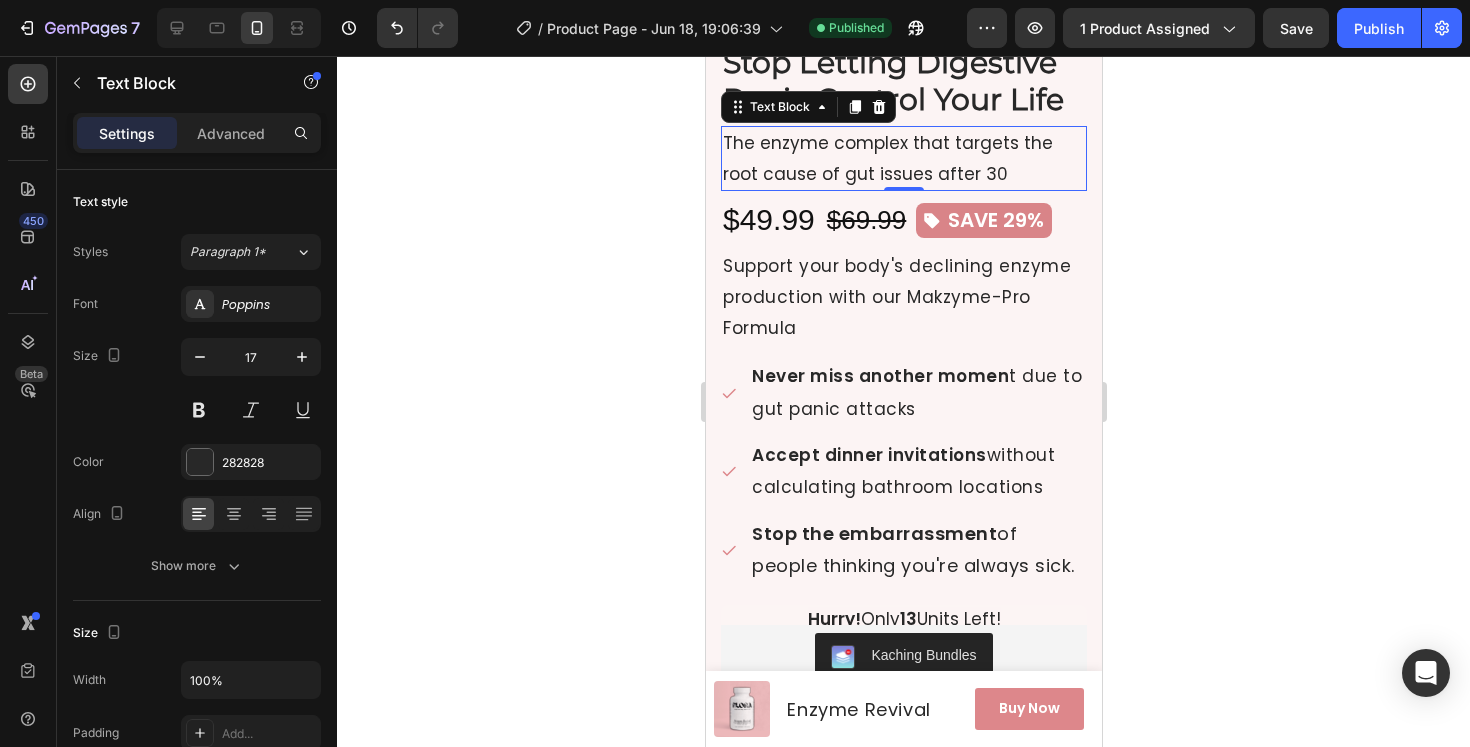 click 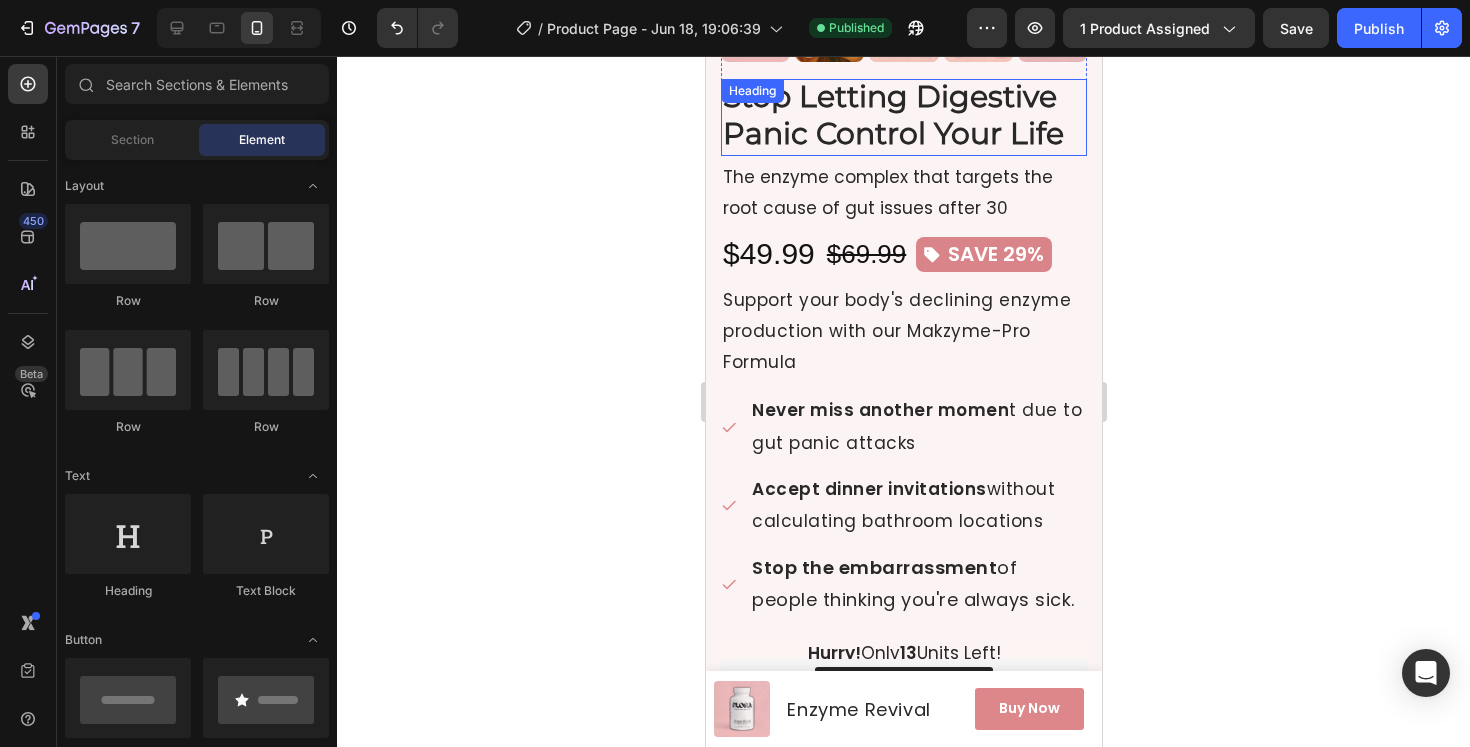 scroll, scrollTop: 532, scrollLeft: 0, axis: vertical 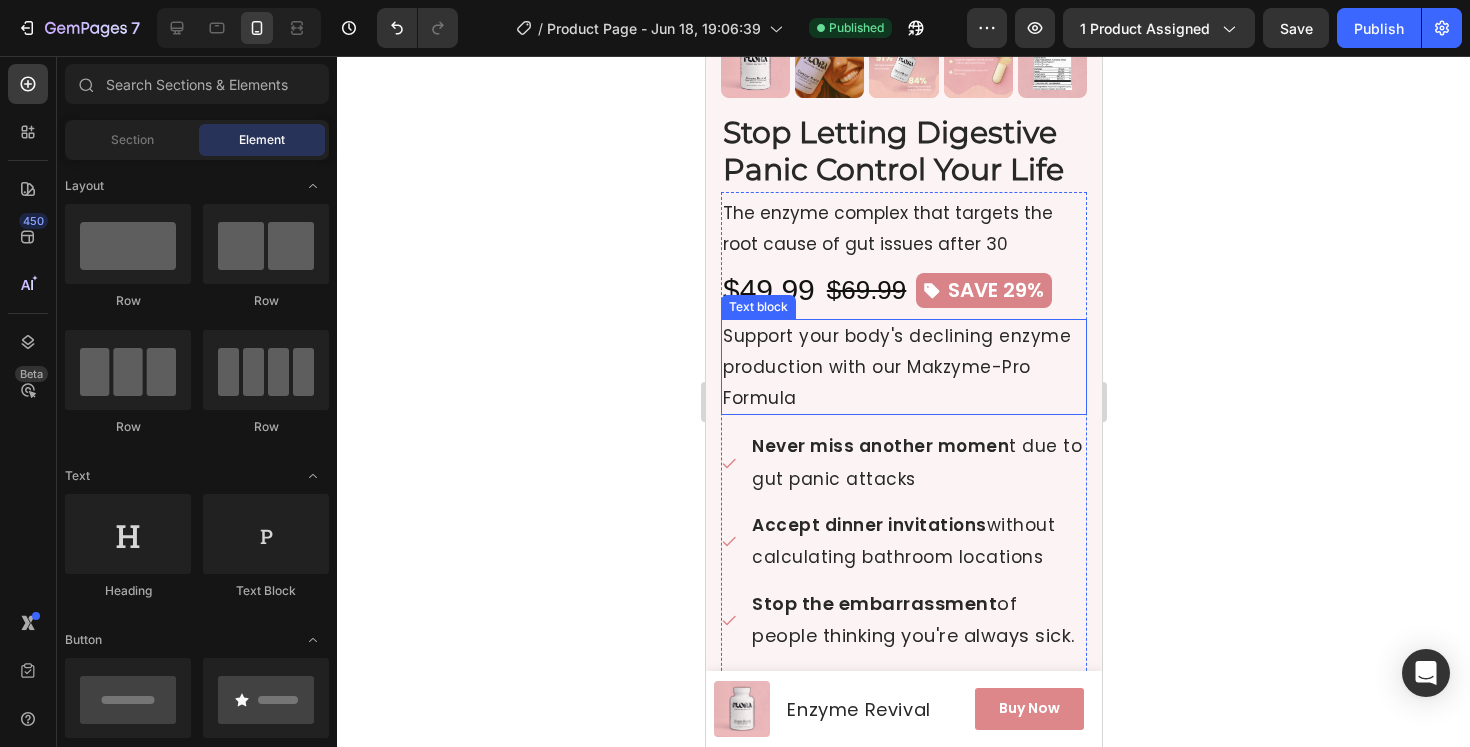 click on "Support your body's declining enzyme production with our Makzyme-Pro Formula" at bounding box center (903, 367) 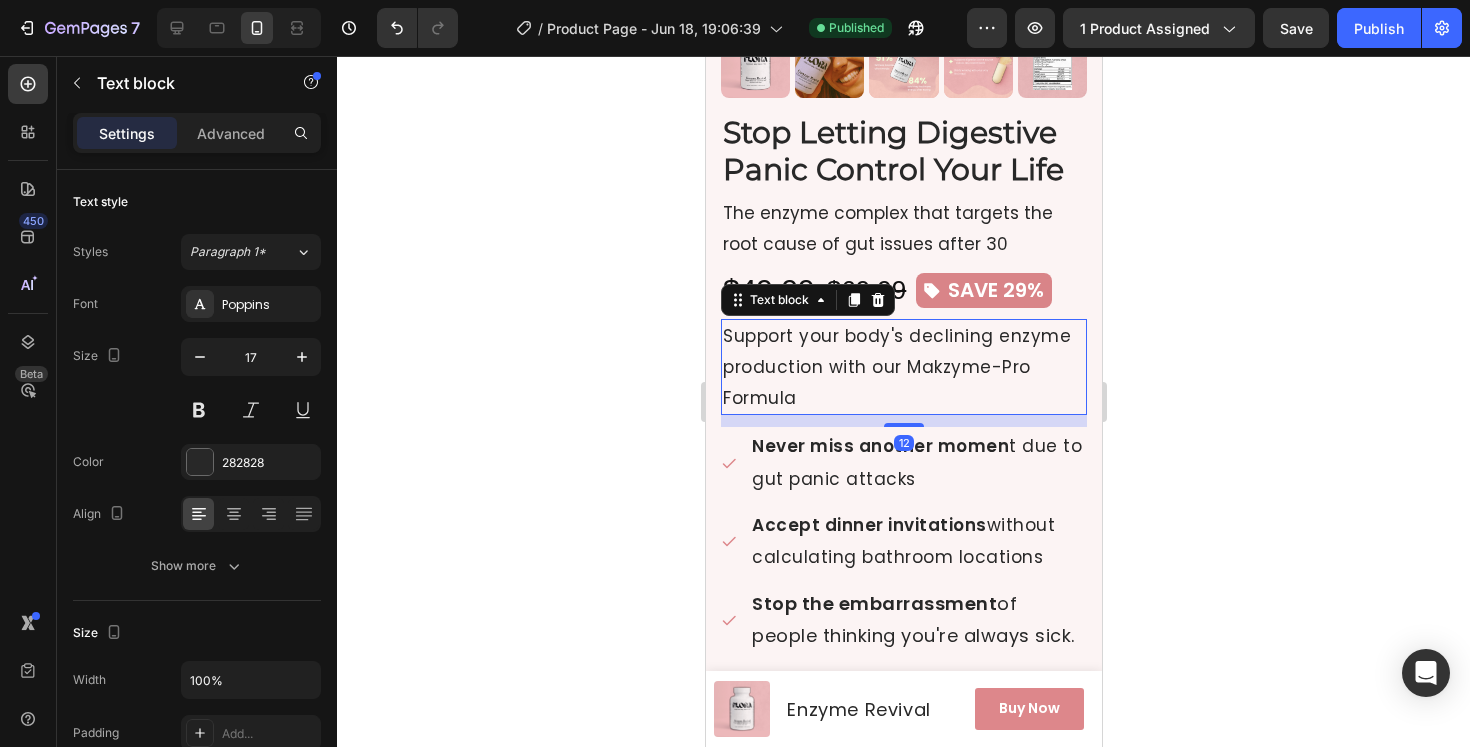 click on "Support your body's declining enzyme production with our Makzyme-Pro Formula" at bounding box center (903, 367) 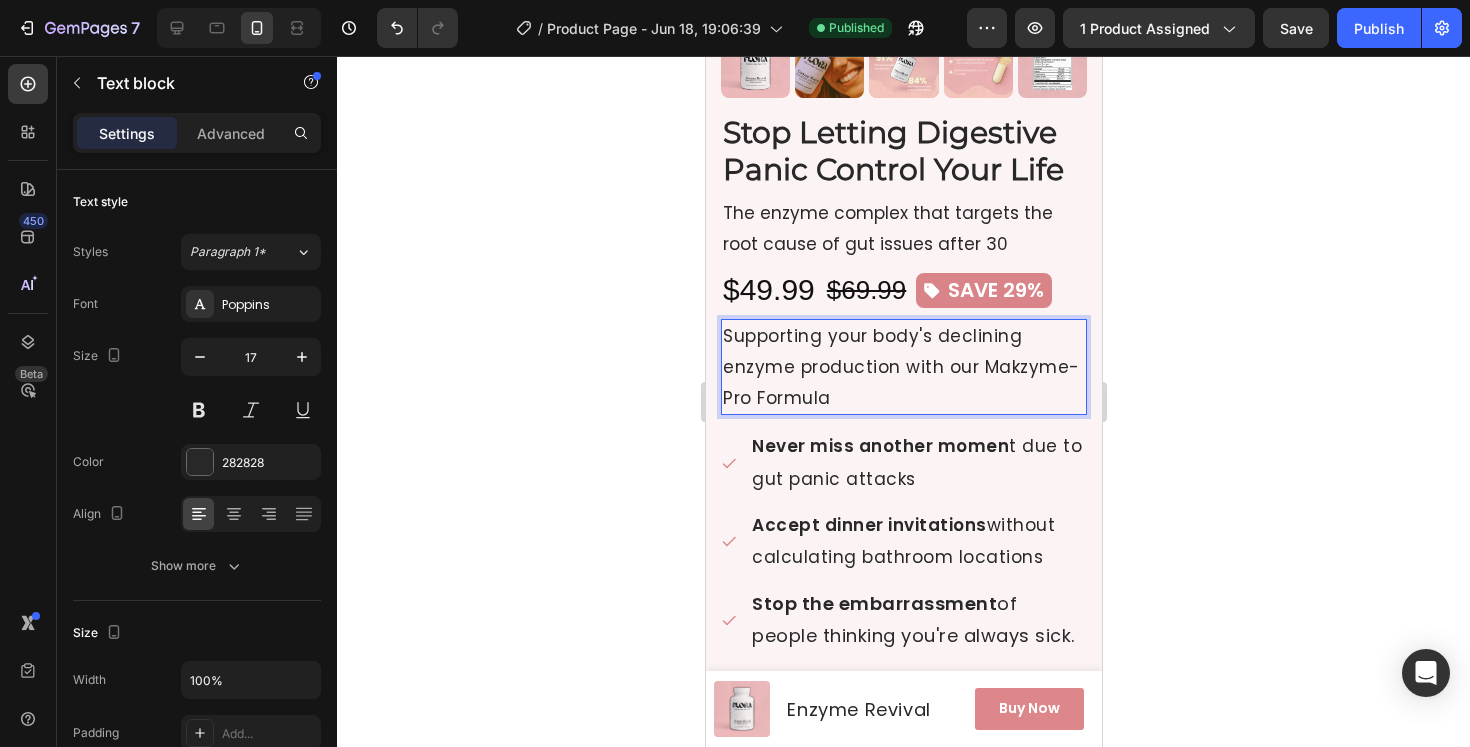 click 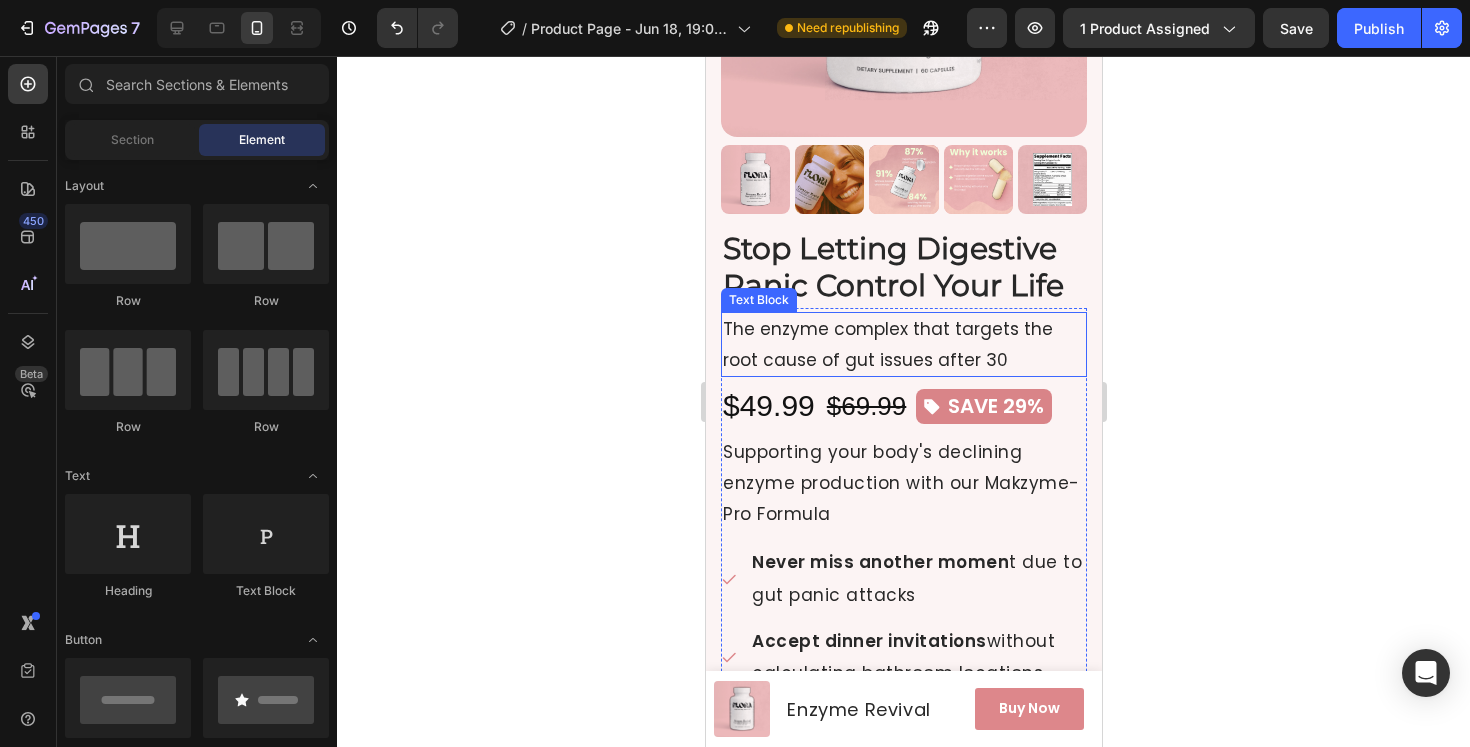 scroll, scrollTop: 409, scrollLeft: 0, axis: vertical 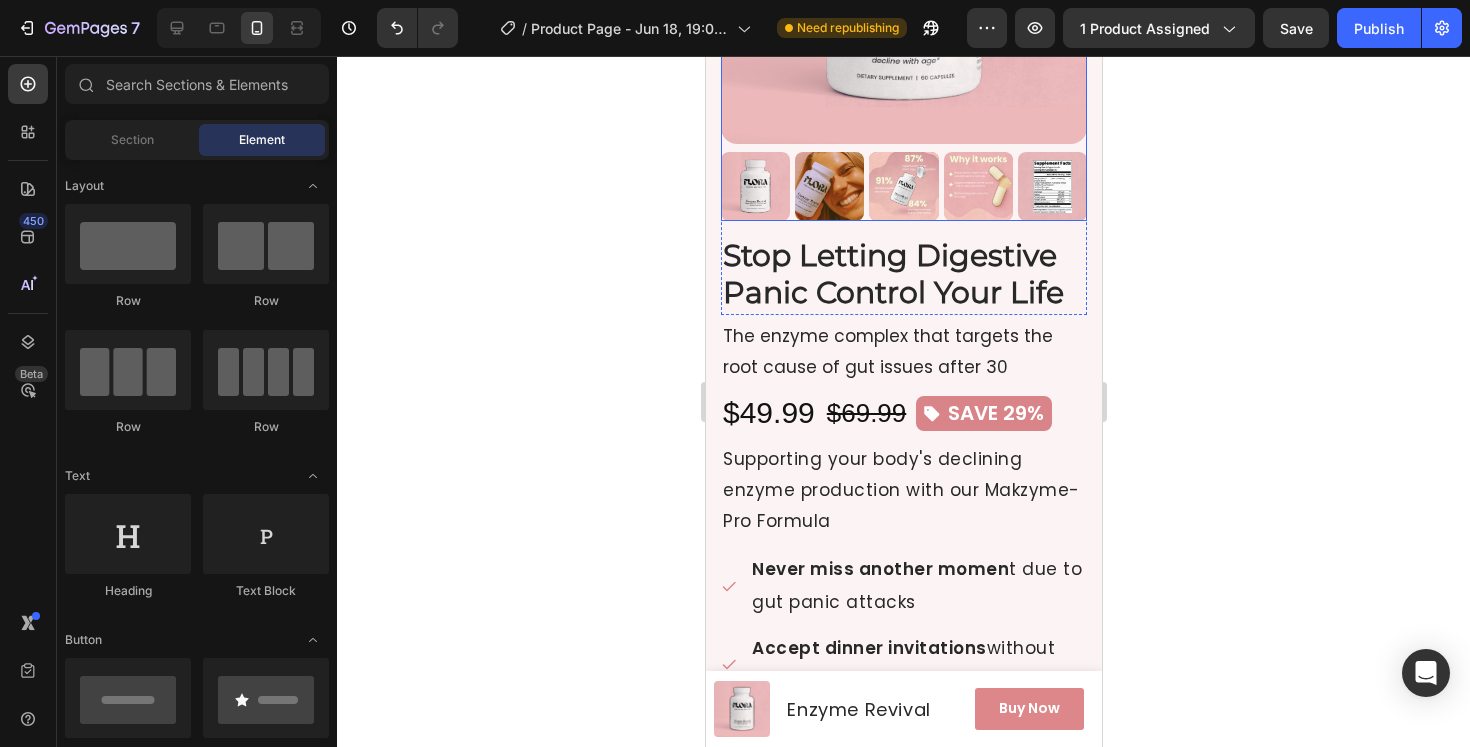 click 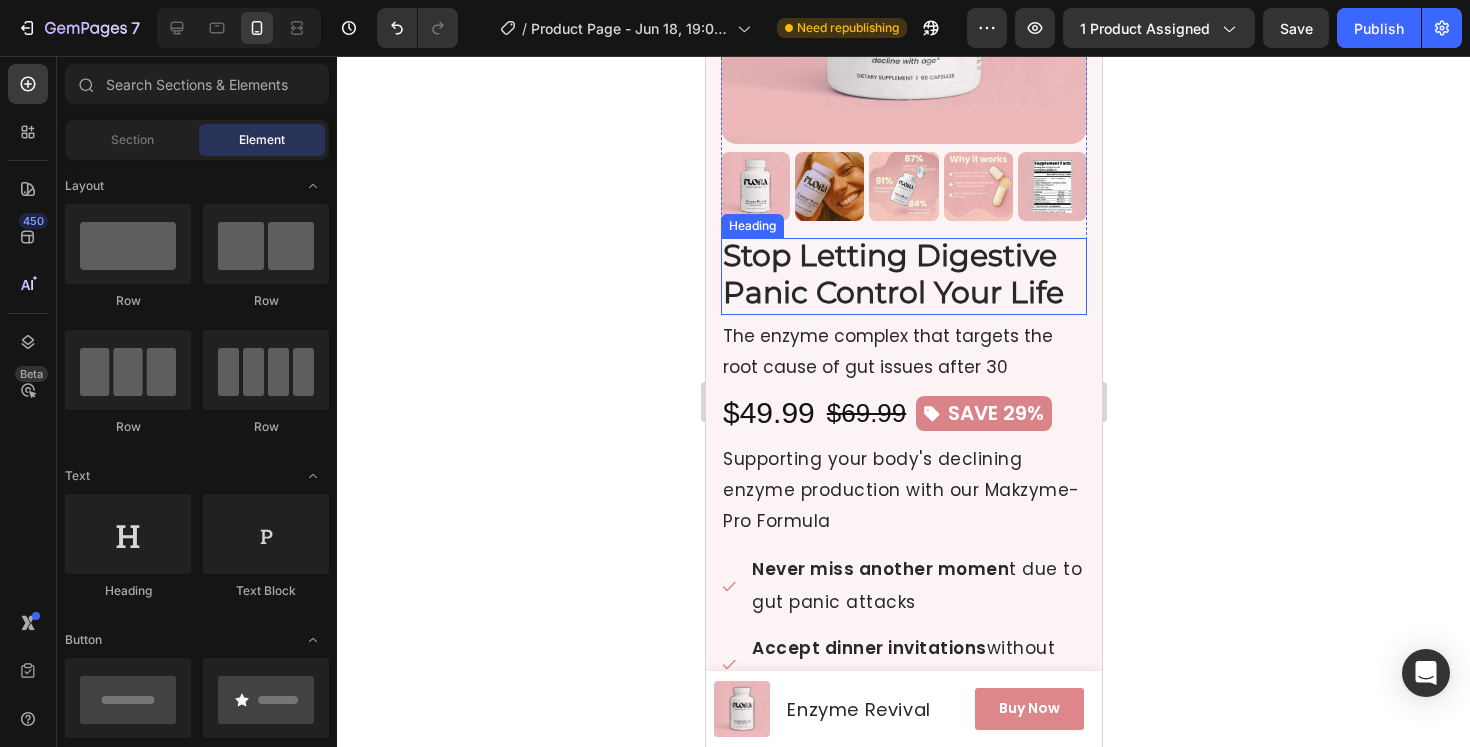 click on "Stop Letting Digestive Panic Control Your Life" at bounding box center [892, 273] 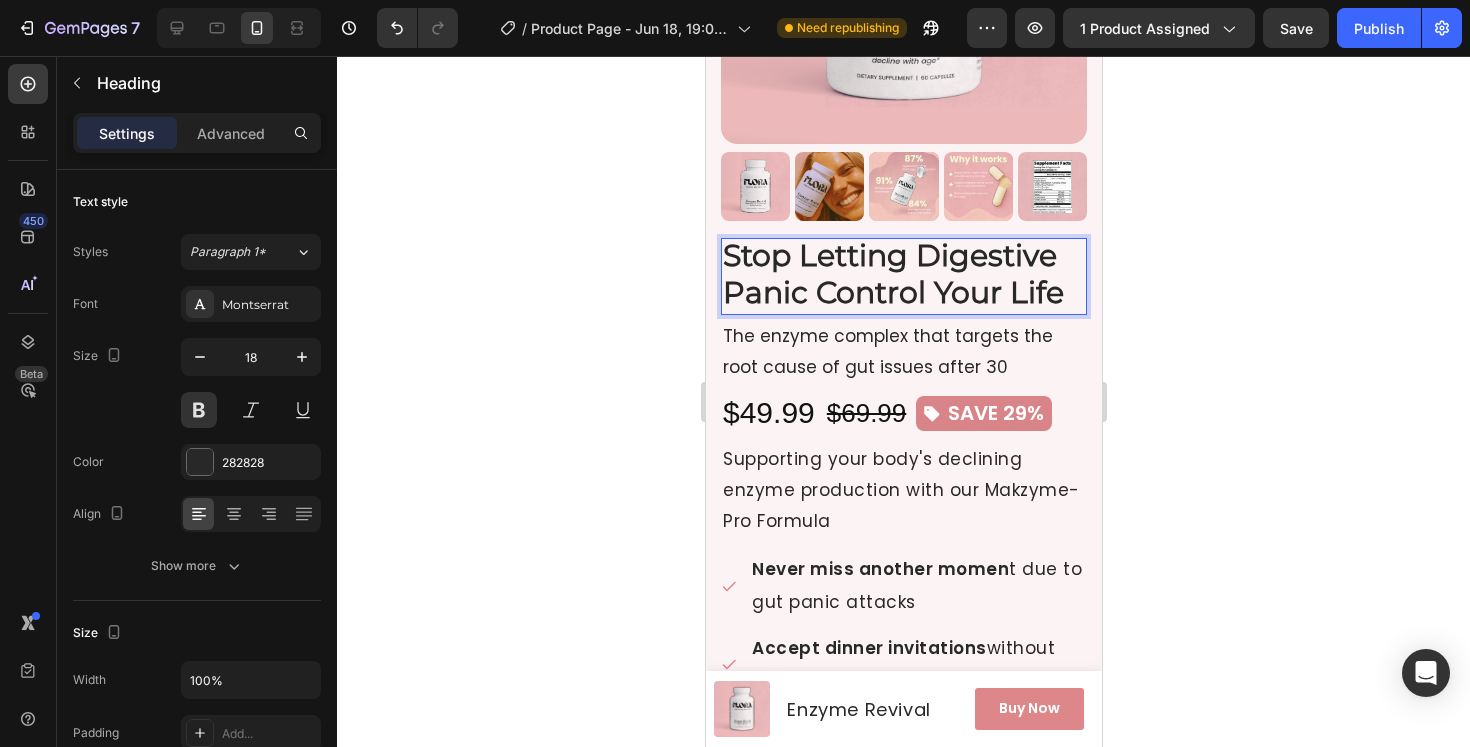 click on "Stop Letting Digestive Panic Control Your Life" at bounding box center [892, 273] 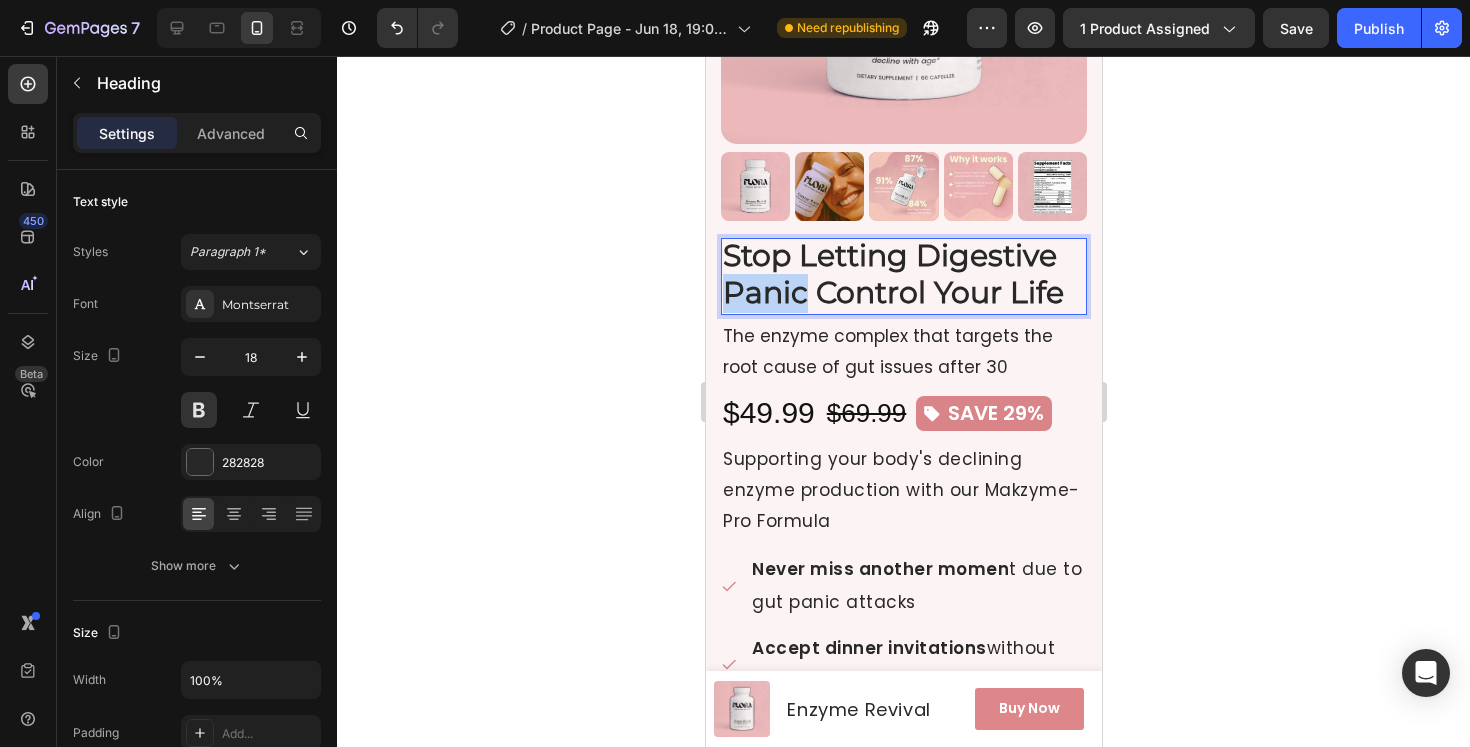 click on "Stop Letting Digestive Panic Control Your Life" at bounding box center (892, 273) 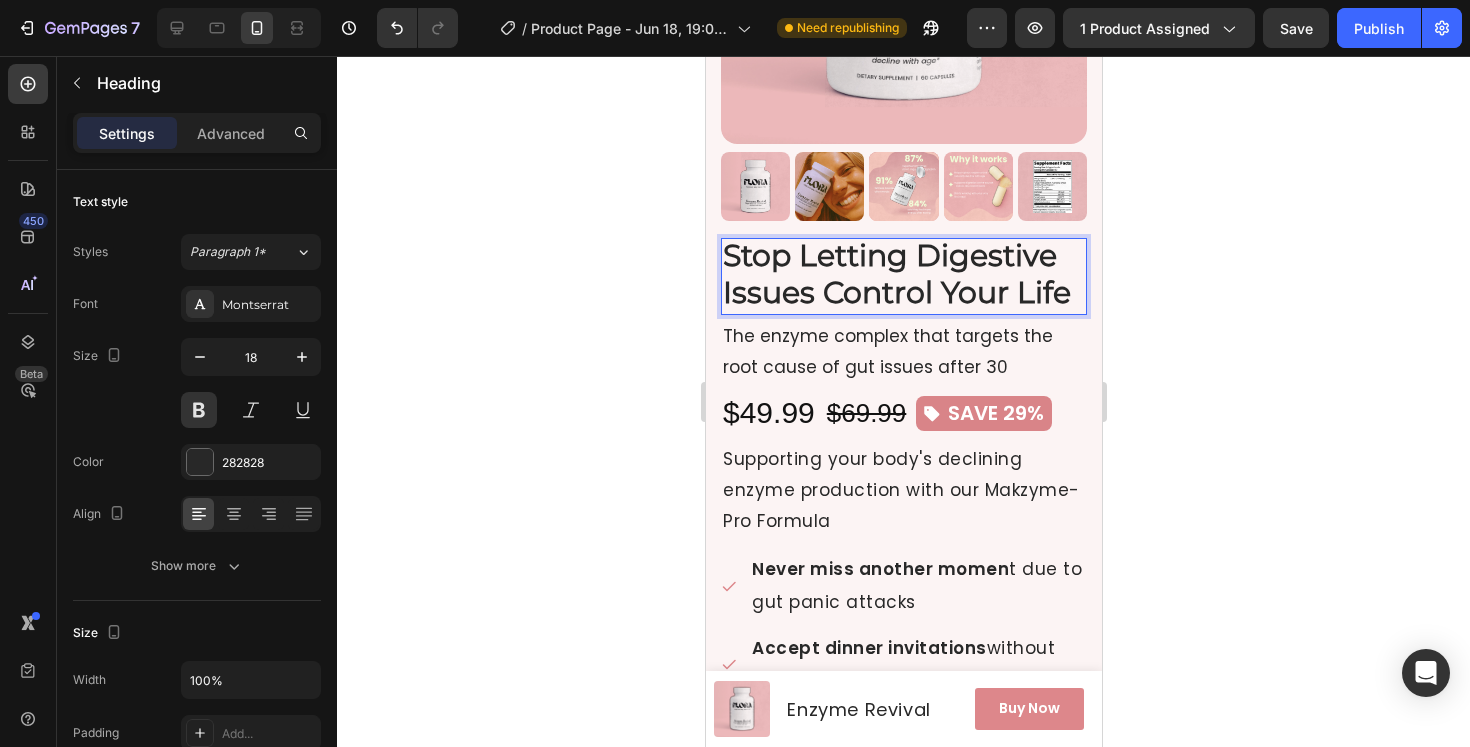 click 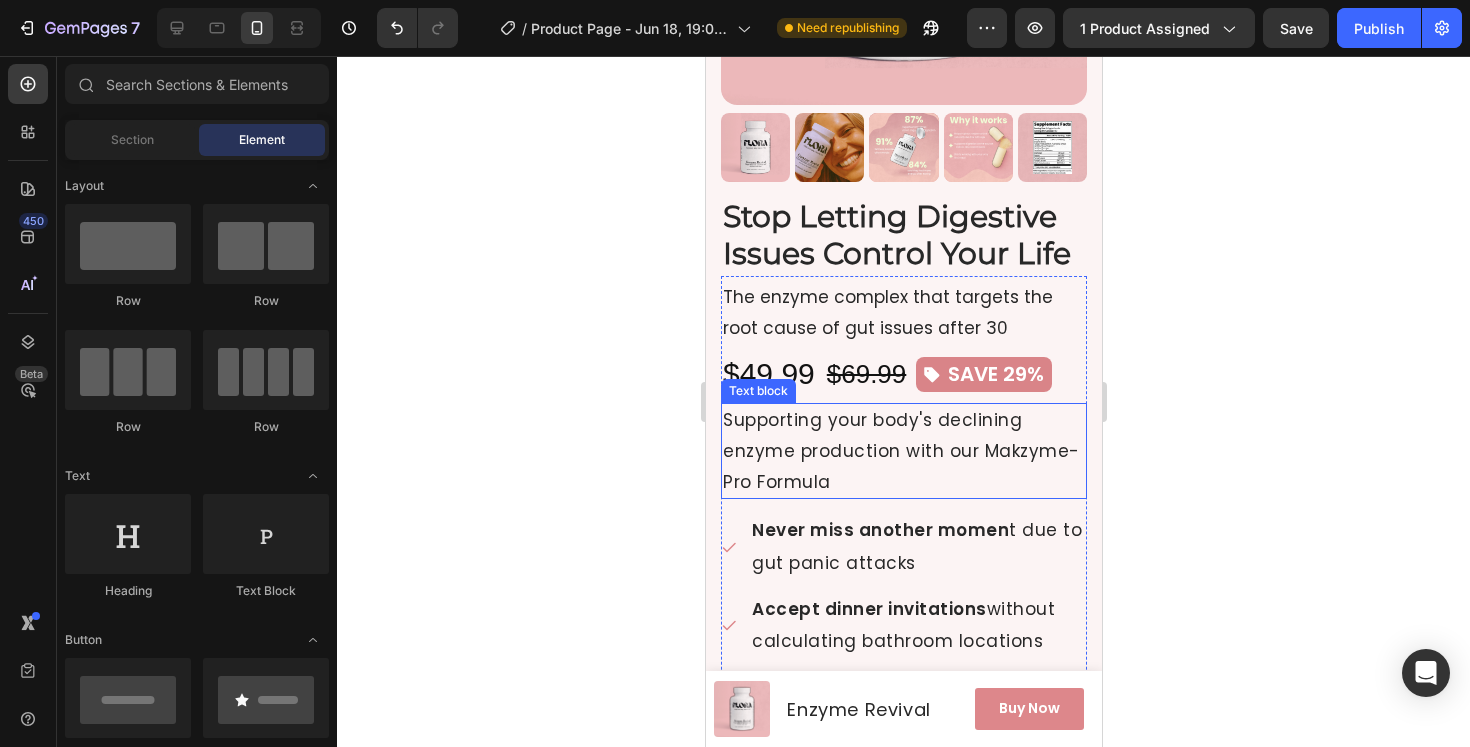 scroll, scrollTop: 432, scrollLeft: 0, axis: vertical 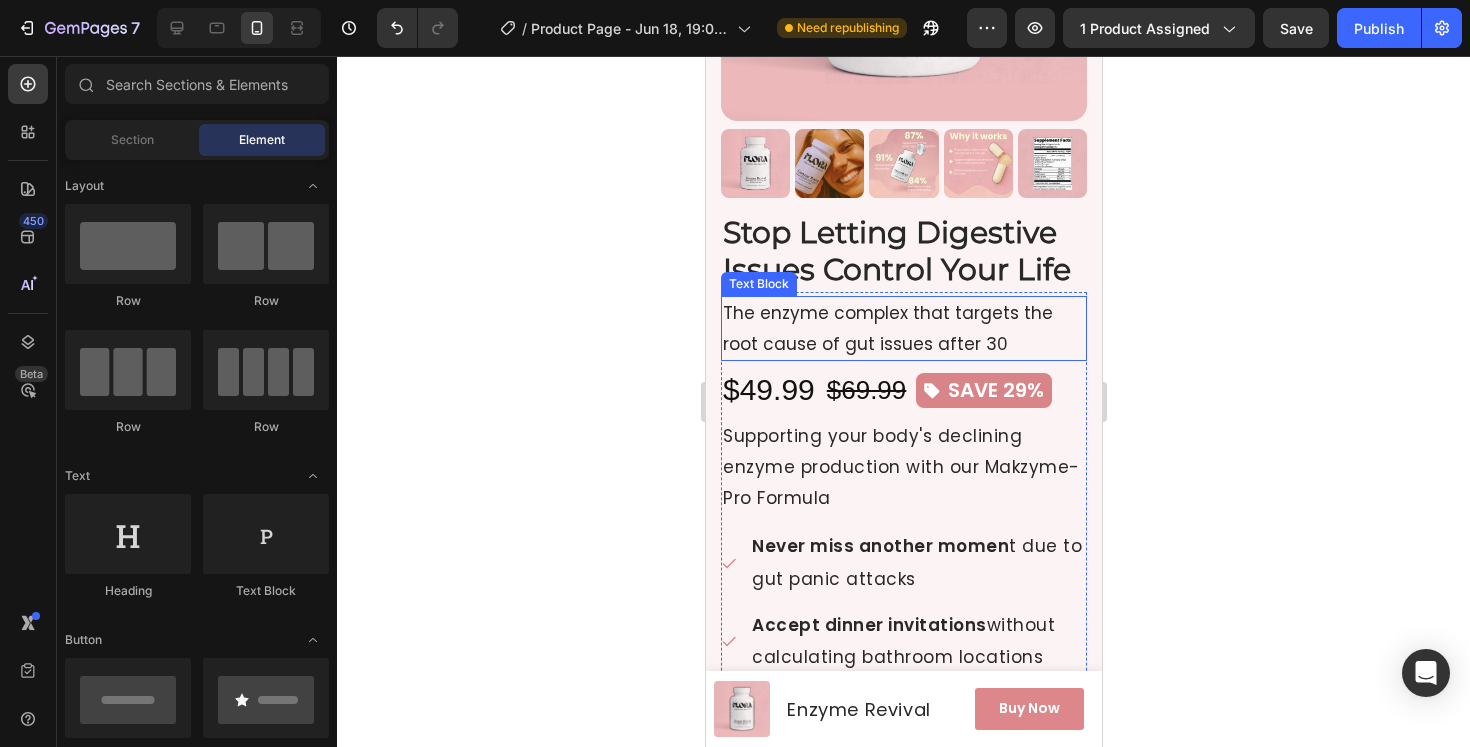 click on "The enzyme complex that targets the root cause of gut issues after 30" at bounding box center [903, 328] 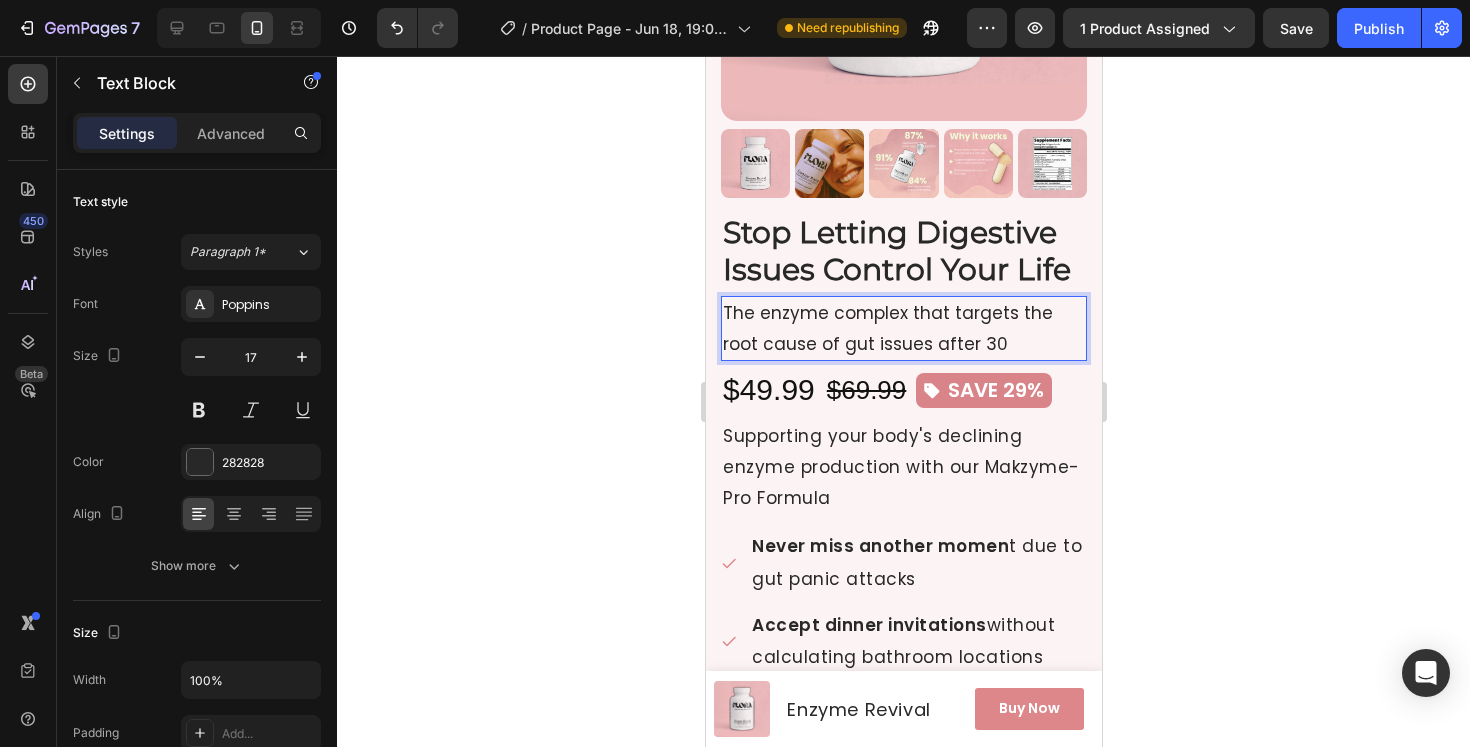 click on "The enzyme complex that targets the root cause of gut issues after 30" at bounding box center [903, 328] 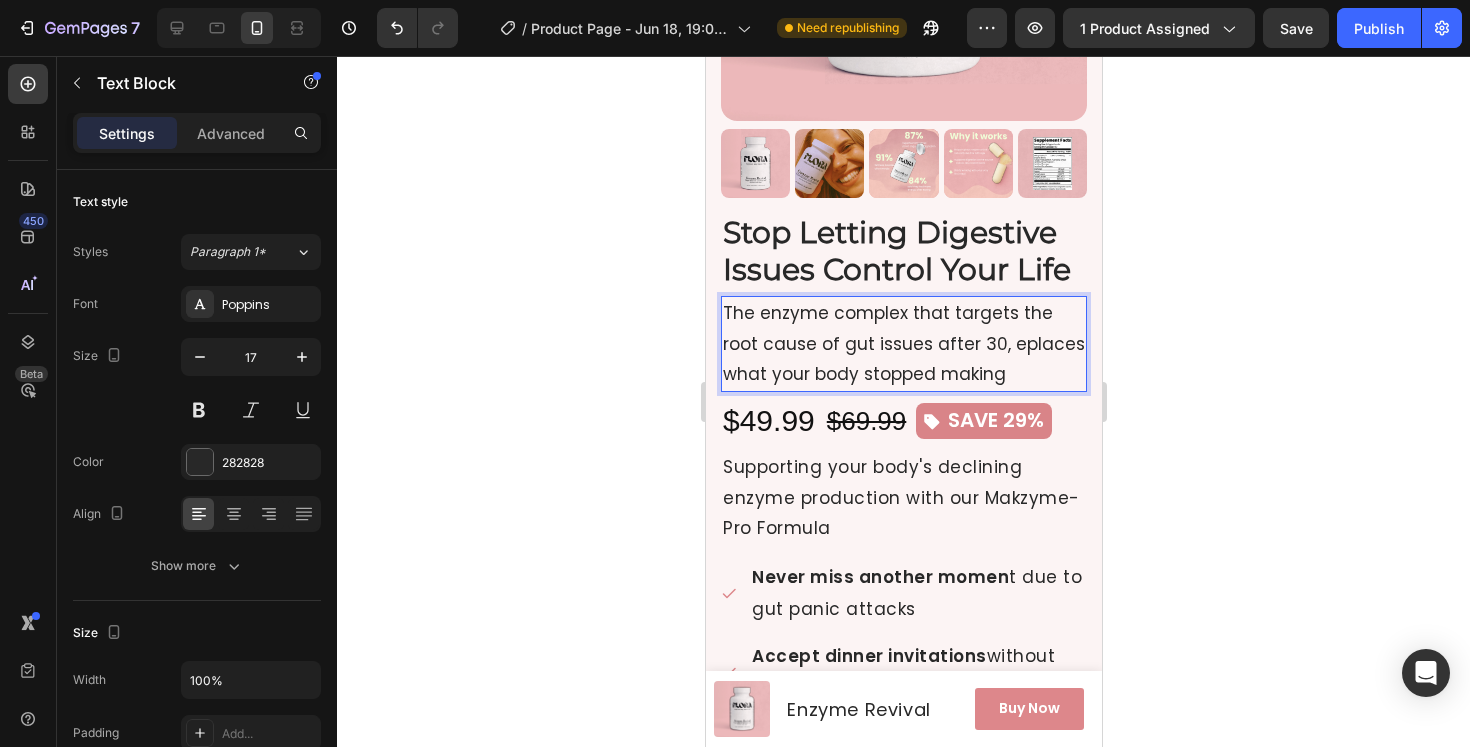 click on "The enzyme complex that targets the root cause of gut issues after 30, eplaces what your body stopped making" at bounding box center [903, 344] 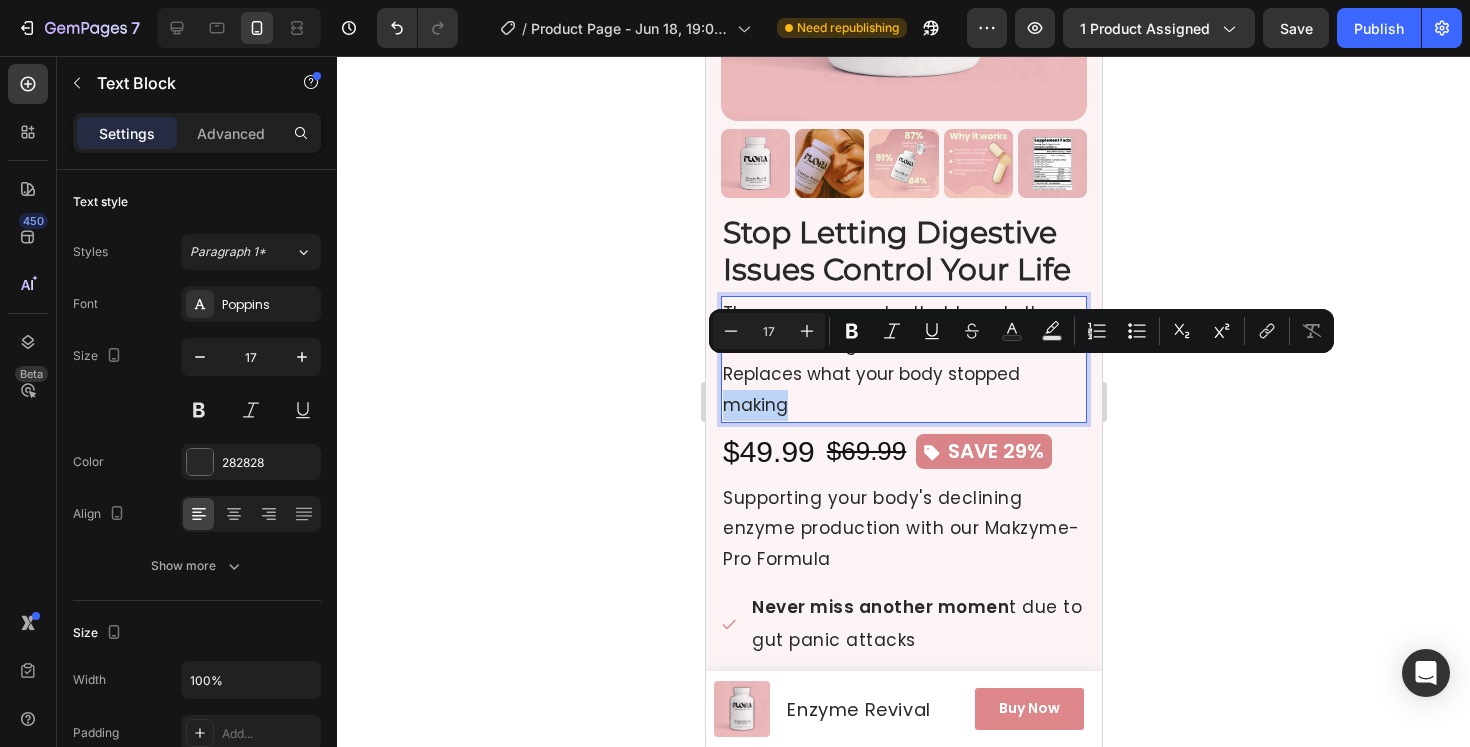 drag, startPoint x: 1008, startPoint y: 374, endPoint x: 936, endPoint y: 370, distance: 72.11102 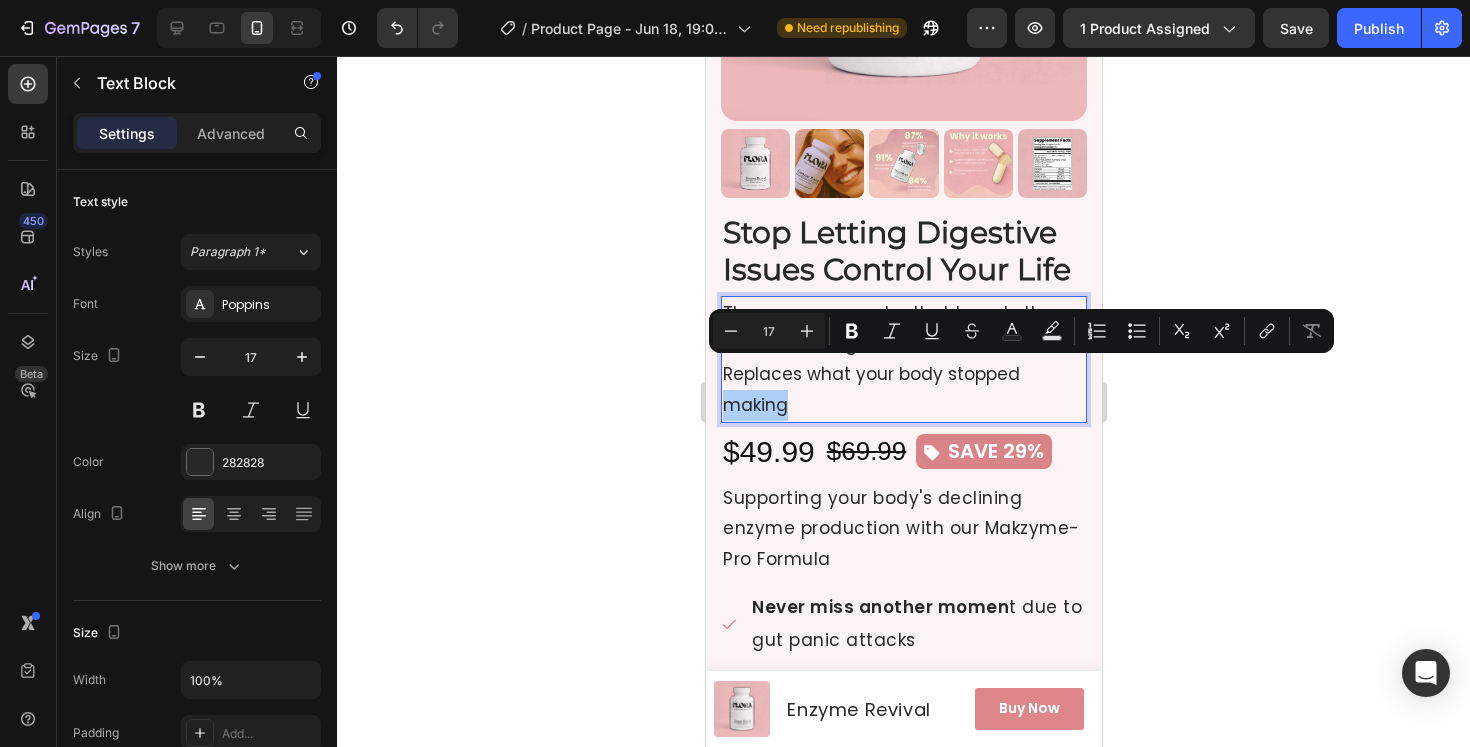 click 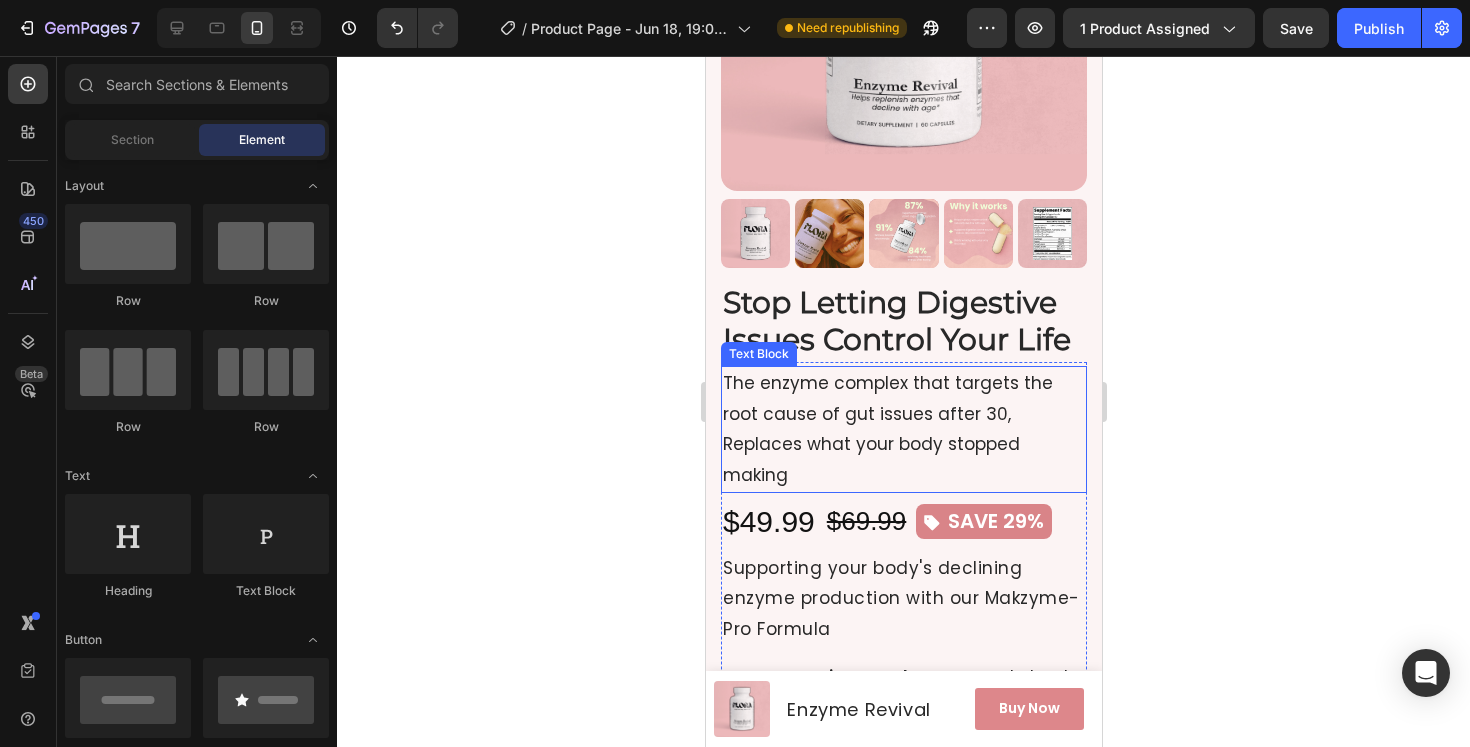 scroll, scrollTop: 353, scrollLeft: 0, axis: vertical 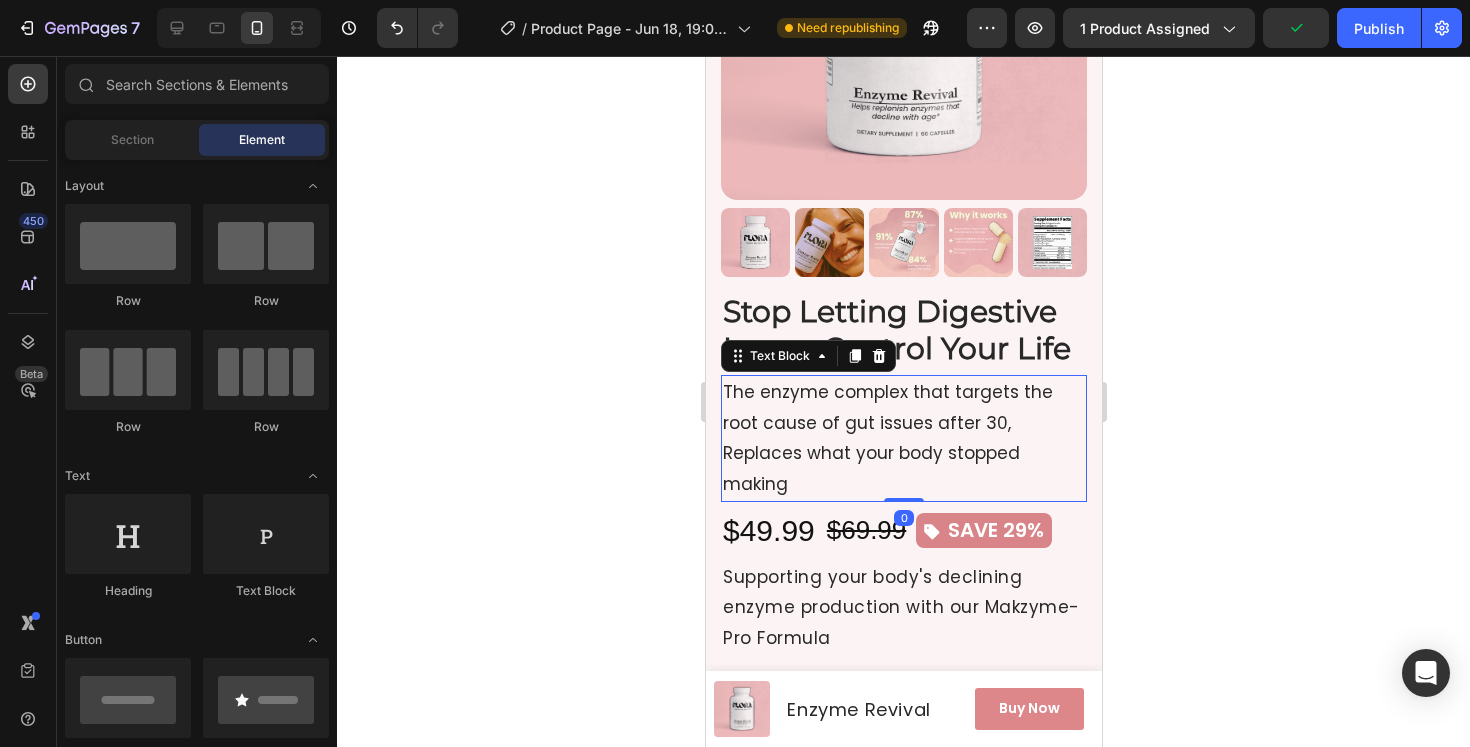 click on "The enzyme complex that targets the root cause of gut issues after 30, Replaces what your body stopped making" at bounding box center [903, 438] 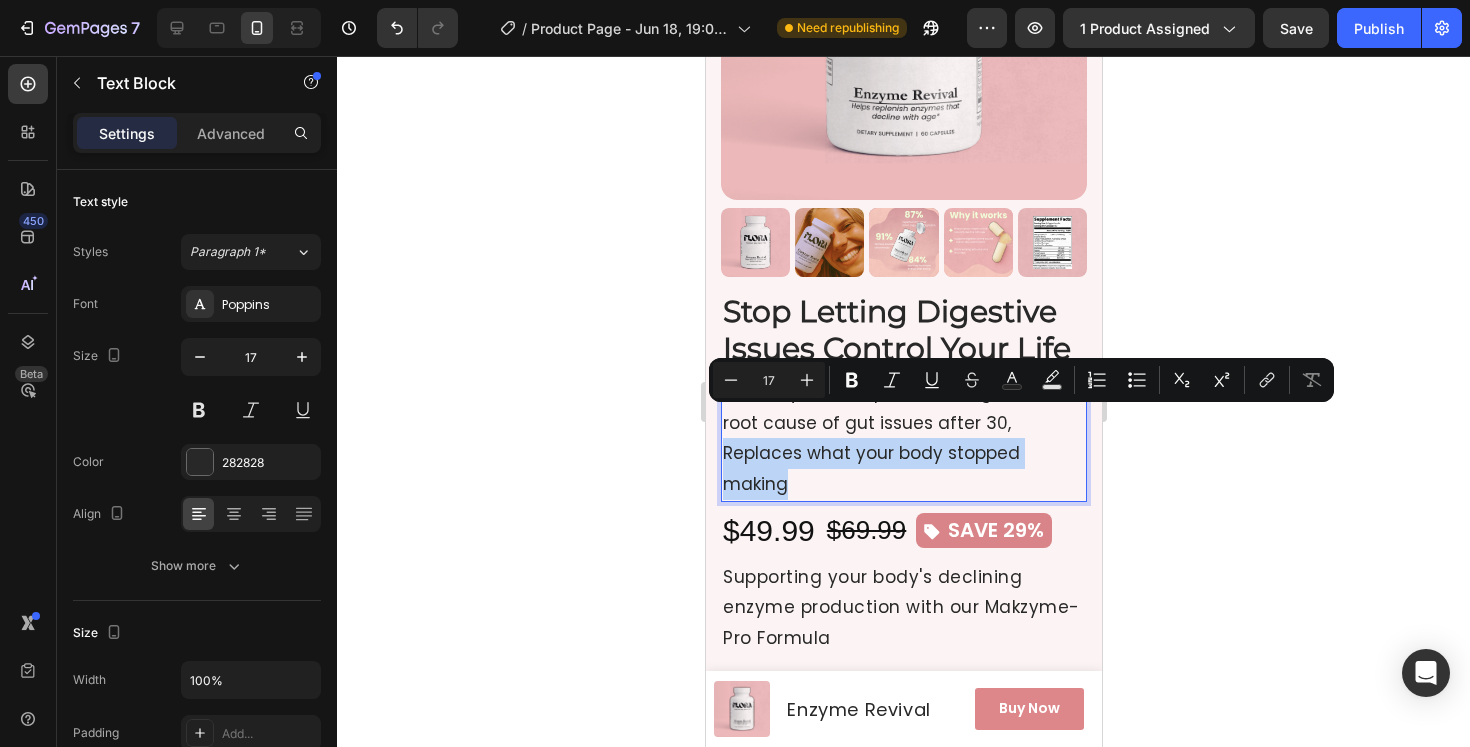 drag, startPoint x: 1038, startPoint y: 449, endPoint x: 962, endPoint y: 411, distance: 84.97058 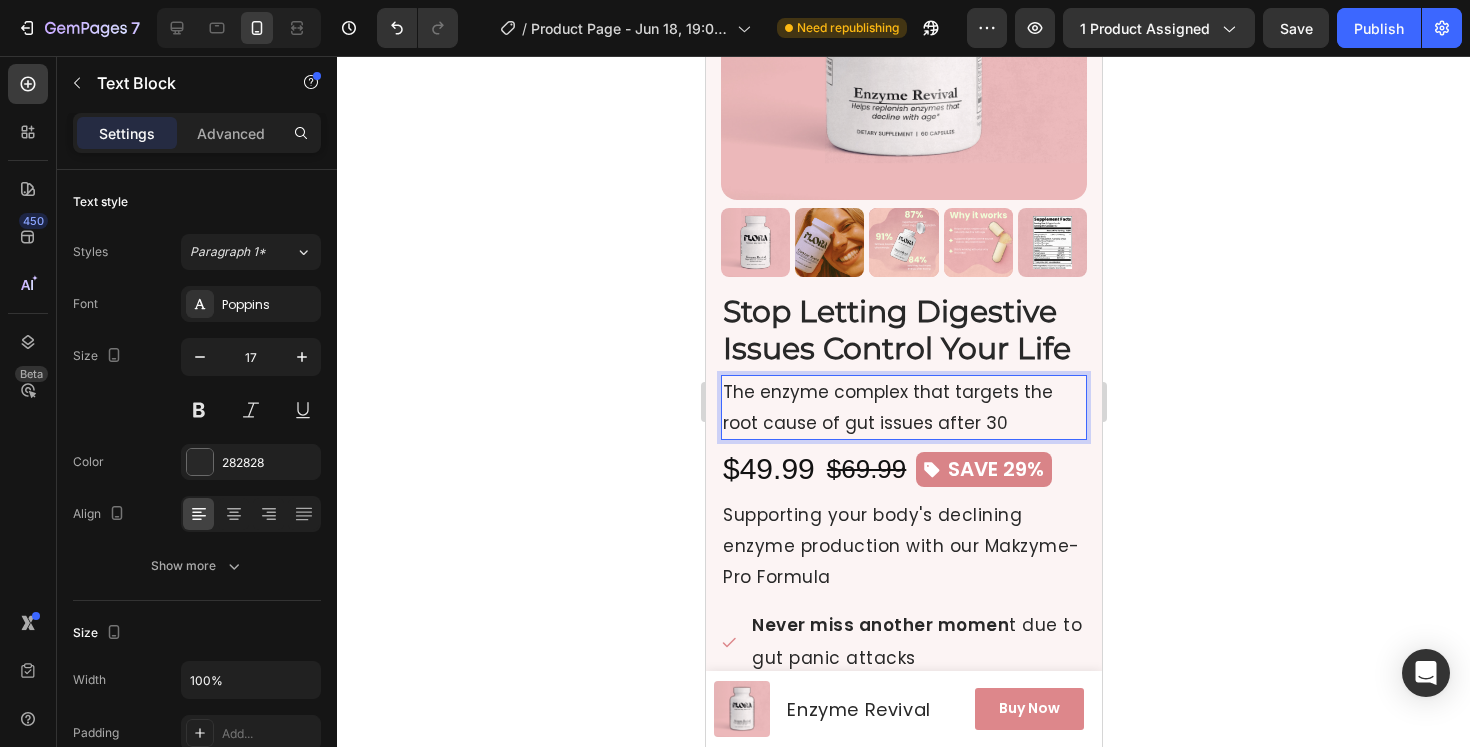click 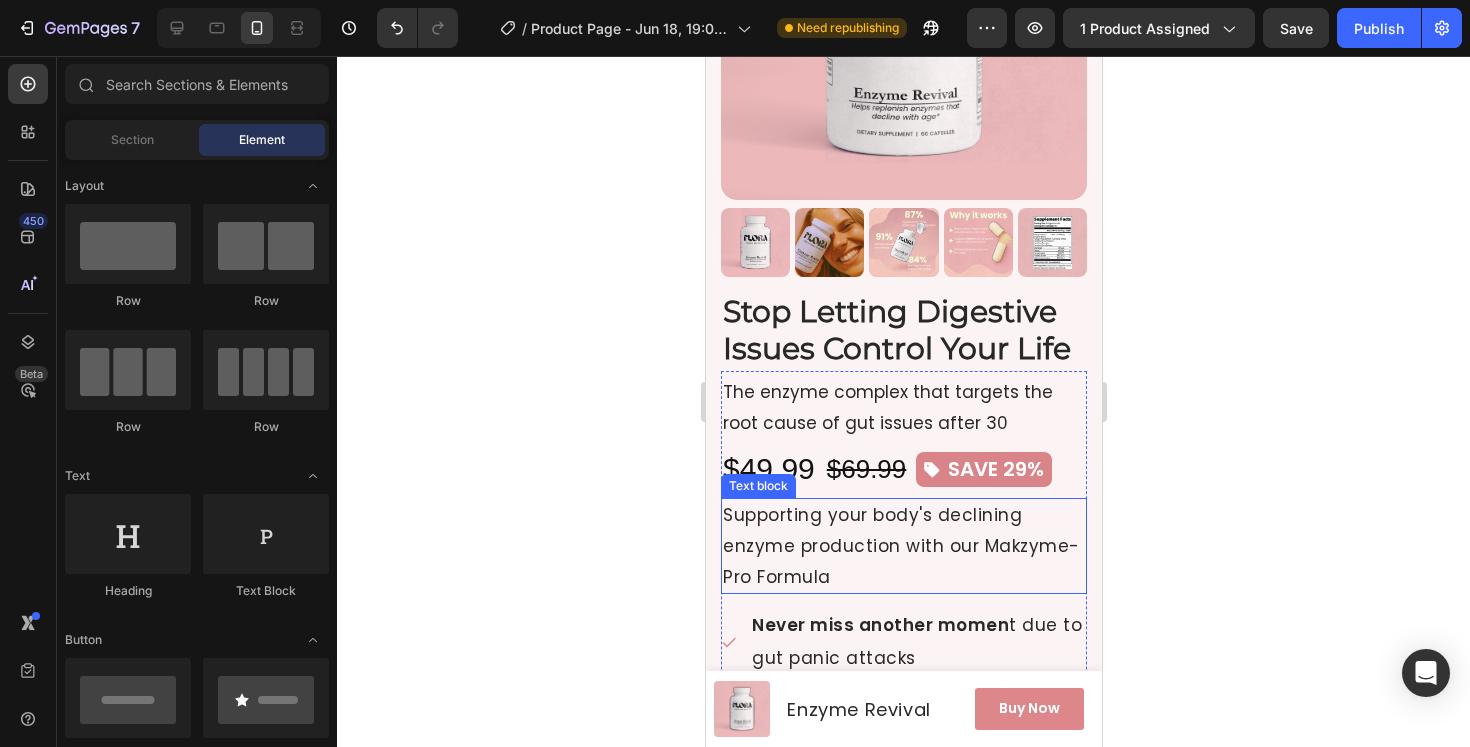 click on "Supporting your body's declining enzyme production with our Makzyme-Pro Formula" at bounding box center [903, 546] 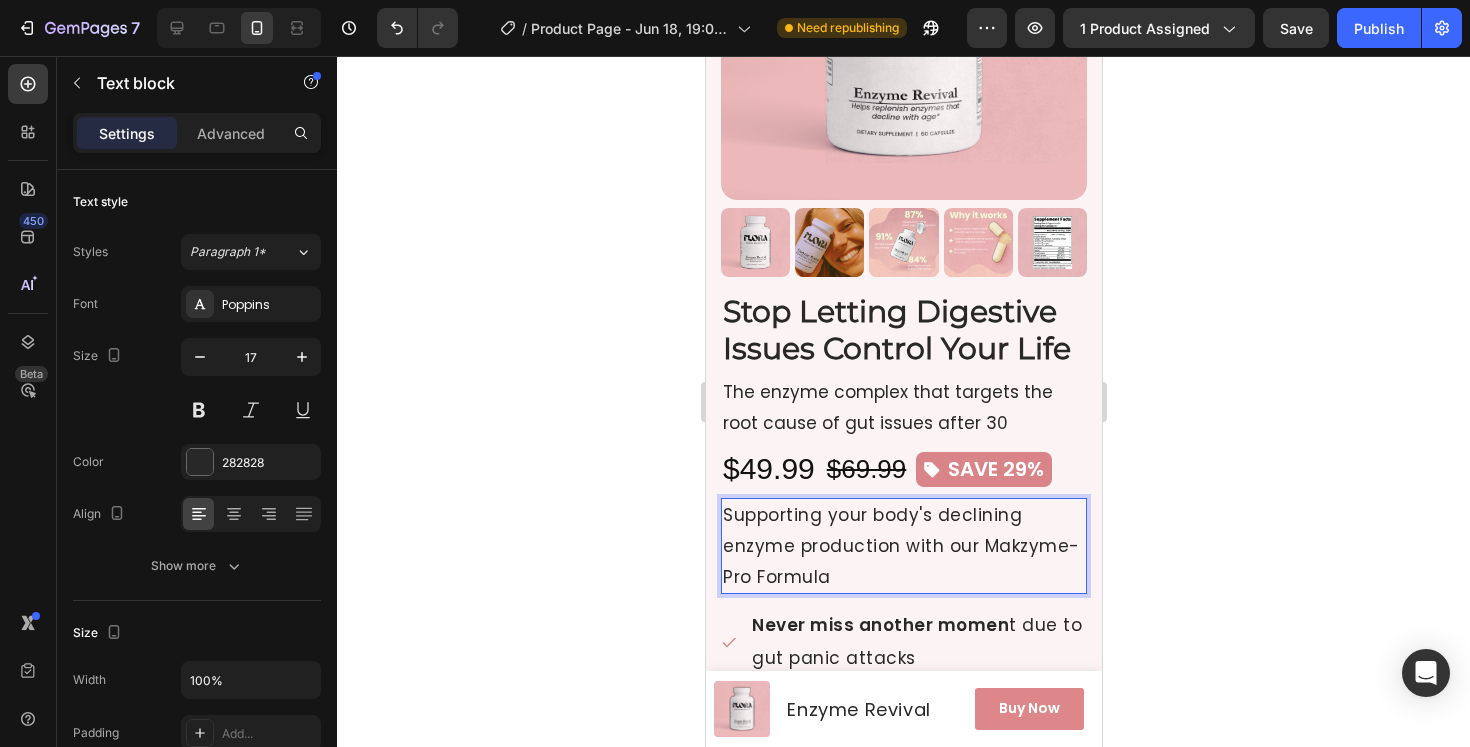 click on "Supporting your body's declining enzyme production with our Makzyme-Pro Formula" at bounding box center (903, 546) 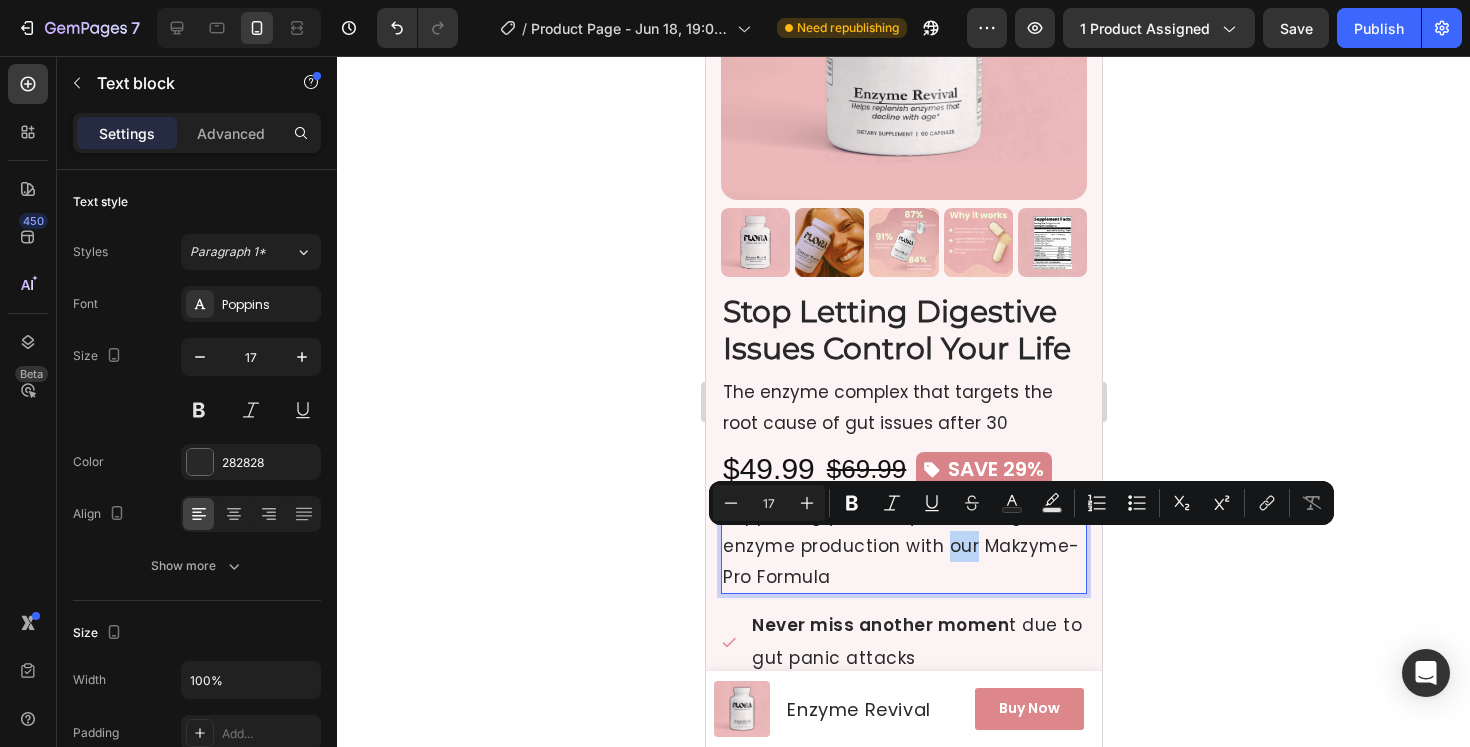 click on "Supporting your body's declining enzyme production with our Makzyme-Pro Formula" at bounding box center [903, 546] 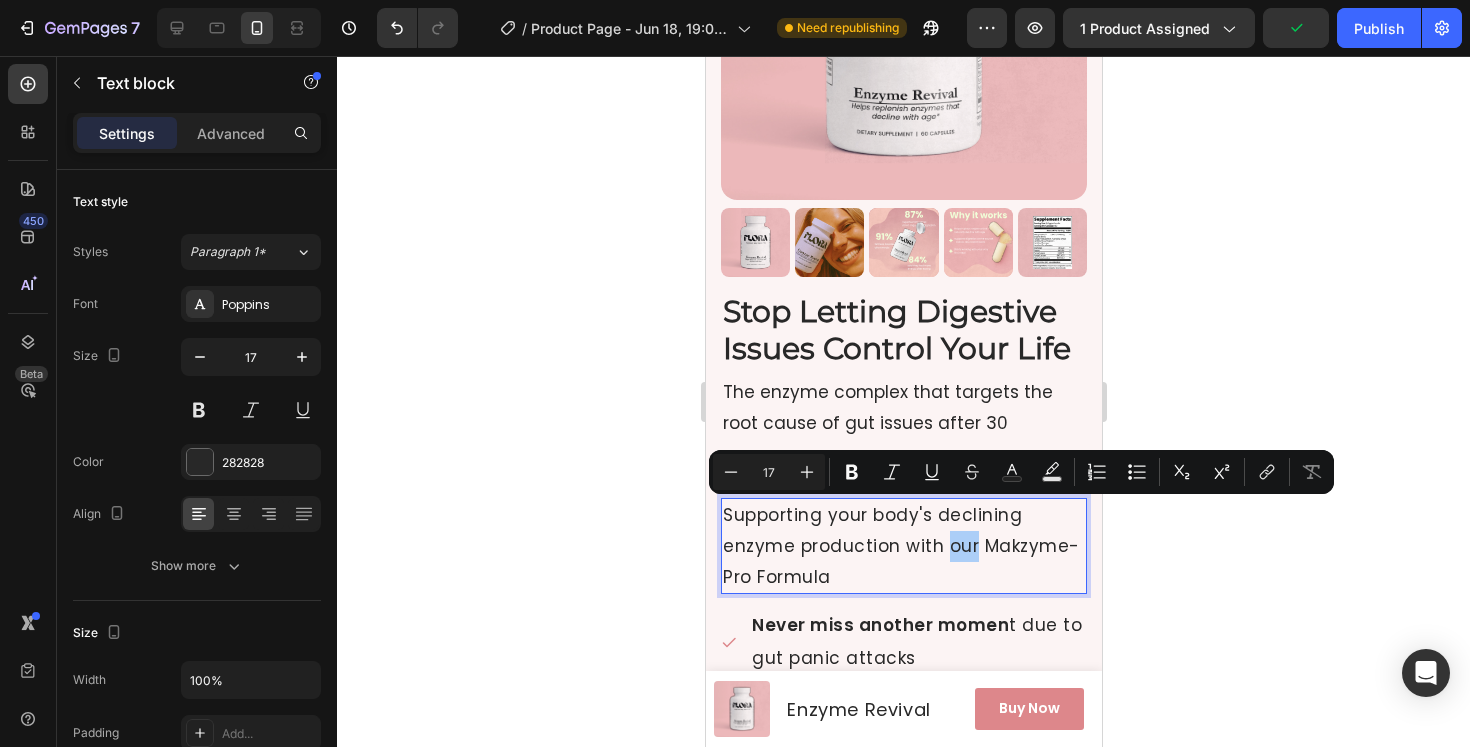 click 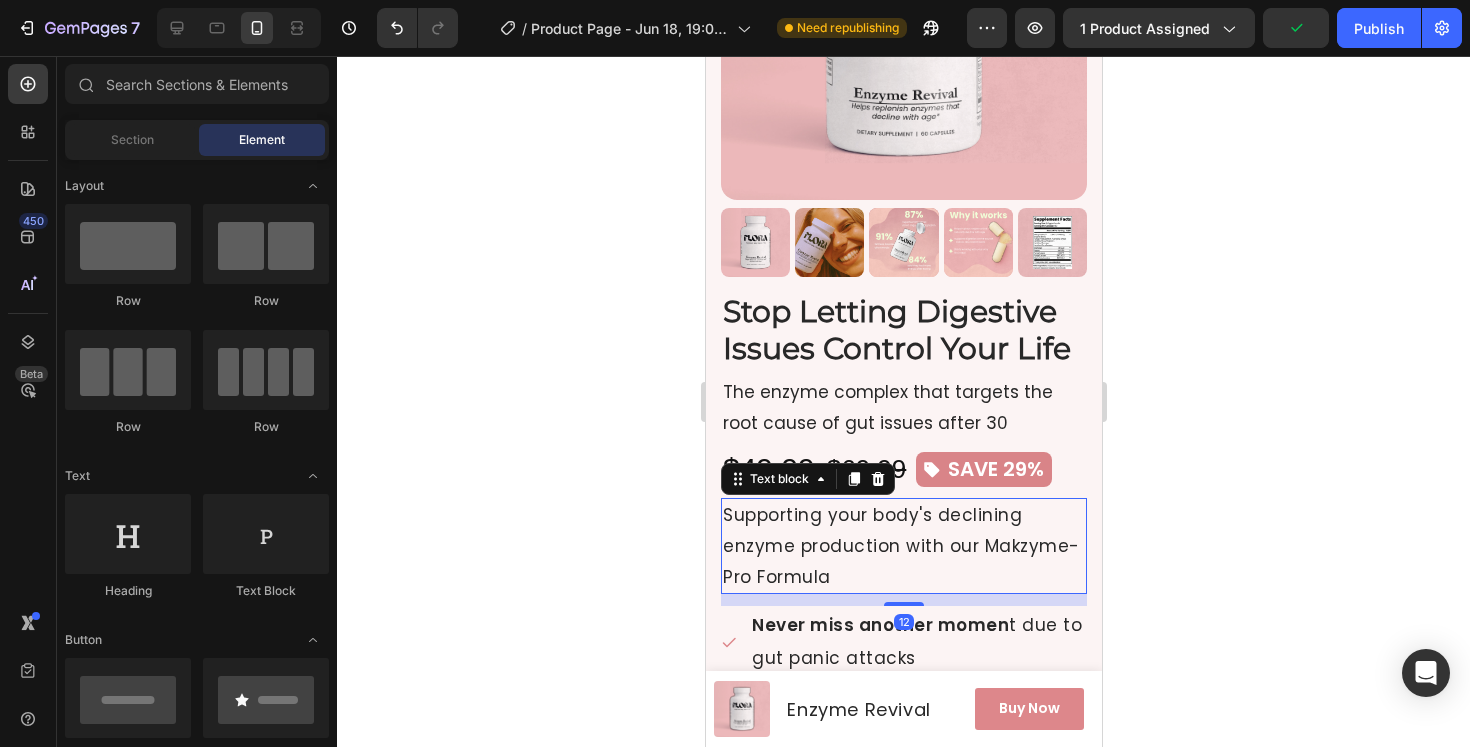 click on "Supporting your body's declining enzyme production with our Makzyme-Pro Formula" at bounding box center (903, 546) 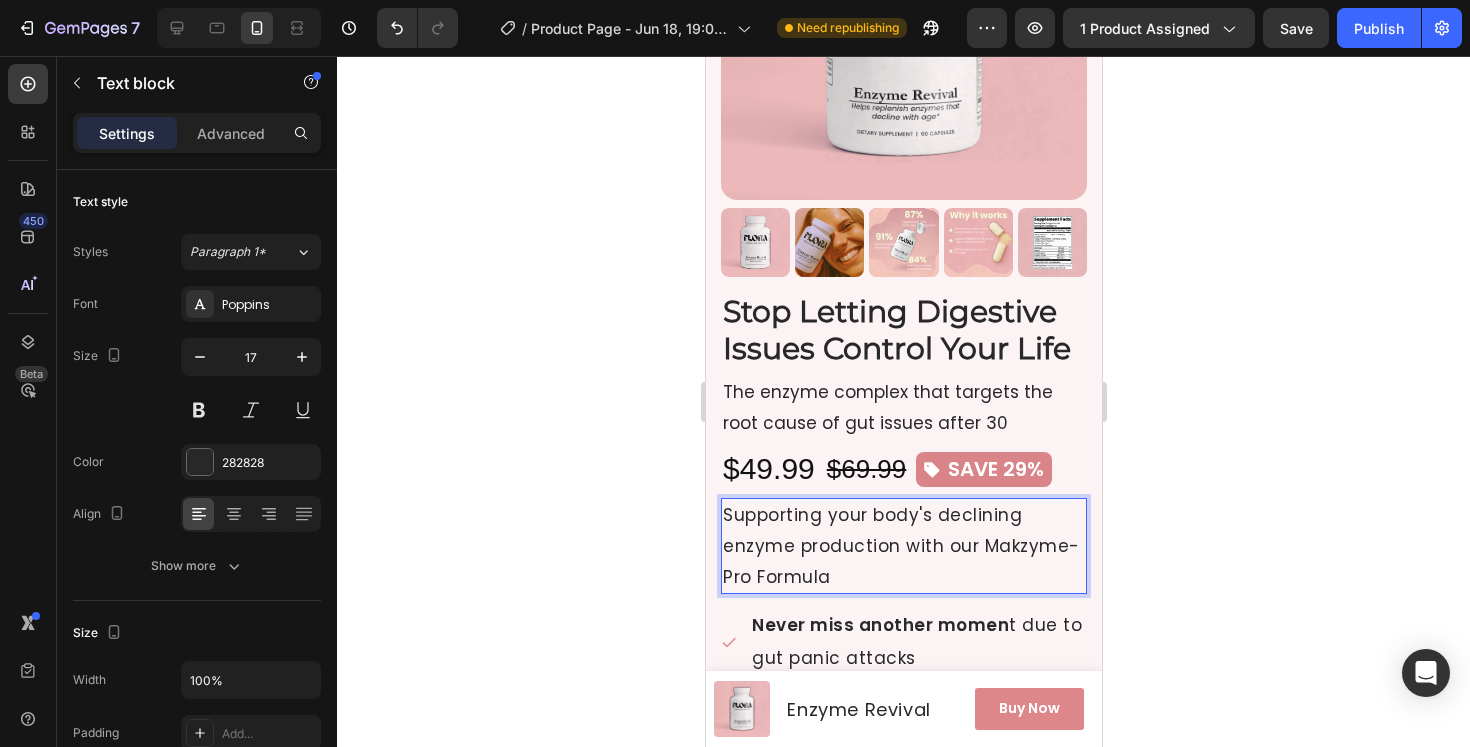 click on "Supporting your body's declining enzyme production with our Makzyme-Pro Formula" at bounding box center [903, 546] 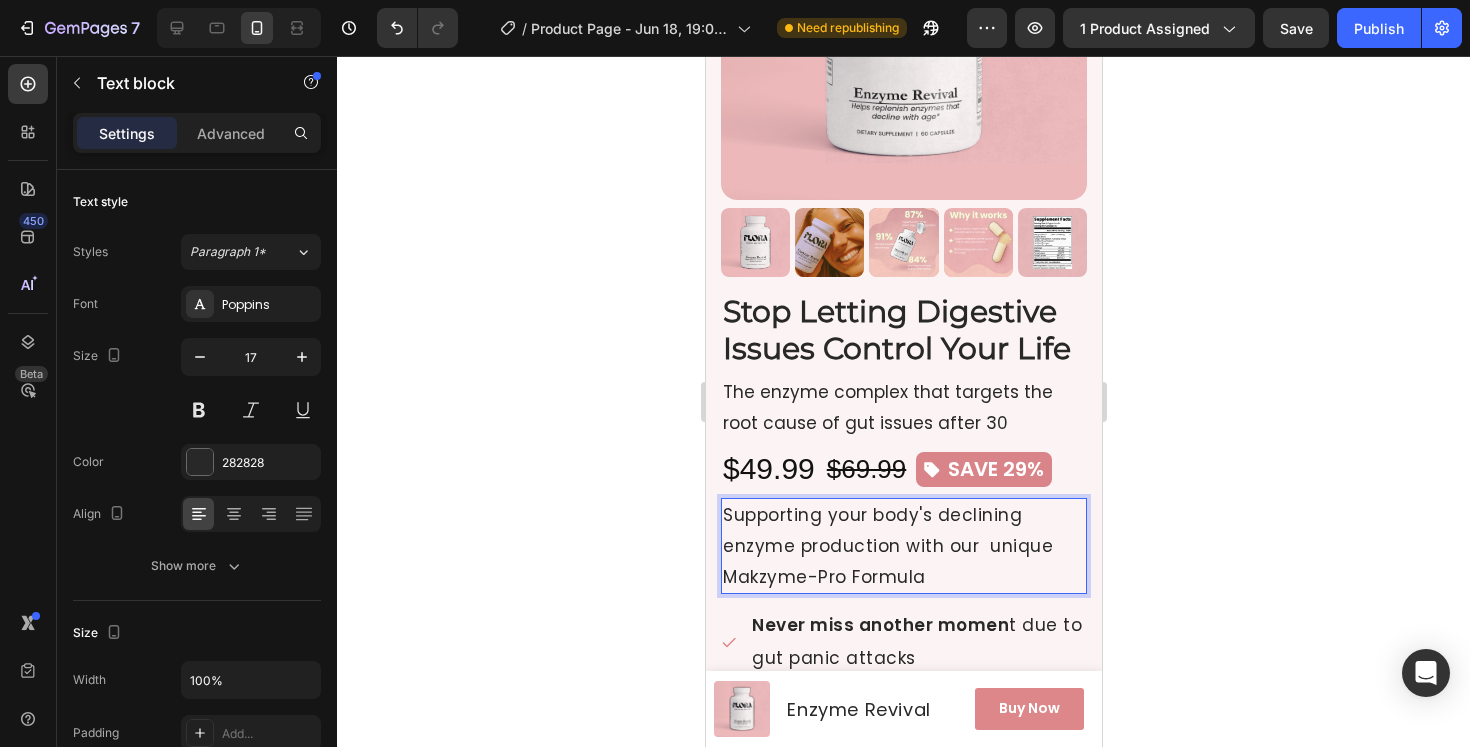 click 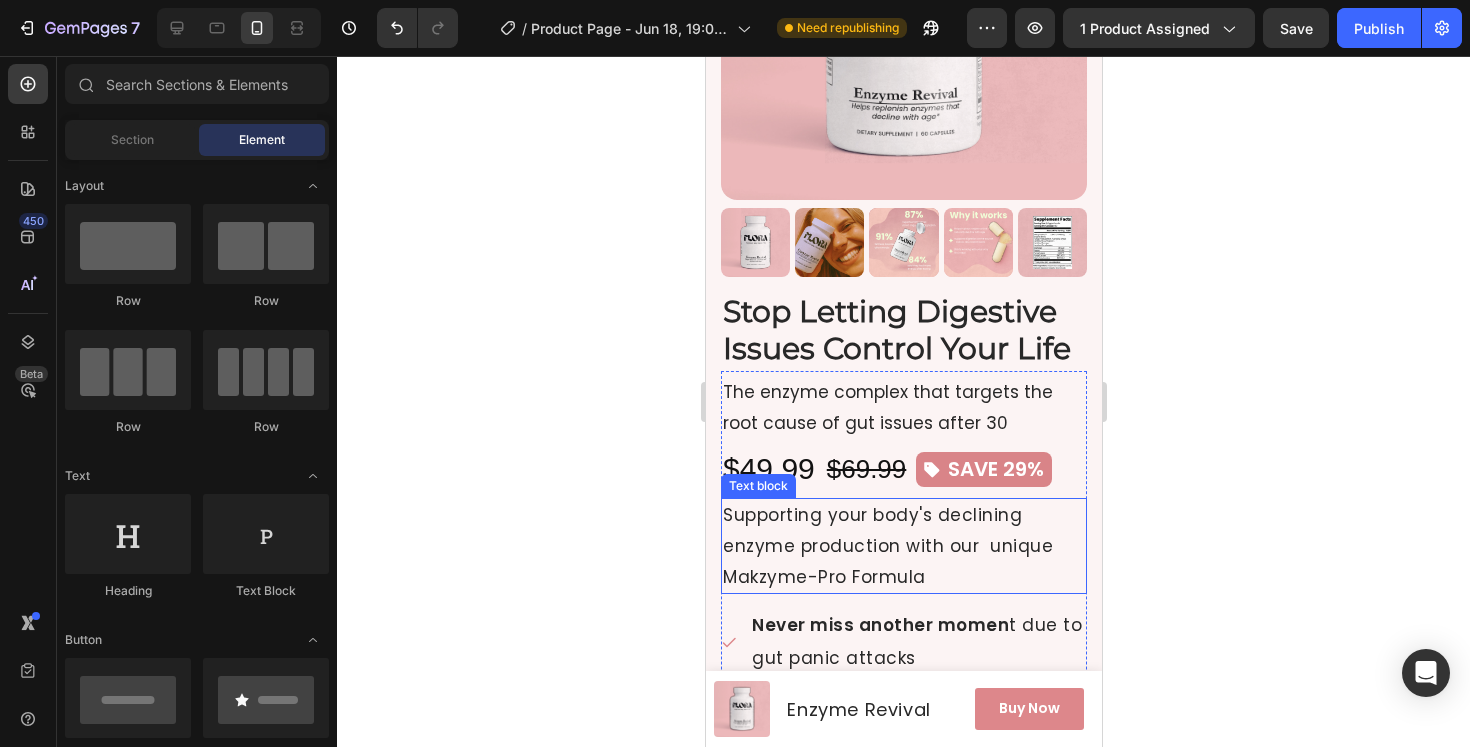 click on "Supporting your body's declining enzyme production with our  unique Makzyme-Pro Formula" at bounding box center [903, 546] 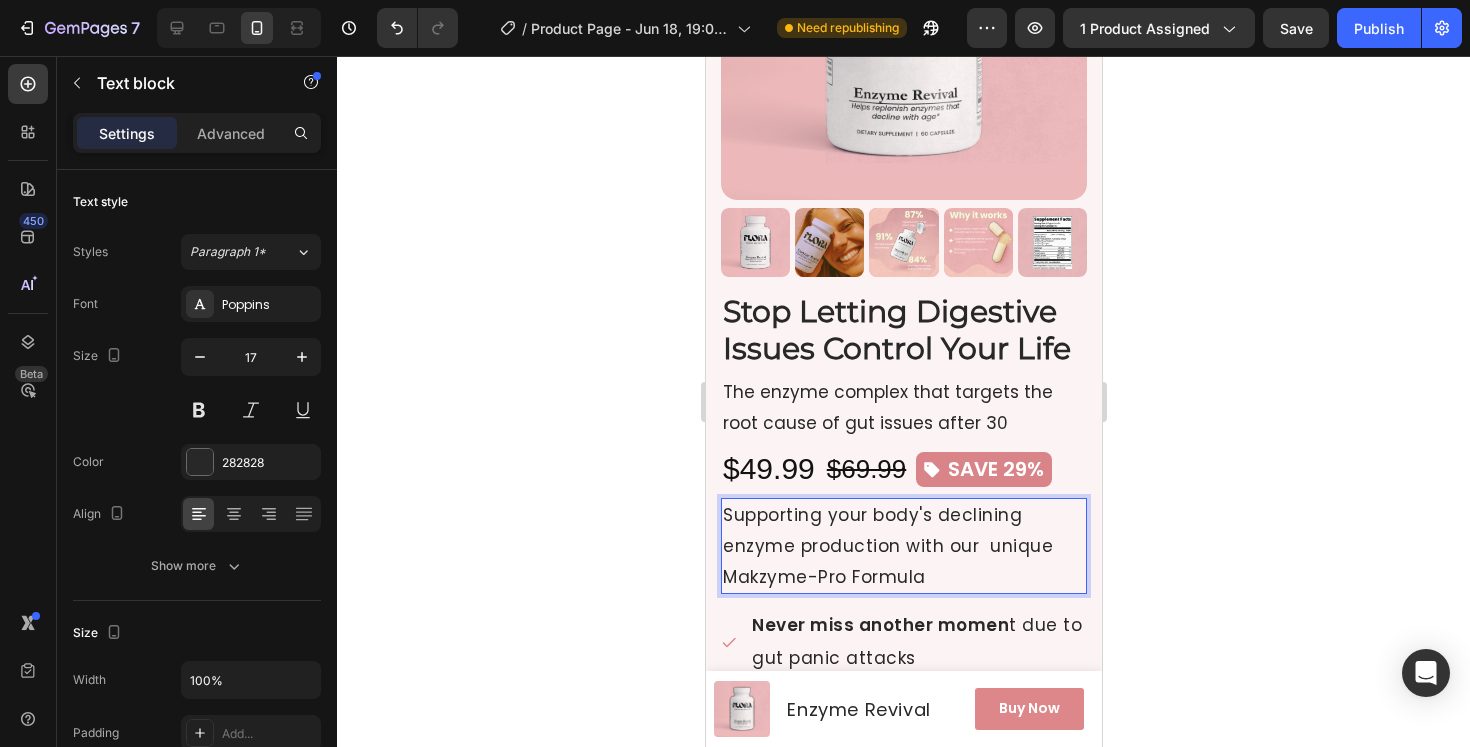 click on "Supporting your body's declining enzyme production with our  unique Makzyme-Pro Formula" at bounding box center (903, 546) 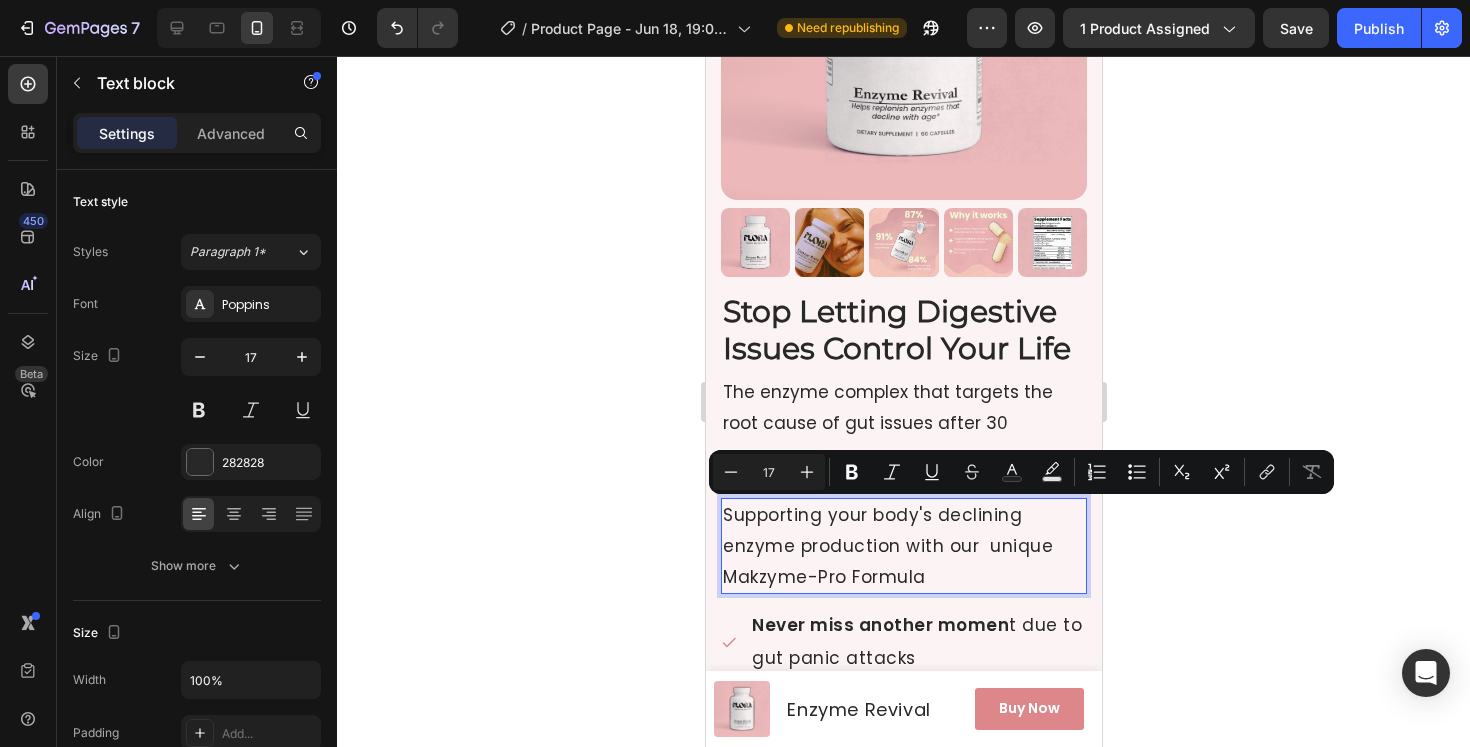 click on "Supporting your body's declining enzyme production with our  unique Makzyme-Pro Formula" at bounding box center (903, 546) 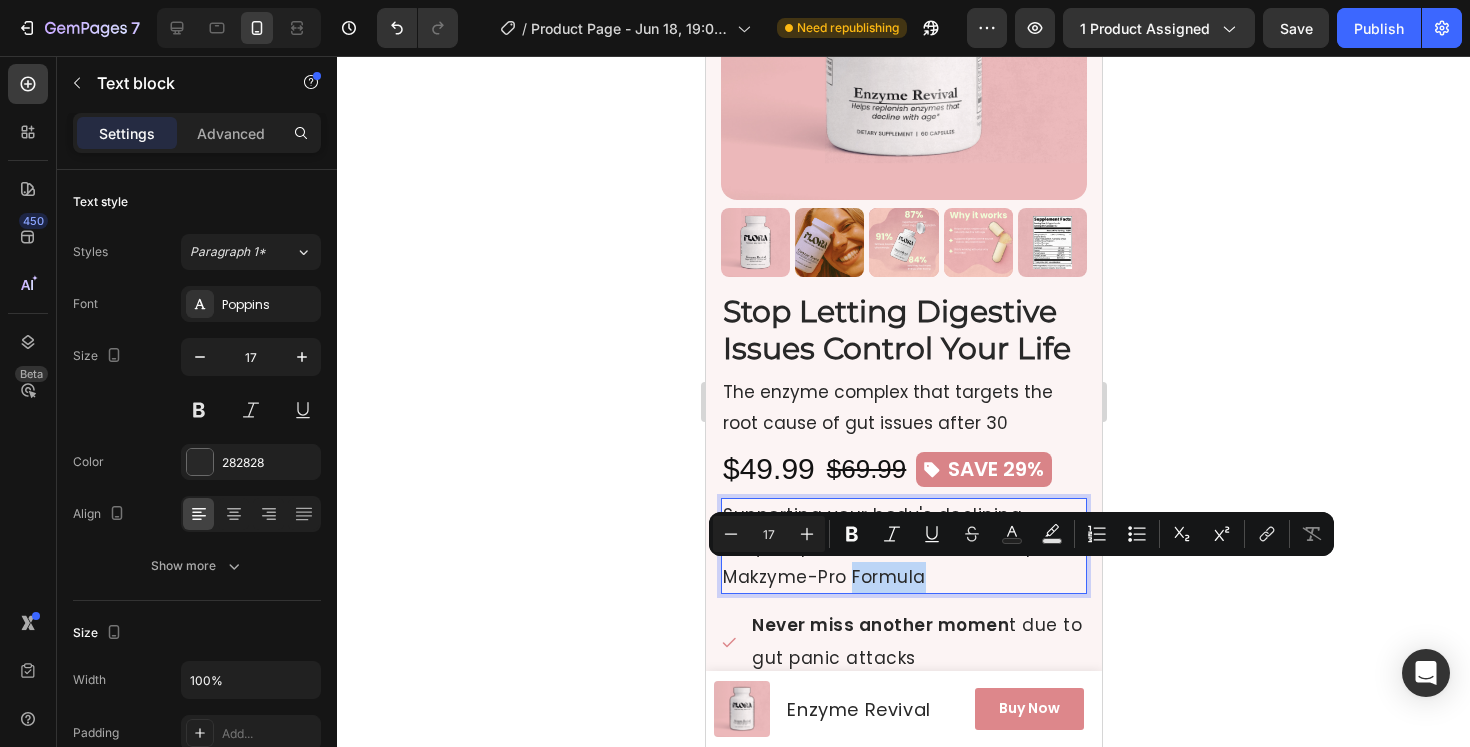 click on "Supporting your body's declining enzyme production with our  unique Makzyme-Pro Formula" at bounding box center (903, 546) 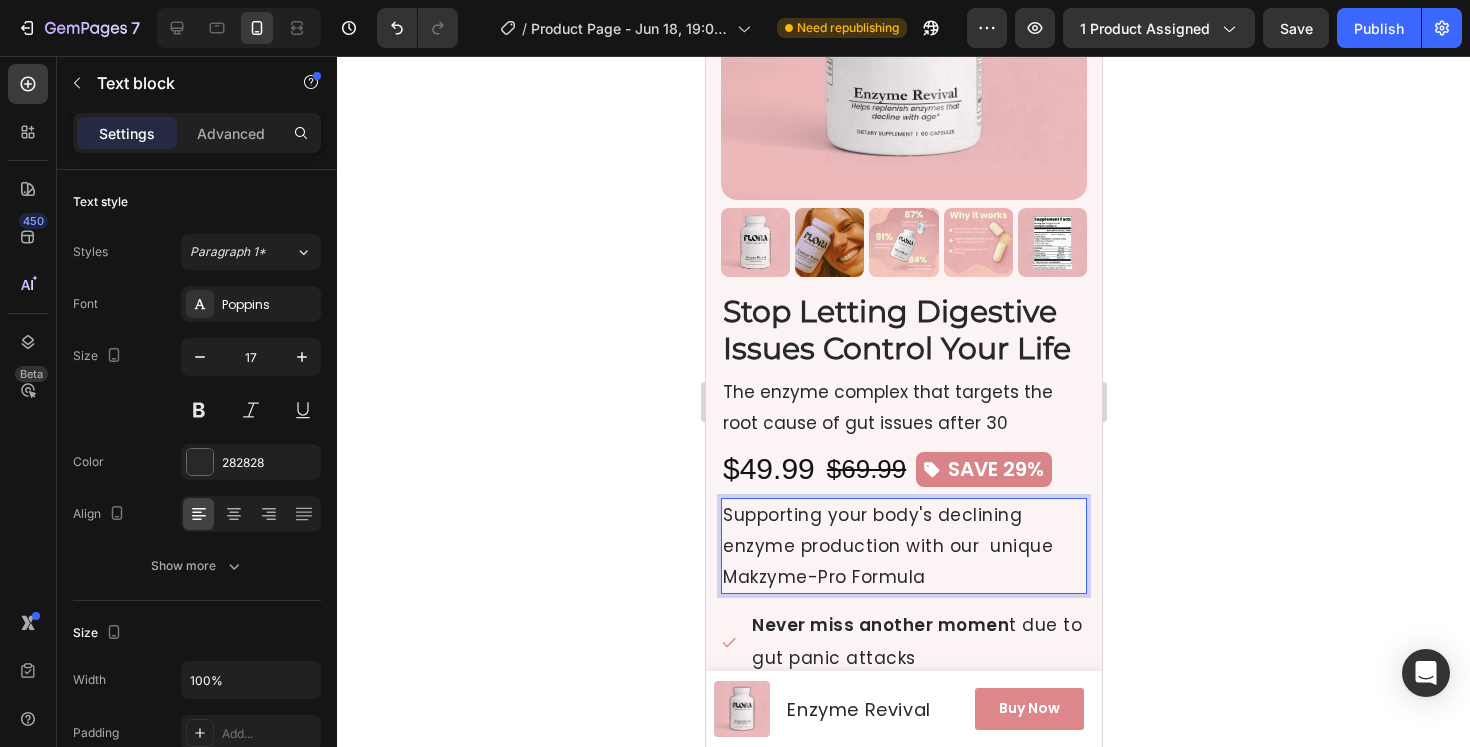 click on "Supporting your body's declining enzyme production with our  unique Makzyme-Pro Formula" at bounding box center [903, 546] 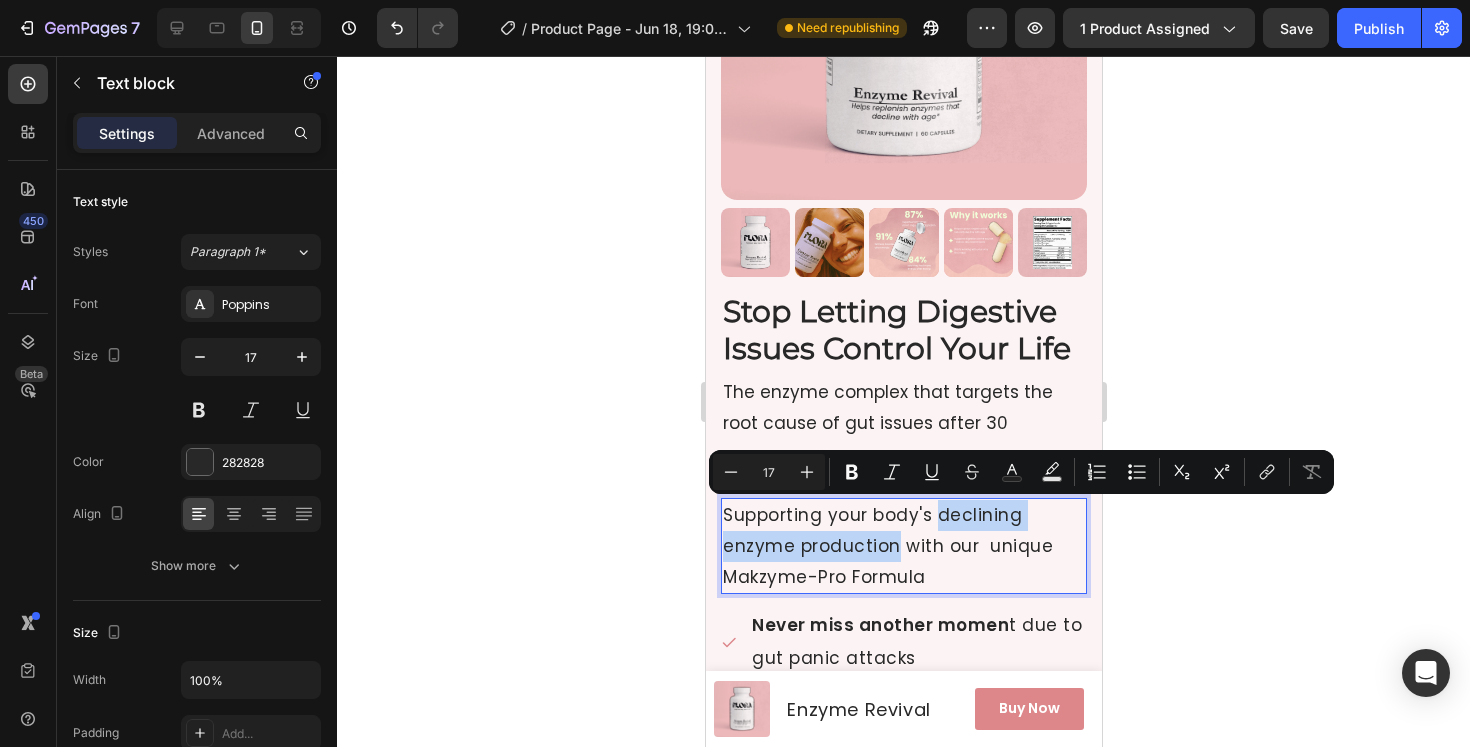 drag, startPoint x: 935, startPoint y: 519, endPoint x: 881, endPoint y: 547, distance: 60.827625 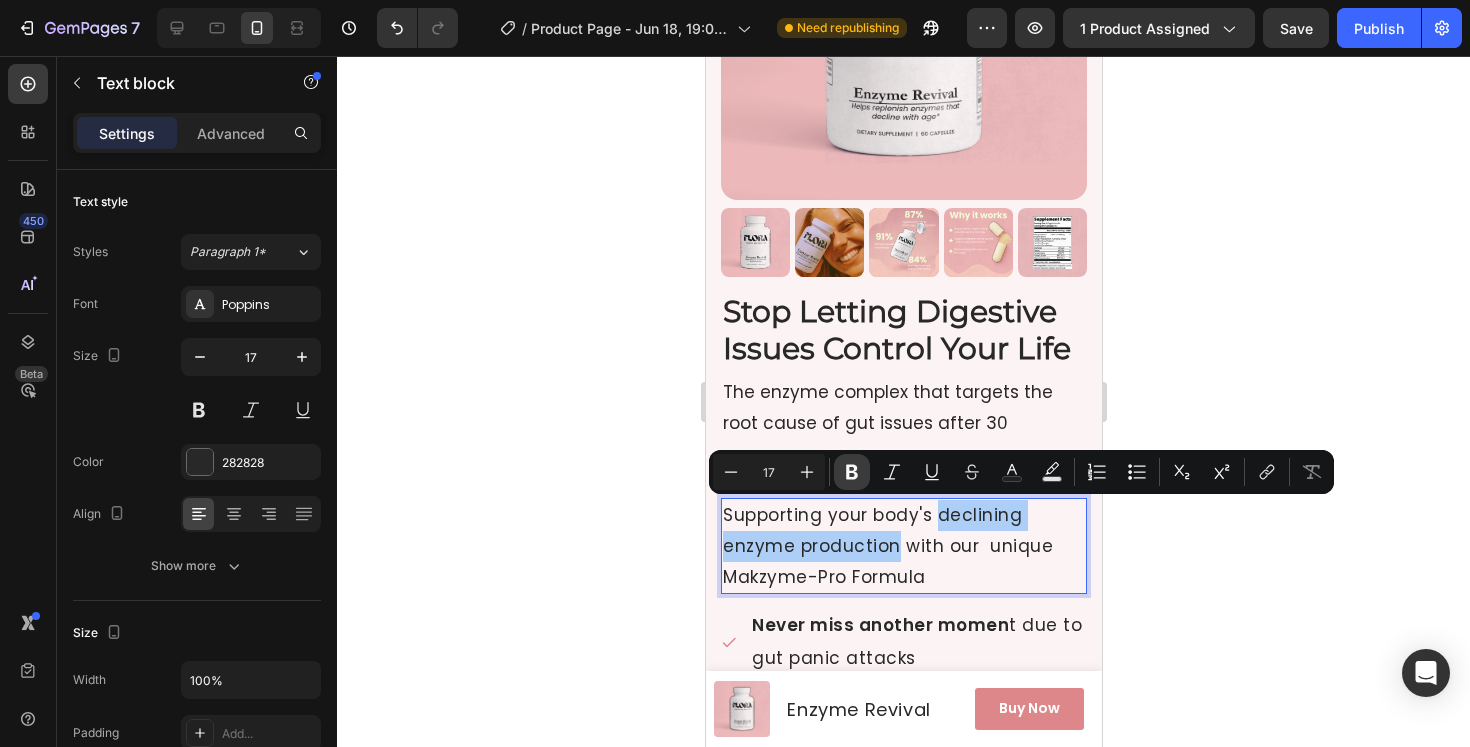 click on "Bold" at bounding box center [852, 472] 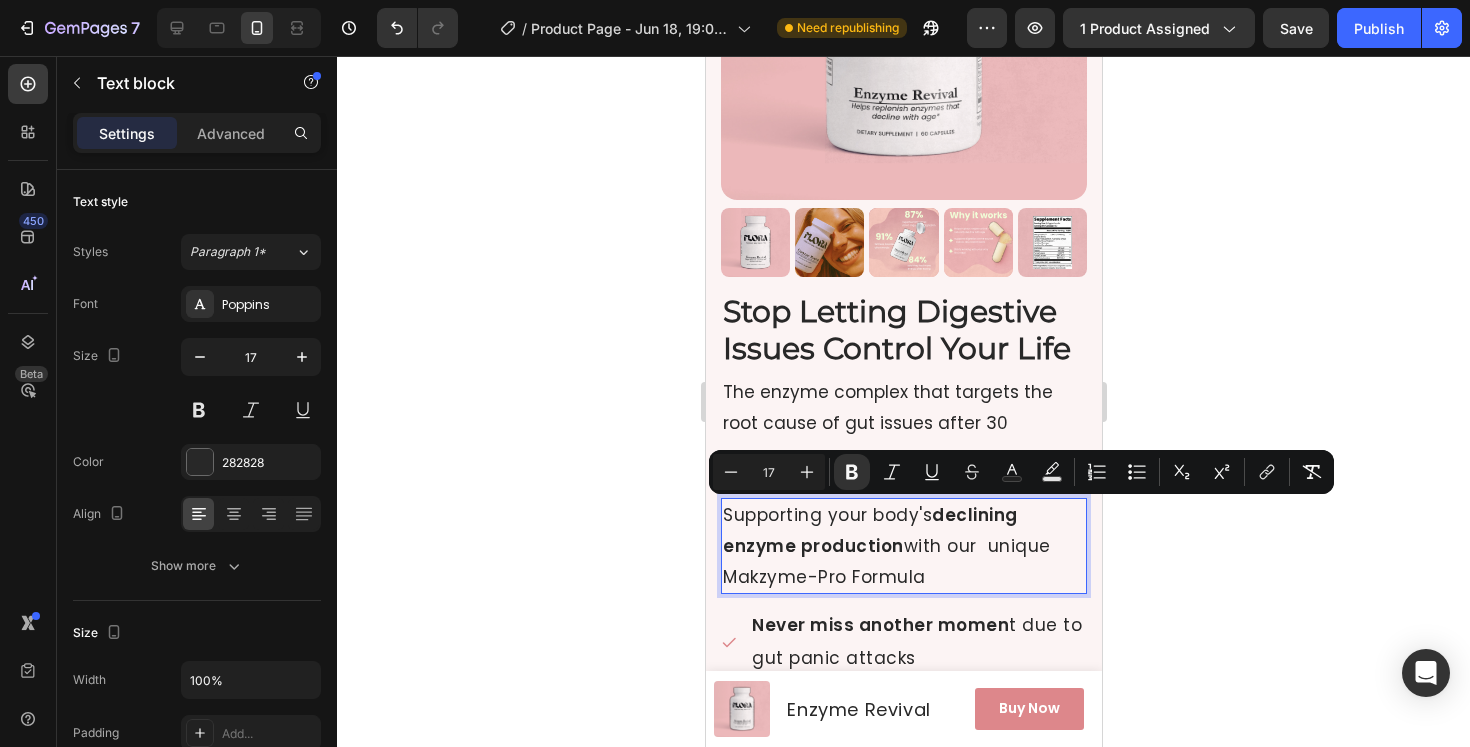 click 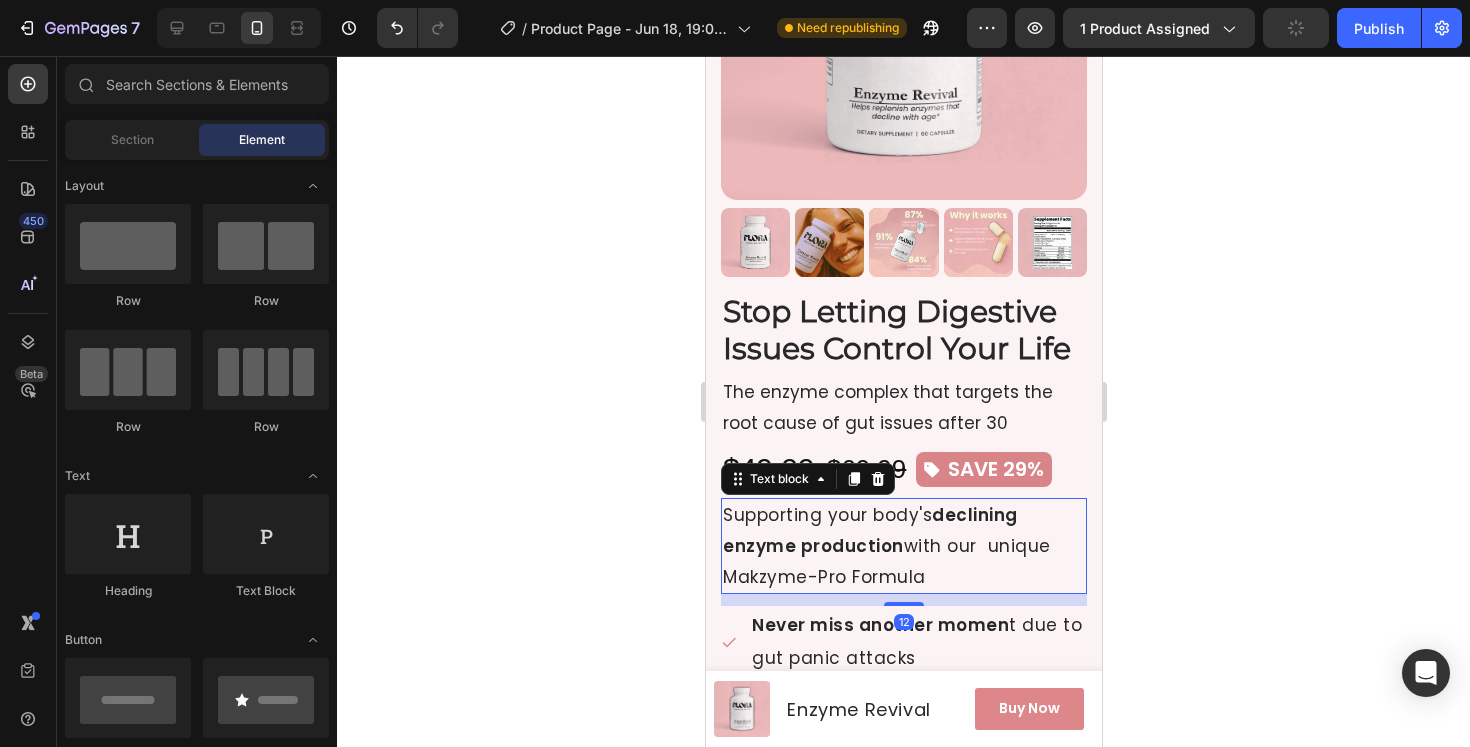 click on "Supporting your body's  declining enzyme production  with our  unique Makzyme-Pro Formula" at bounding box center [903, 546] 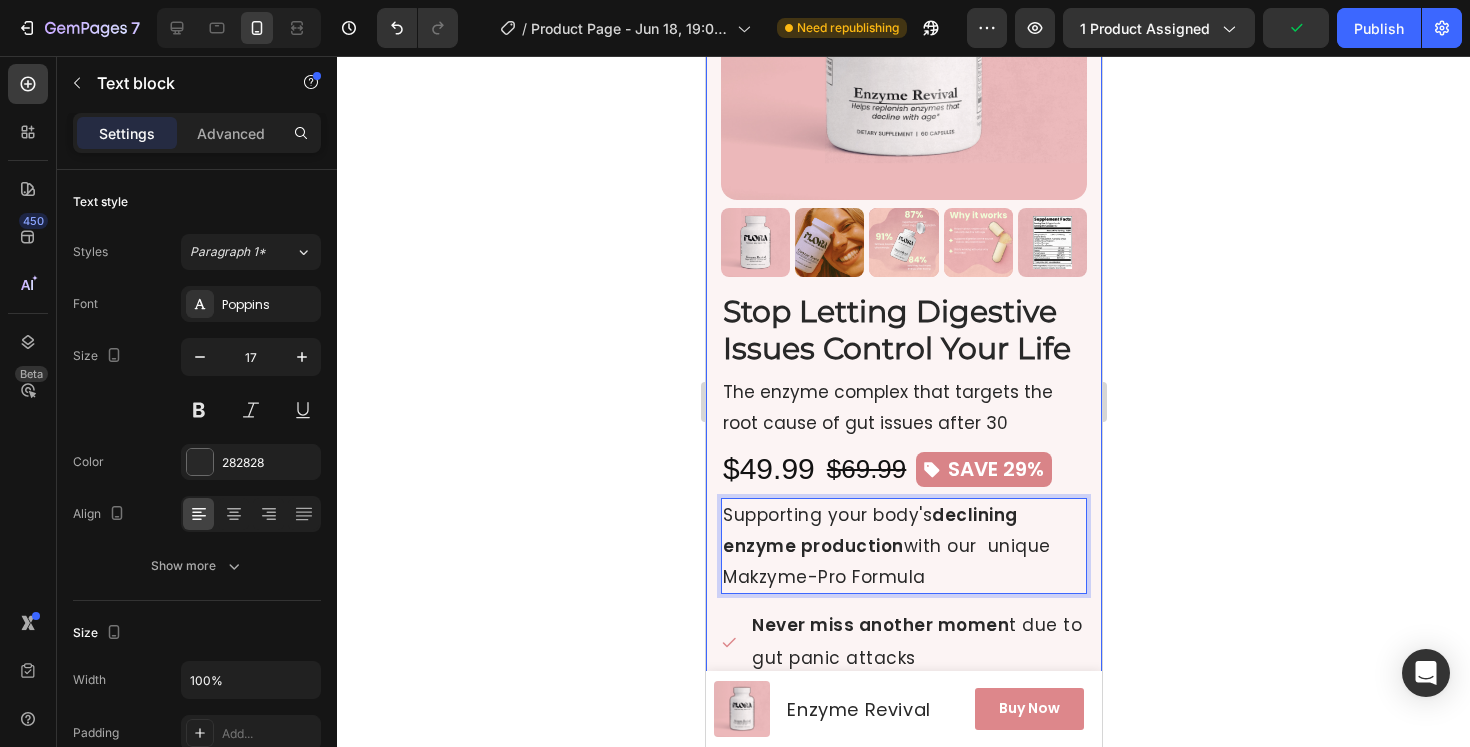 drag, startPoint x: 914, startPoint y: 569, endPoint x: 705, endPoint y: 570, distance: 209.0024 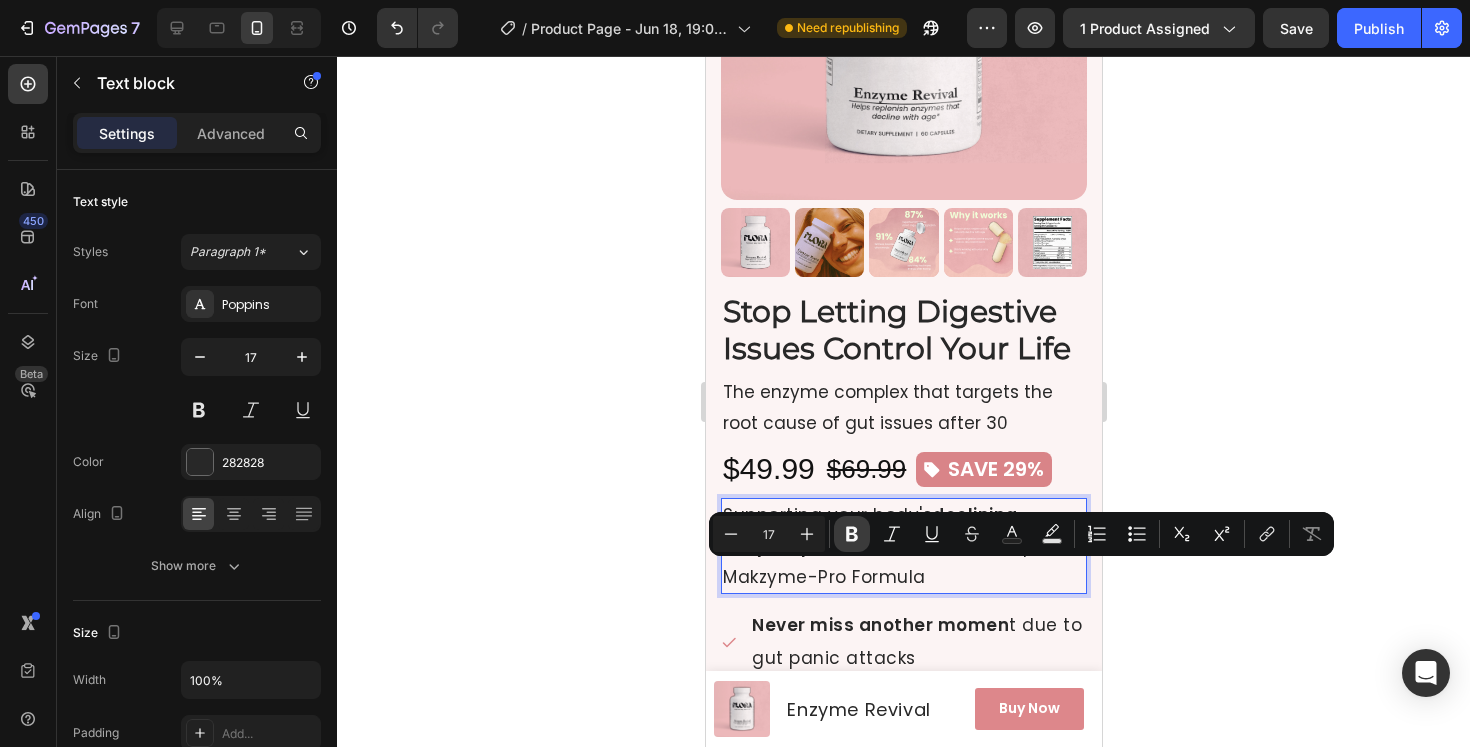 click 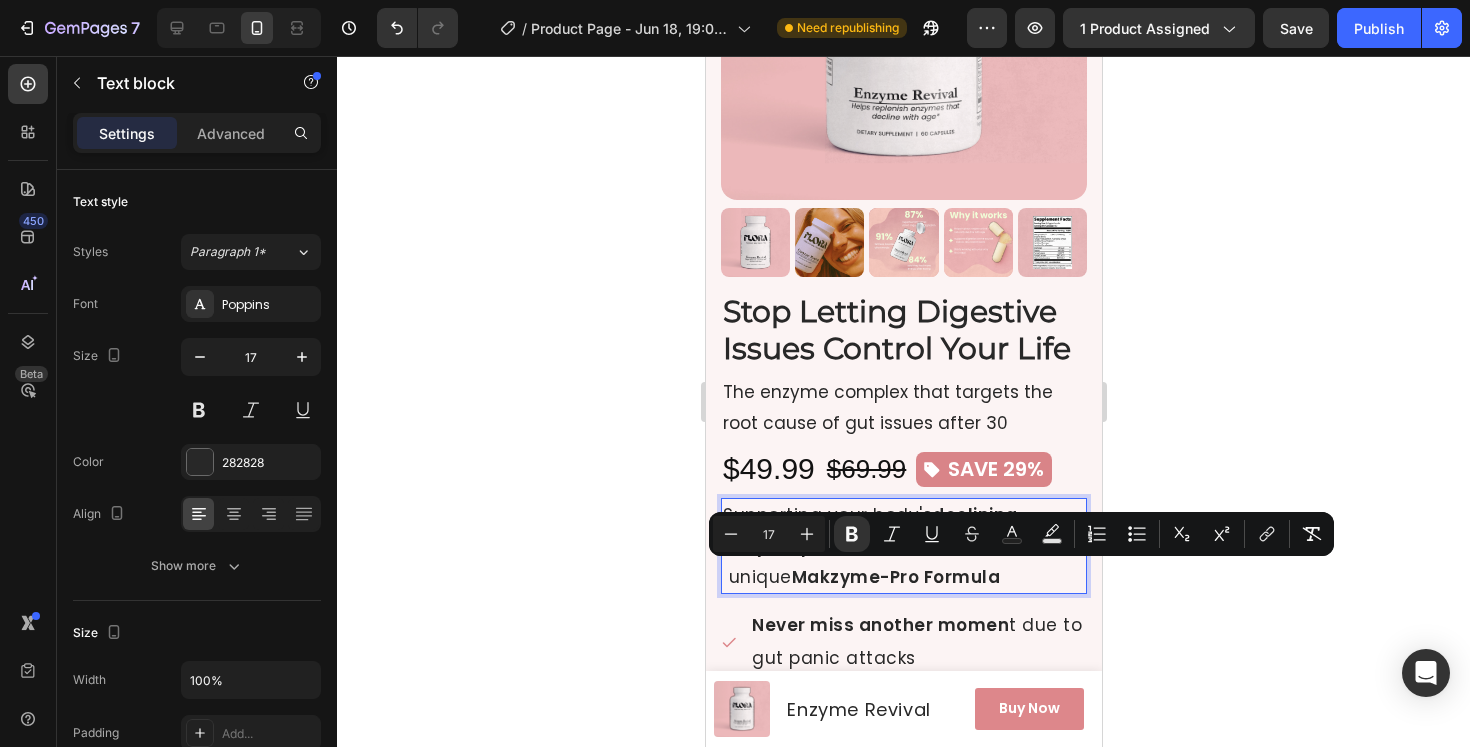 click 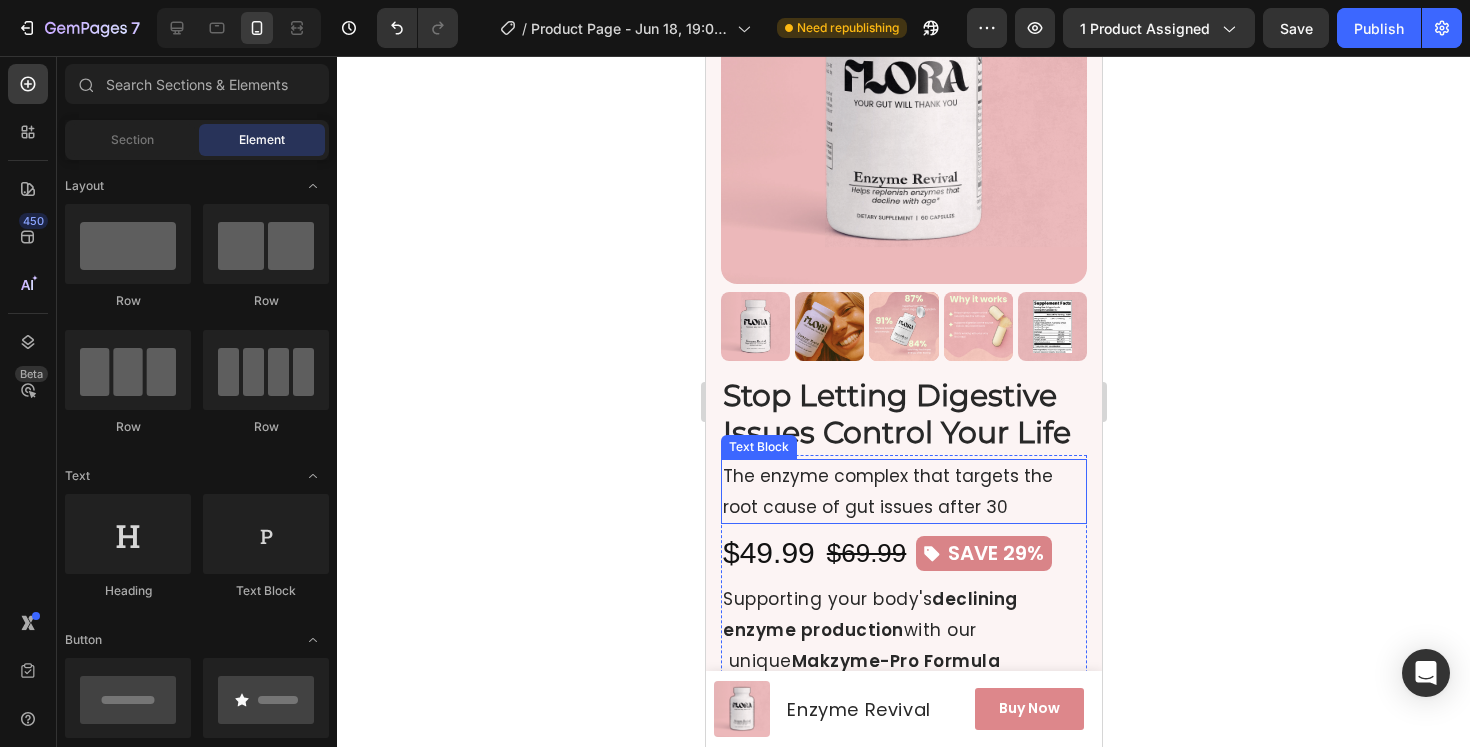 scroll, scrollTop: 268, scrollLeft: 0, axis: vertical 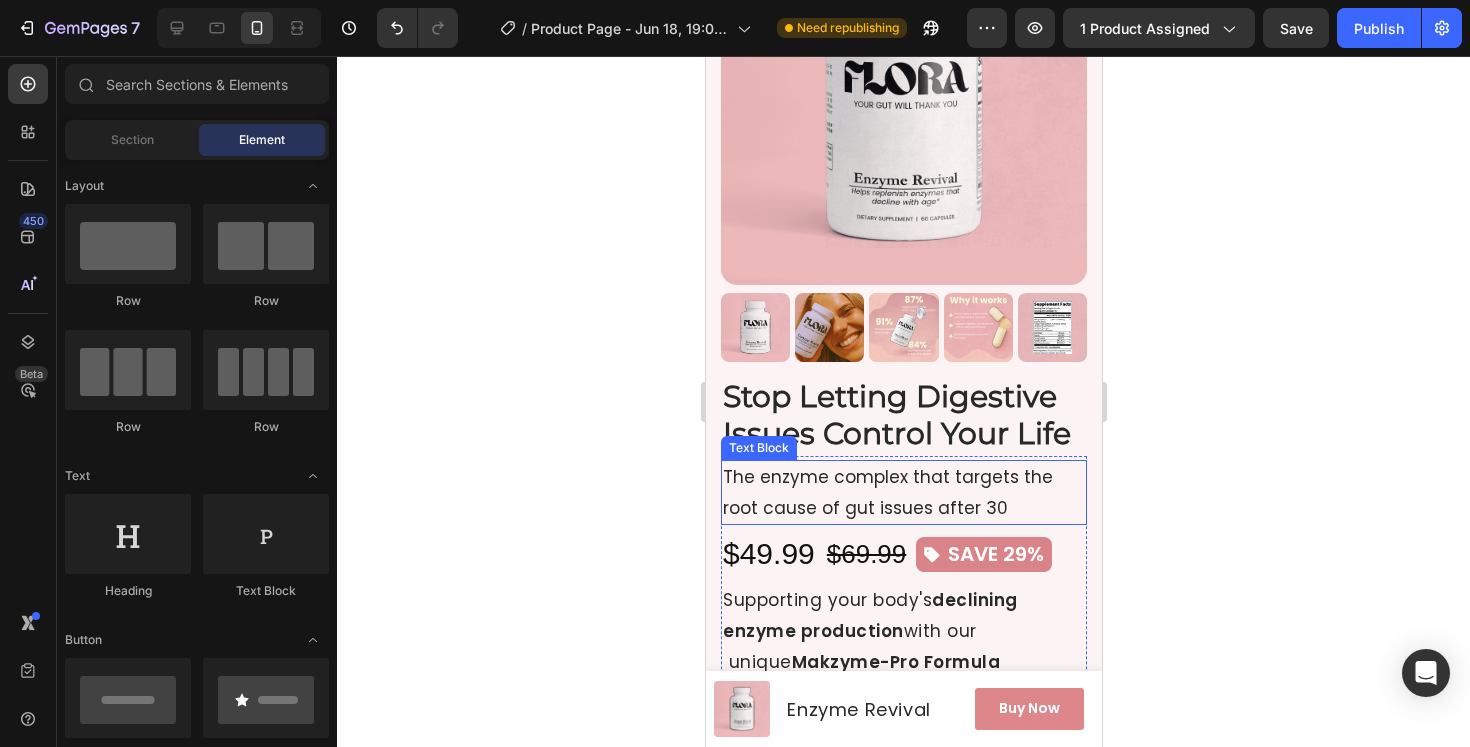 click on "The enzyme complex that targets the root cause of gut issues after 30" at bounding box center (903, 492) 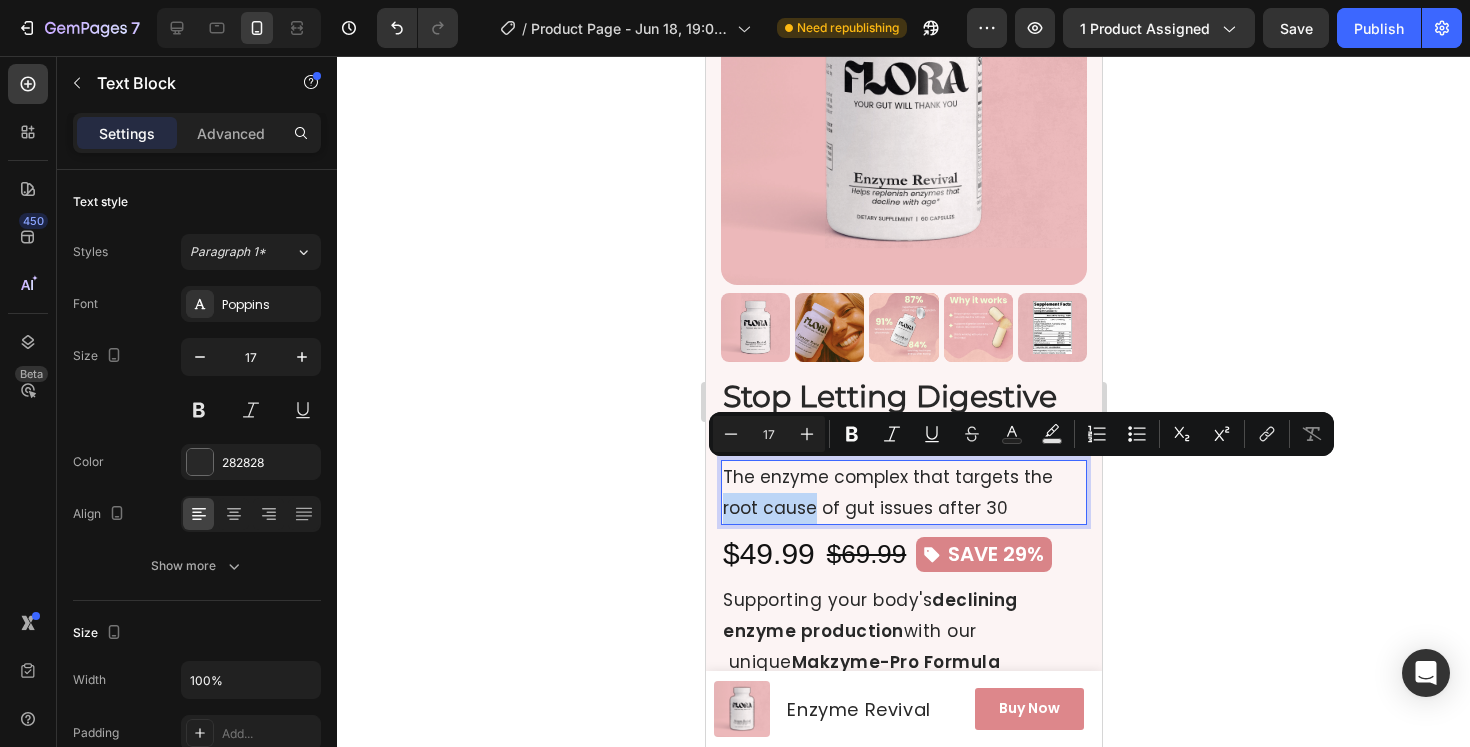 drag, startPoint x: 1044, startPoint y: 473, endPoint x: 773, endPoint y: 511, distance: 273.65125 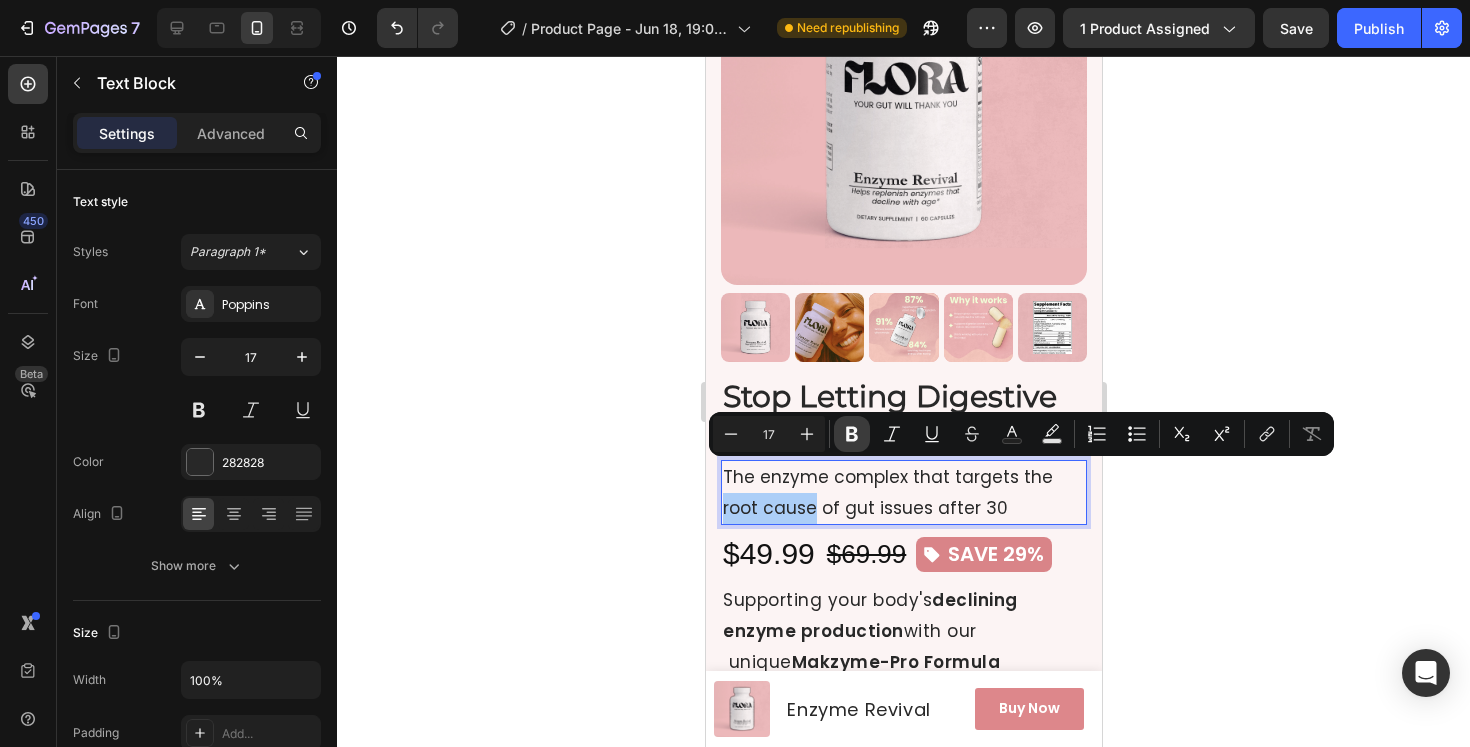 click 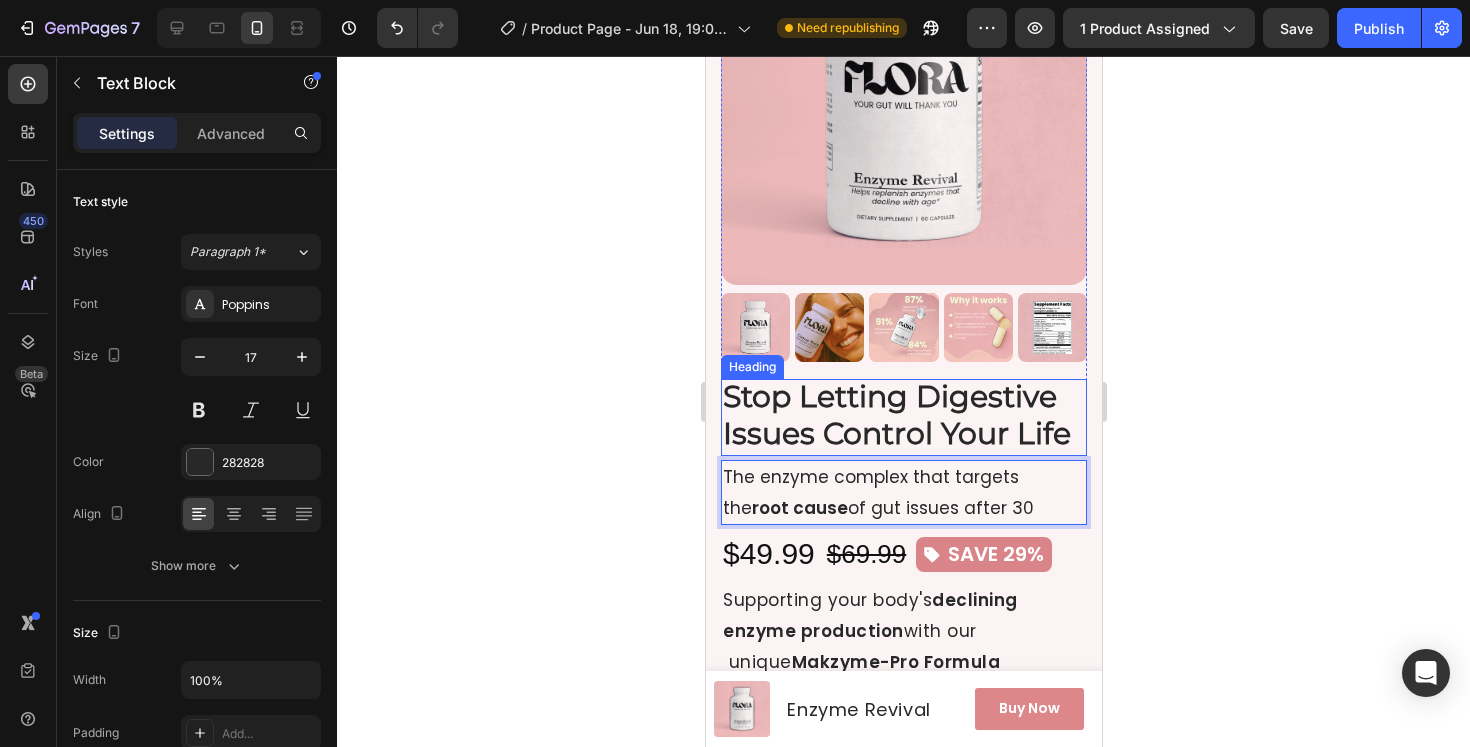click 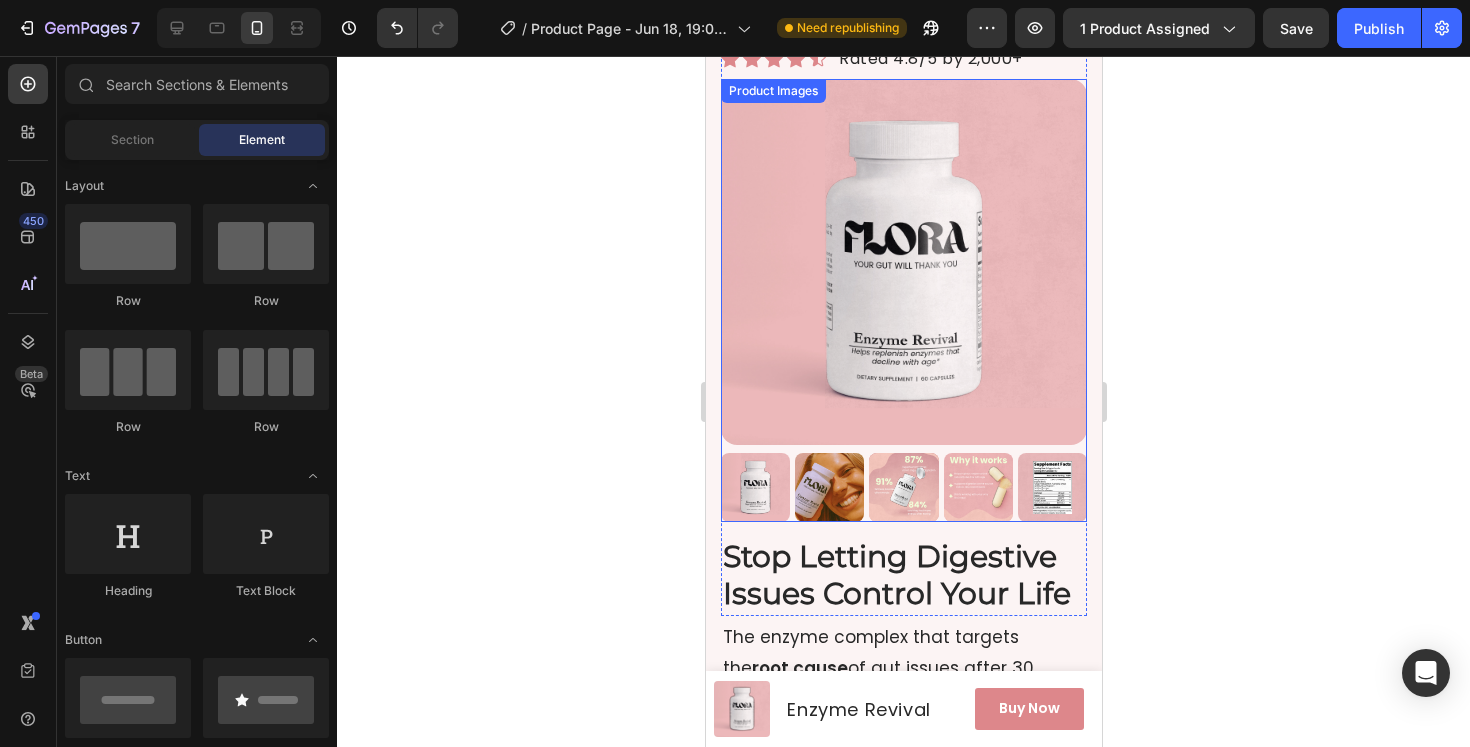 scroll, scrollTop: 63, scrollLeft: 0, axis: vertical 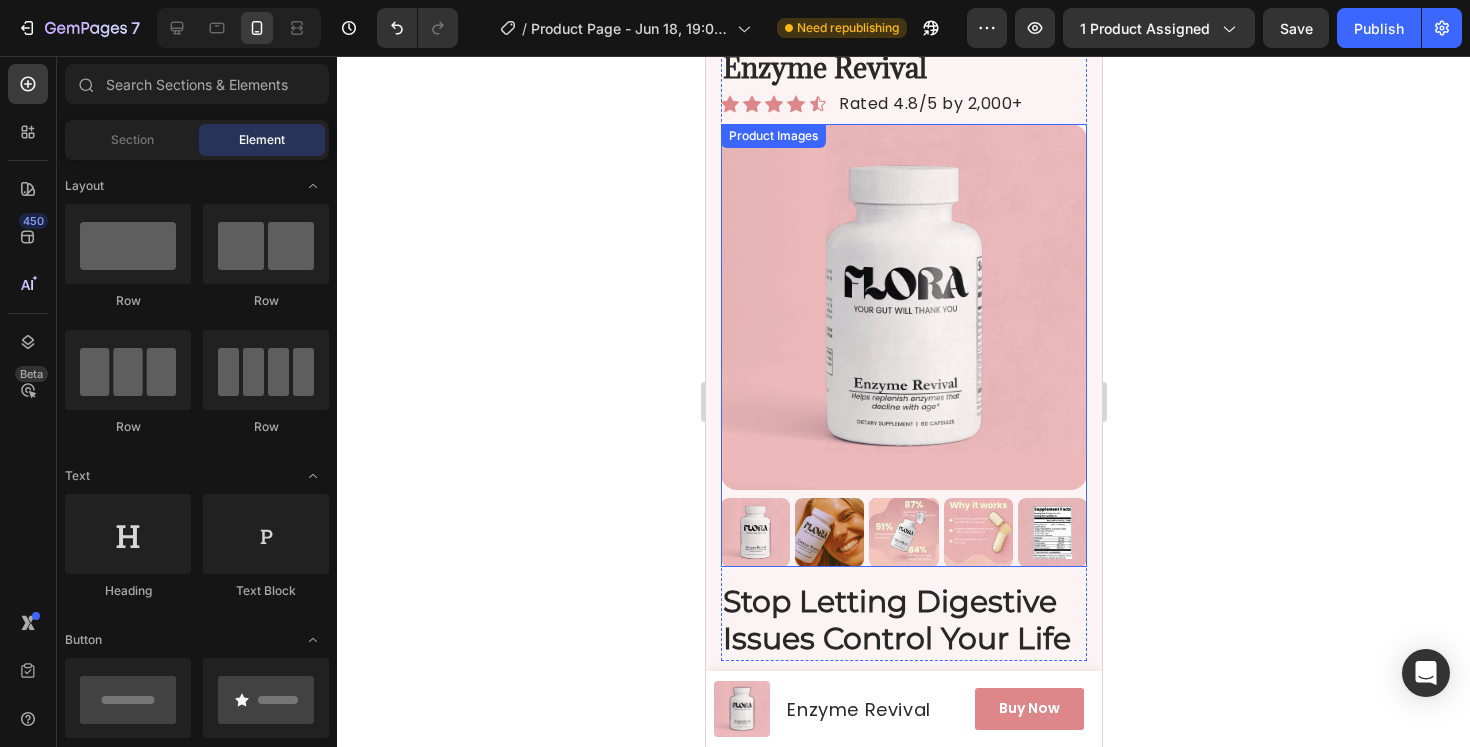 click 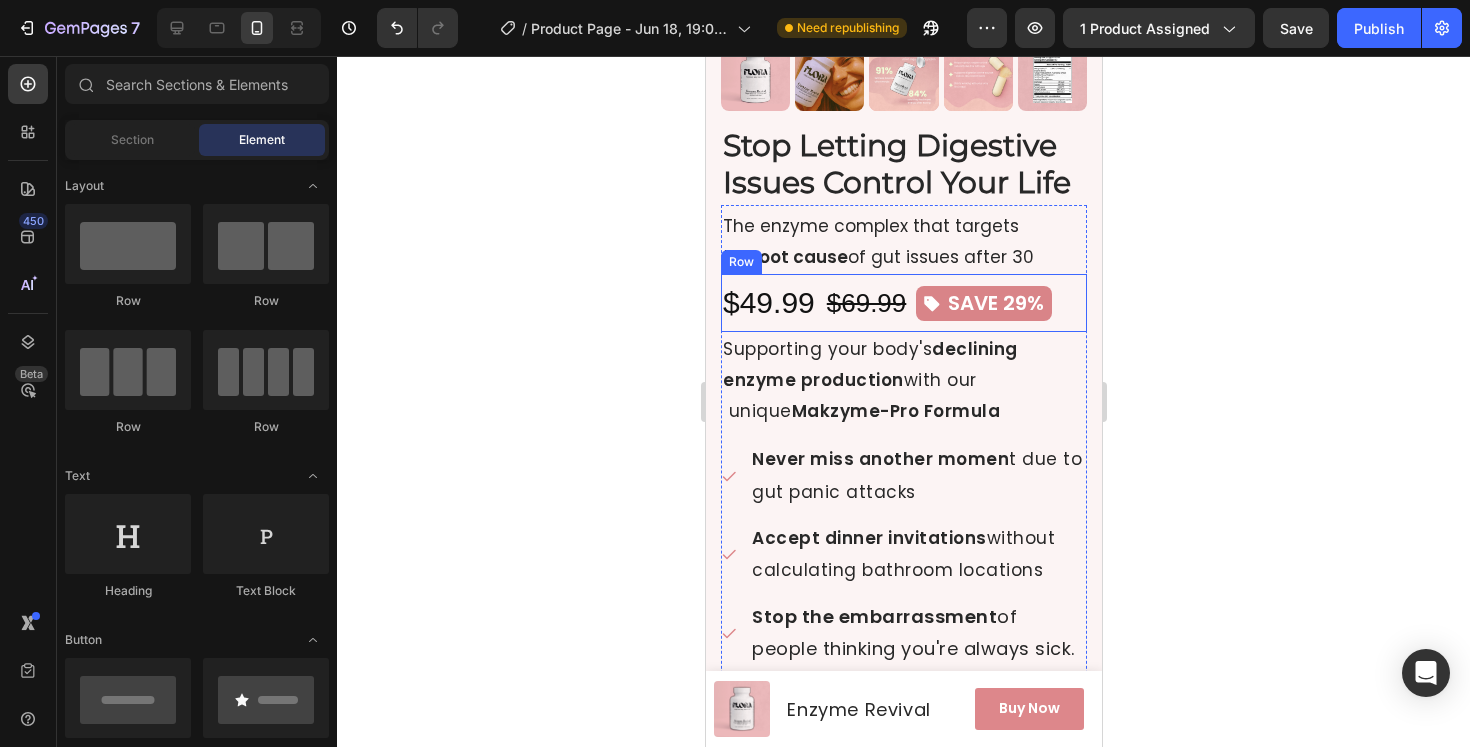 scroll, scrollTop: 521, scrollLeft: 0, axis: vertical 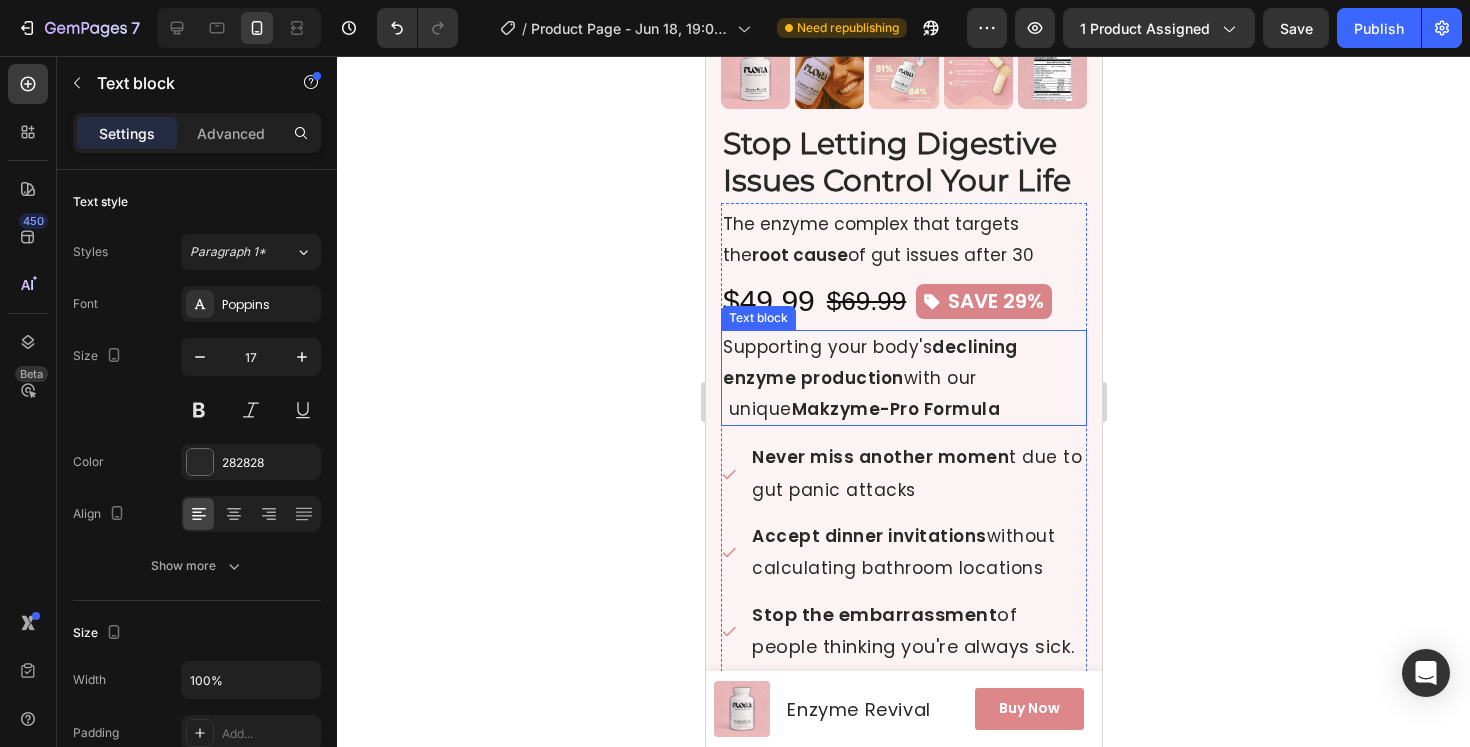 click on "Supporting your body's  declining enzyme production  with our  unique  Makzyme-Pro Formula" at bounding box center (903, 378) 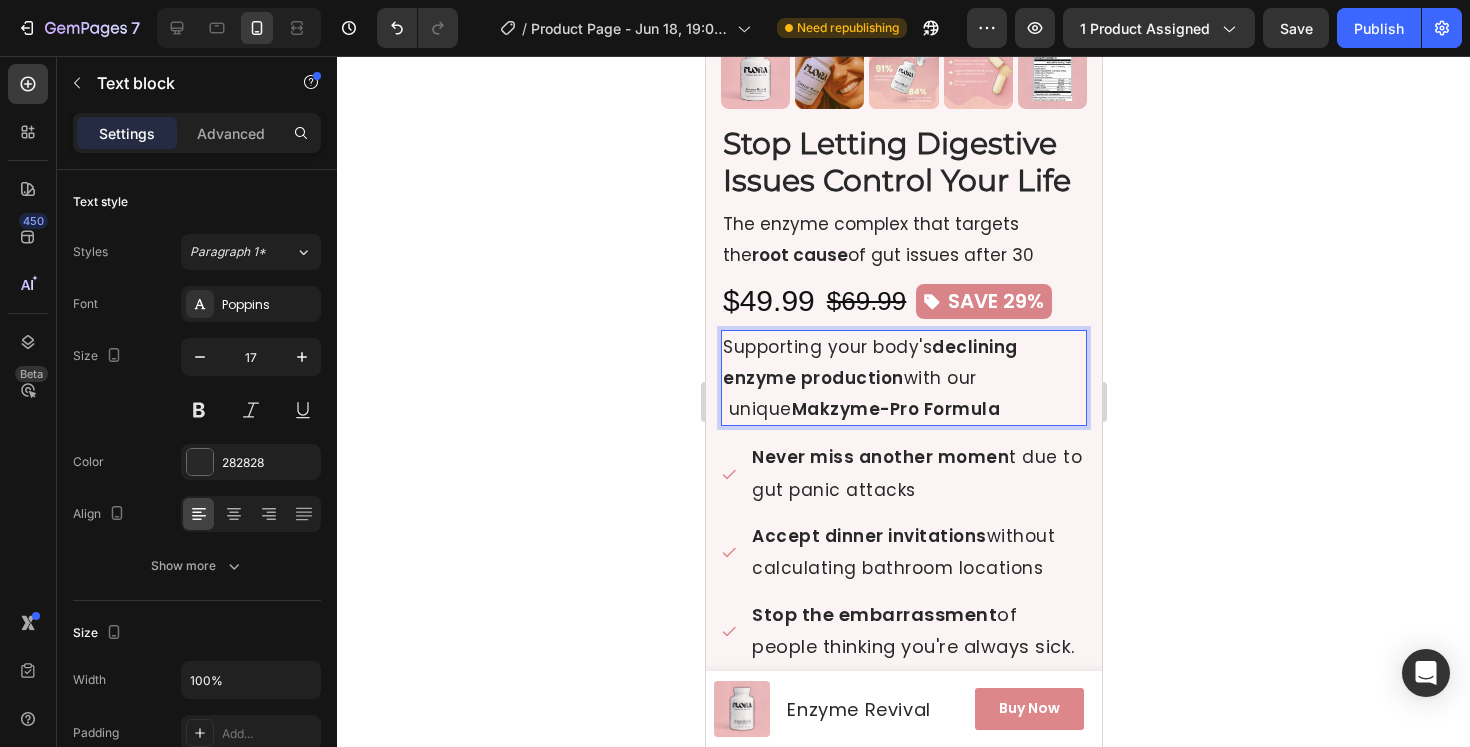 click on "Supporting your body's  declining enzyme production  with our  unique  Makzyme-Pro Formula" at bounding box center [903, 378] 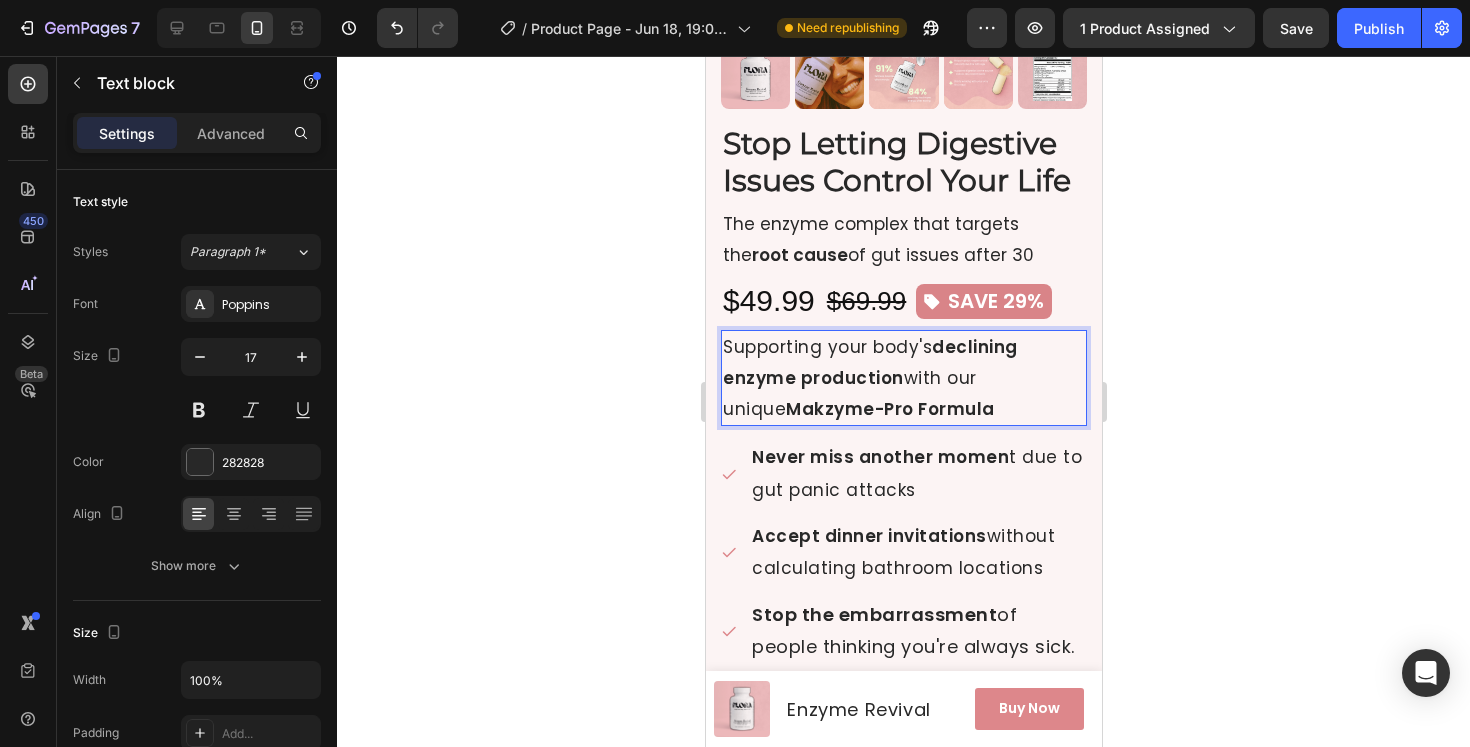click 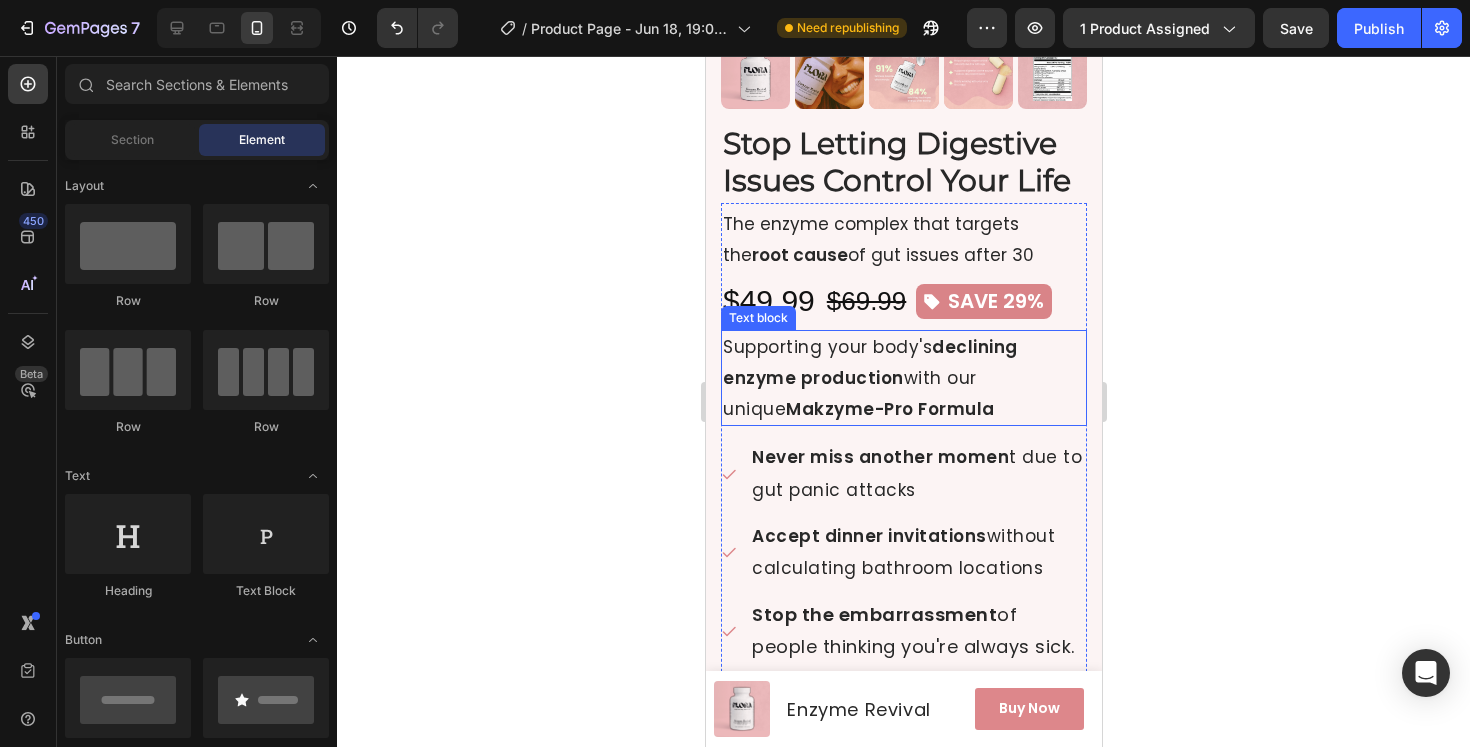 click on "Supporting your body's  declining enzyme production  with our unique  Makzyme-Pro Formula" at bounding box center (903, 378) 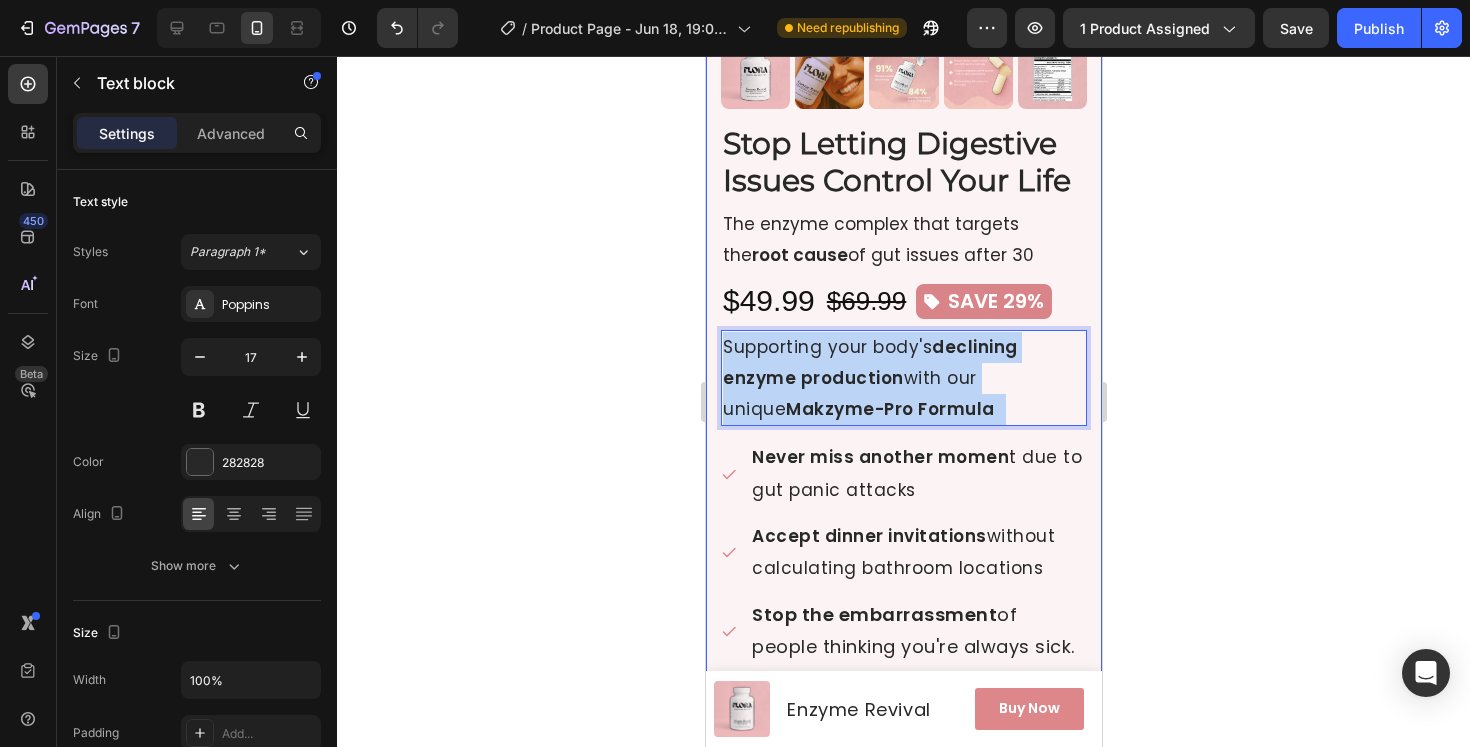 drag, startPoint x: 971, startPoint y: 399, endPoint x: 717, endPoint y: 361, distance: 256.82678 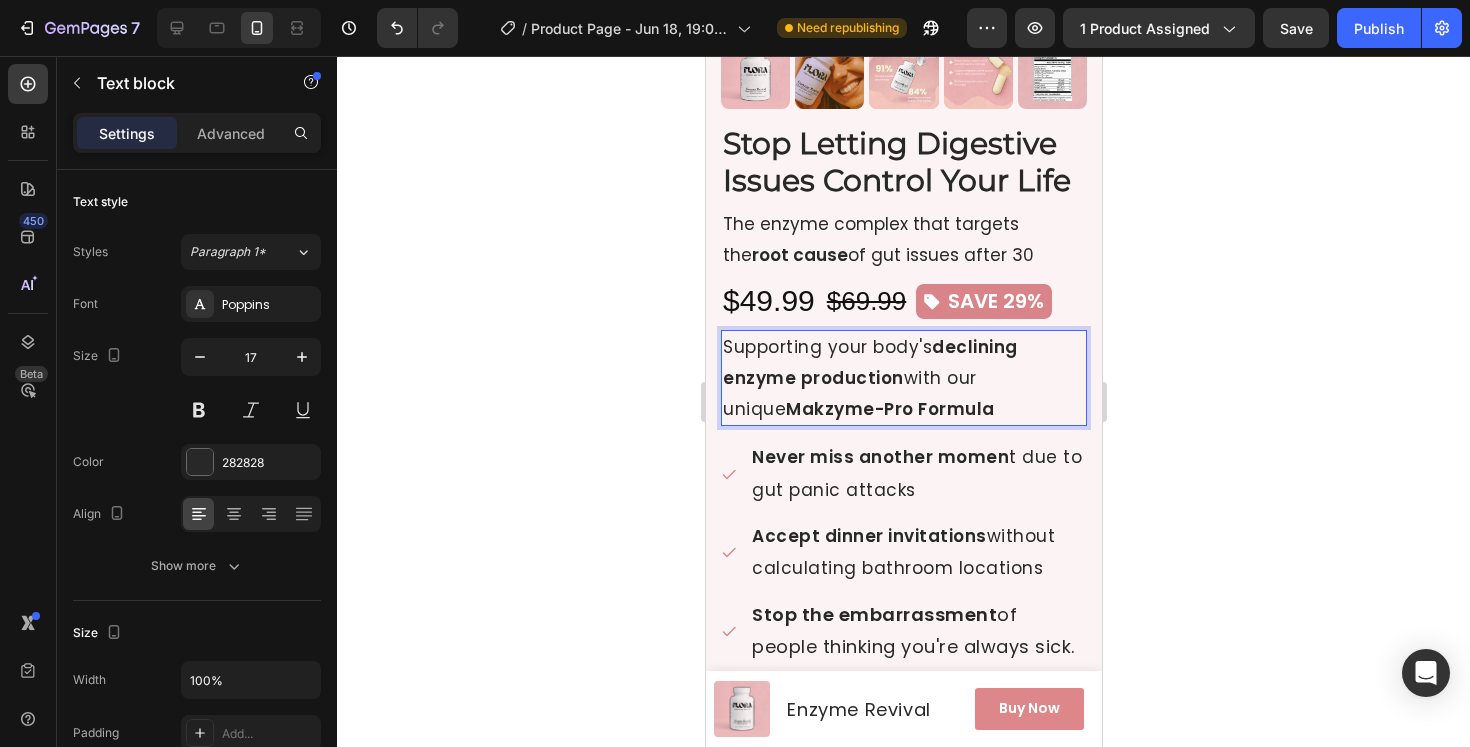 drag, startPoint x: 1057, startPoint y: 369, endPoint x: 1036, endPoint y: 369, distance: 21 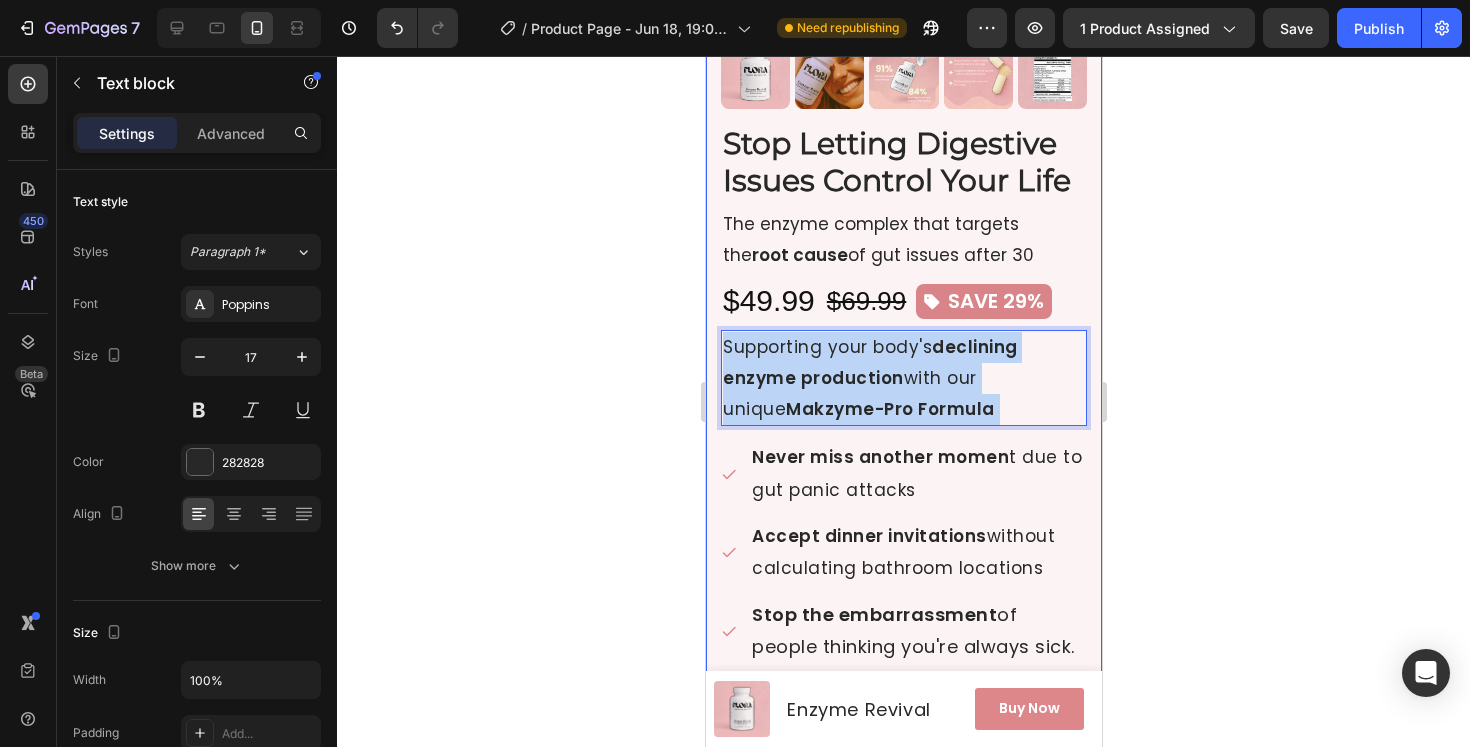 drag, startPoint x: 978, startPoint y: 419, endPoint x: 705, endPoint y: 349, distance: 281.8315 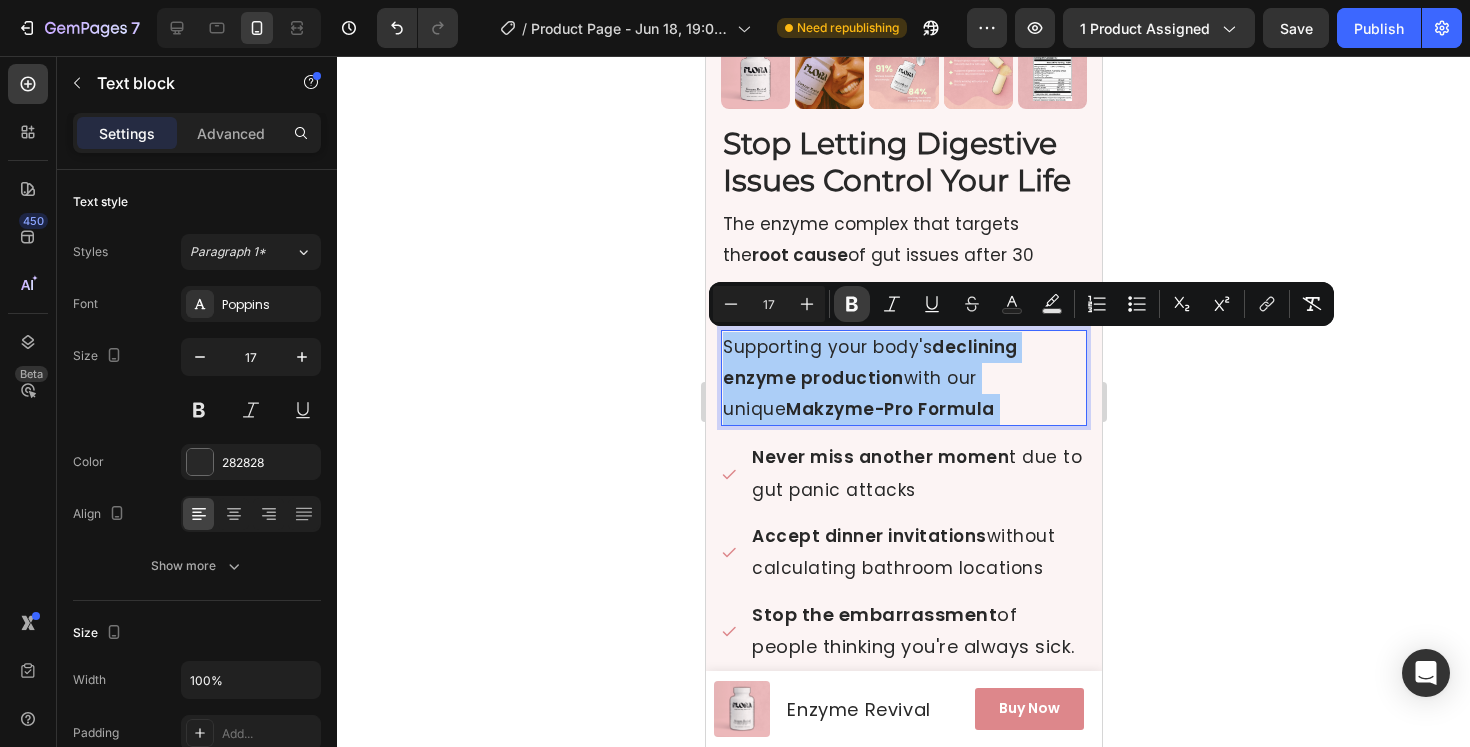 click on "Bold" at bounding box center [852, 304] 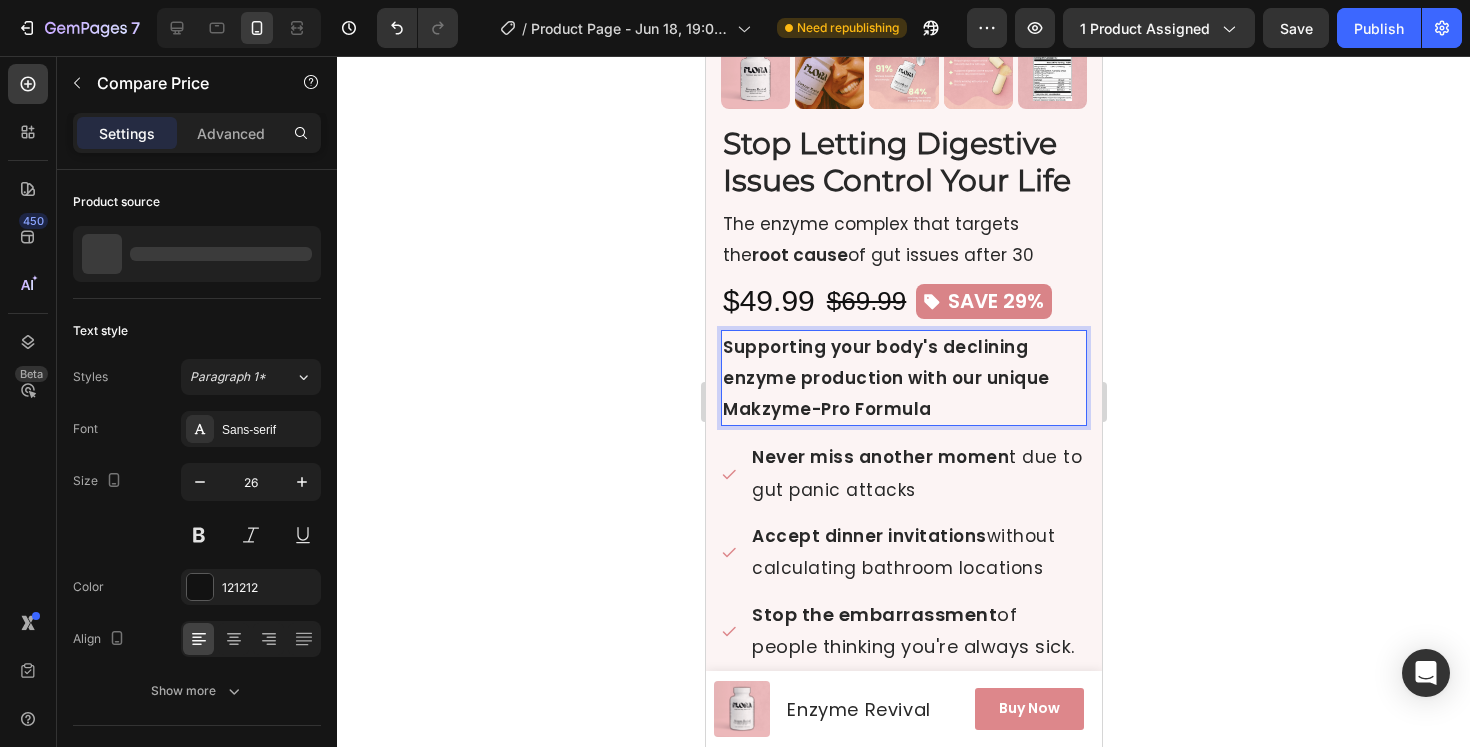 click on "$69.99" at bounding box center (866, 301) 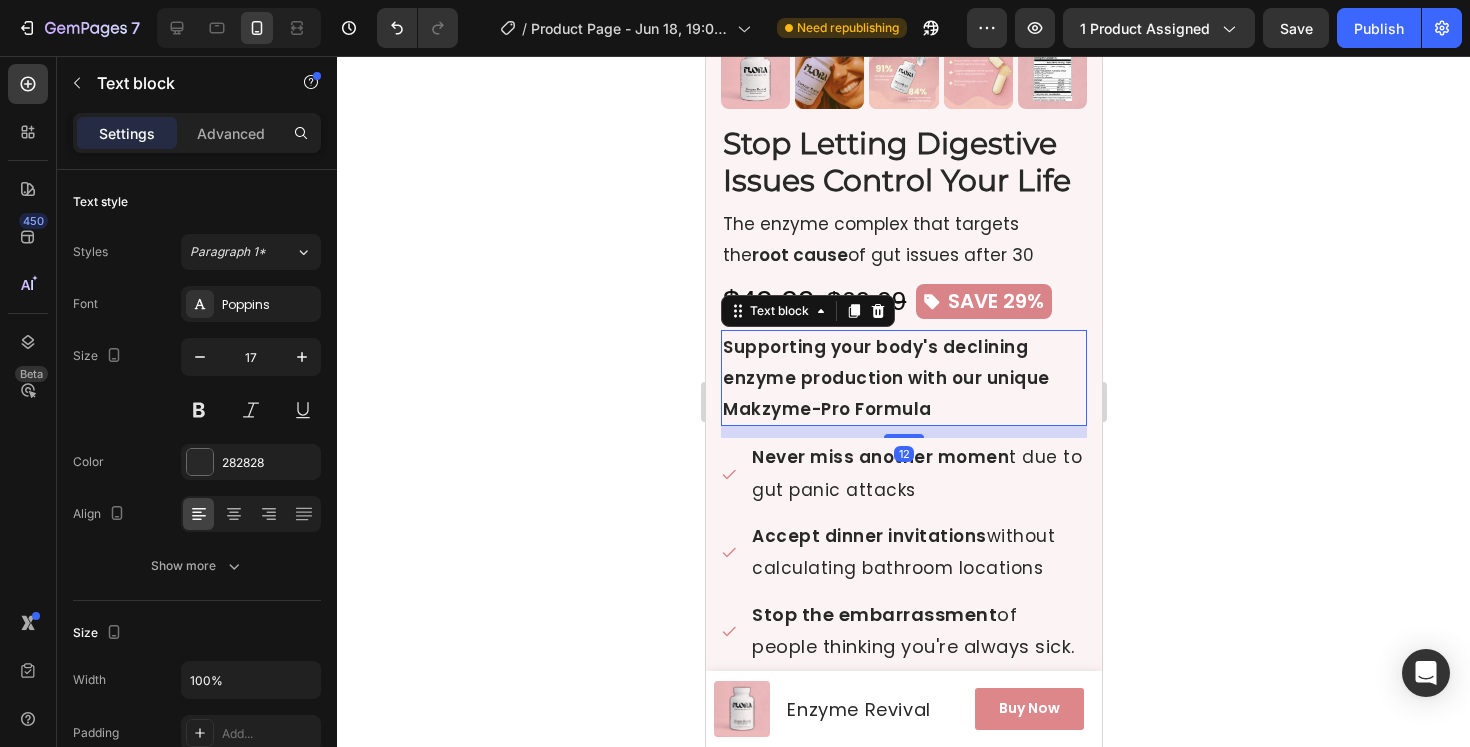 click on "Supporting your body's declining enzyme production with our unique Makzyme-Pro Formula" at bounding box center (885, 377) 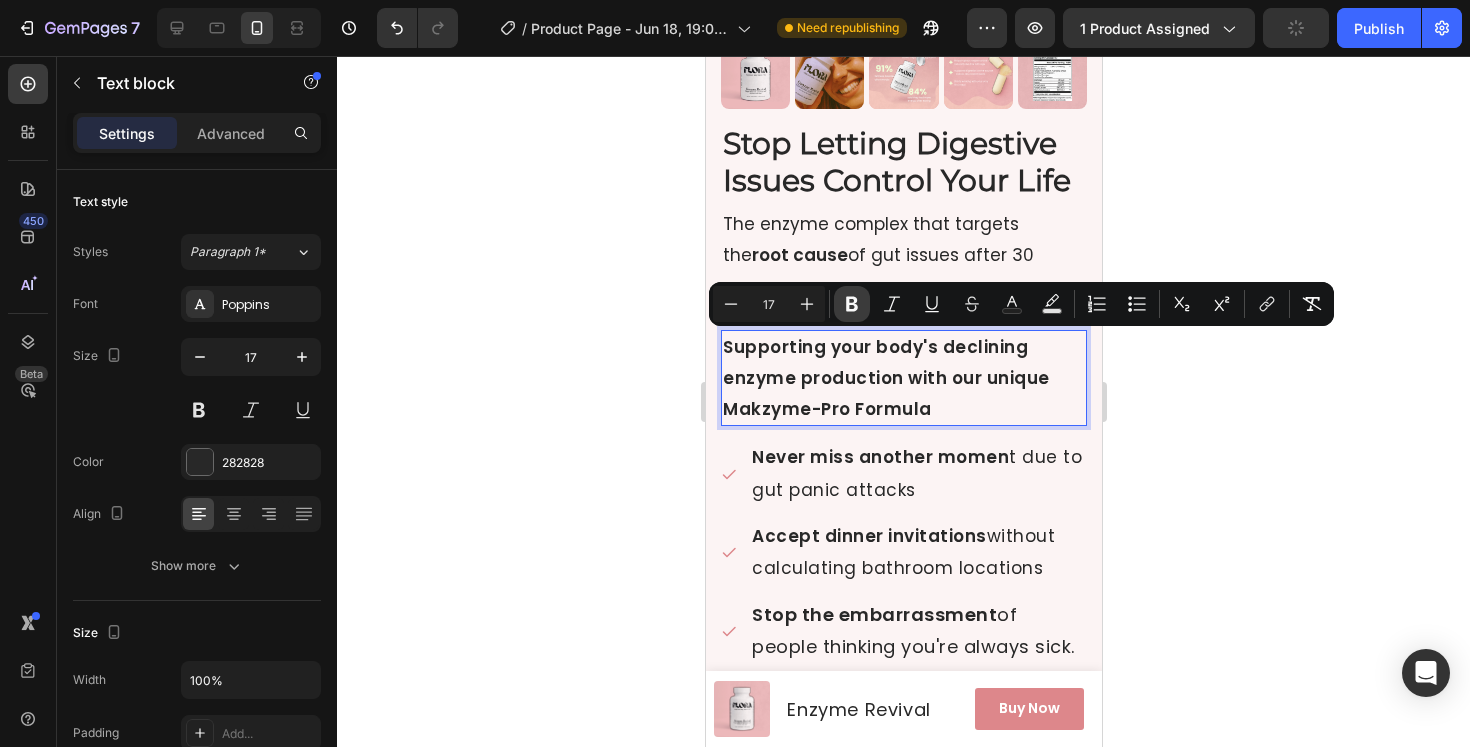 click 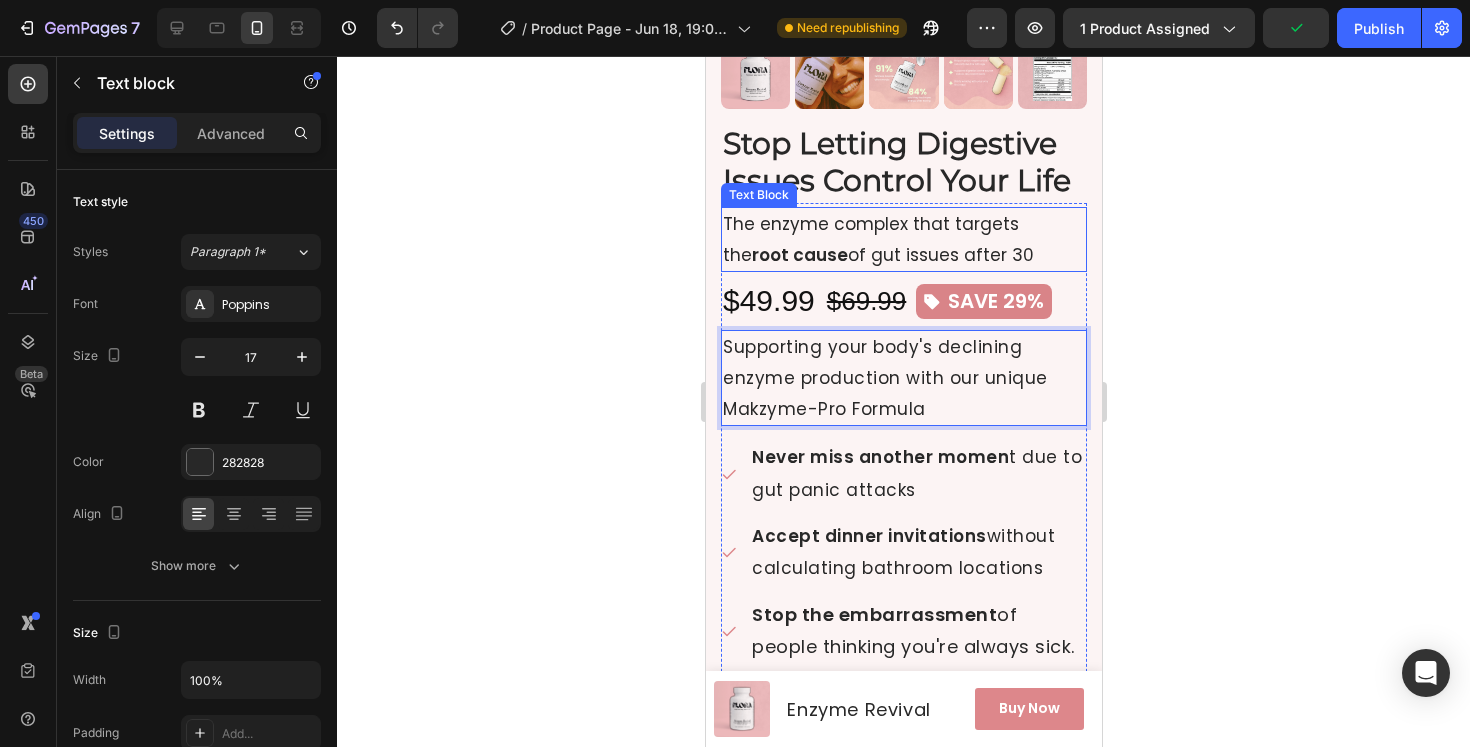 click on "The enzyme complex that targets the  root cause  of gut issues after 30" at bounding box center (903, 239) 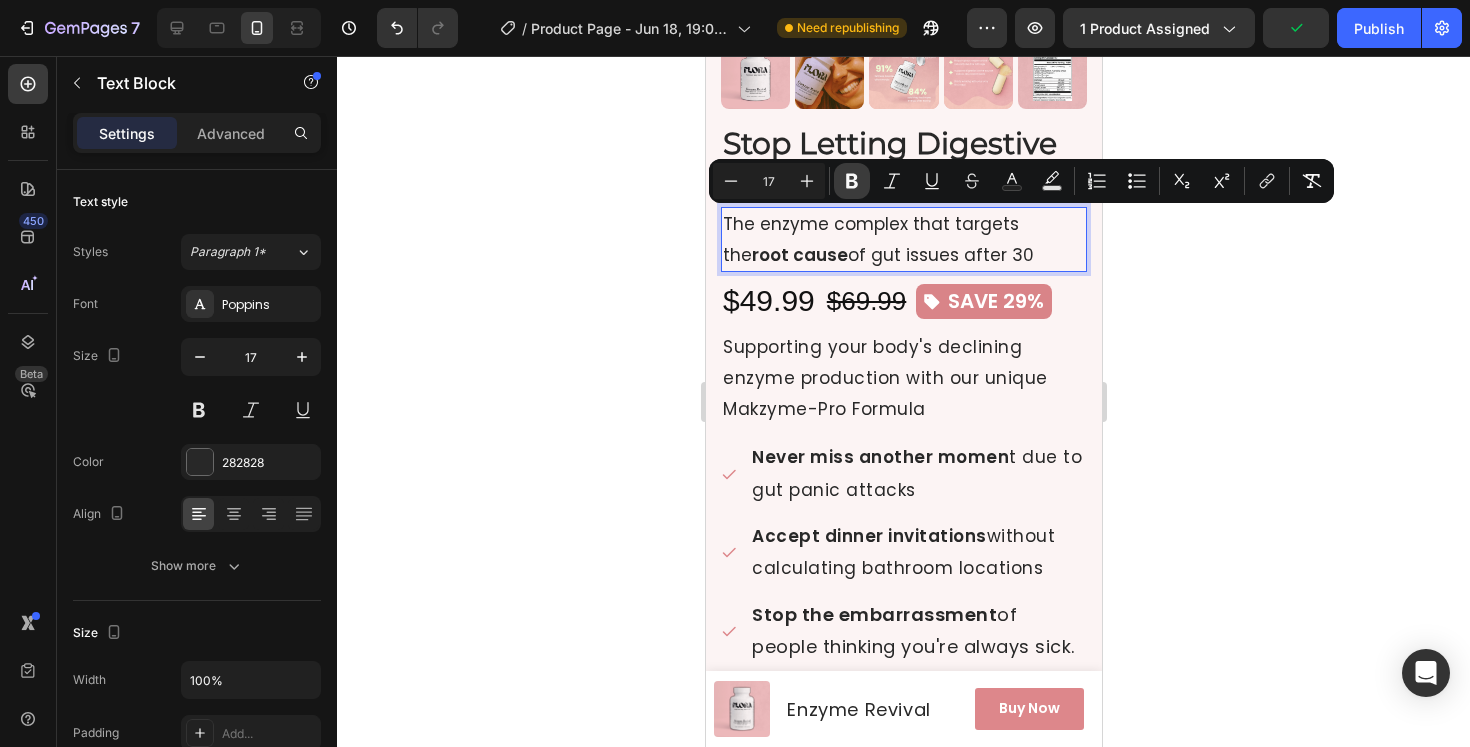 click 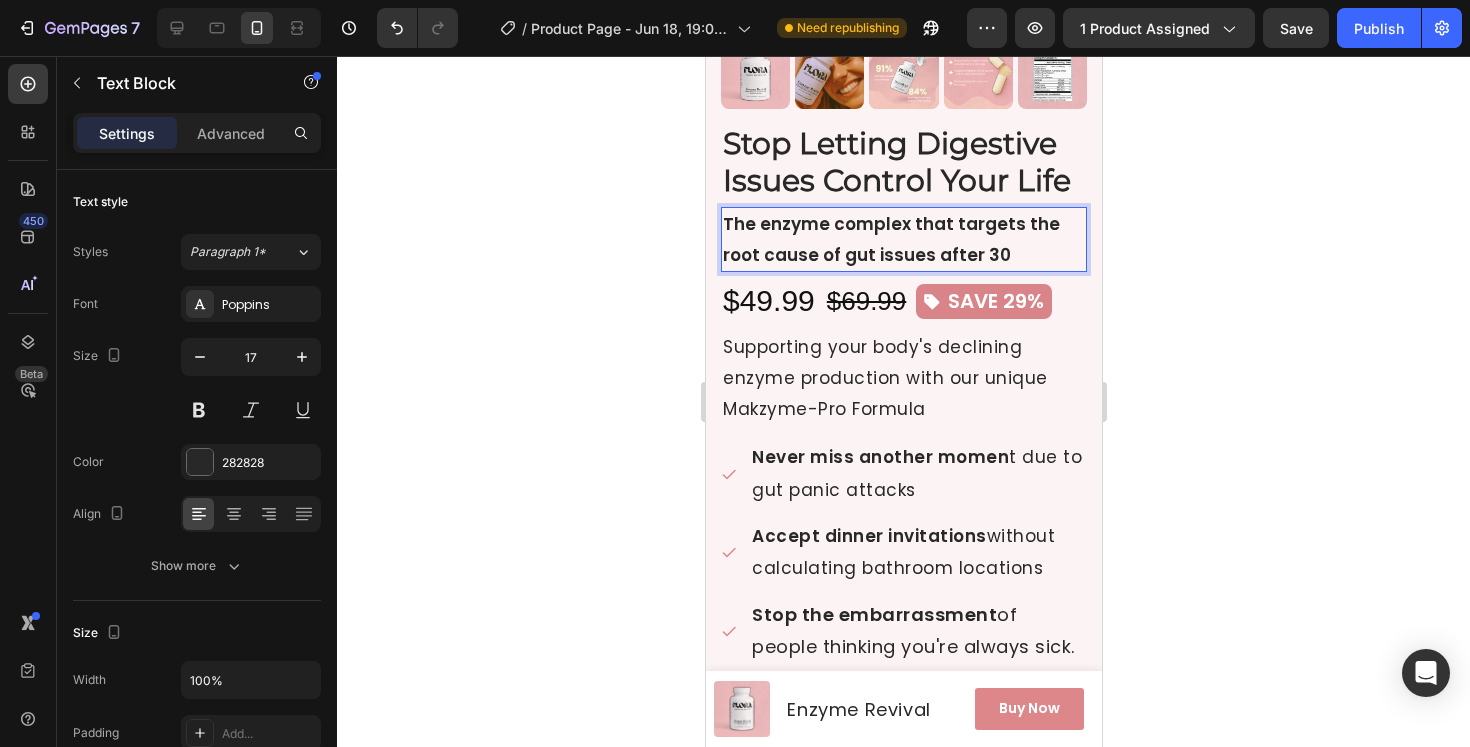 click on "The enzyme complex that targets the root cause of gut issues after 30" at bounding box center [890, 239] 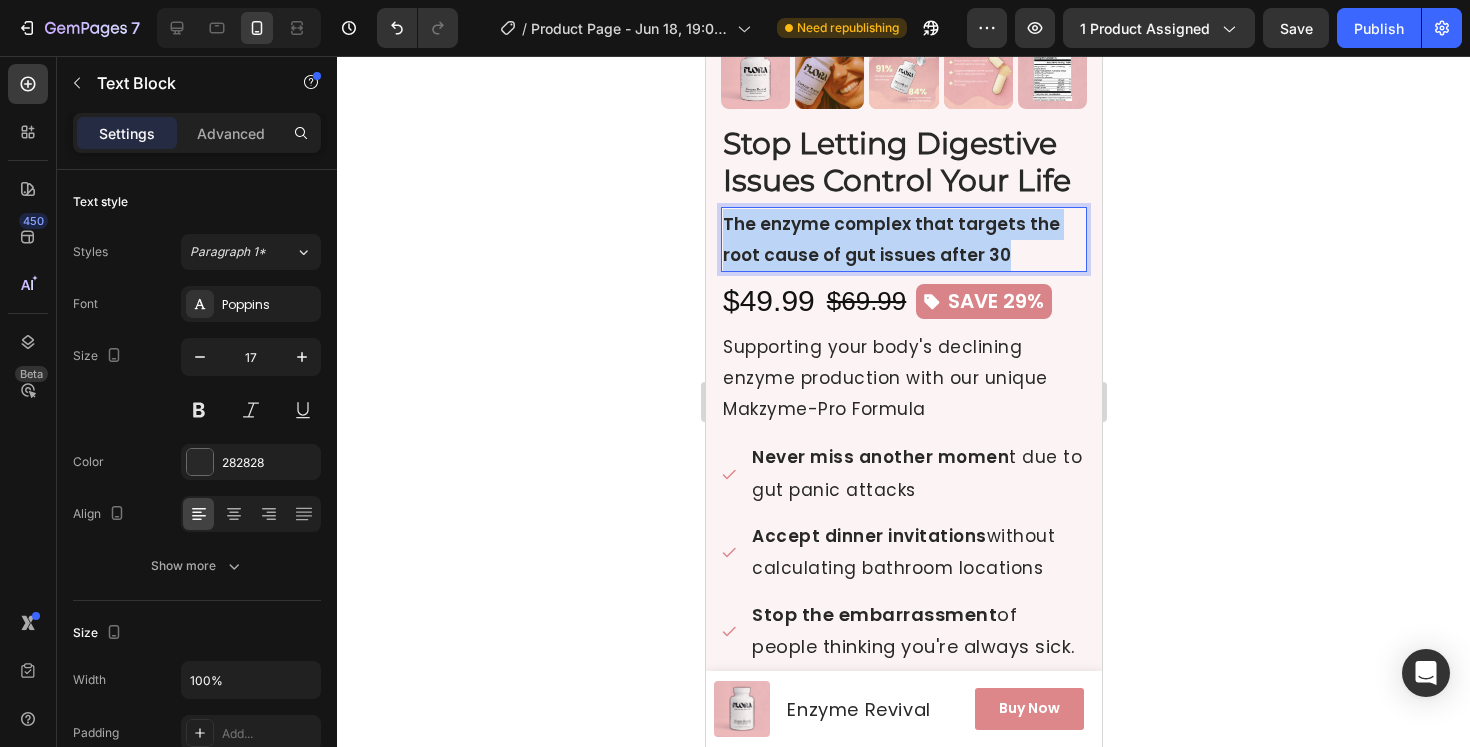 click on "The enzyme complex that targets the root cause of gut issues after 30" at bounding box center [890, 239] 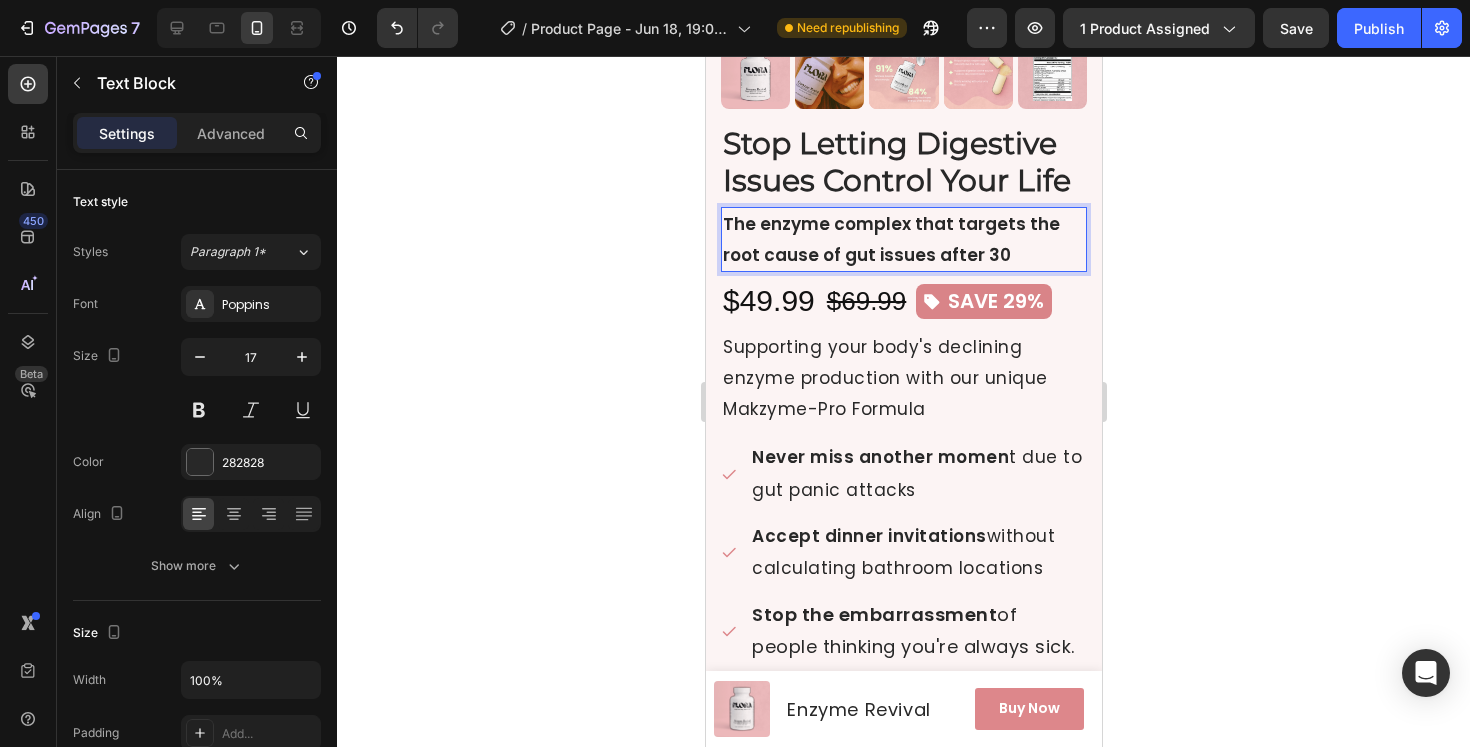 click on "The enzyme complex that targets the root cause of gut issues after 30" at bounding box center (890, 239) 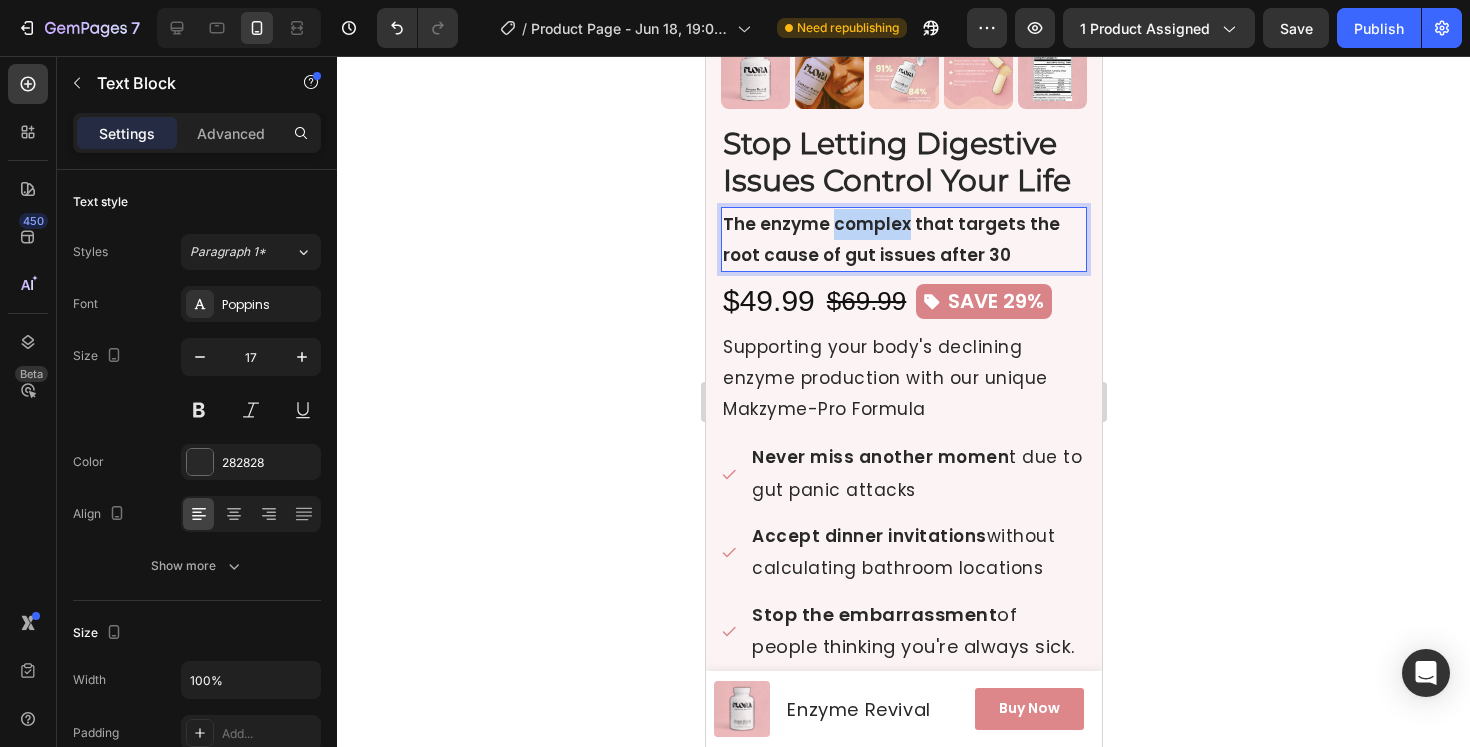 click on "The enzyme complex that targets the root cause of gut issues after 30" at bounding box center [890, 239] 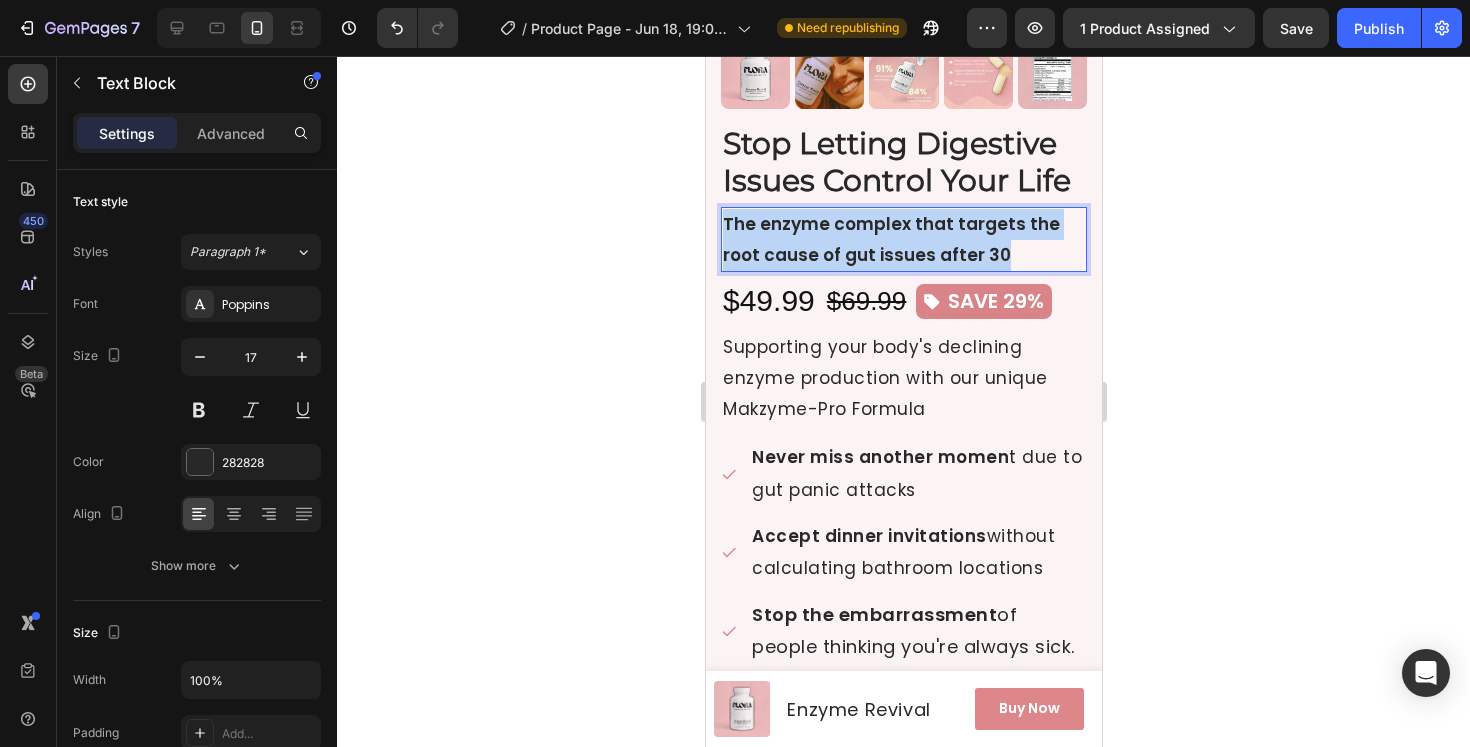 click on "The enzyme complex that targets the root cause of gut issues after 30" at bounding box center (890, 239) 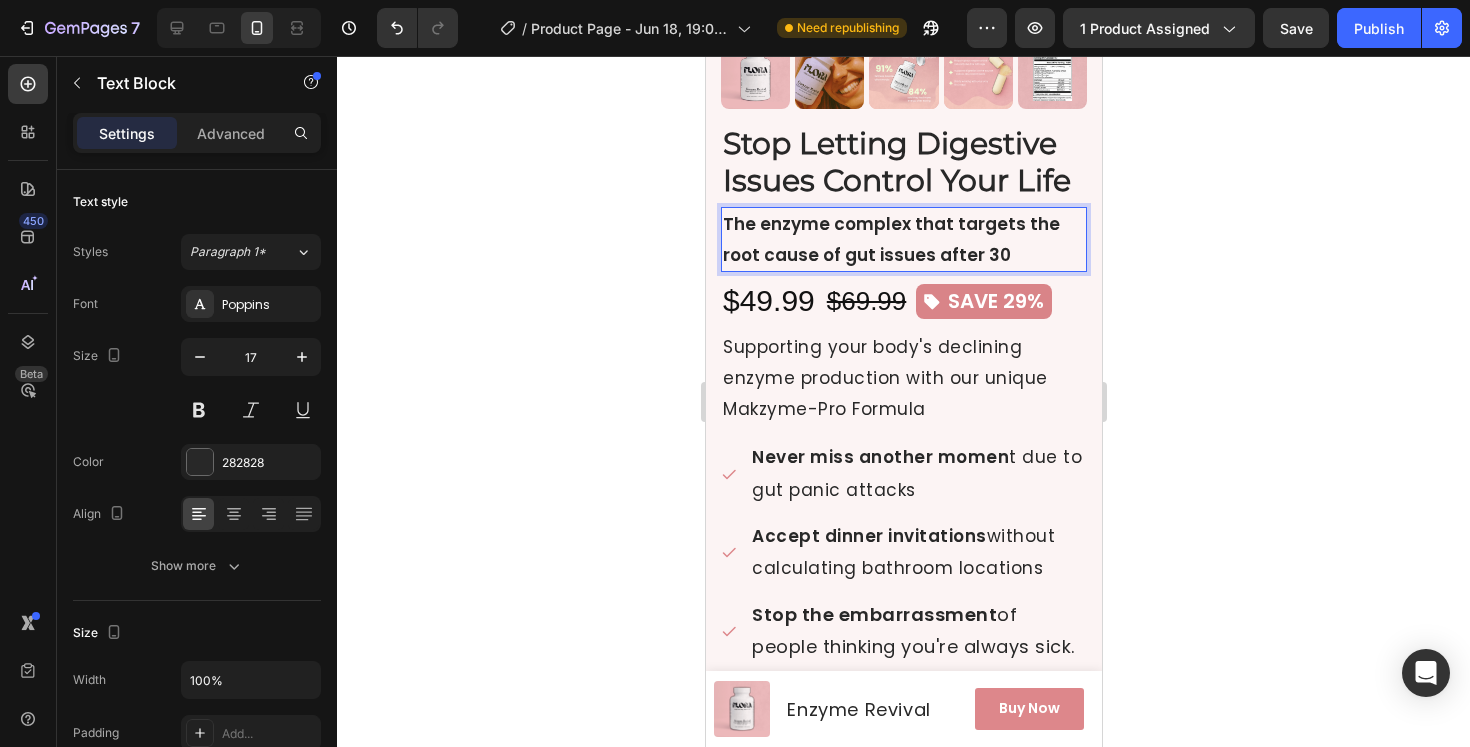 click on "The enzyme complex that targets the root cause of gut issues after 30" at bounding box center (903, 239) 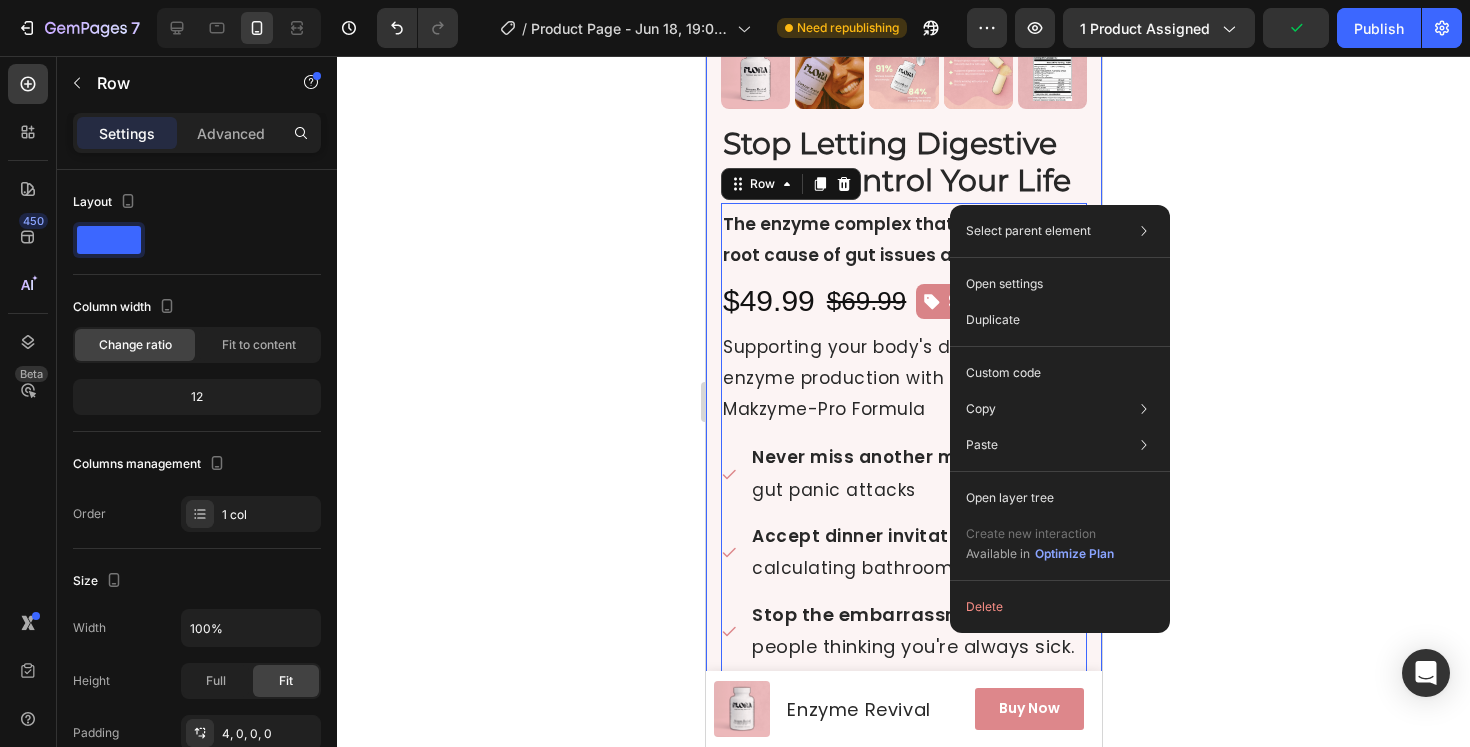 click 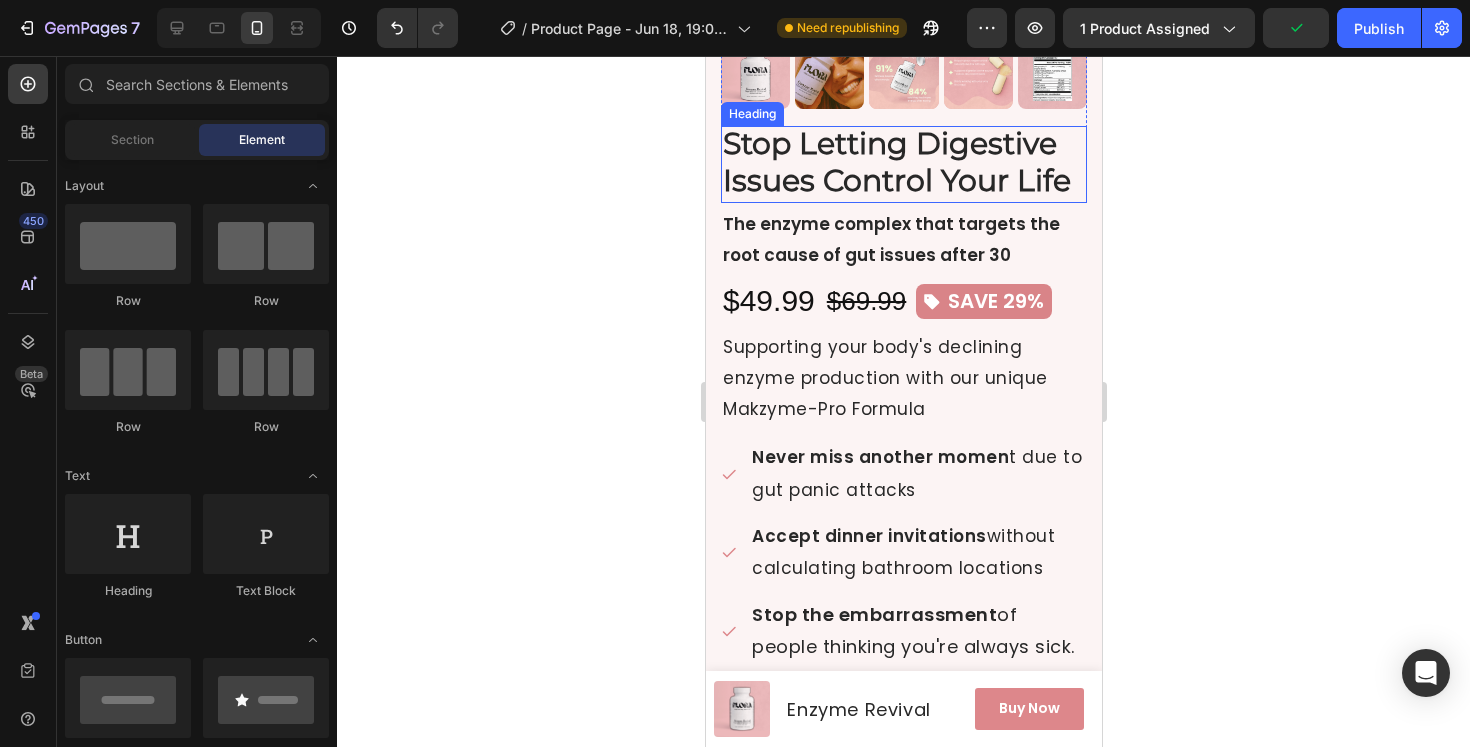 click on "The enzyme complex that targets the root cause of gut issues after 30" at bounding box center [890, 239] 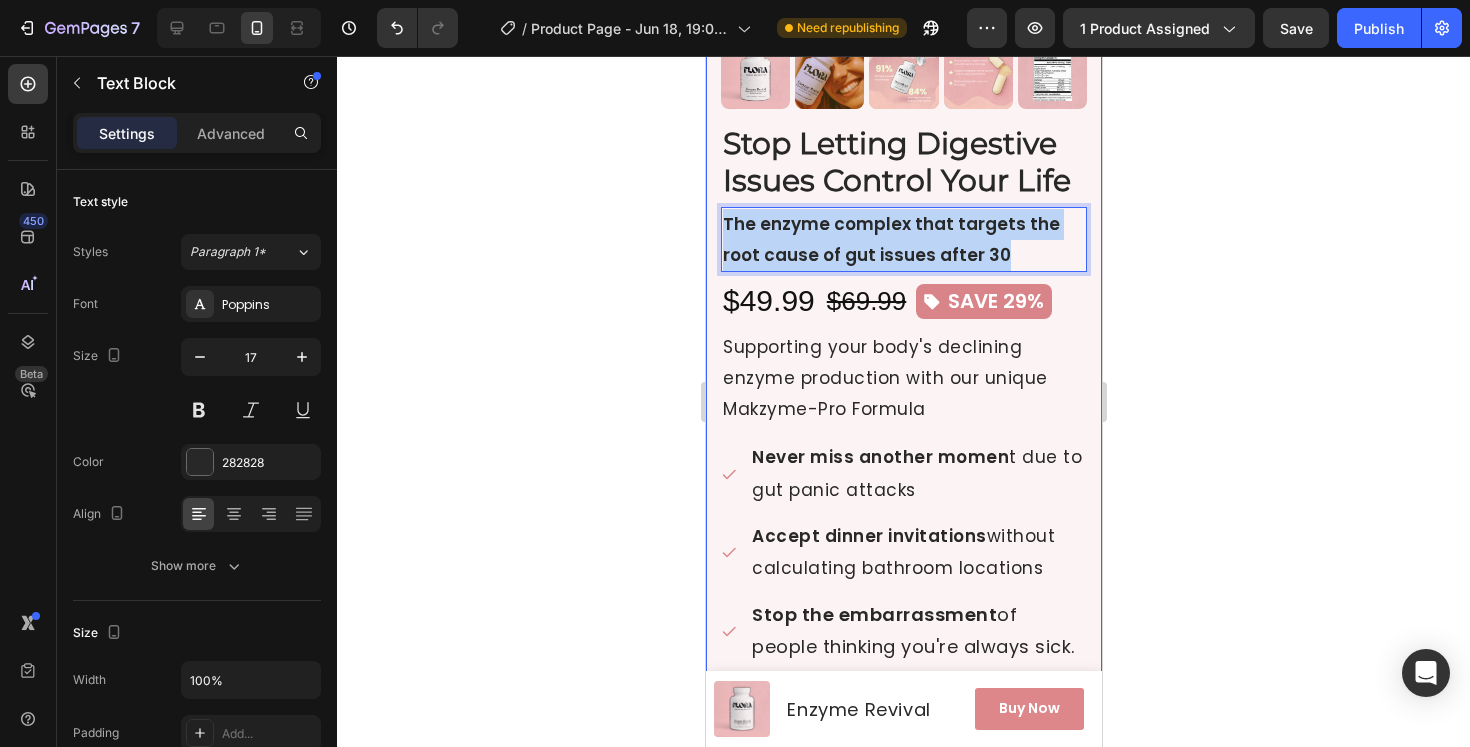 drag, startPoint x: 974, startPoint y: 254, endPoint x: 709, endPoint y: 232, distance: 265.91165 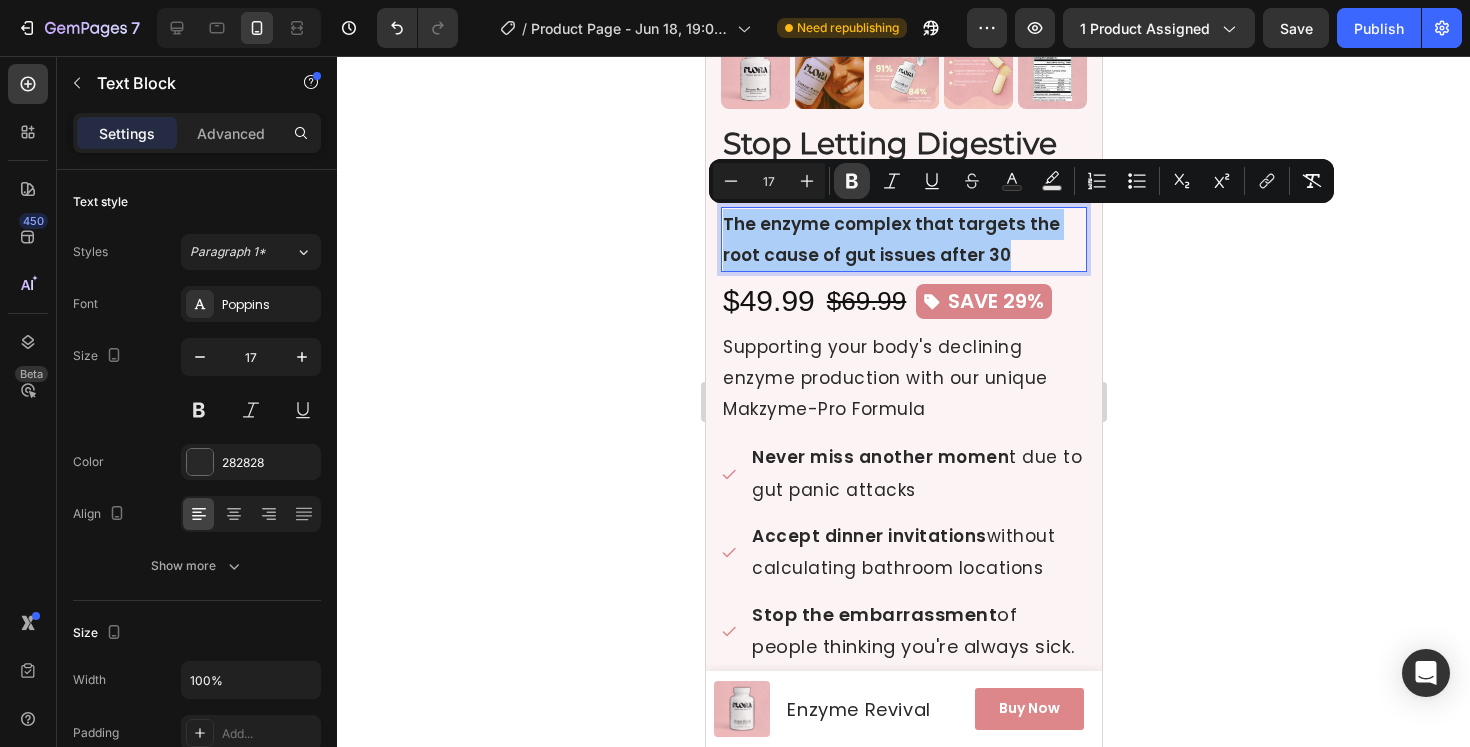 click 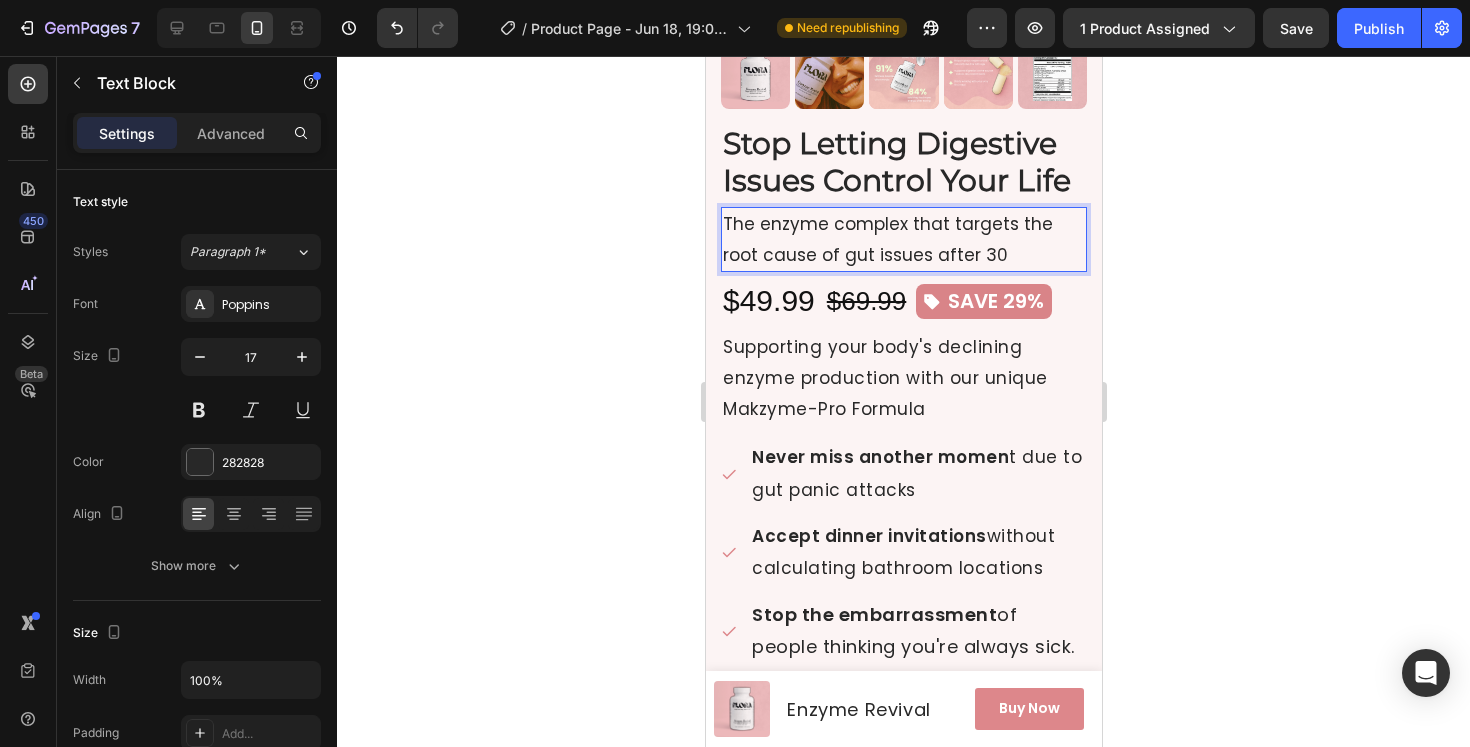 click 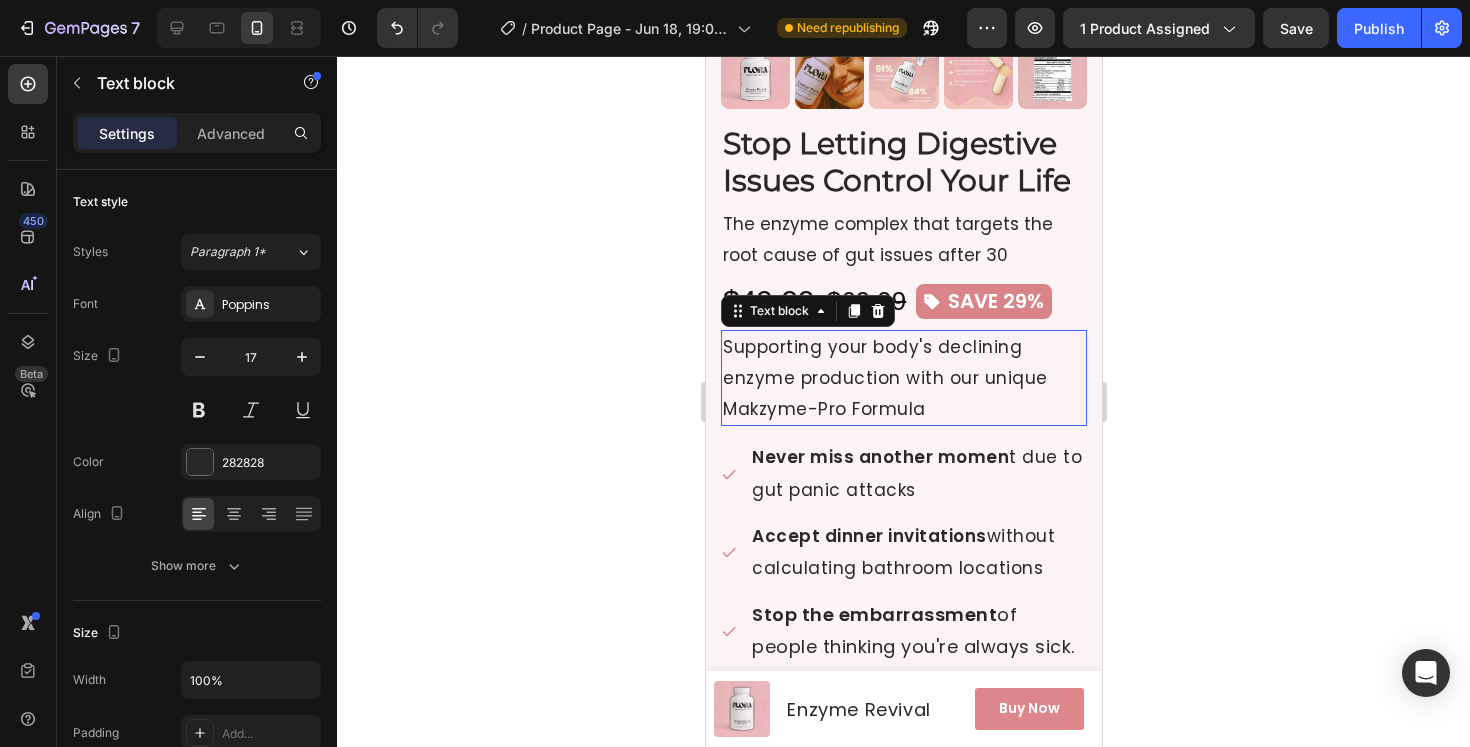 click on "Supporting your body's declining enzyme production with our unique Makzyme-Pro Formula" at bounding box center [903, 378] 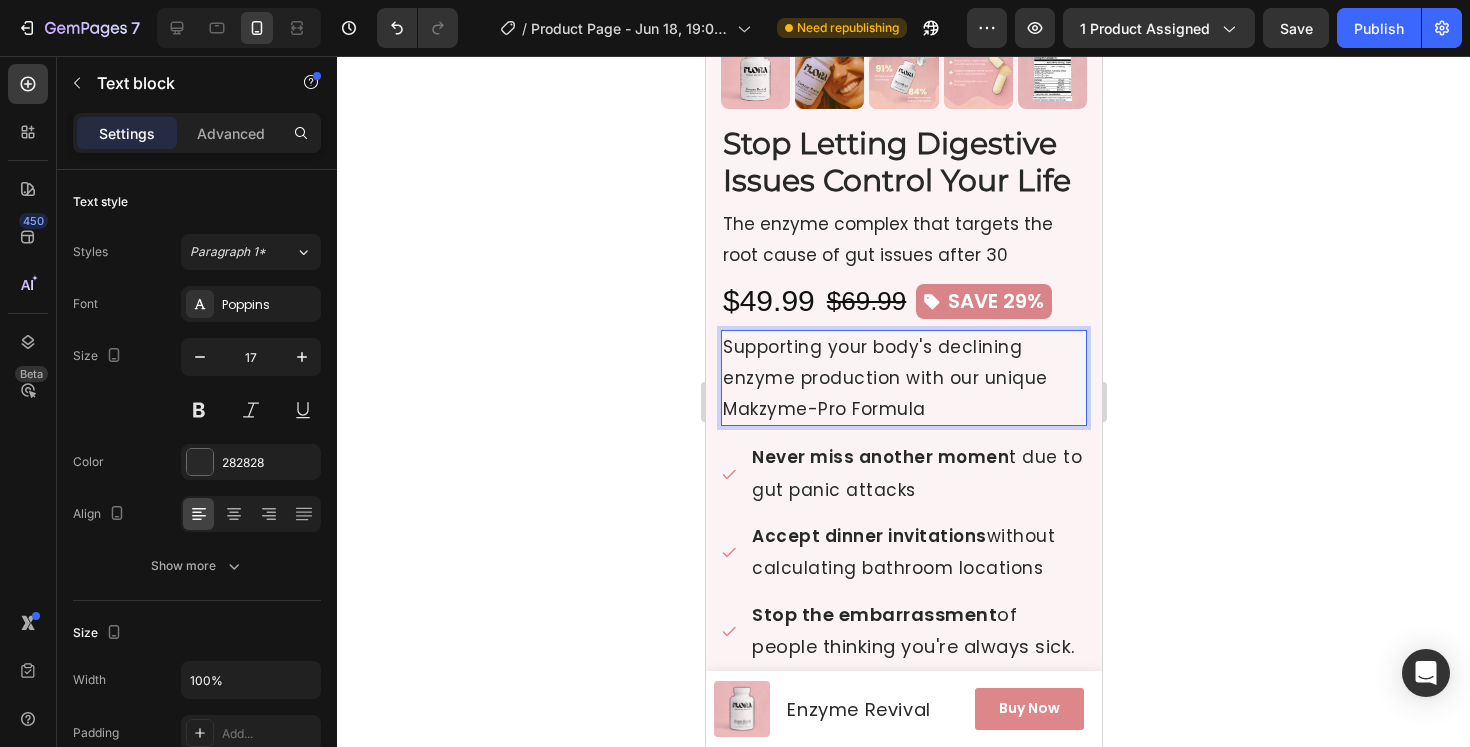 click on "Supporting your body's declining enzyme production with our unique Makzyme-Pro Formula" at bounding box center [903, 378] 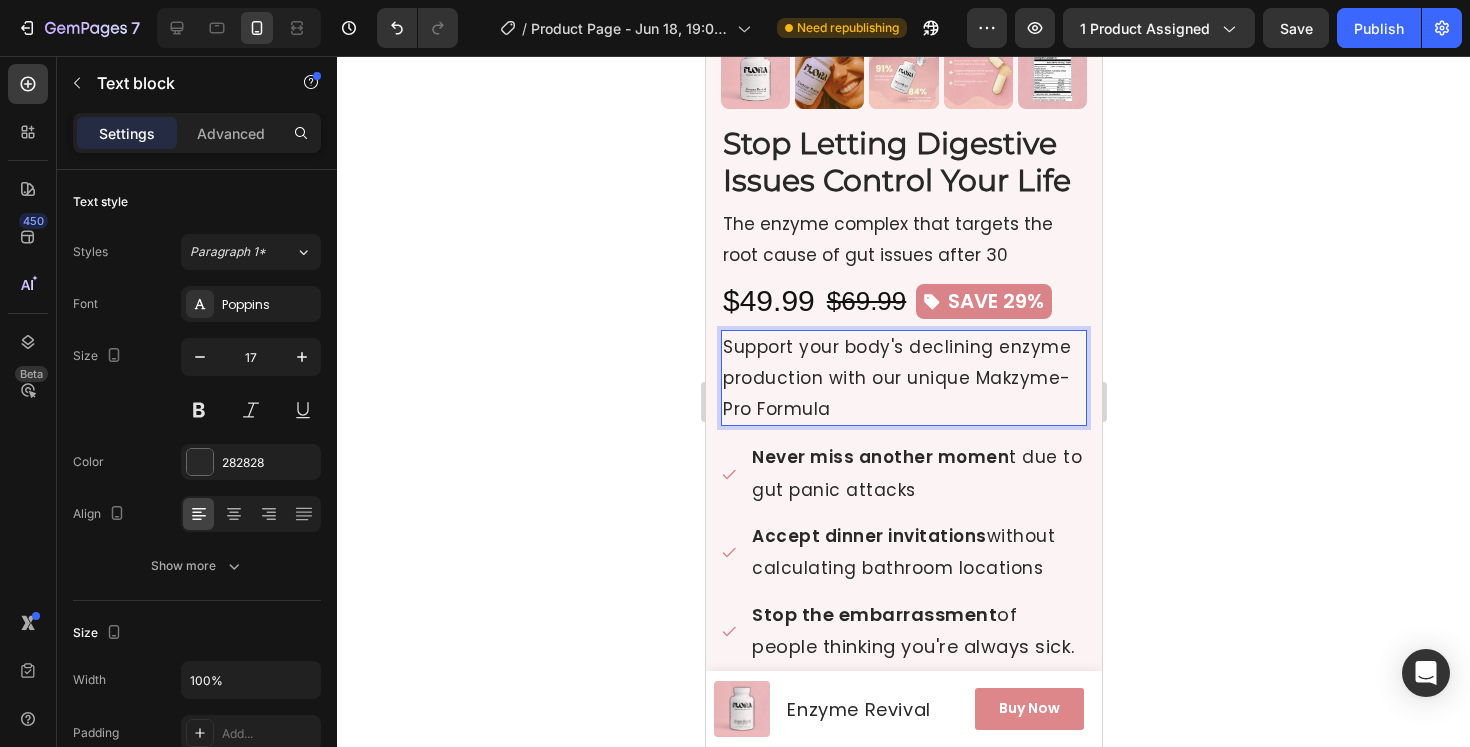 click on "Support your body's declining enzyme production with our unique Makzyme-Pro Formula" at bounding box center [903, 378] 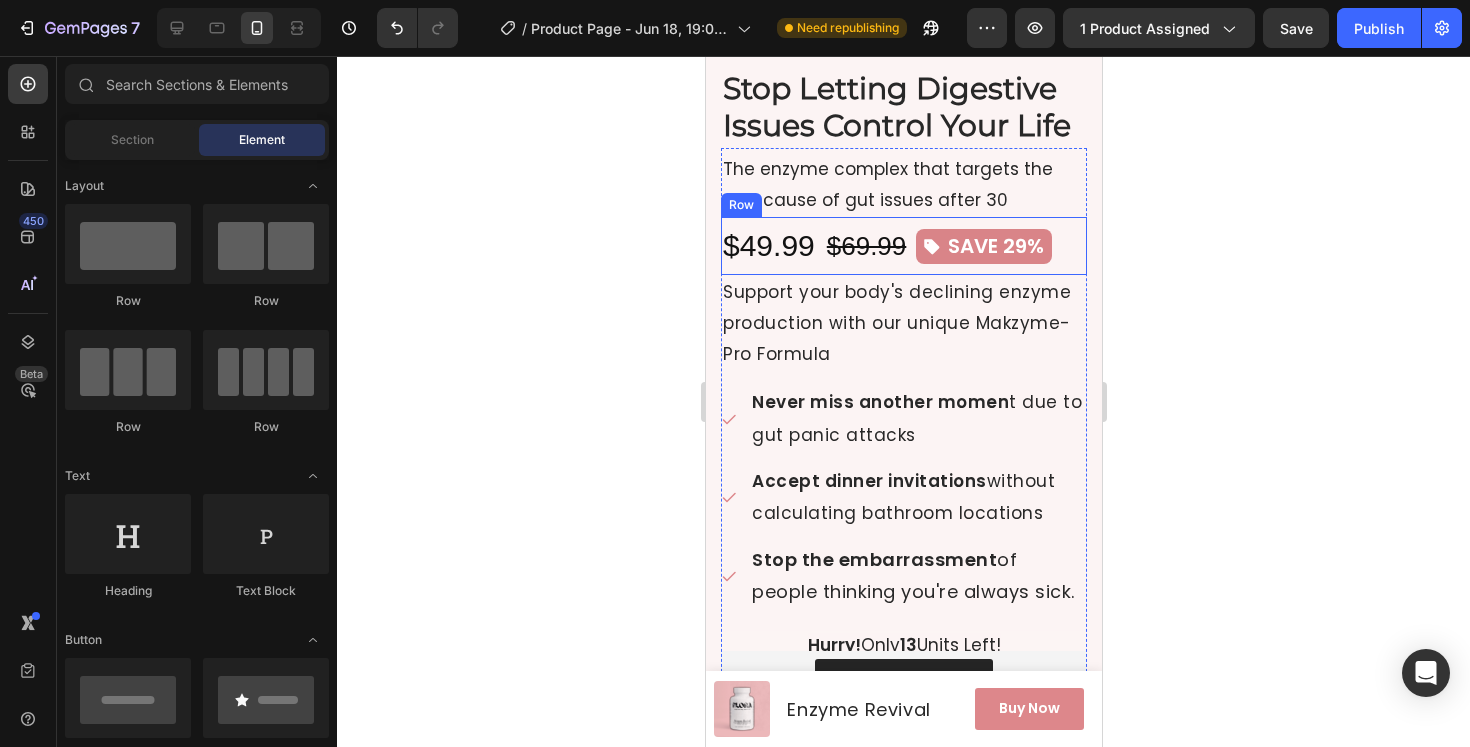 scroll, scrollTop: 581, scrollLeft: 0, axis: vertical 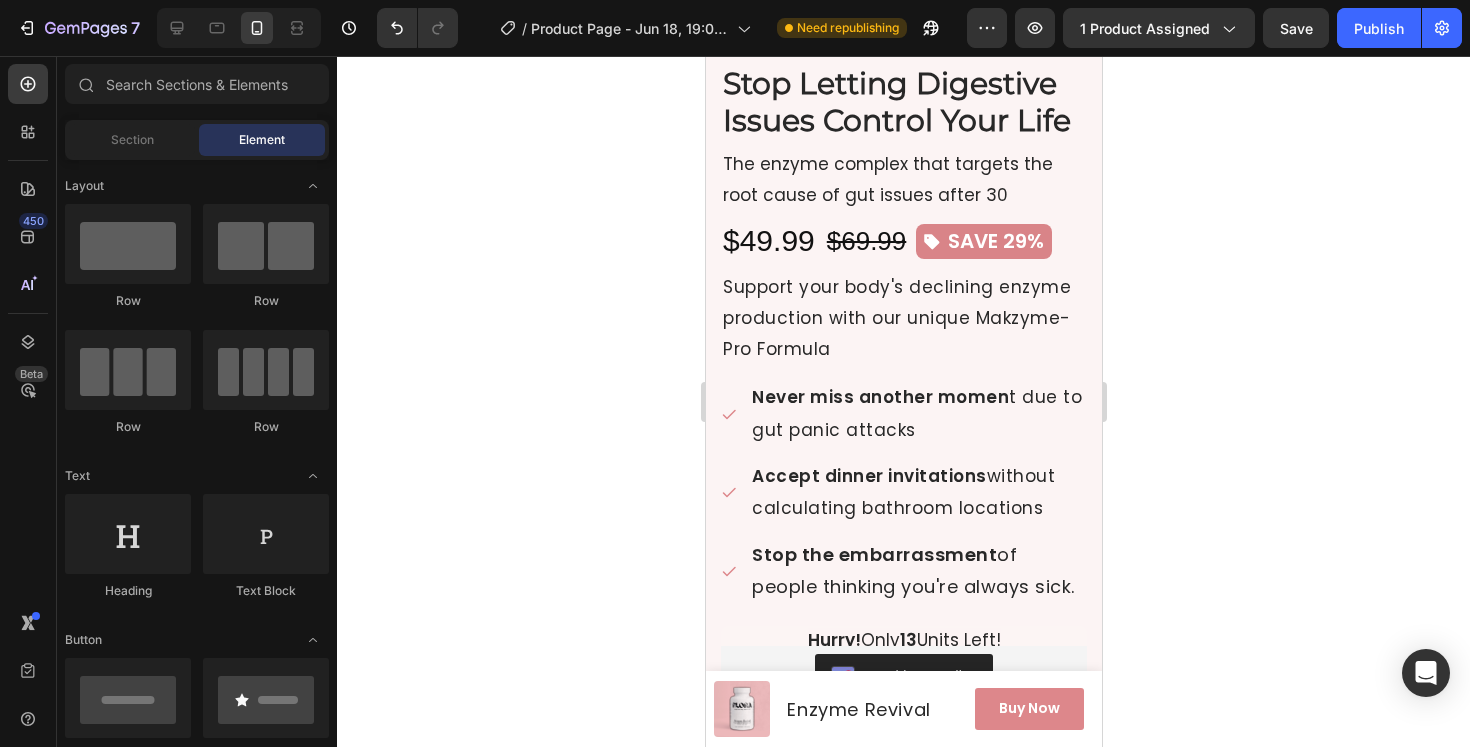 click at bounding box center [239, 28] 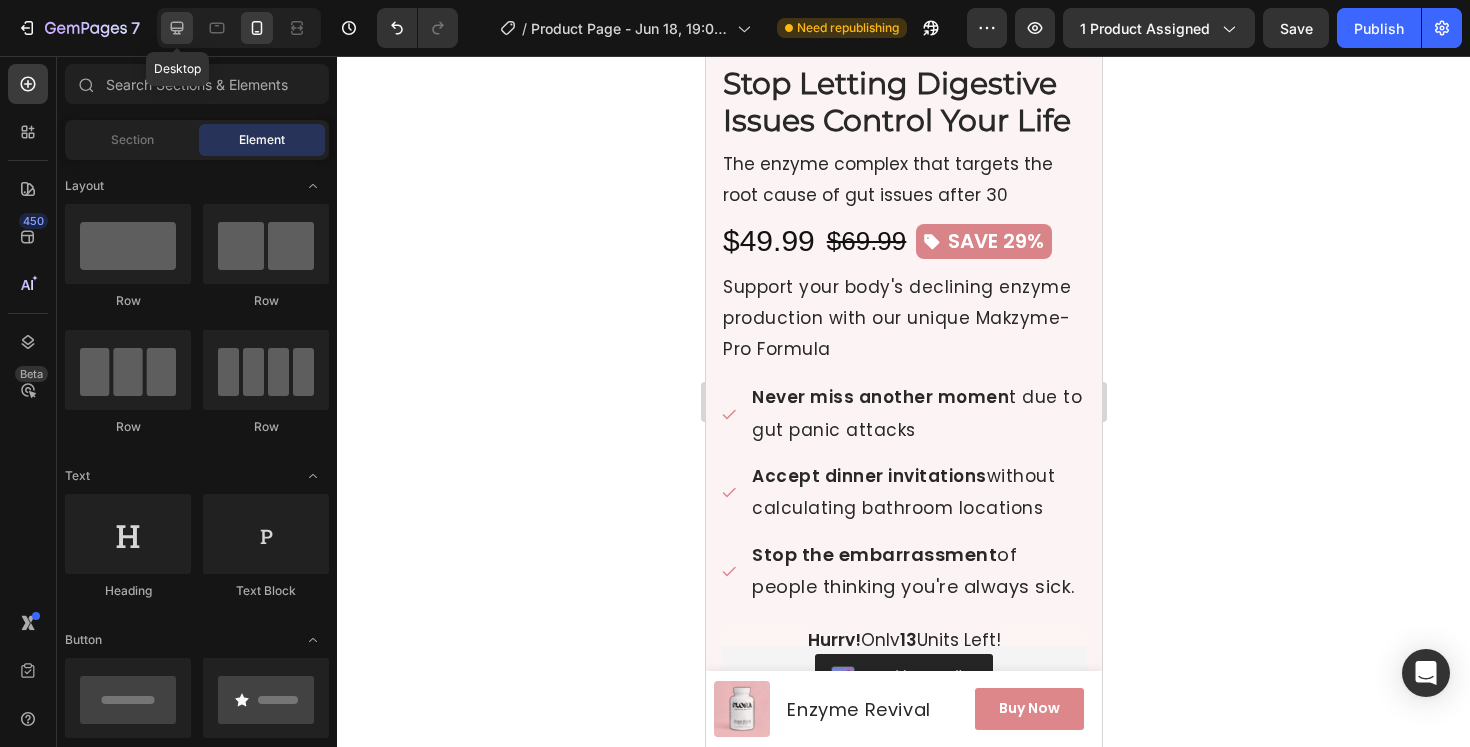 click 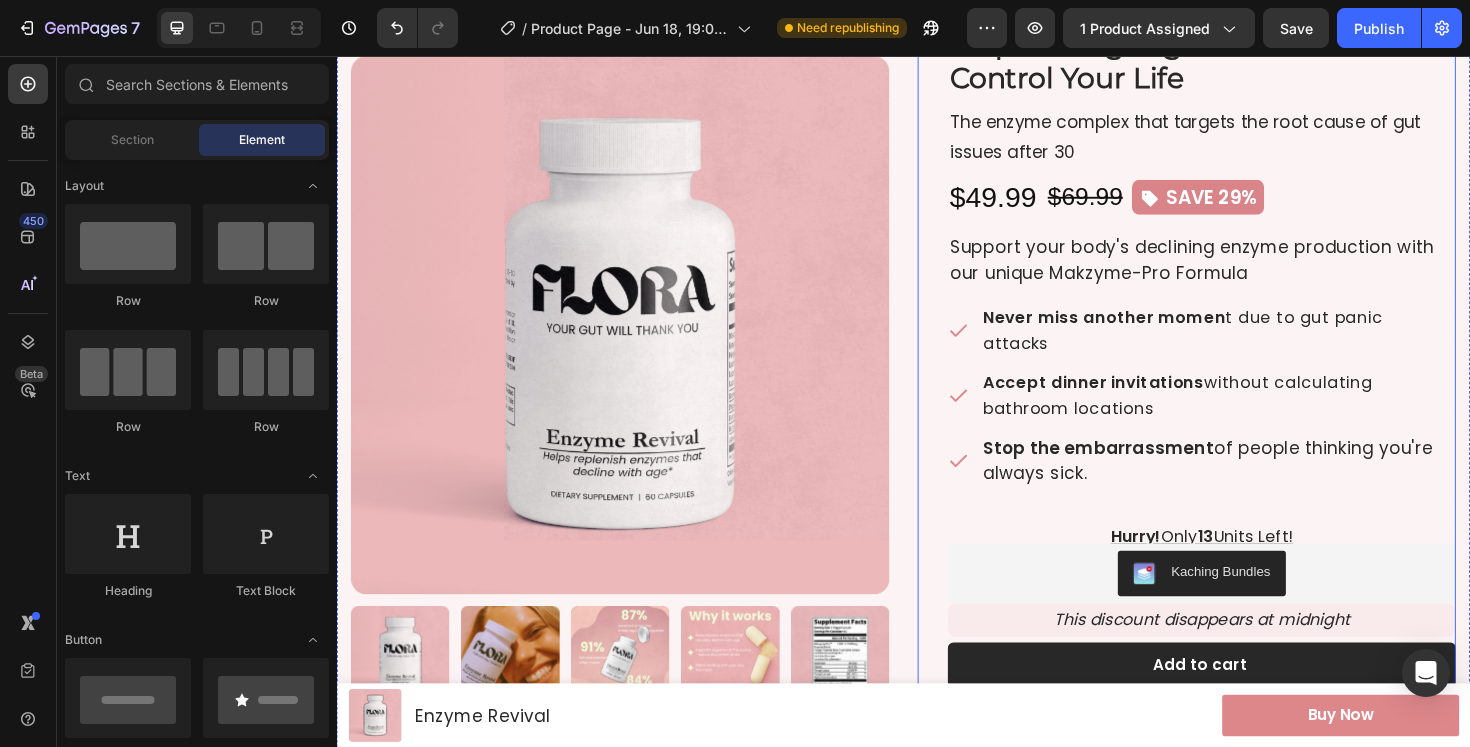 scroll, scrollTop: 0, scrollLeft: 0, axis: both 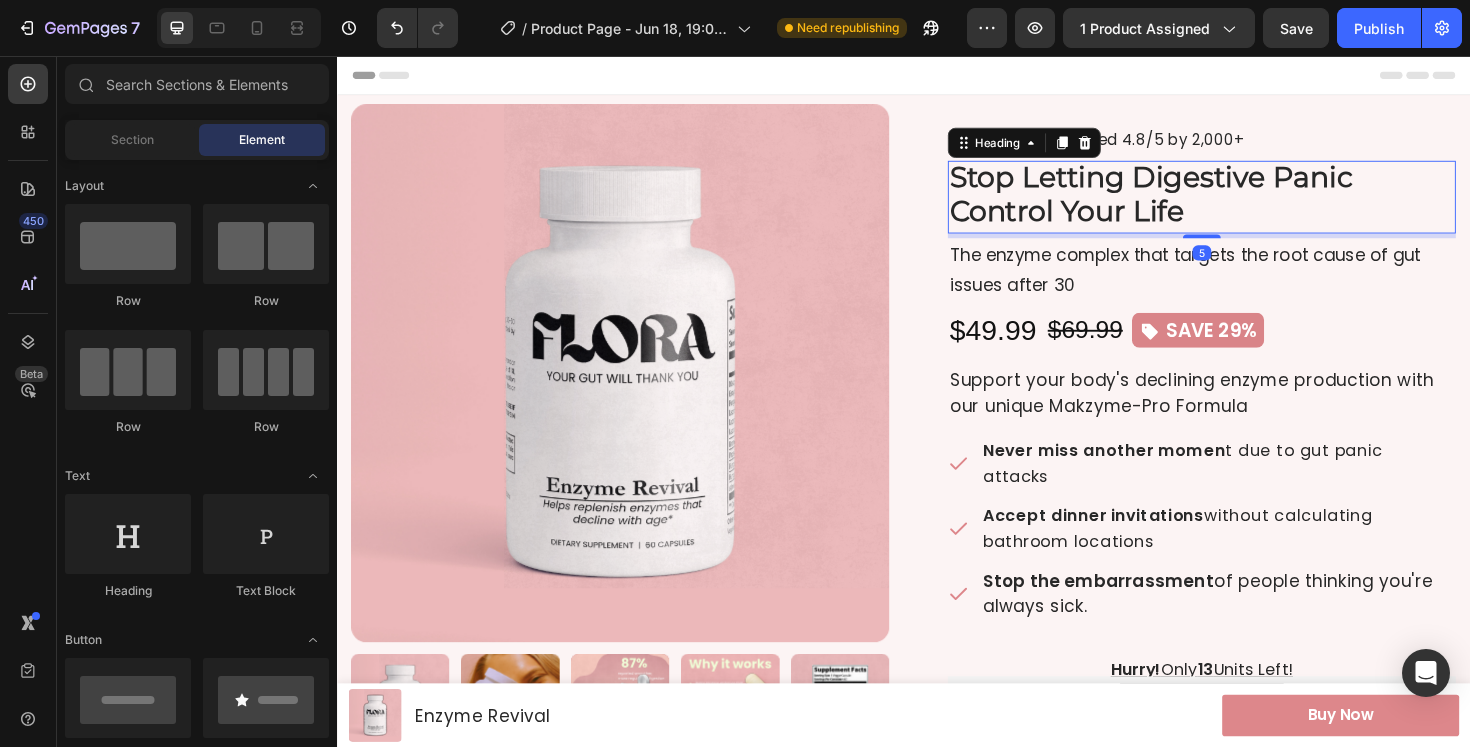 click on "Stop Letting Digestive Panic Control Your Life" at bounding box center [1199, 202] 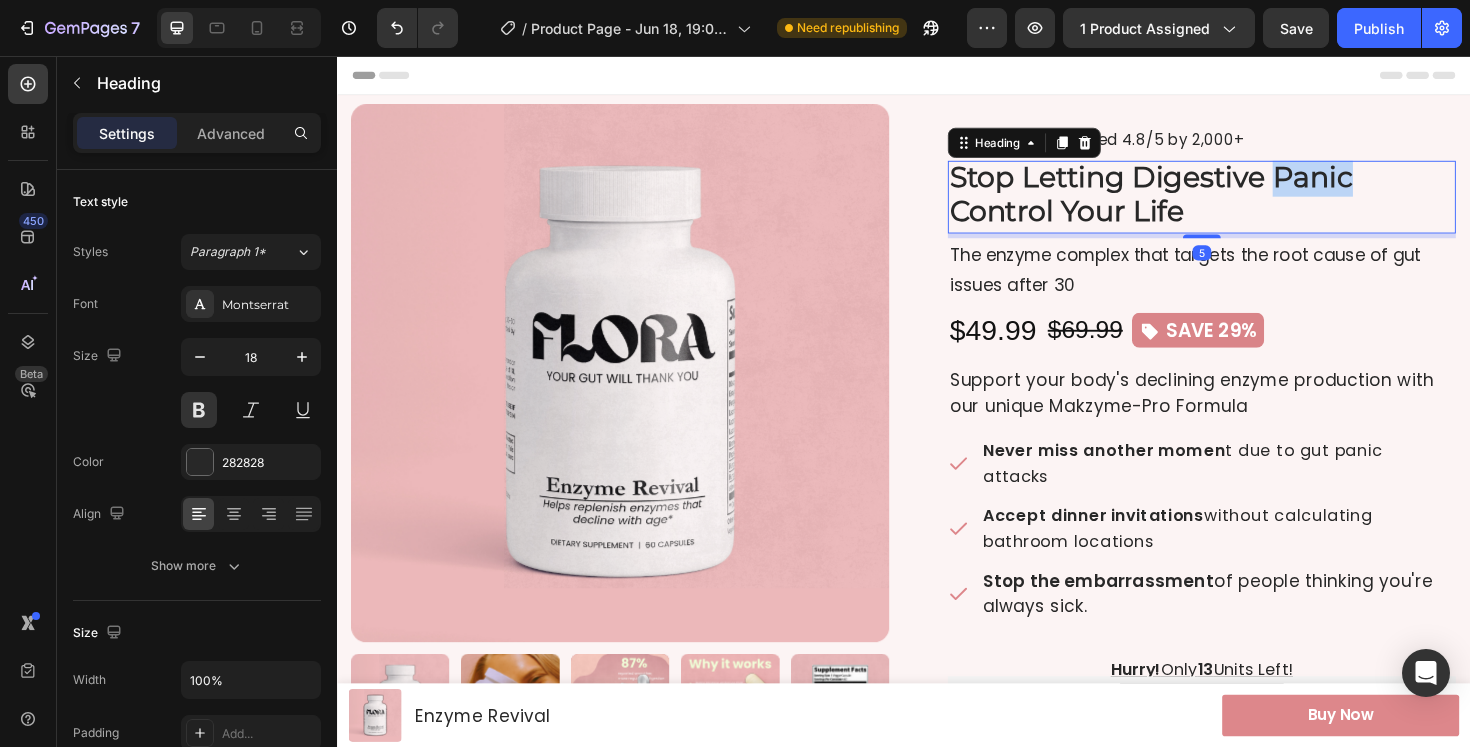 click on "Stop Letting Digestive Panic Control Your Life" at bounding box center (1199, 202) 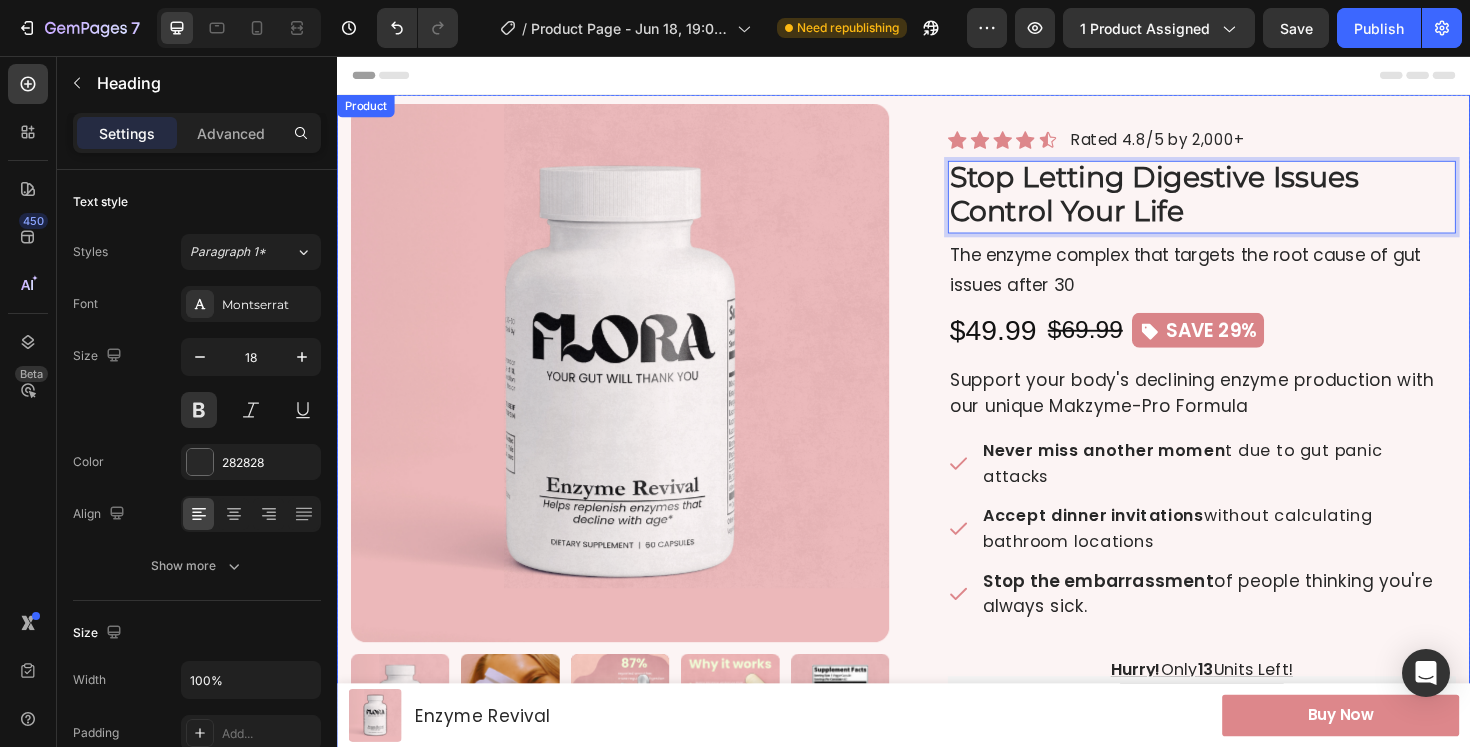 click on "Enzyme Revival Heading Icon Icon Icon Icon
Icon Icon List Hoz Rated 4.8/5 by 2,000+  Text block Row Product Images ⁠⁠⁠⁠⁠⁠⁠ Stop Letting Digestive Issues Control Your Life Heading Row Icon Icon Icon Icon
Icon Icon List Hoz Rated 4.8/5 by 2,000+  Text block Row Stop Letting Digestive Issues Control Your Life Heading   5 The enzyme complex that targets the root cause of gut issues after 30 Text Block $49.99 Product Price Product Price $69.99 Compare Price Compare Price
Icon SAVE 29% Heading Row Row Support your body's declining enzyme production with our unique Makzyme-Pro Formula  Text block
Never miss another momen t due to gut panic attacks
Accept dinner invitations  without calculating bathroom locations
Stop the embarrassment  of people thinking you're always sick. Item list Hurry!  Only  13  Units Left! Text Block Kaching Bundles Kaching Bundles This discount disappears at midnight Text Block" at bounding box center (937, 713) 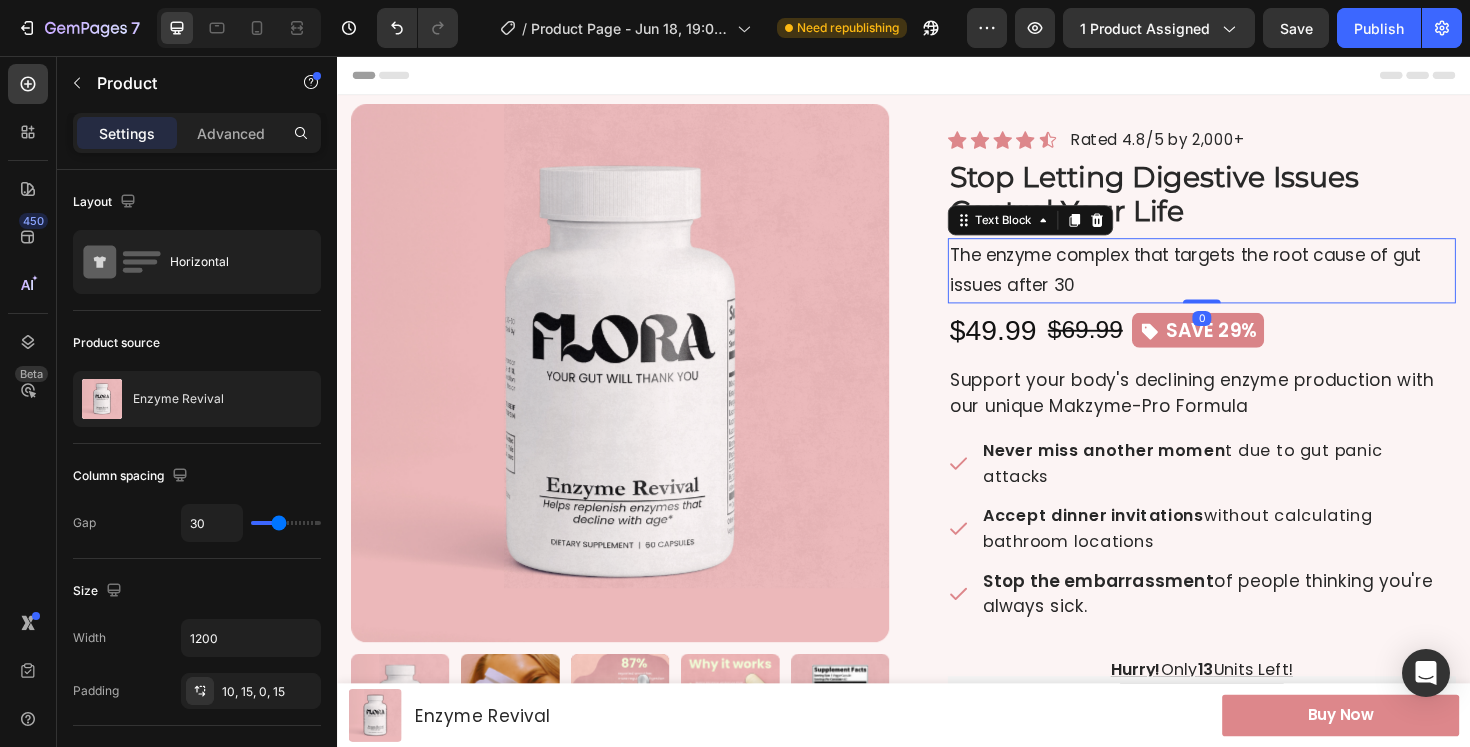 click on "The enzyme complex that targets the root cause of gut issues after 30" at bounding box center (1253, 283) 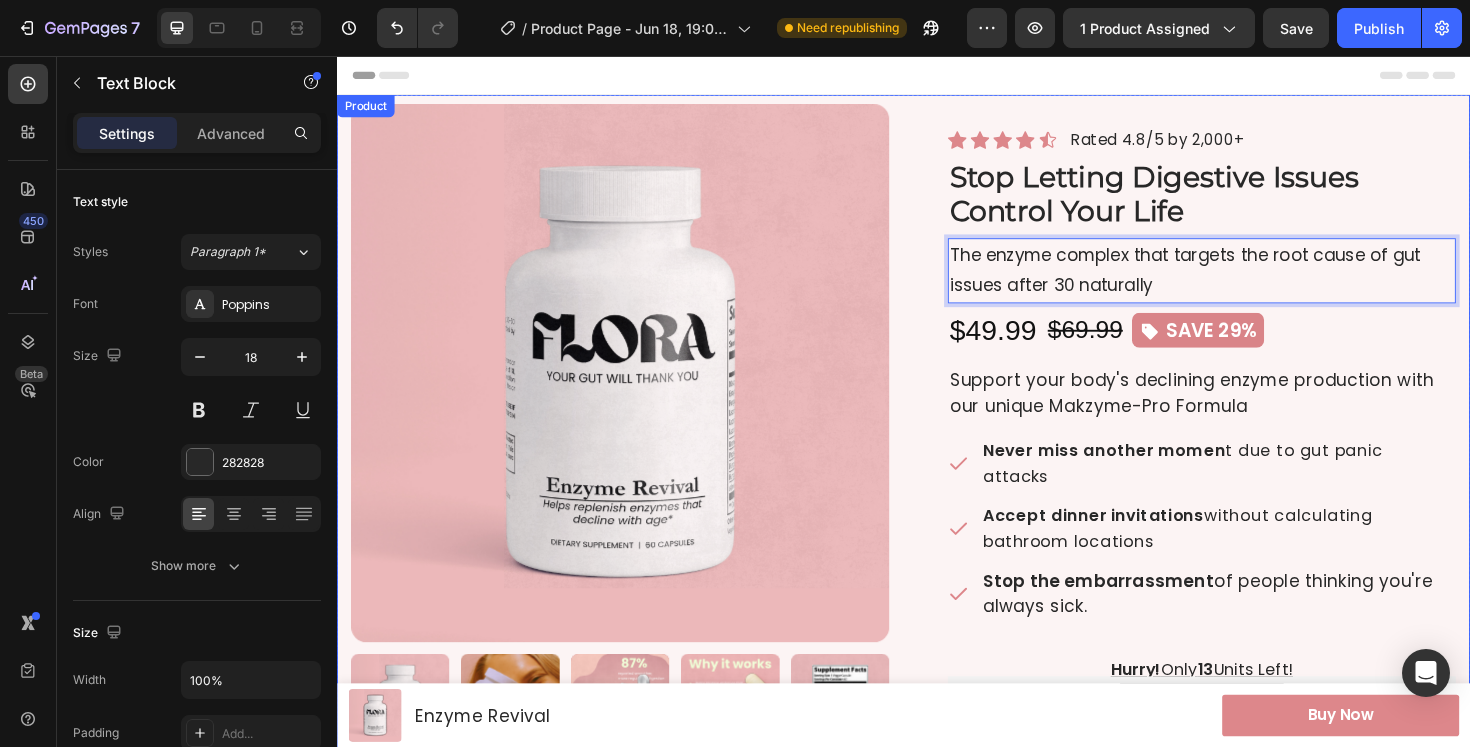 click on "Enzyme Revival Heading Icon Icon Icon Icon
Icon Icon List Hoz Rated 4.8/5 by 2,000+  Text block Row Product Images ⁠⁠⁠⁠⁠⁠⁠ Stop Letting Digestive Issues Control Your Life Heading Row Icon Icon Icon Icon
Icon Icon List Hoz Rated 4.8/5 by 2,000+  Text block Row ⁠⁠⁠⁠⁠⁠⁠ Stop Letting Digestive Issues Control Your Life Heading The enzyme complex that targets the root cause of gut issues after 30 naturally Text Block   0 $49.99 Product Price Product Price $69.99 Compare Price Compare Price
Icon SAVE 29% Heading Row Row Support your body's declining enzyme production with our unique Makzyme-Pro Formula  Text block
Never miss another momen t due to gut panic attacks
Accept dinner invitations  without calculating bathroom locations
Stop the embarrassment  of people thinking you're always sick. Item list Hurry!  Only  13  Units Left! Text Block Kaching Bundles Kaching Bundles Text Block Image" at bounding box center [937, 713] 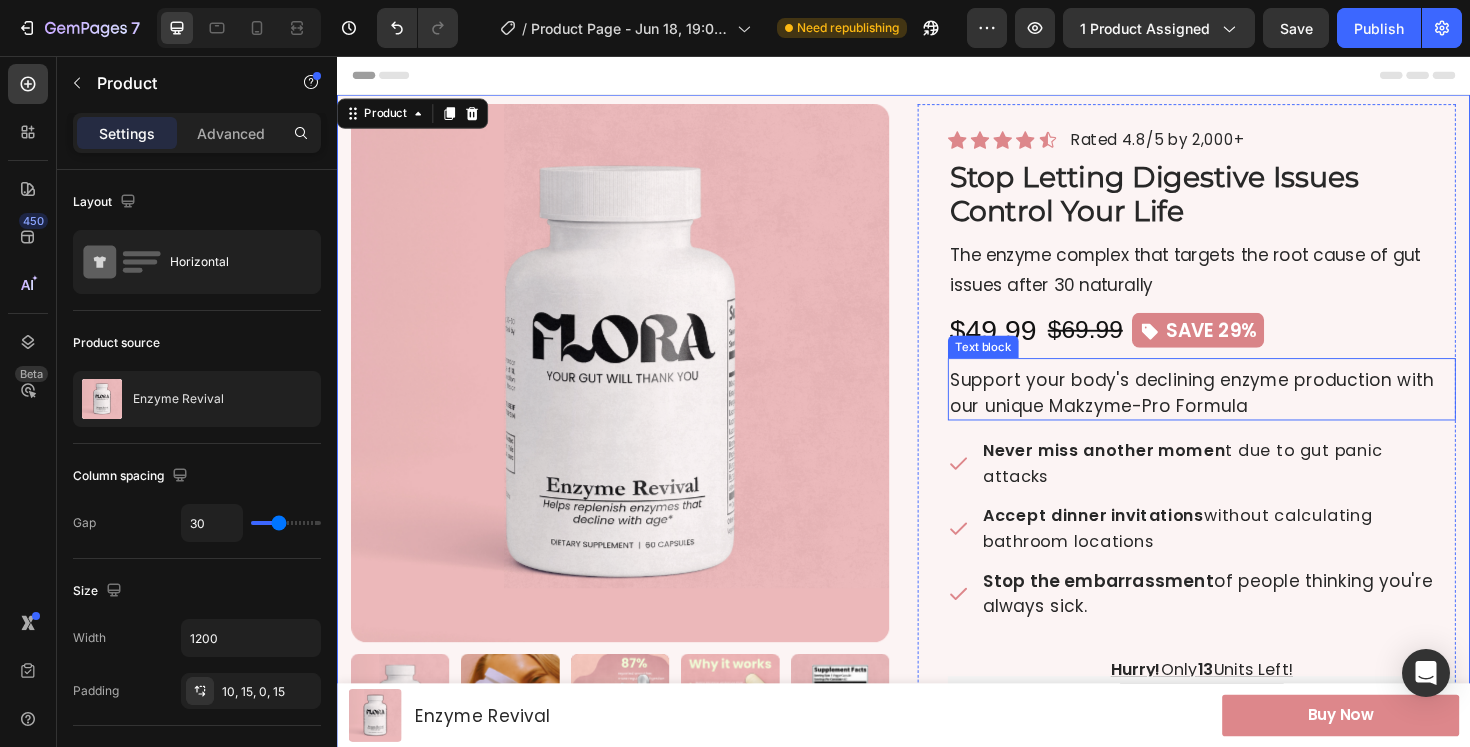 click on "Support your body's declining enzyme production with our unique Makzyme-Pro Formula" at bounding box center (1253, 413) 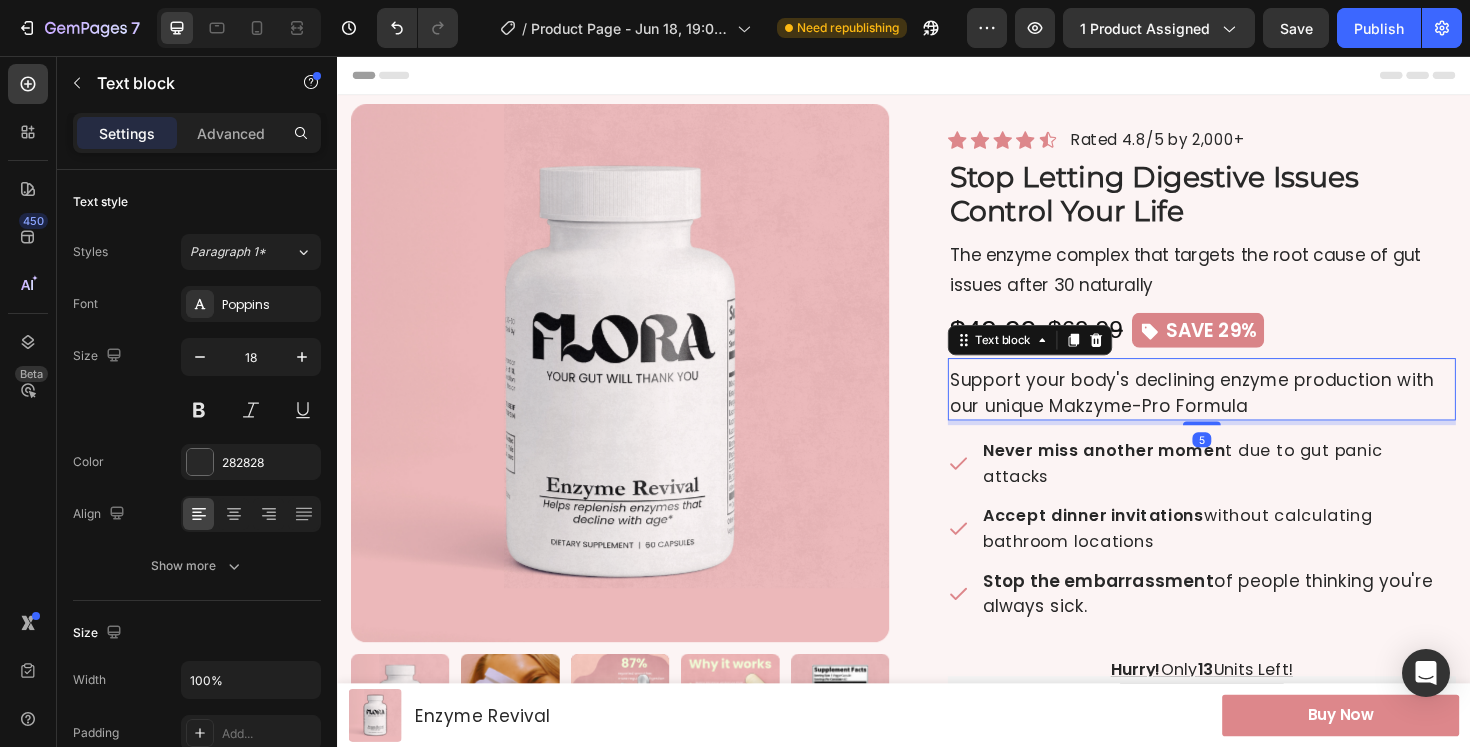 click on "Support your body's declining enzyme production with our unique Makzyme-Pro Formula" at bounding box center (1253, 413) 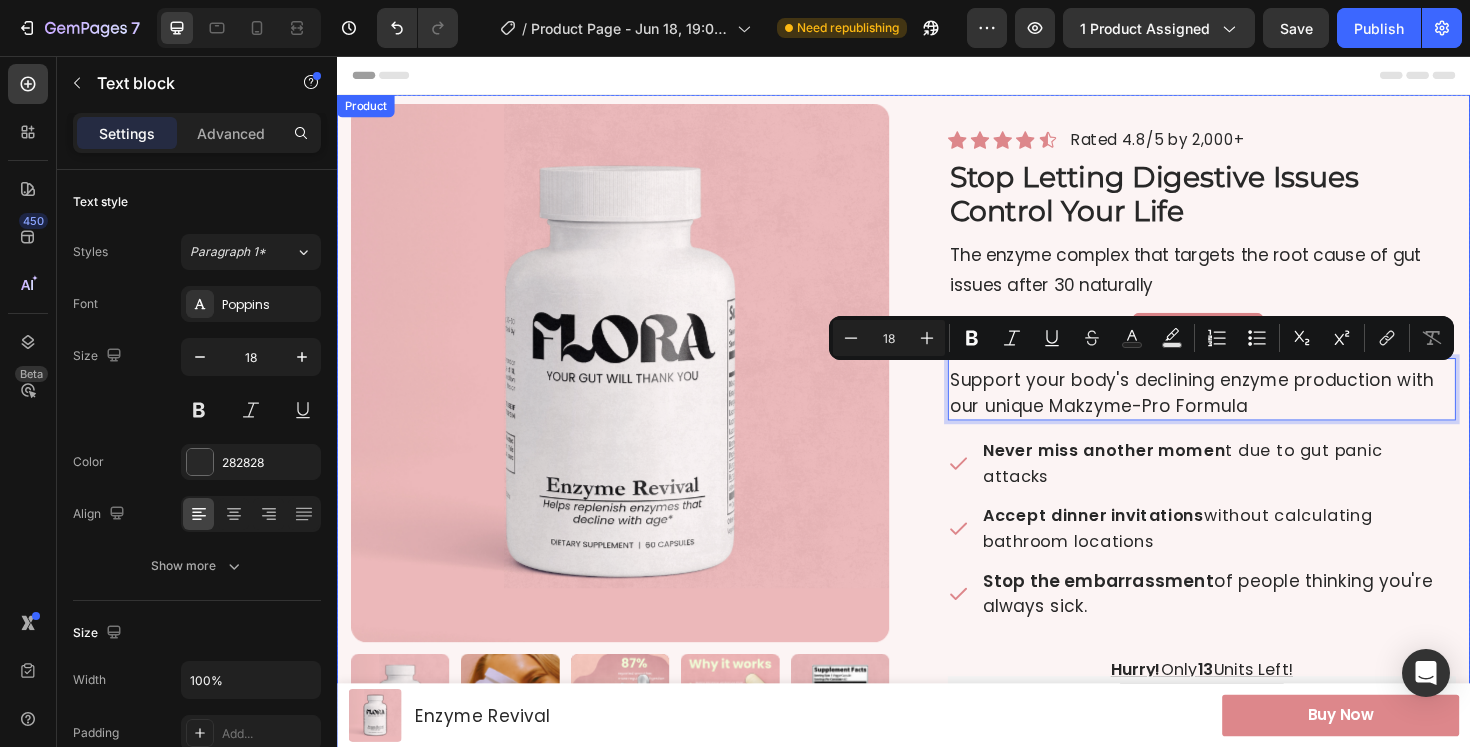 click on "Enzyme Revival Heading Icon Icon Icon Icon
Icon Icon List Hoz Rated 4.8/5 by 2,000+  Text block Row Product Images ⁠⁠⁠⁠⁠⁠⁠ Stop Letting Digestive Issues Control Your Life Heading Row Icon Icon Icon Icon
Icon Icon List Hoz Rated 4.8/5 by 2,000+  Text block Row Stop Letting Digestive Issues Control Your Life Heading   5 The enzyme complex that targets the root cause of gut issues after 30 Text Block $49.99 Product Price Product Price $69.99 Compare Price Compare Price
Icon SAVE 29% Heading Row Row Support your body's declining enzyme production with our unique Makzyme-Pro Formula  Text block
Never miss another momen t due to gut panic attacks
Accept dinner invitations  without calculating bathroom locations
Stop the embarrassment  of people thinking you're always sick. Item list Hurry!  Only  13  Units Left! Text Block Kaching Bundles Kaching Bundles Text Block Image" at bounding box center (937, 713) 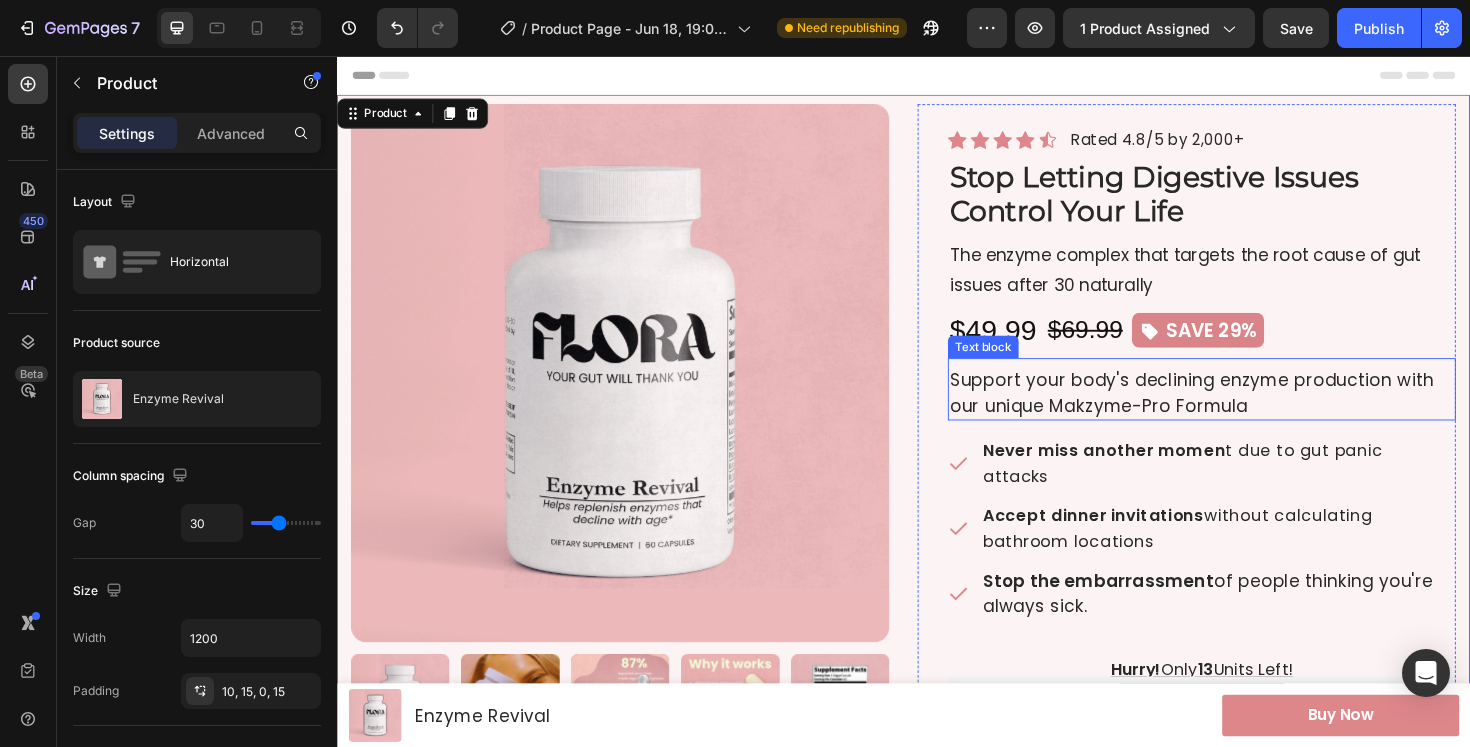 click on "Support your body's declining enzyme production with our unique Makzyme-Pro Formula" at bounding box center [1253, 413] 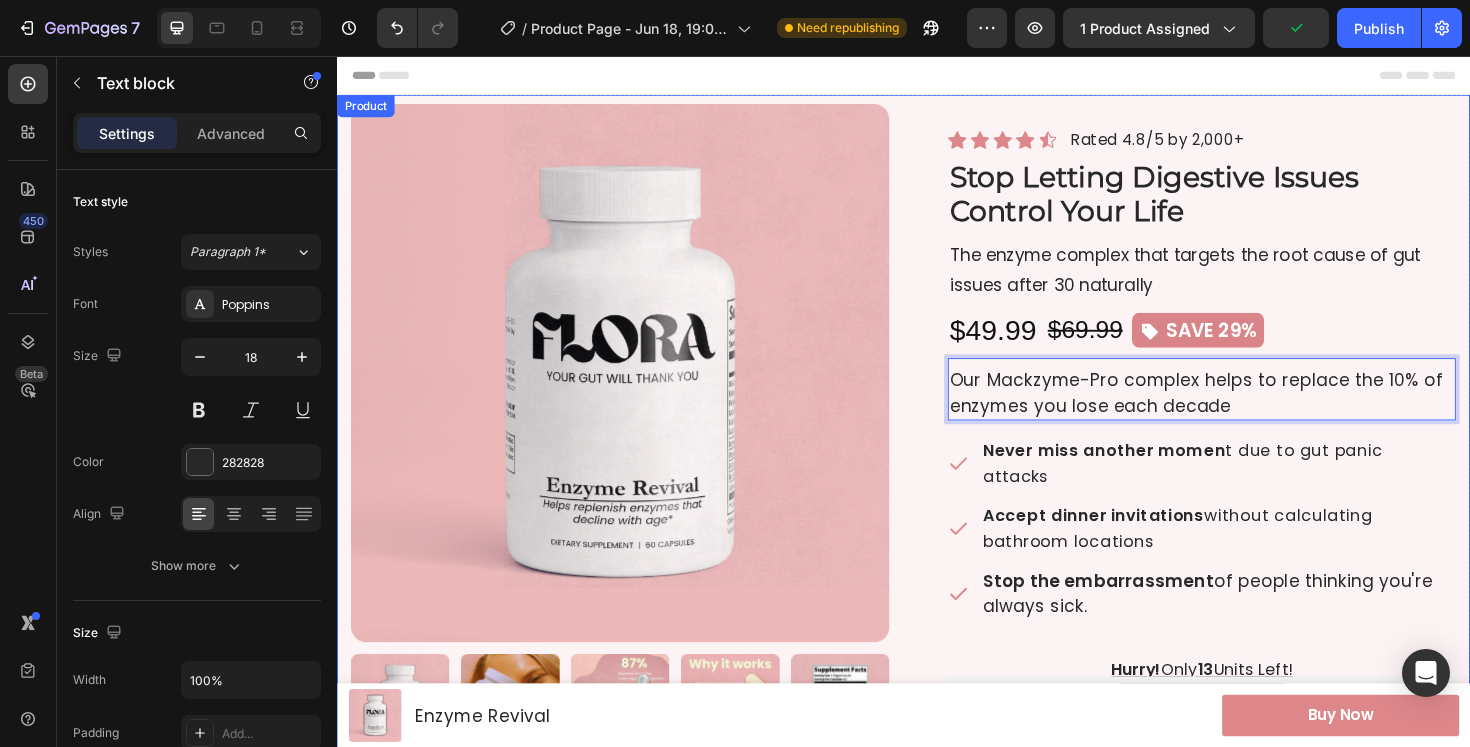 click on "Enzyme Revival Heading Icon Icon Icon Icon
Icon Icon List Hoz Rated 4.8/5 by 2,000+  Text block Row Product Images ⁠⁠⁠⁠⁠⁠⁠ Stop Letting Digestive Issues Control Your Life Heading Row Icon Icon Icon Icon
Icon Icon List Hoz Rated 4.8/5 by 2,000+  Text block Row ⁠⁠⁠⁠⁠⁠⁠ Stop Letting Digestive Issues Control Your Life Heading The enzyme complex that targets the root cause of gut issues after 30 naturally Text Block $49.99 Product Price Product Price $69.99 Compare Price Compare Price
Icon SAVE 29% Heading Row Row Our Mackzyme-Pro complex helps to replace the 10% of enzymes you lose each decade Text block   5
Never miss another momen t due to gut panic attacks
Accept dinner invitations  without calculating bathroom locations
Stop the embarrassment  of people thinking you're always sick. Item list Hurry!  Only  13  Units Left! Text Block Kaching Bundles Kaching Bundles Text Block Add to cart" at bounding box center [937, 713] 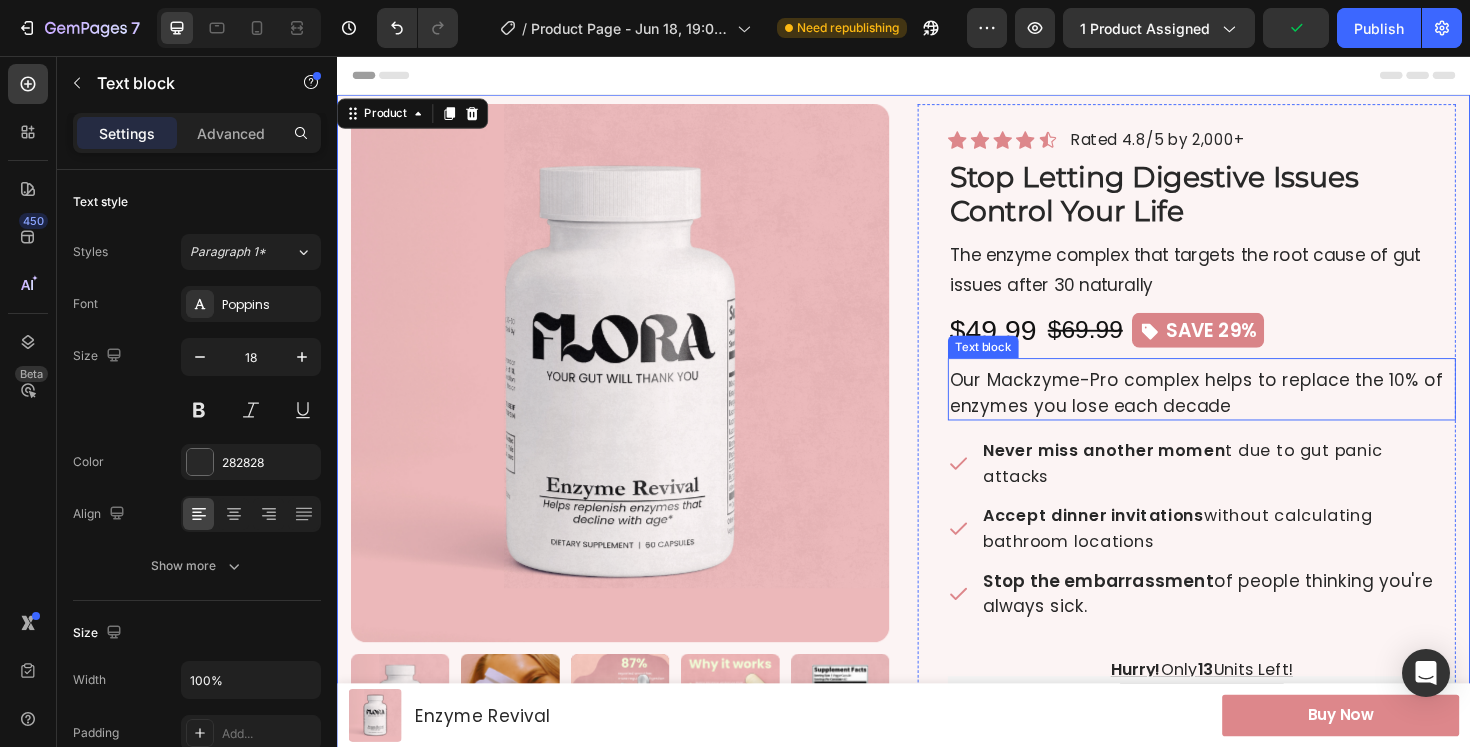 click on "Our Mackzyme-Pro complex helps to replace the 10% of enzymes you lose each decade" at bounding box center (1253, 413) 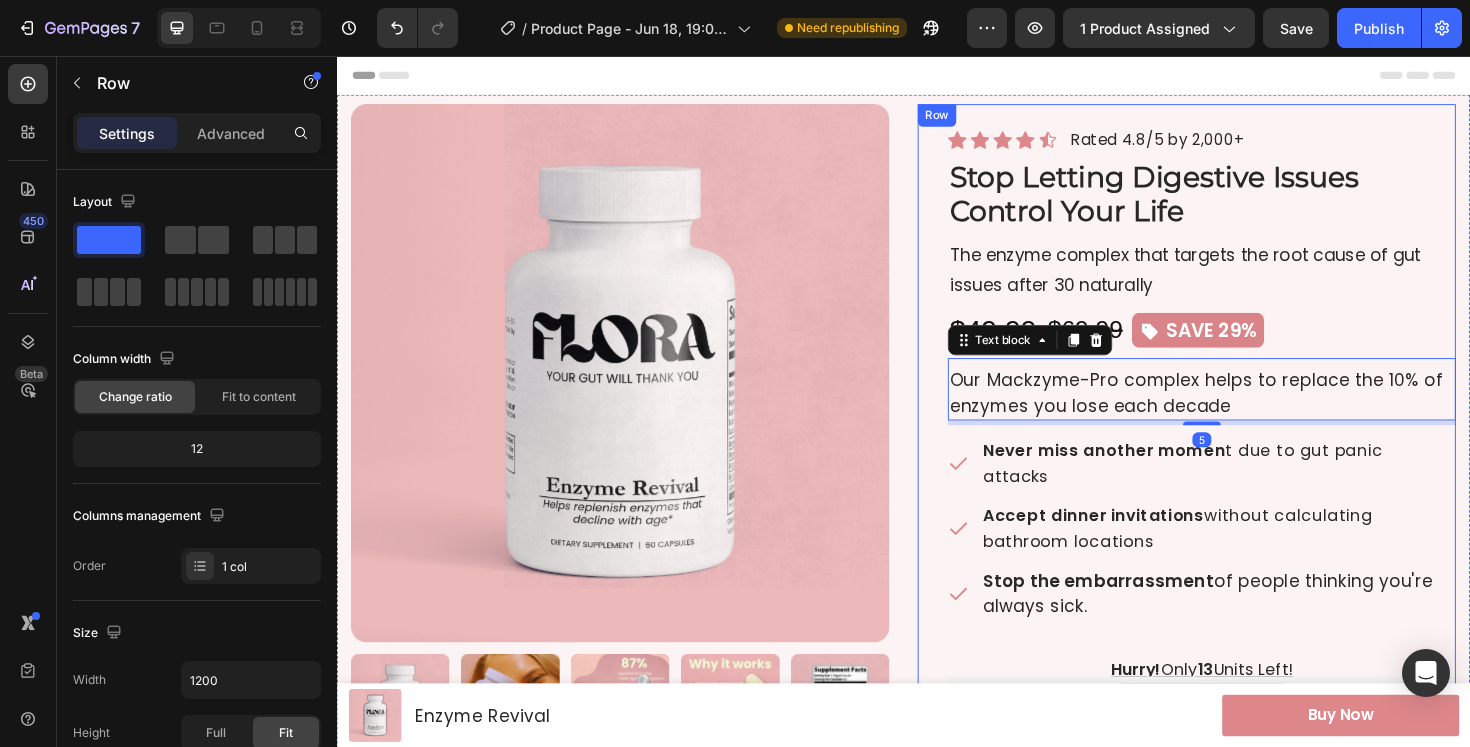 click on "Icon Icon Icon Icon
Icon Icon List Hoz Rated 4.8/5 by 2,000+  Text block Row ⁠⁠⁠⁠⁠⁠⁠ Stop Letting Digestive Issues Control Your Life Heading The enzyme complex that targets the root cause of gut issues after 30 naturally Text Block $49.99 Product Price Product Price $69.99 Compare Price Compare Price
Icon SAVE 29% Heading Row Row Our Mackzyme-Pro complex helps to replace the 10% of enzymes you lose each decade Text block   5
Never miss another momen t due to gut panic attacks
Accept dinner invitations  without calculating bathroom locations
Stop the embarrassment  of people thinking you're always sick. Item list Hurry!  Only  13  Units Left! Text Block Kaching Bundles Kaching Bundles This discount disappears at midnight Text Block Add to cart Product Cart Button Image Image Image Image Image Image Image Carousel 30-Day Money-Back Guarantee Text Block Image Image Image Row
How to Use" at bounding box center [1237, 718] 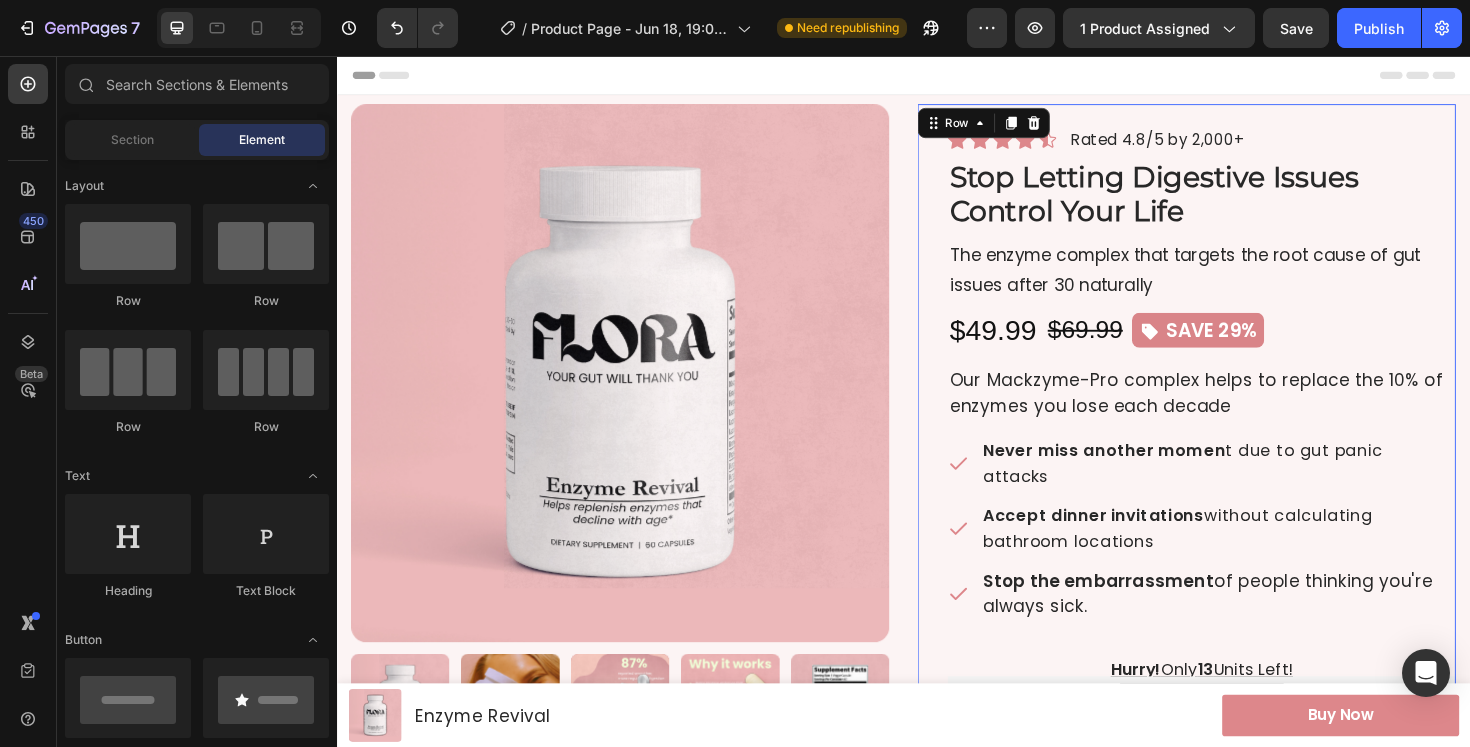 click on "Header" at bounding box center [937, 76] 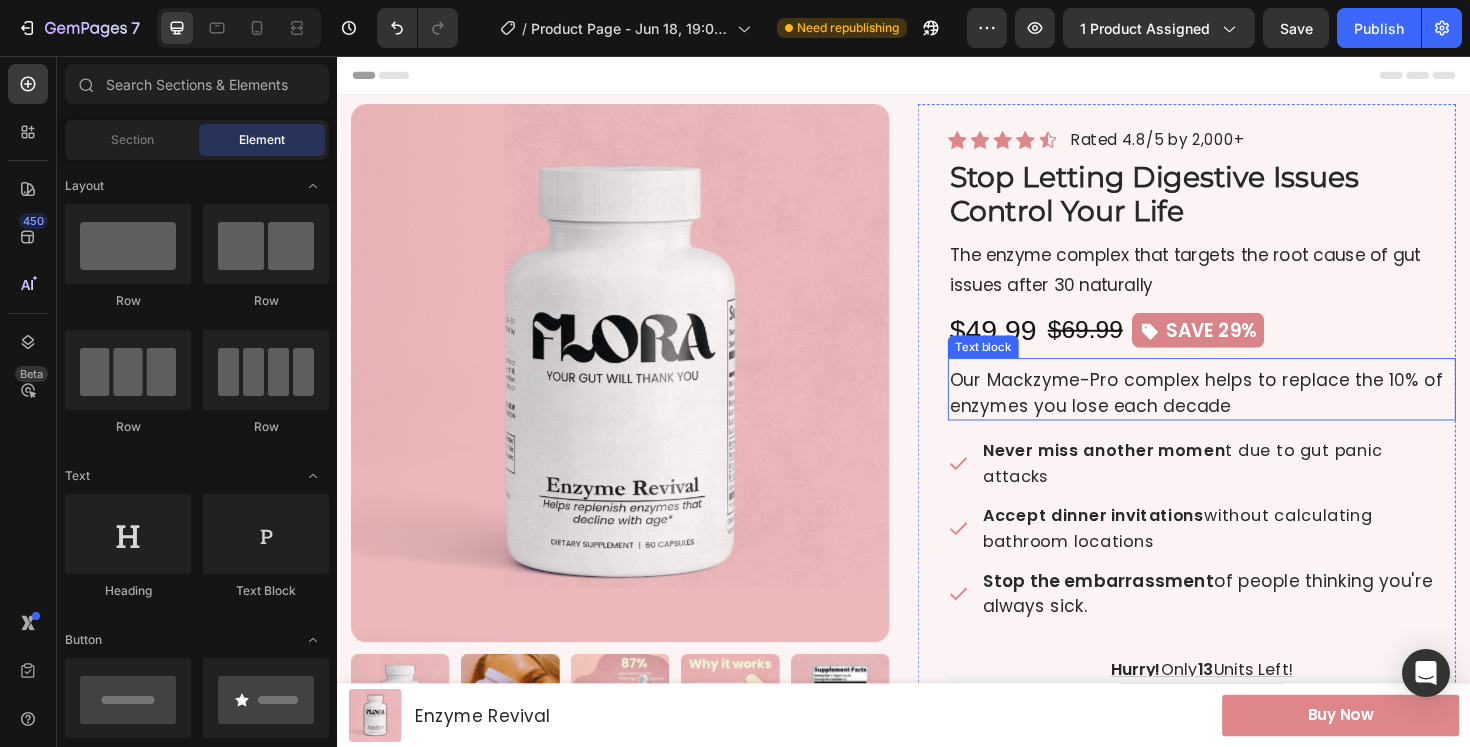 click on "Our Mackzyme-Pro complex helps to replace the 10% of enzymes you lose each decade" at bounding box center (1253, 413) 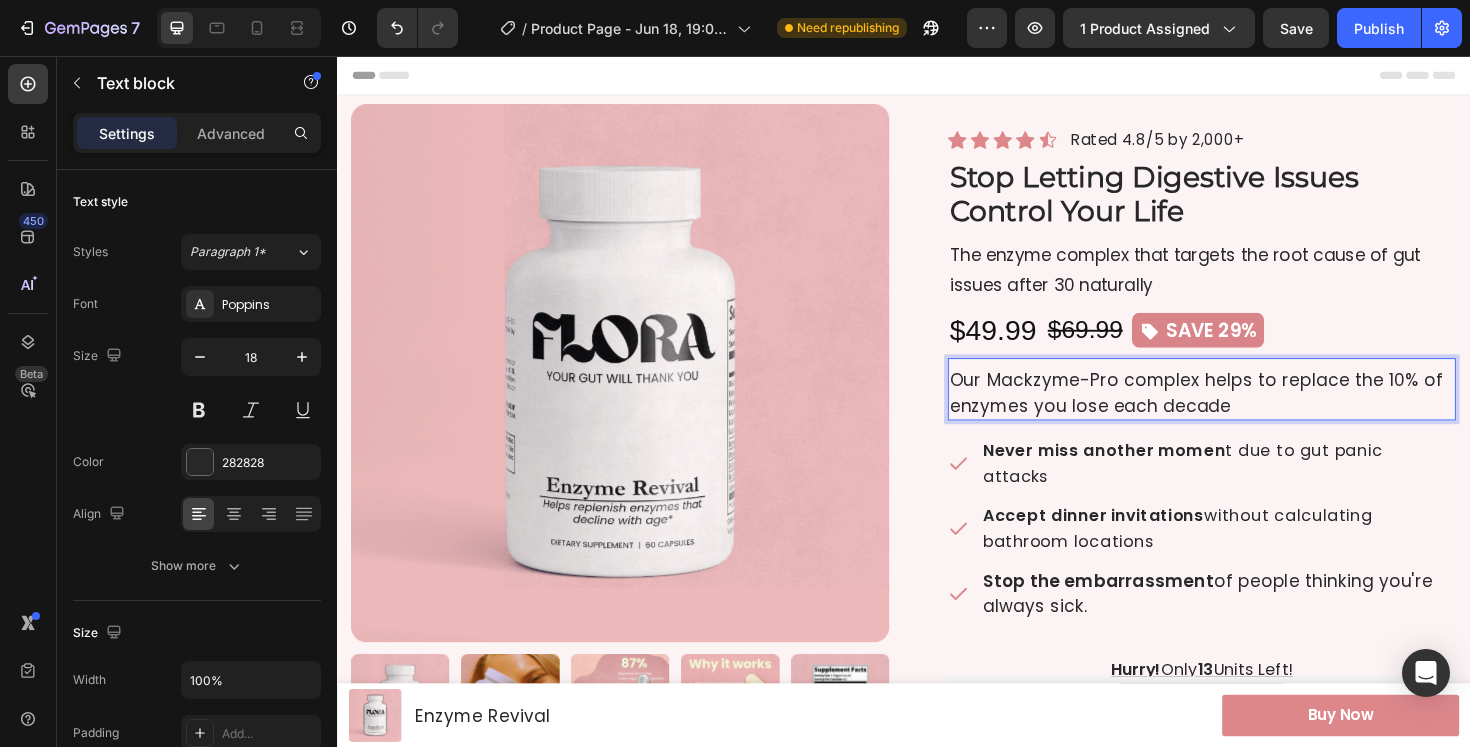 click on "Our Mackzyme-Pro complex helps to replace the 10% of enzymes you lose each decade" at bounding box center [1253, 413] 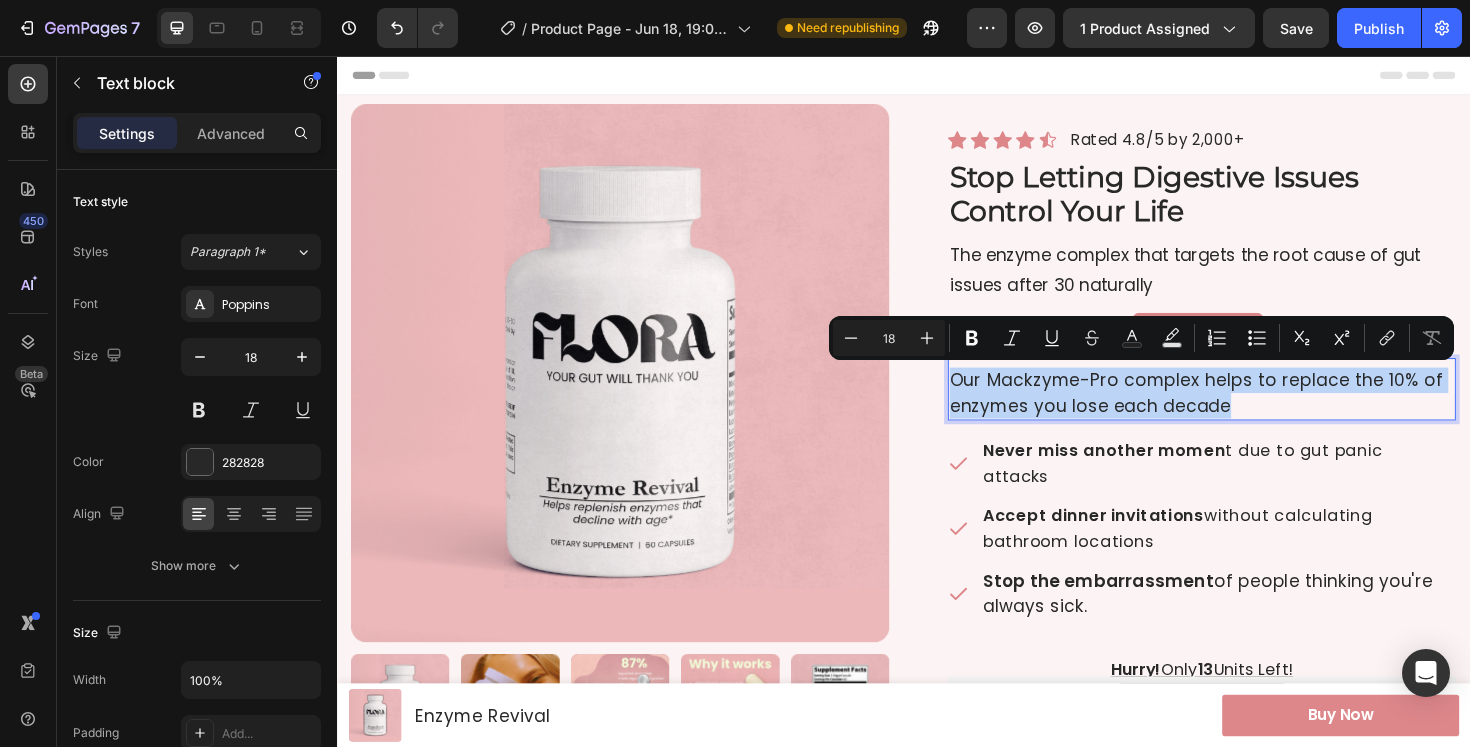 click on "Our Mackzyme-Pro complex helps to replace the 10% of enzymes you lose each decade" at bounding box center (1253, 413) 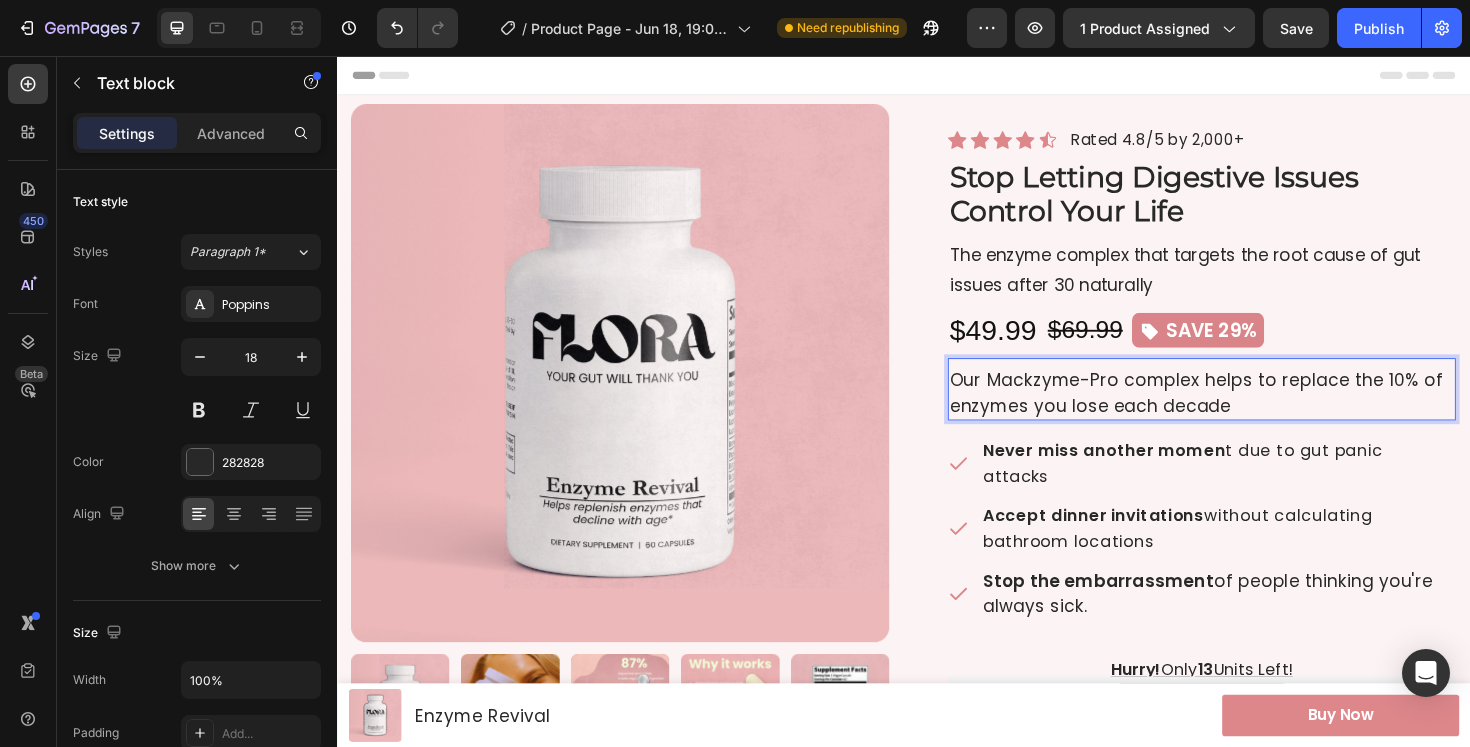 click on "Our Mackzyme-Pro complex helps to replace the 10% of enzymes you lose each decade" at bounding box center (1253, 413) 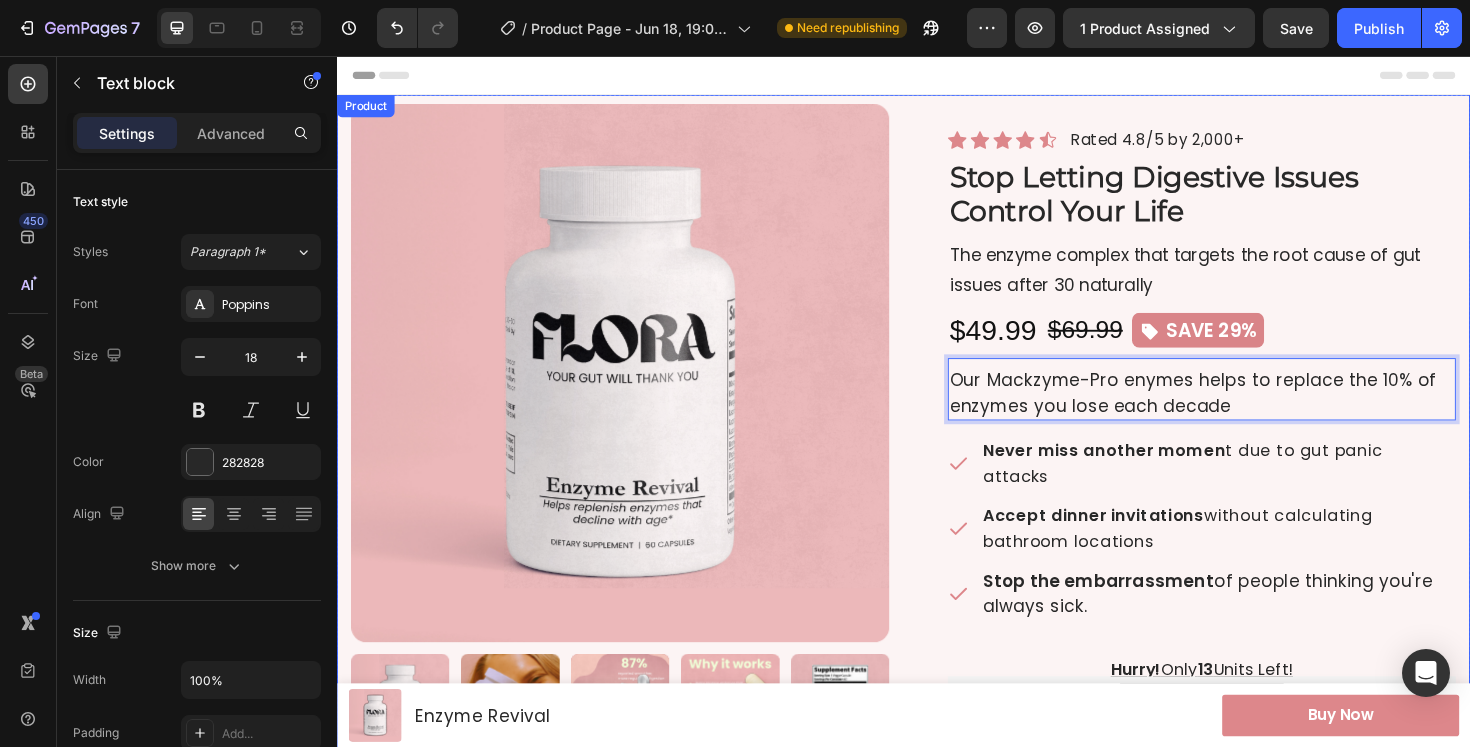 click on "Enzyme Revival Heading Icon Icon Icon Icon
Icon Icon List Hoz Rated 4.8/5 by 2,000+  Text block Row Product Images ⁠⁠⁠⁠⁠⁠⁠ Stop Letting Digestive Issues Control Your Life Heading Row Icon Icon Icon Icon
Icon Icon List Hoz Rated 4.8/5 by 2,000+  Text block Row ⁠⁠⁠⁠⁠⁠⁠ Stop Letting Digestive Issues Control Your Life Heading The enzyme complex that targets the root cause of gut issues after 30 naturally Text Block $49.99 Product Price Product Price $69.99 Compare Price Compare Price
Icon SAVE 29% Heading Row Row Our Mackzyme-Pro enymes helps to replace the 10% of enzymes you lose each decade Text block   5
Never miss another momen t due to gut panic attacks
Accept dinner invitations  without calculating bathroom locations
Stop the embarrassment  of people thinking you're always sick. Item list Hurry!  Only  13  Units Left! Text Block Kaching Bundles Kaching Bundles Text Block Add to cart" at bounding box center (937, 713) 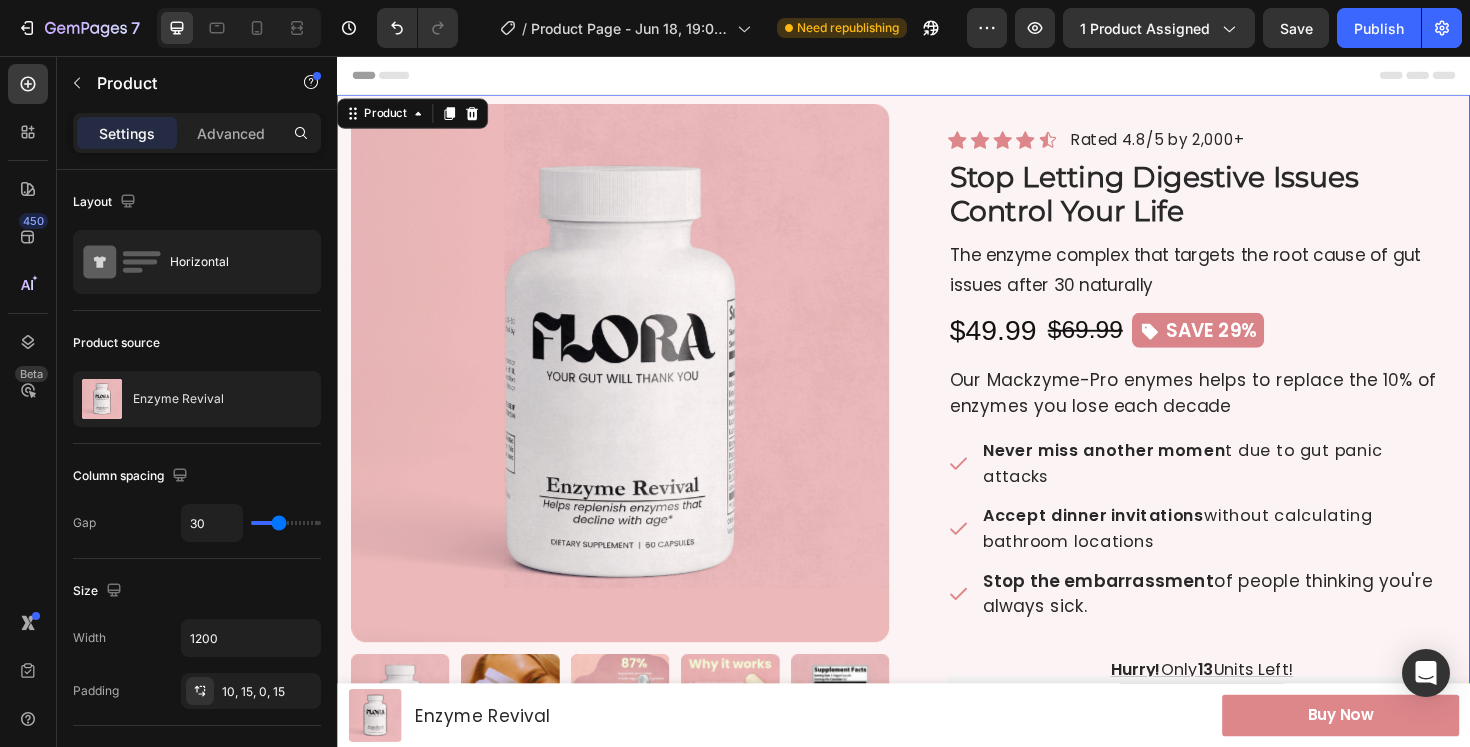 click on "Header" at bounding box center (937, 76) 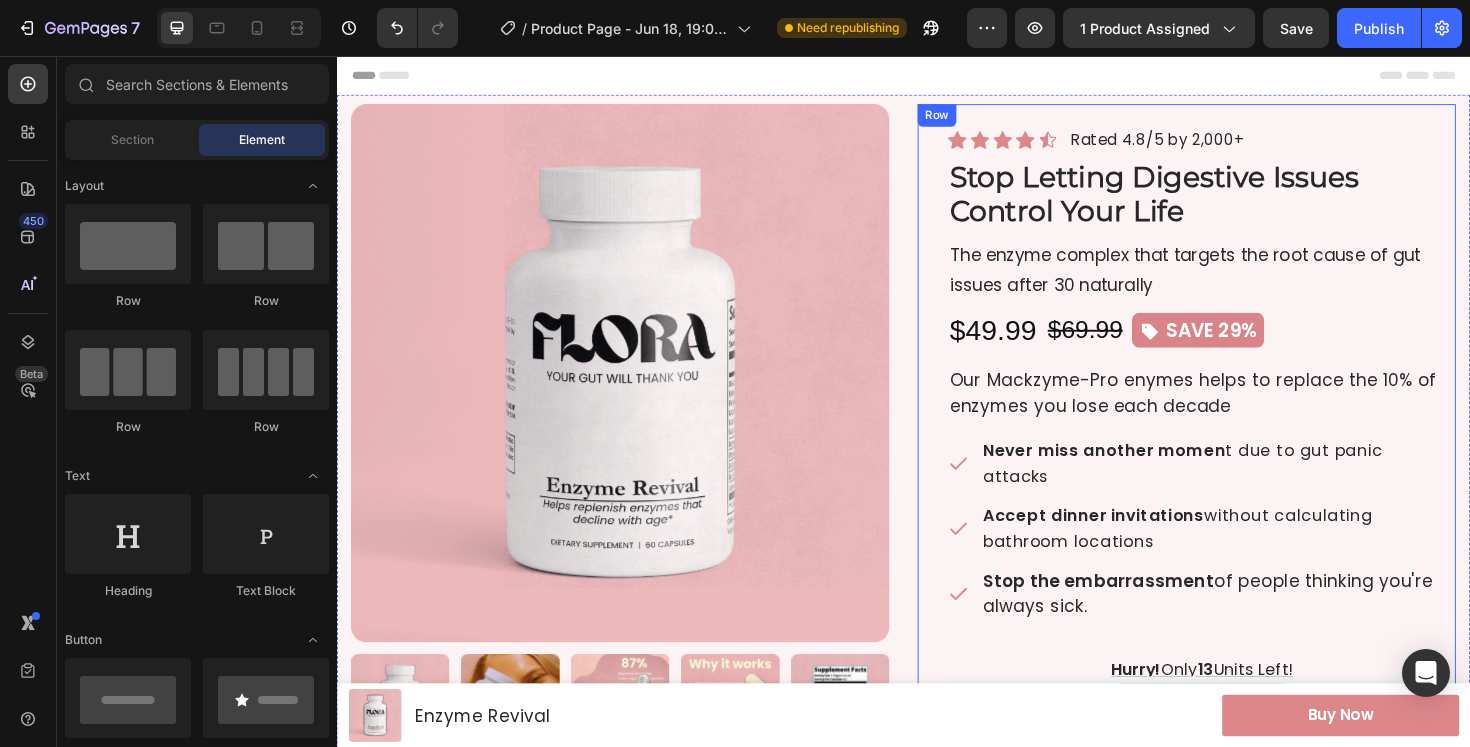 scroll, scrollTop: 14, scrollLeft: 0, axis: vertical 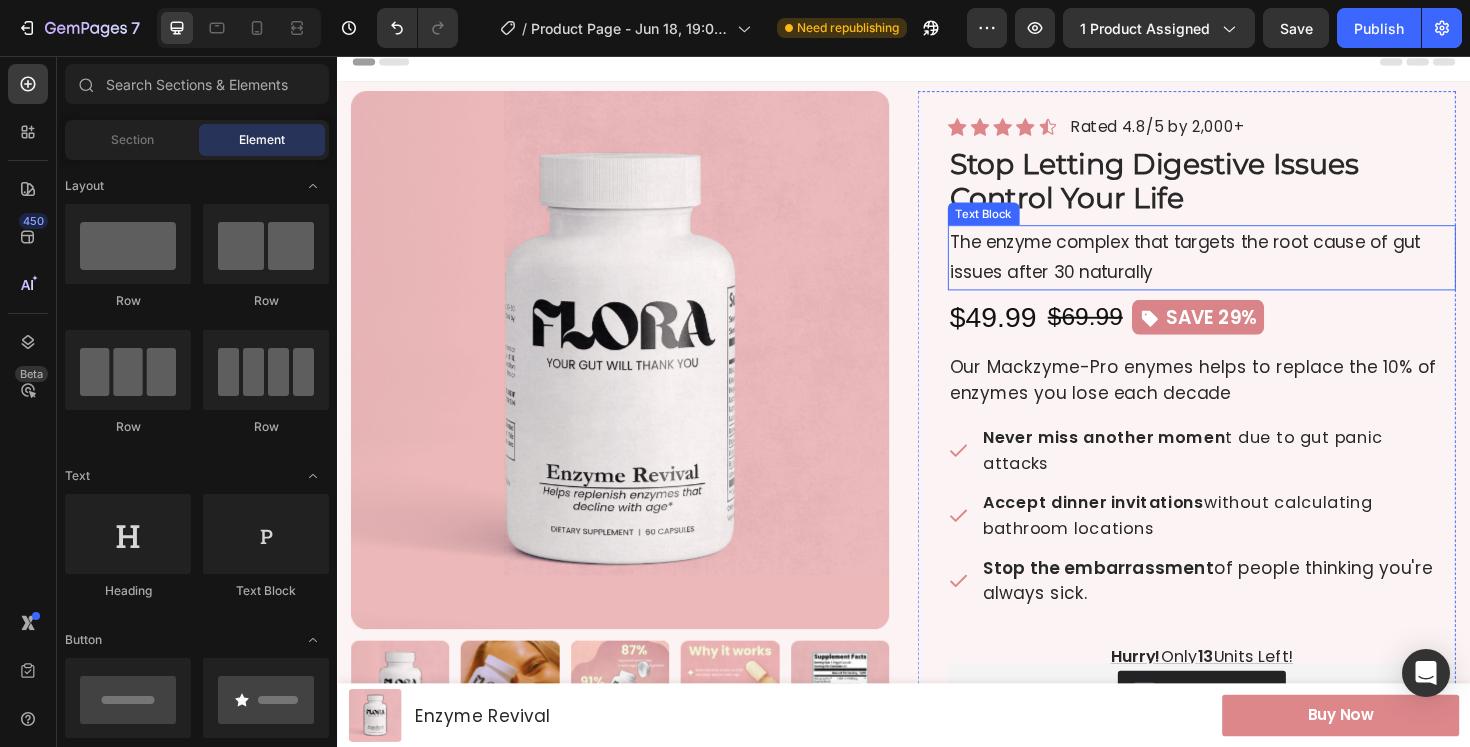 click on "The enzyme complex that targets the root cause of gut issues after 30 naturally" at bounding box center (1253, 269) 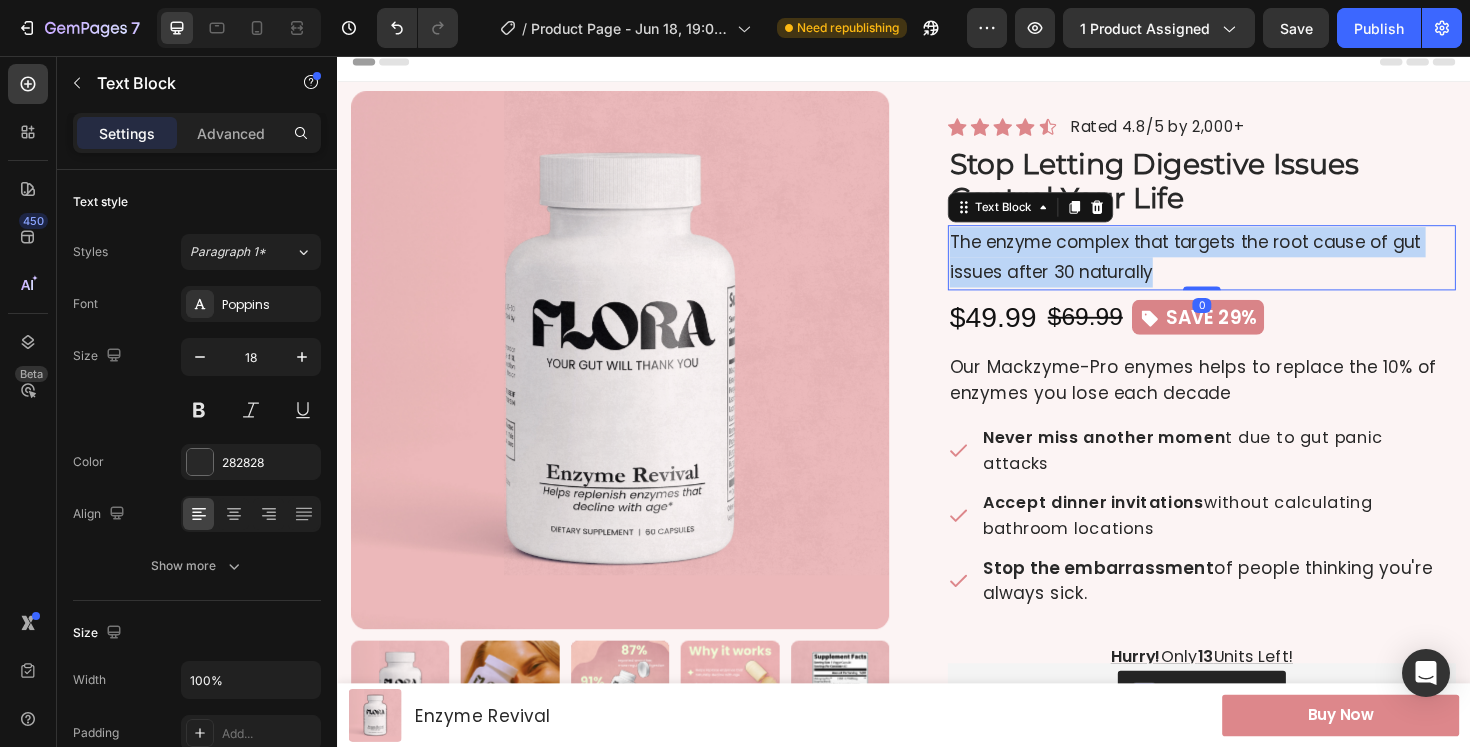 click on "The enzyme complex that targets the root cause of gut issues after 30 naturally" at bounding box center (1253, 269) 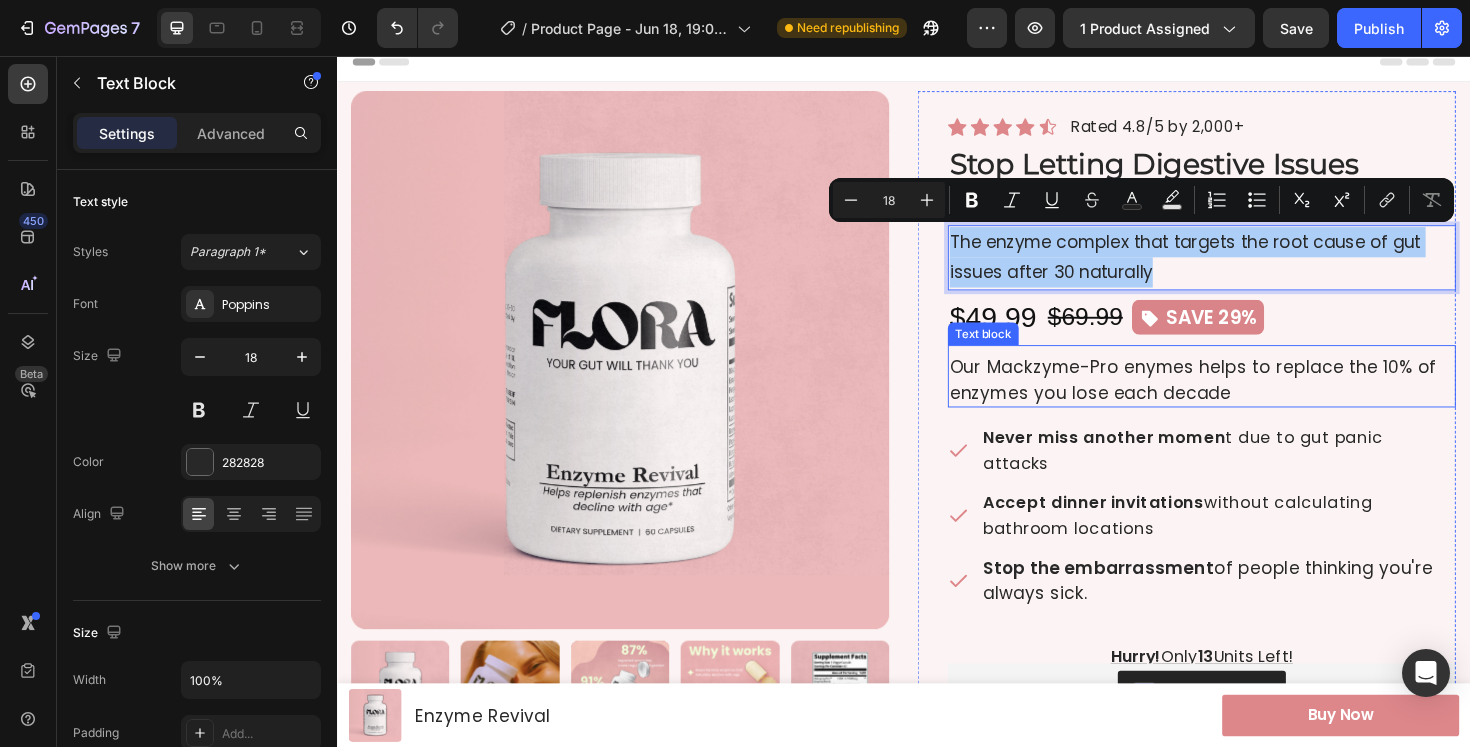click on "Our Mackzyme-Pro enymes helps to replace the 10% of enzymes you lose each decade" at bounding box center [1253, 399] 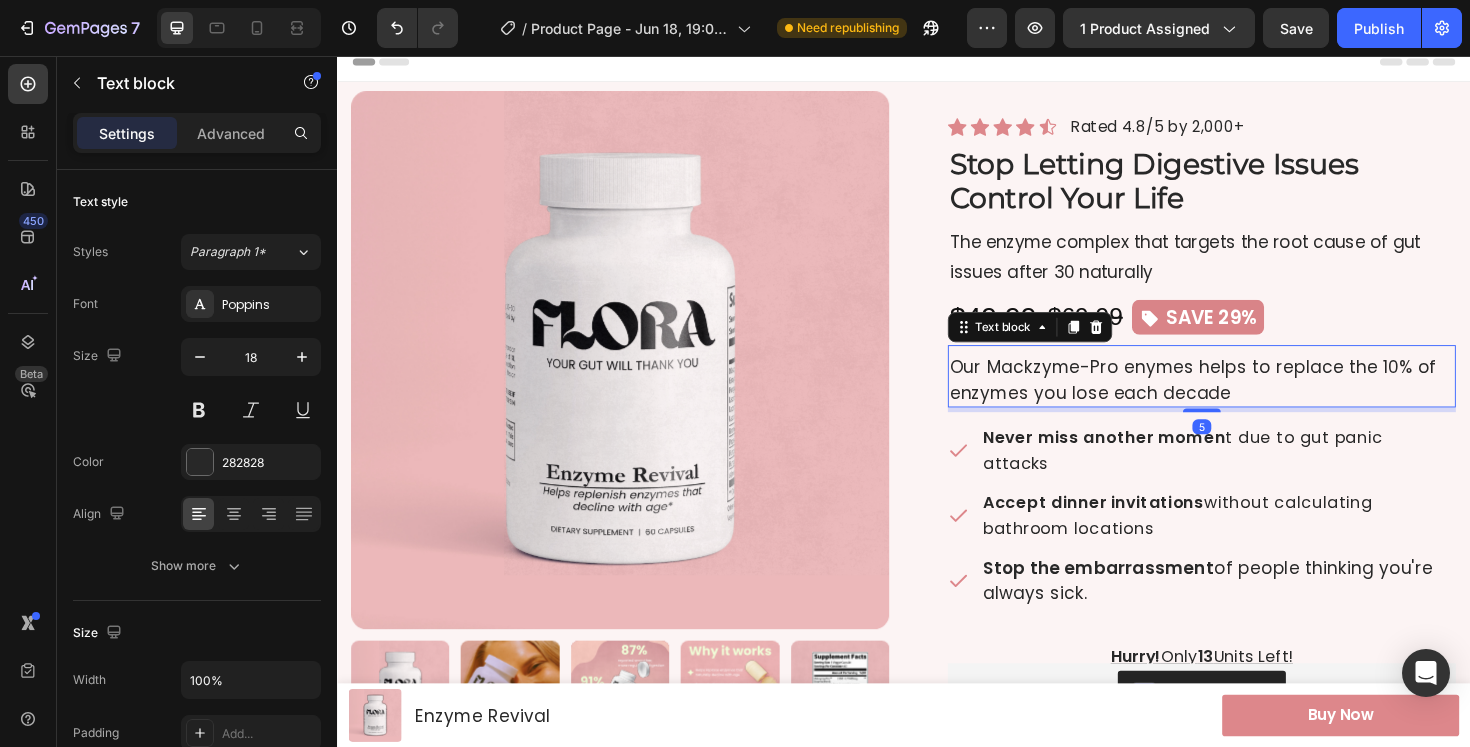 click on "Our Mackzyme-Pro enymes helps to replace the 10% of enzymes you lose each decade" at bounding box center [1253, 399] 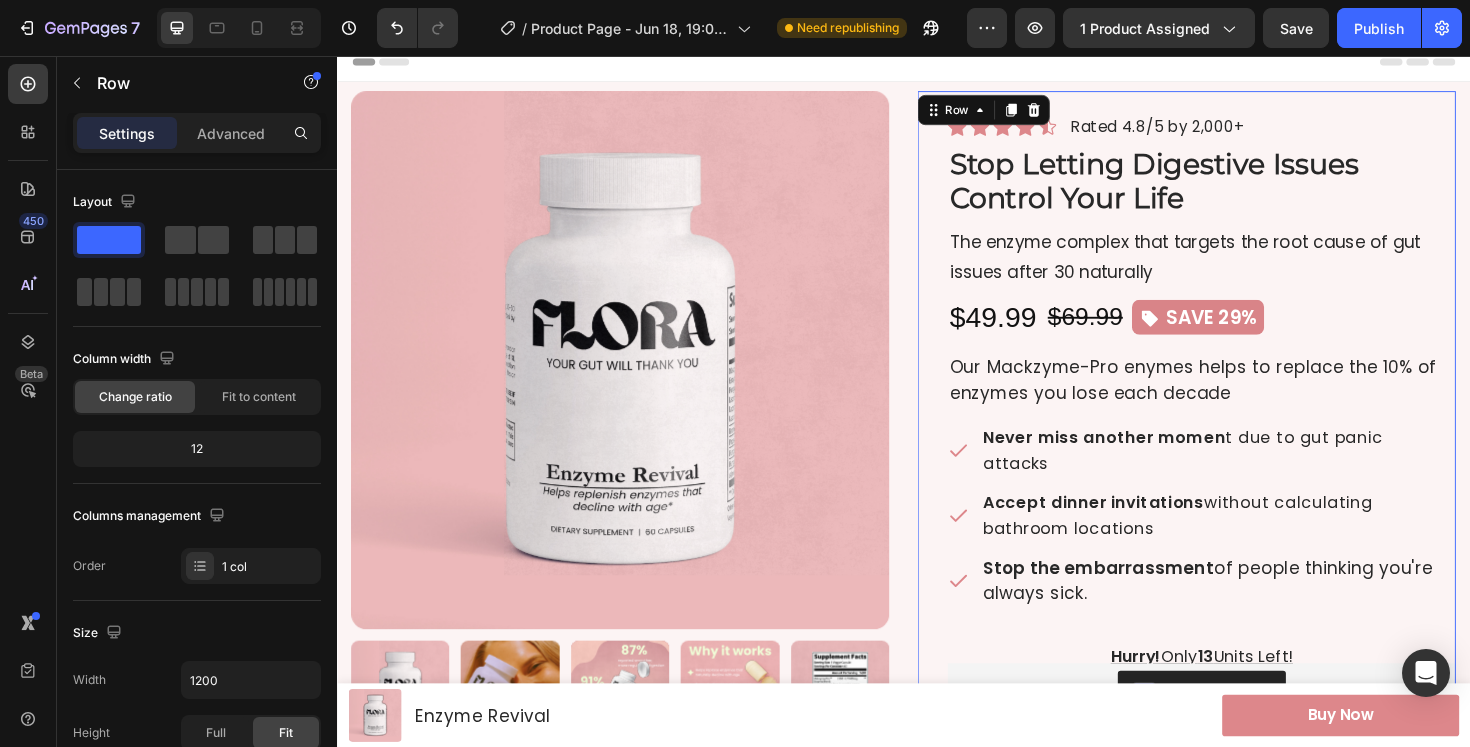click on "Icon Icon Icon Icon
Icon Icon List Hoz Rated 4.8/5 by 2,000+  Text block Row ⁠⁠⁠⁠⁠⁠⁠ Stop Letting Digestive Issues Control Your Life Heading The enzyme complex that targets the root cause of gut issues after 30 naturally Text Block $49.99 Product Price Product Price $69.99 Compare Price Compare Price
Icon SAVE 29% Heading Row Row Our Mackzyme-Pro enymes helps to replace the 10% of enzymes you lose each decade Text block
Never miss another momen t due to gut panic attacks
Accept dinner invitations  without calculating bathroom locations
Stop the embarrassment  of people thinking you're always sick. Item list Hurry!  Only  13  Units Left! Text Block Kaching Bundles Kaching Bundles This discount disappears at midnight Text Block Add to cart Product Cart Button Image Image Image Image Image Image Image Carousel 30-Day Money-Back Guarantee Text Block Image Image Image Row
How to Use
Row" at bounding box center (1237, 704) 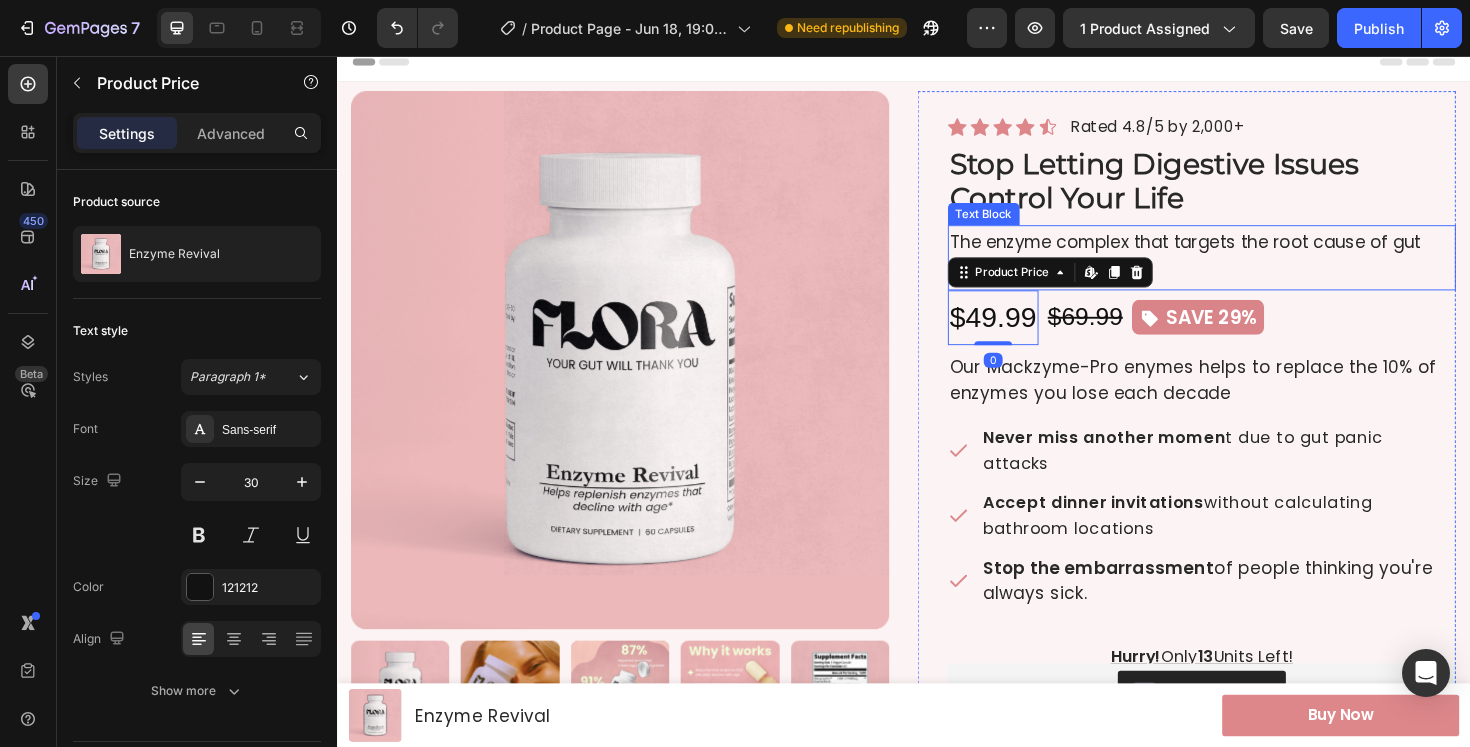 click on "Icon Icon Icon Icon
Icon Icon List Hoz Rated 4.8/5 by 2,000+  Text block Row ⁠⁠⁠⁠⁠⁠⁠ Stop Letting Digestive Issues Control Your Life Heading The enzyme complex that targets the root cause of gut issues after 30 naturally Text Block $49.99 Product Price   Edit content in Shopify 0 Product Price   Edit content in Shopify 0 $69.99 Compare Price Compare Price
Icon SAVE 29% Heading Row Row Our Mackzyme-Pro enymes helps to replace the 10% of enzymes you lose each decade Text block
Never miss another momen t due to gut panic attacks
Accept dinner invitations  without calculating bathroom locations
Stop the embarrassment  of people thinking you're always sick. Item list Hurry!  Only  13  Units Left! Text Block Kaching Bundles Kaching Bundles This discount disappears at midnight Text Block Add to cart Product Cart Button Image Image Image Image Image Image Image Carousel 30-Day Money-Back Guarantee Text Block Image Image Row" at bounding box center (1253, 704) 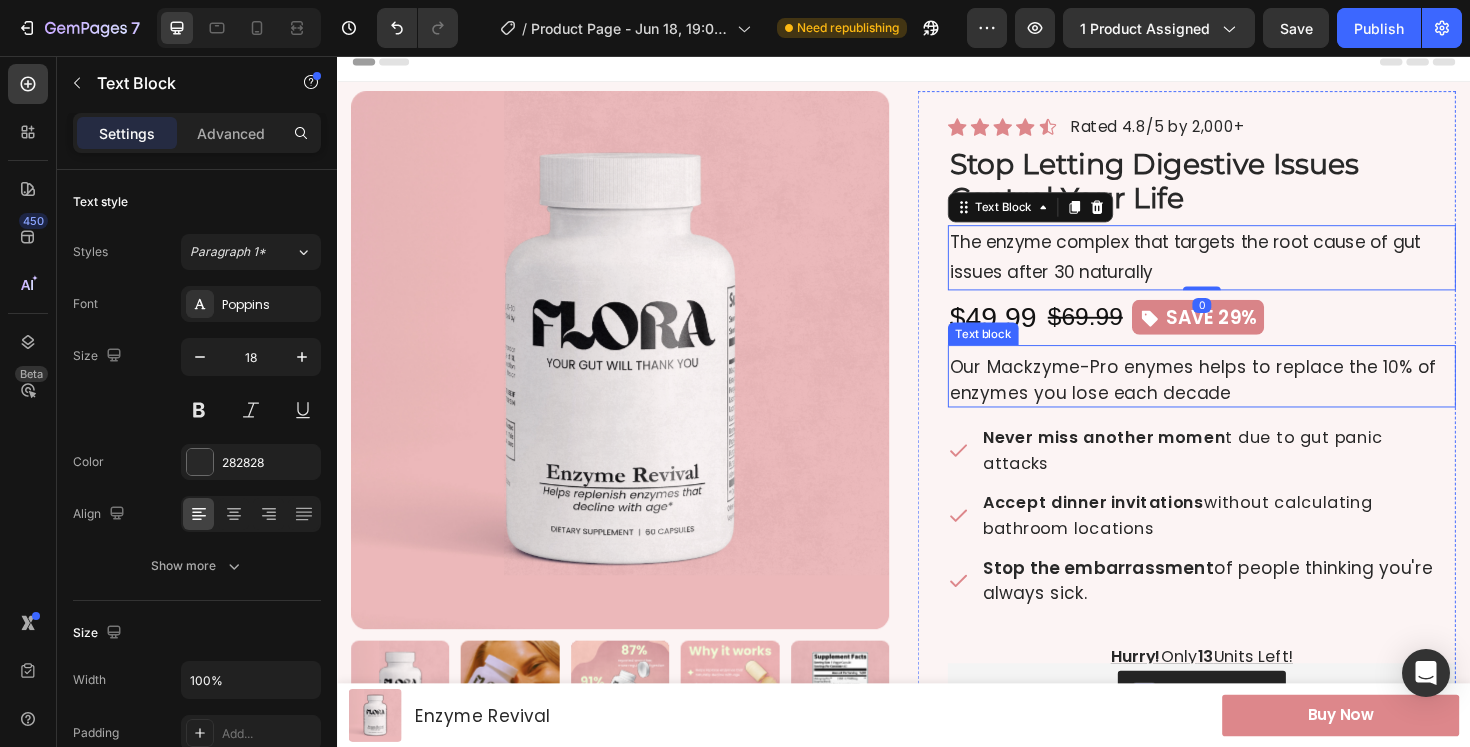 click on "Our Mackzyme-Pro enymes helps to replace the 10% of enzymes you lose each decade" at bounding box center (1253, 399) 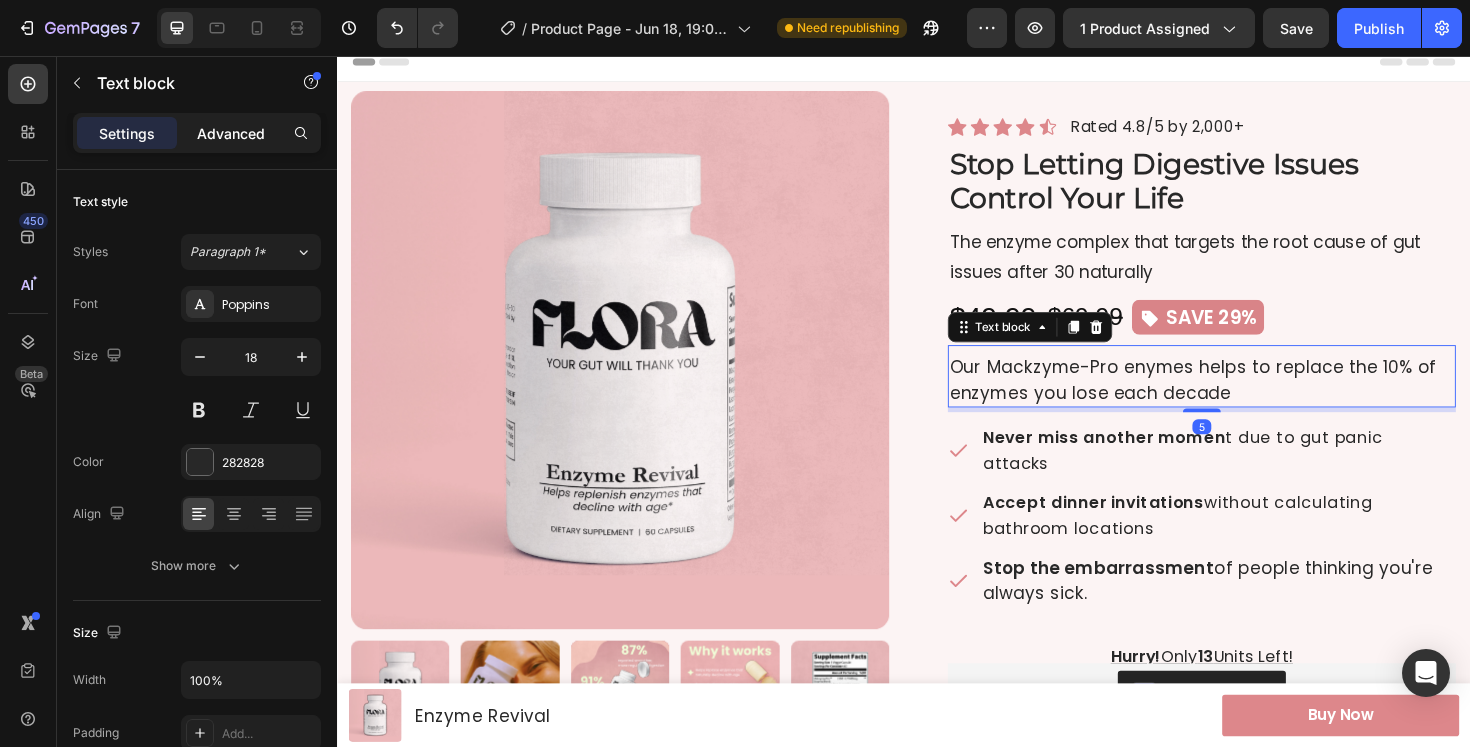 click on "Advanced" 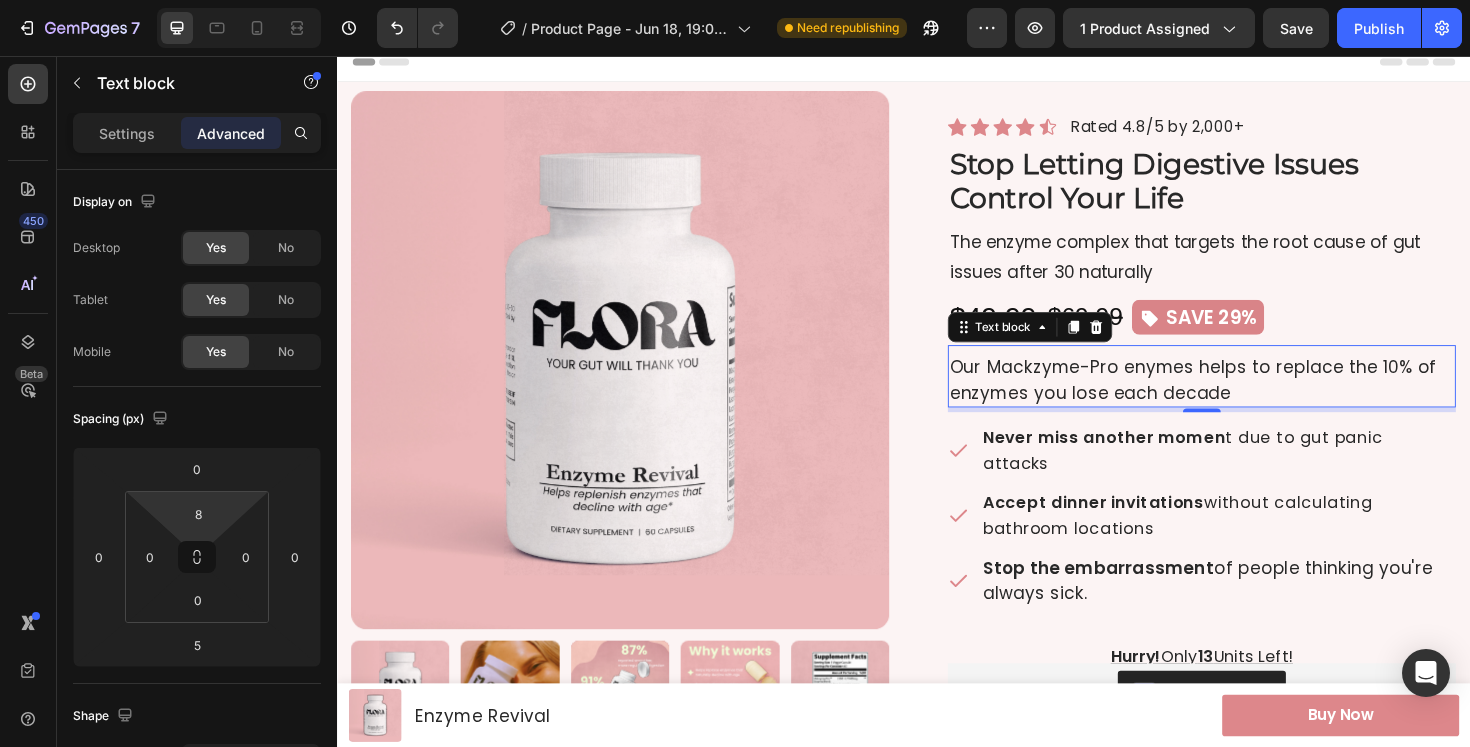 type on "0" 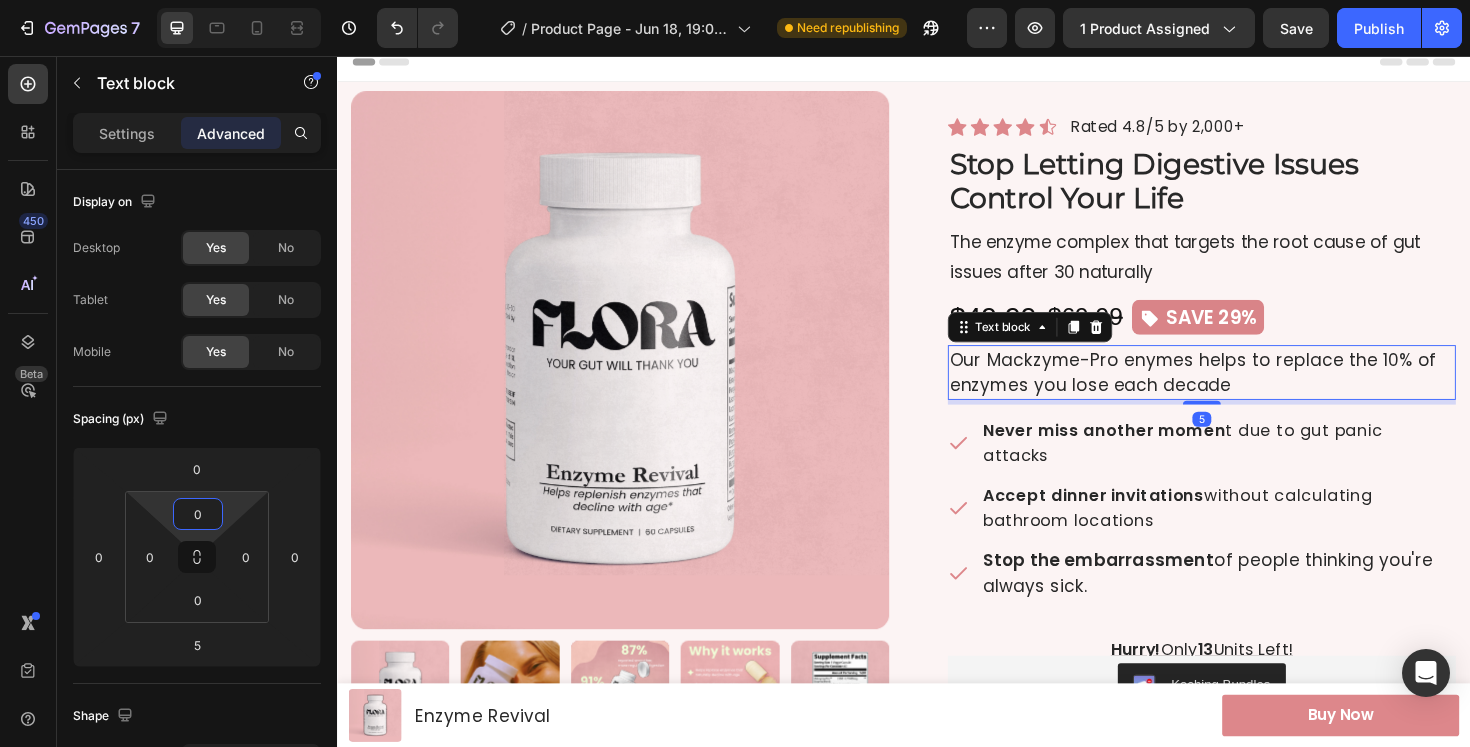 click on "7  Version history  /  Product Page - Jun 18, 19:06:39 Need republishing Preview 1 product assigned  Save   Publish  450 Beta Sections(18) Elements(84) Section Element Hero Section Product Detail Brands Trusted Badges Guarantee Product Breakdown How to use Testimonials Compare Bundle FAQs Social Proof Brand Story Product List Collection Blog List Contact Sticky Add to Cart Custom Footer Browse Library 450 Layout
Row
Row
Row
Row Text
Heading
Text Block Button
Button
Button Media
Image
Image" at bounding box center (735, 0) 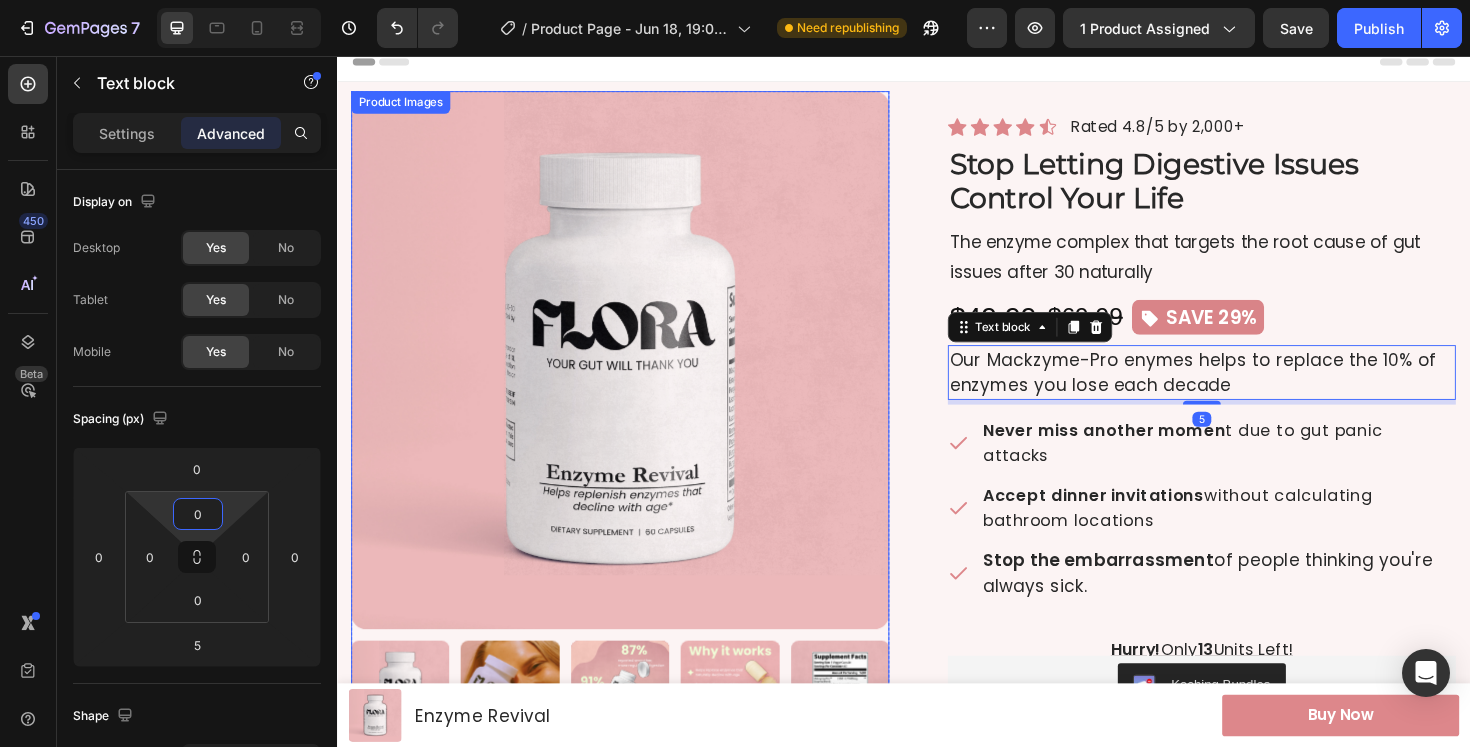 click on "Enzyme Revival Heading Icon Icon Icon Icon
Icon Icon List Hoz Rated 4.8/5 by 2,000+  Text block Row Product Images ⁠⁠⁠⁠⁠⁠⁠ Stop Letting Digestive Issues Control Your Life Heading Row Icon Icon Icon Icon
Icon Icon List Hoz Rated 4.8/5 by 2,000+  Text block Row ⁠⁠⁠⁠⁠⁠⁠ Stop Letting Digestive Issues Control Your Life Heading The enzyme complex that targets the root cause of gut issues after 30 naturally Text Block $49.99 Product Price Product Price $69.99 Compare Price Compare Price
Icon SAVE 29% Heading Row Row Our Mackzyme-Pro enymes helps to replace the 10% of enzymes you lose each decade Text block   5
Never miss another momen t due to gut panic attacks
Accept dinner invitations  without calculating bathroom locations
Stop the embarrassment  of people thinking you're always sick. Item list Hurry!  Only  13  Units Left! Text Block Kaching Bundles Kaching Bundles Text Block Add to cart" at bounding box center [937, 695] 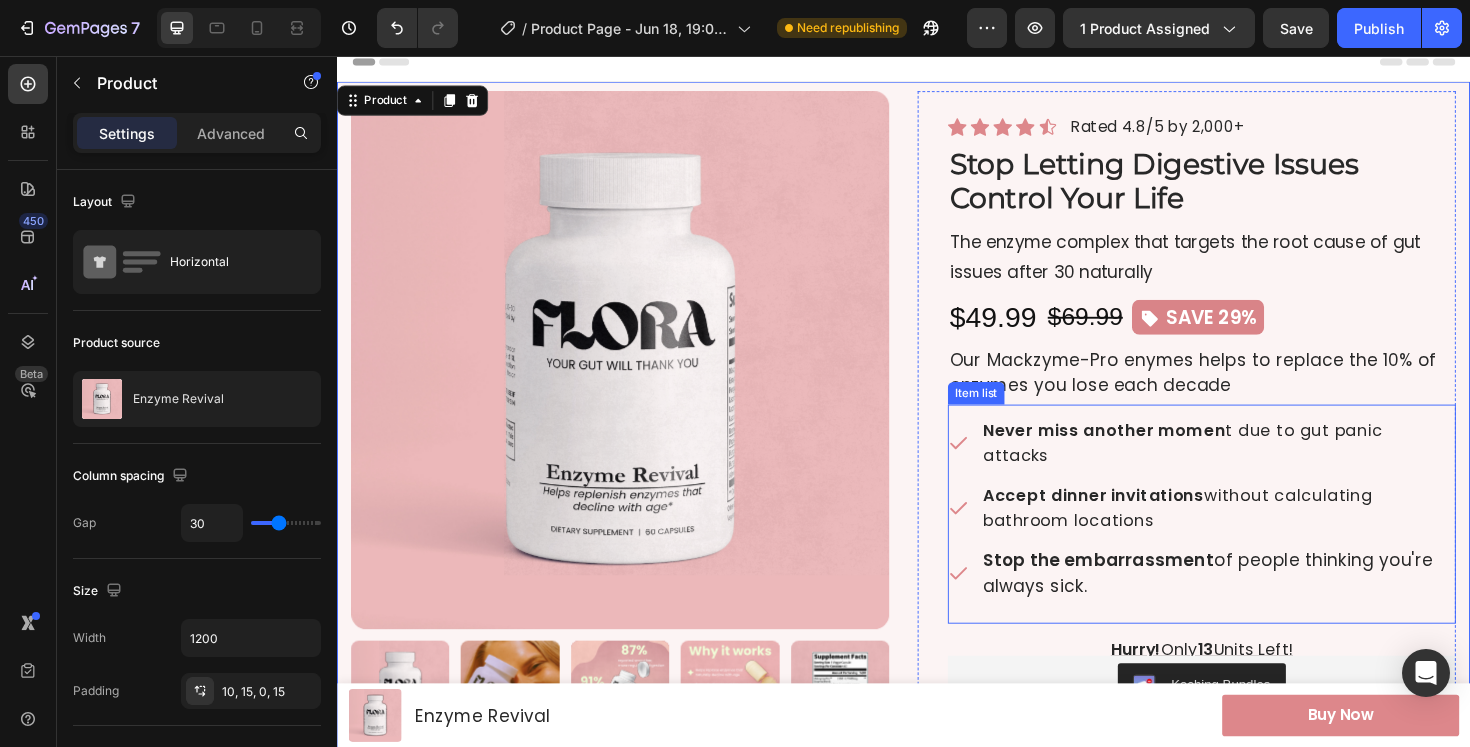 click on "Accept dinner invitations  without calculating bathroom locations" at bounding box center [1253, 534] 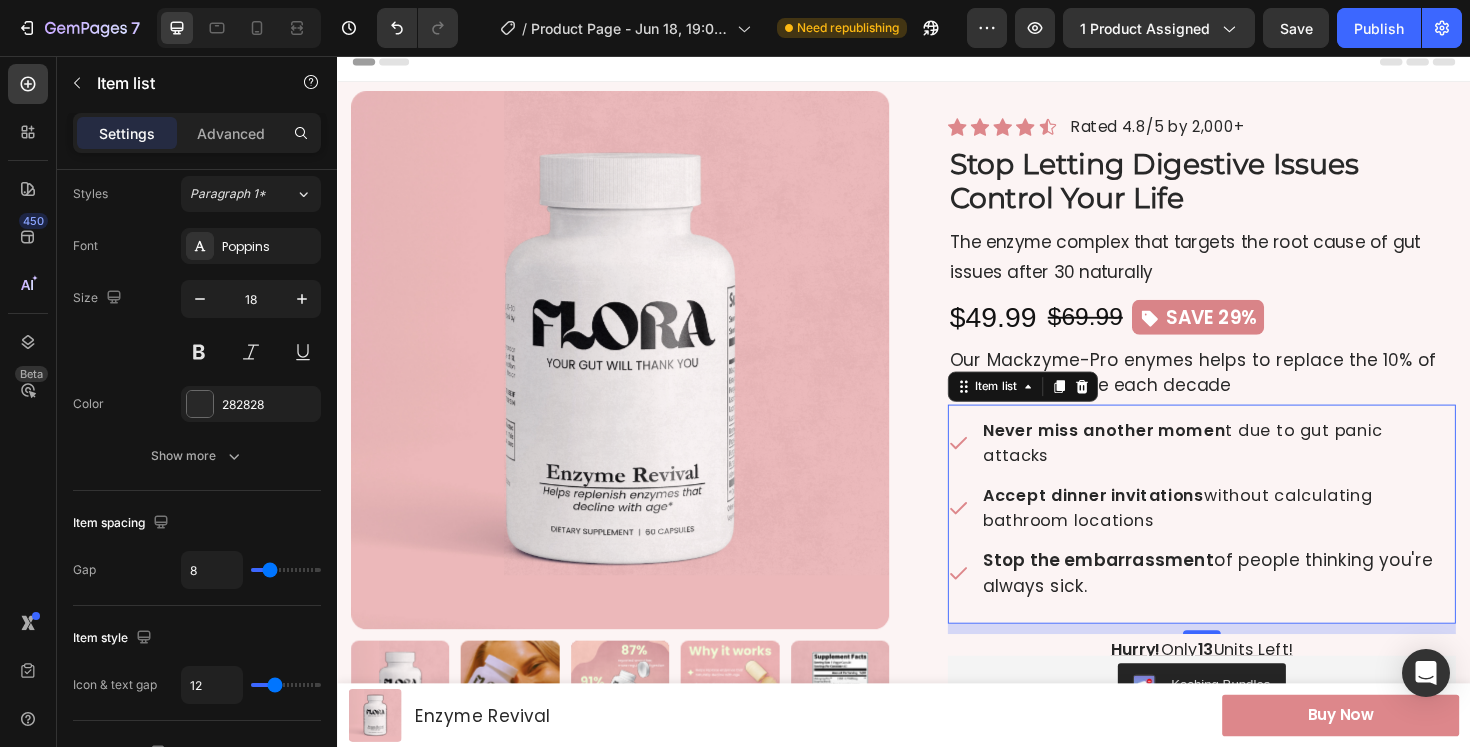 scroll, scrollTop: 0, scrollLeft: 0, axis: both 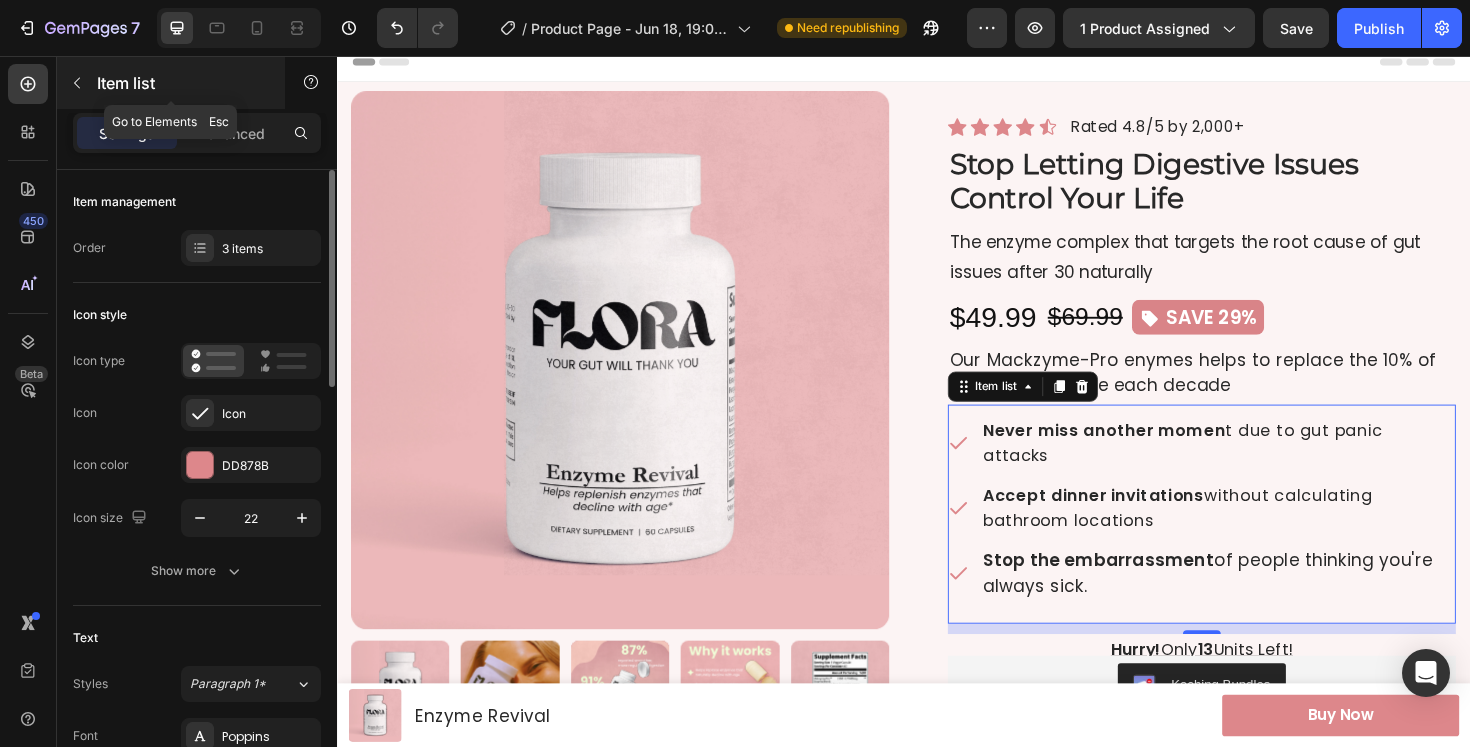 click at bounding box center [77, 83] 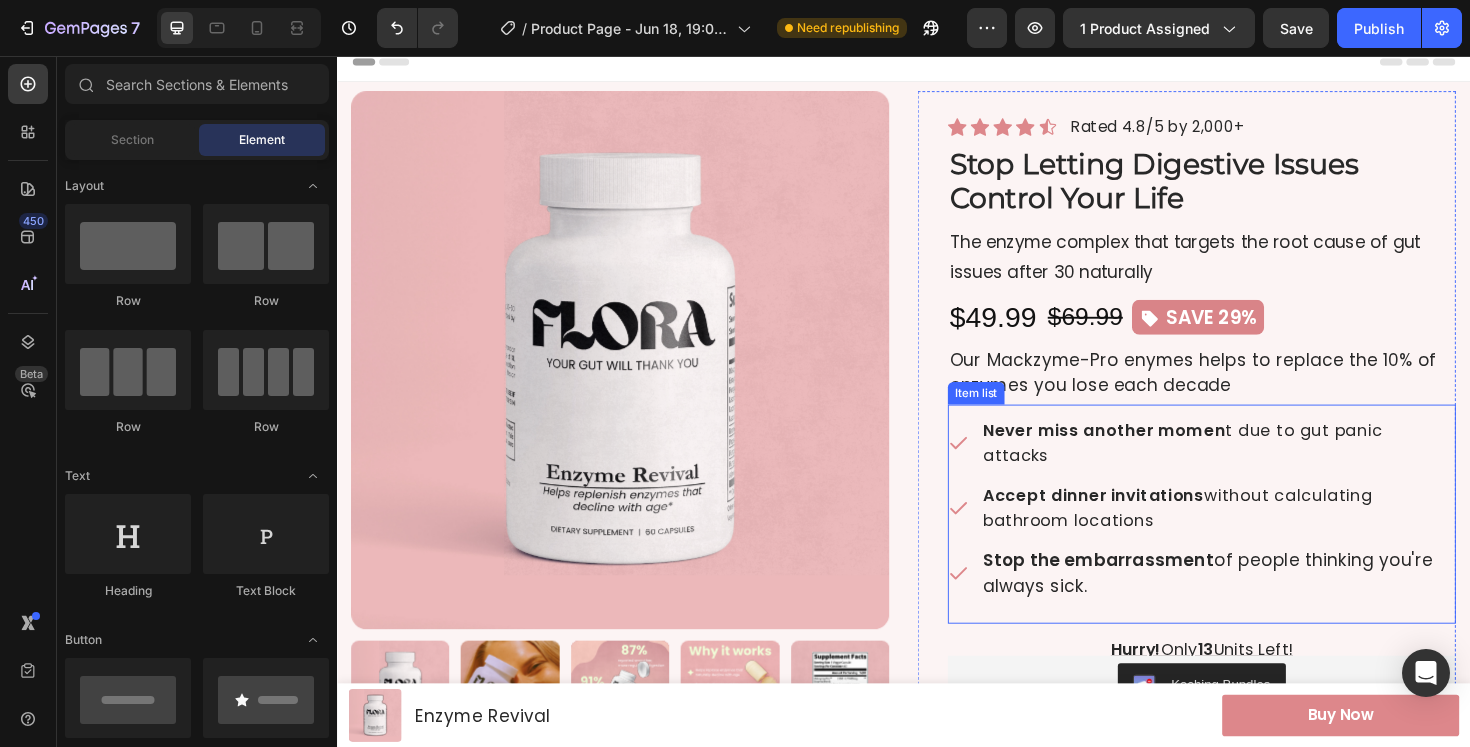 click on "Accept dinner invitations  without calculating bathroom locations" at bounding box center (1270, 534) 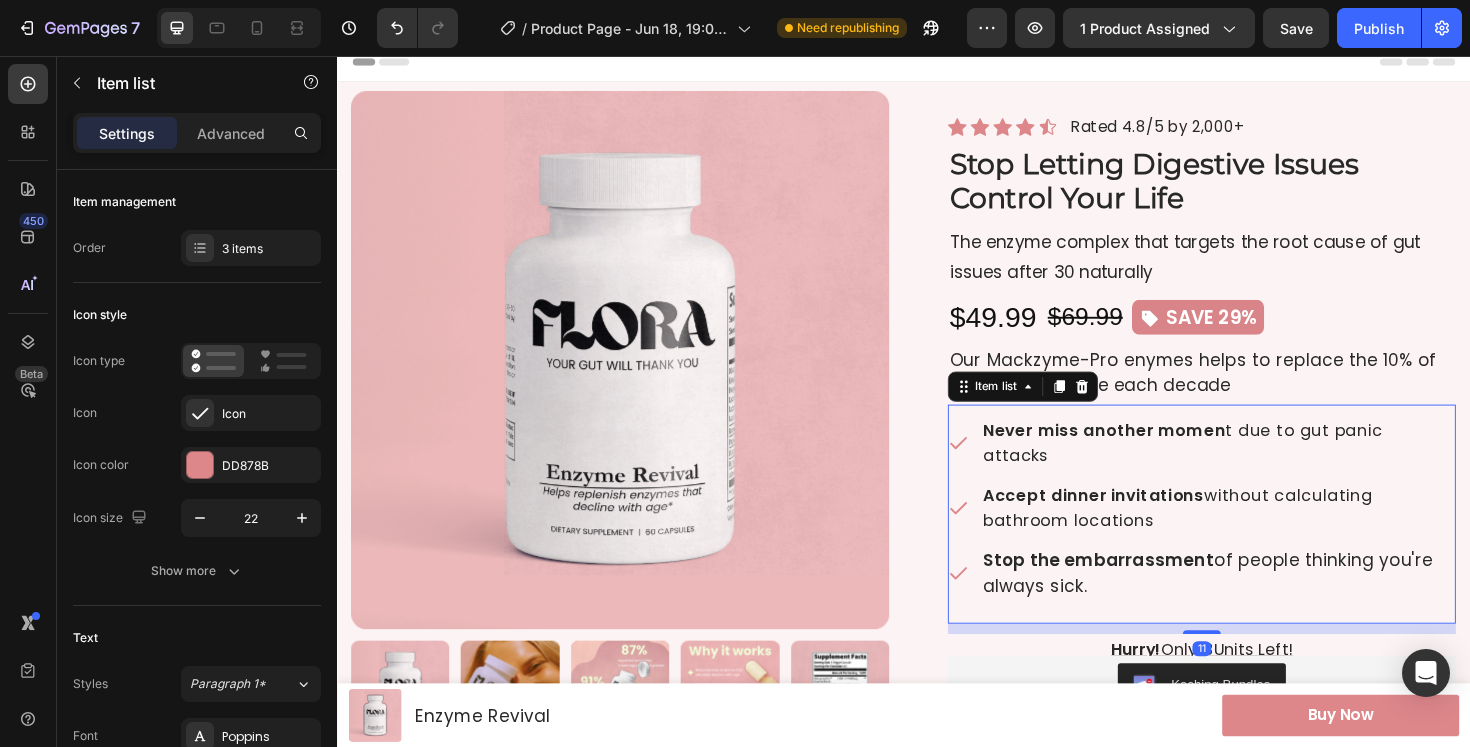 click on "Accept dinner invitations  without calculating bathroom locations" at bounding box center (1253, 534) 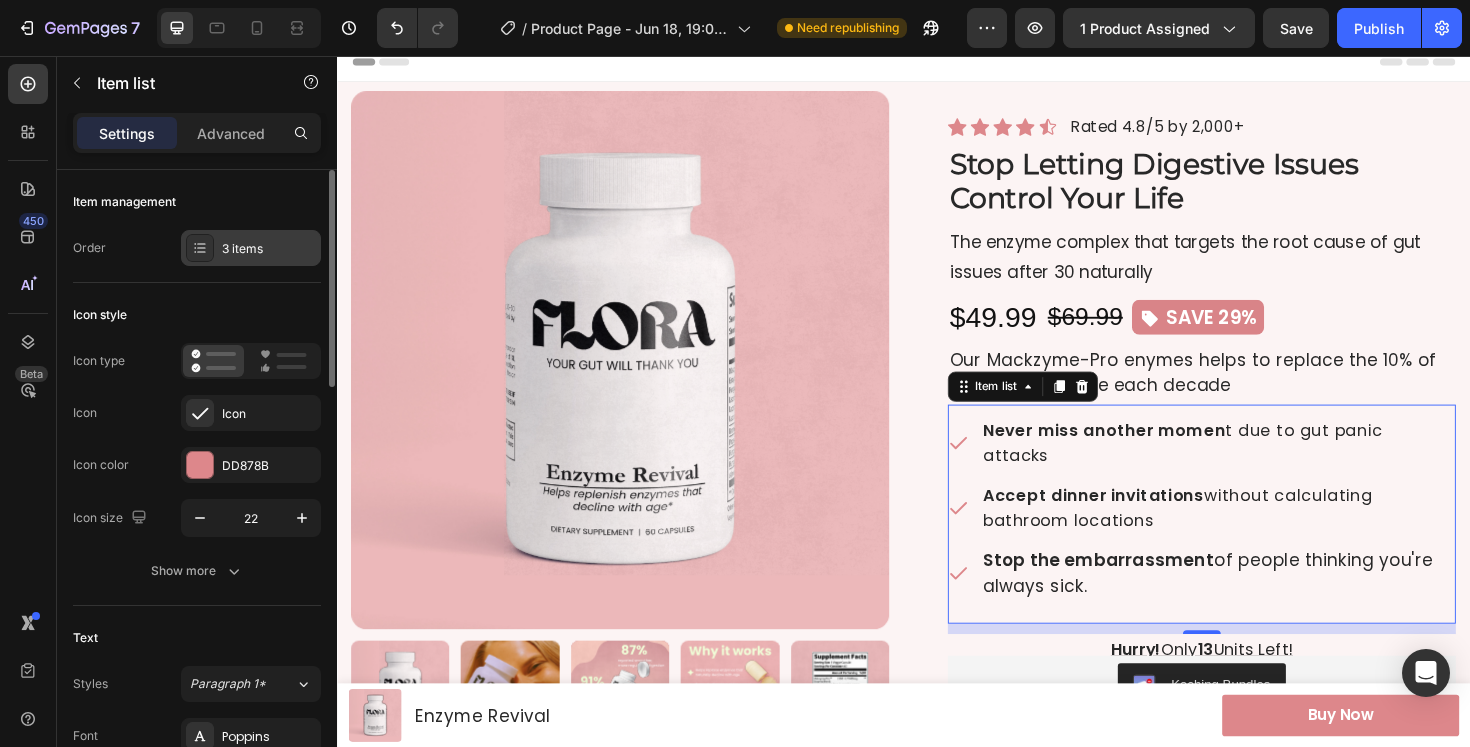 click on "3 items" at bounding box center [269, 249] 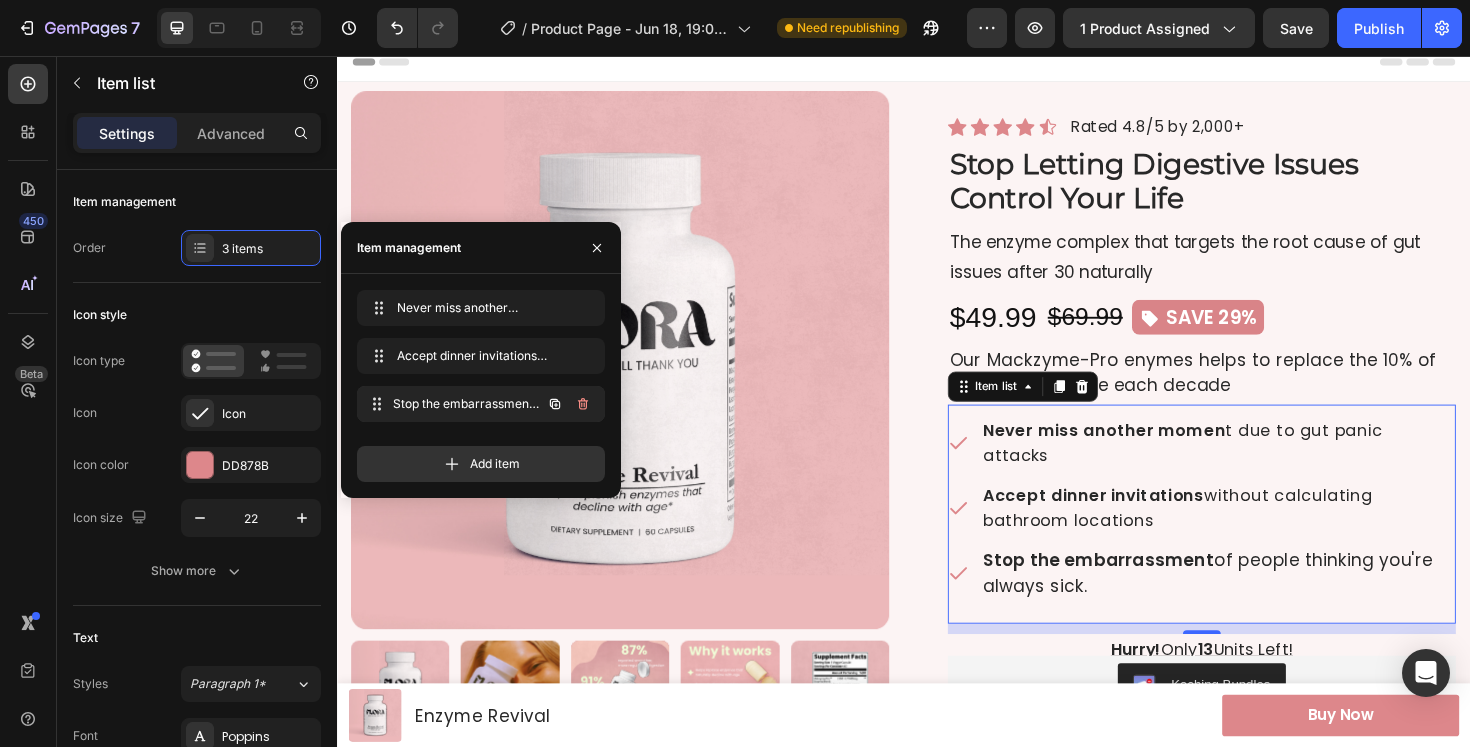 type 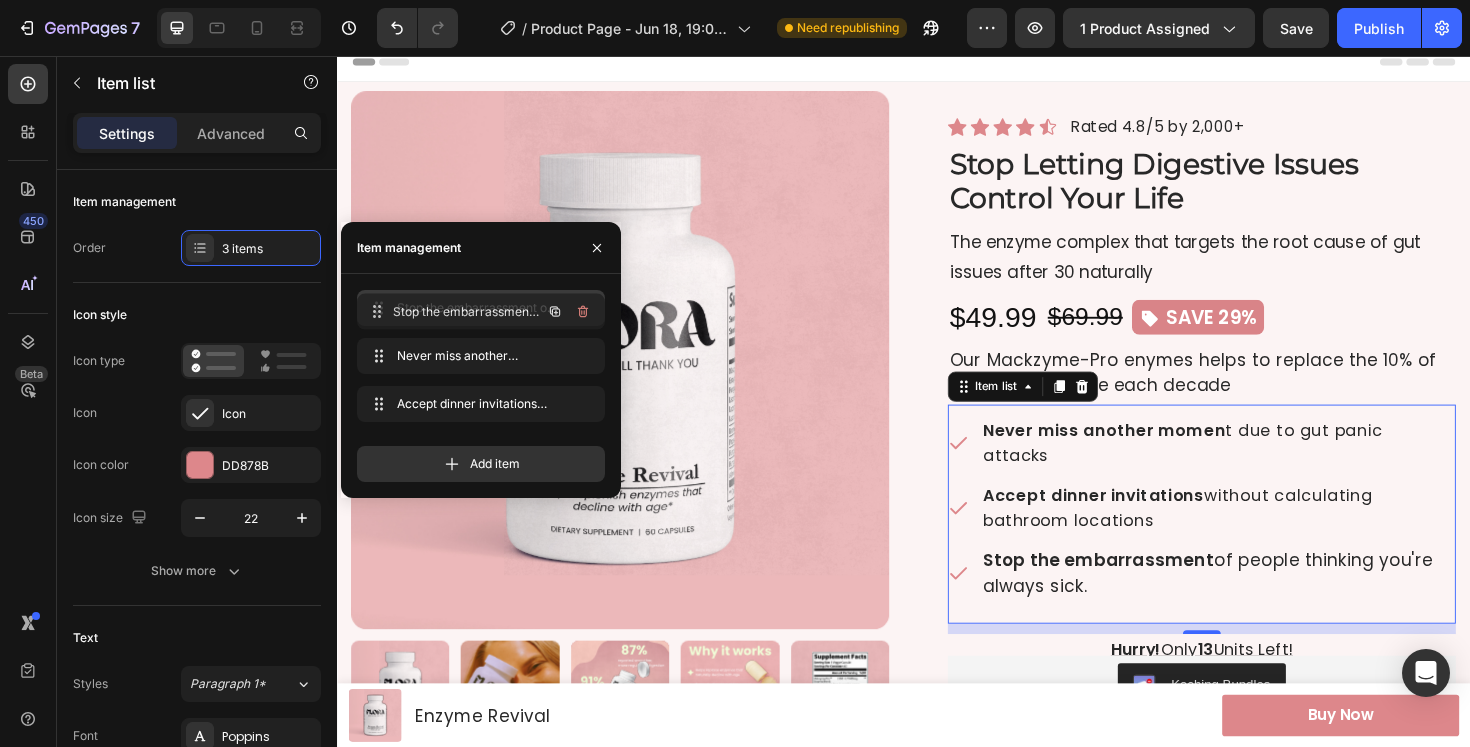 drag, startPoint x: 445, startPoint y: 399, endPoint x: 445, endPoint y: 308, distance: 91 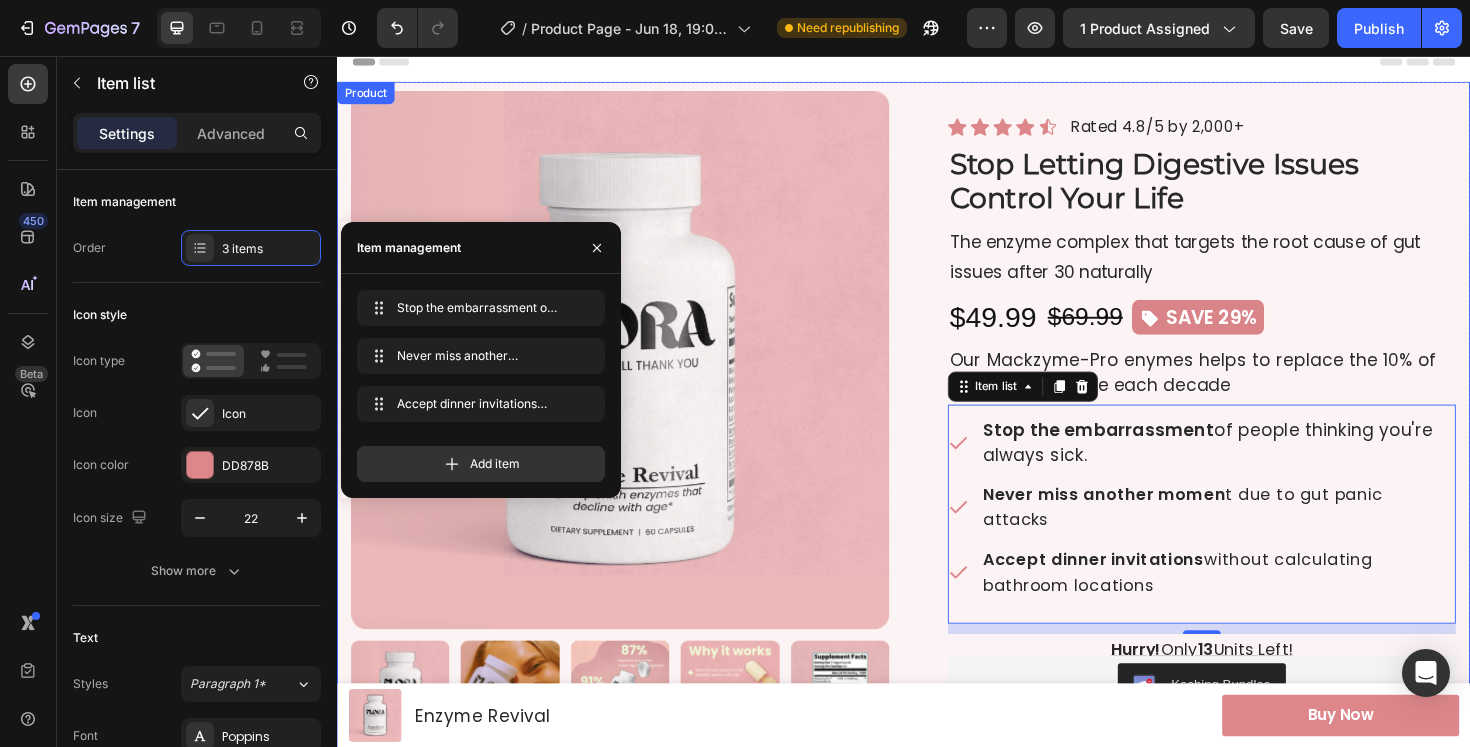 click at bounding box center (637, 378) 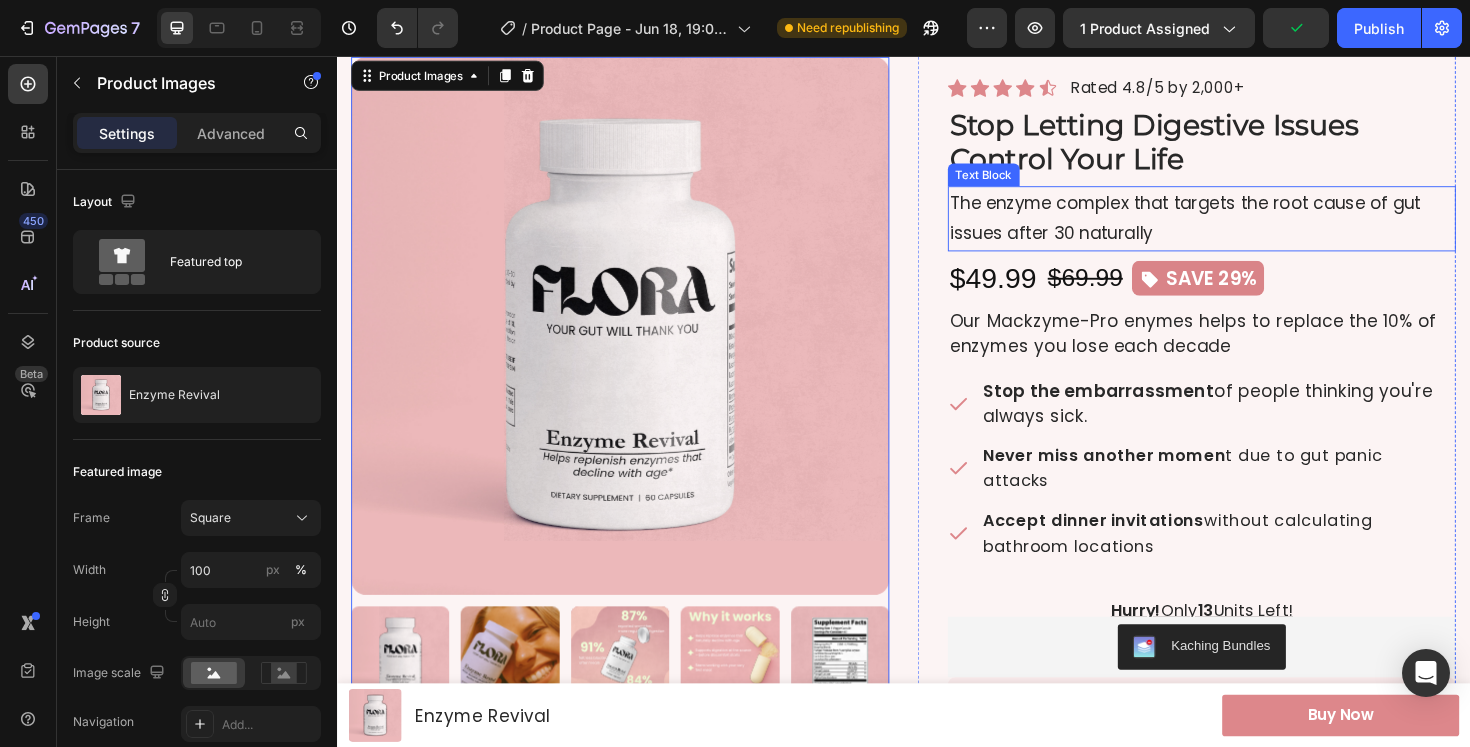 scroll, scrollTop: 52, scrollLeft: 0, axis: vertical 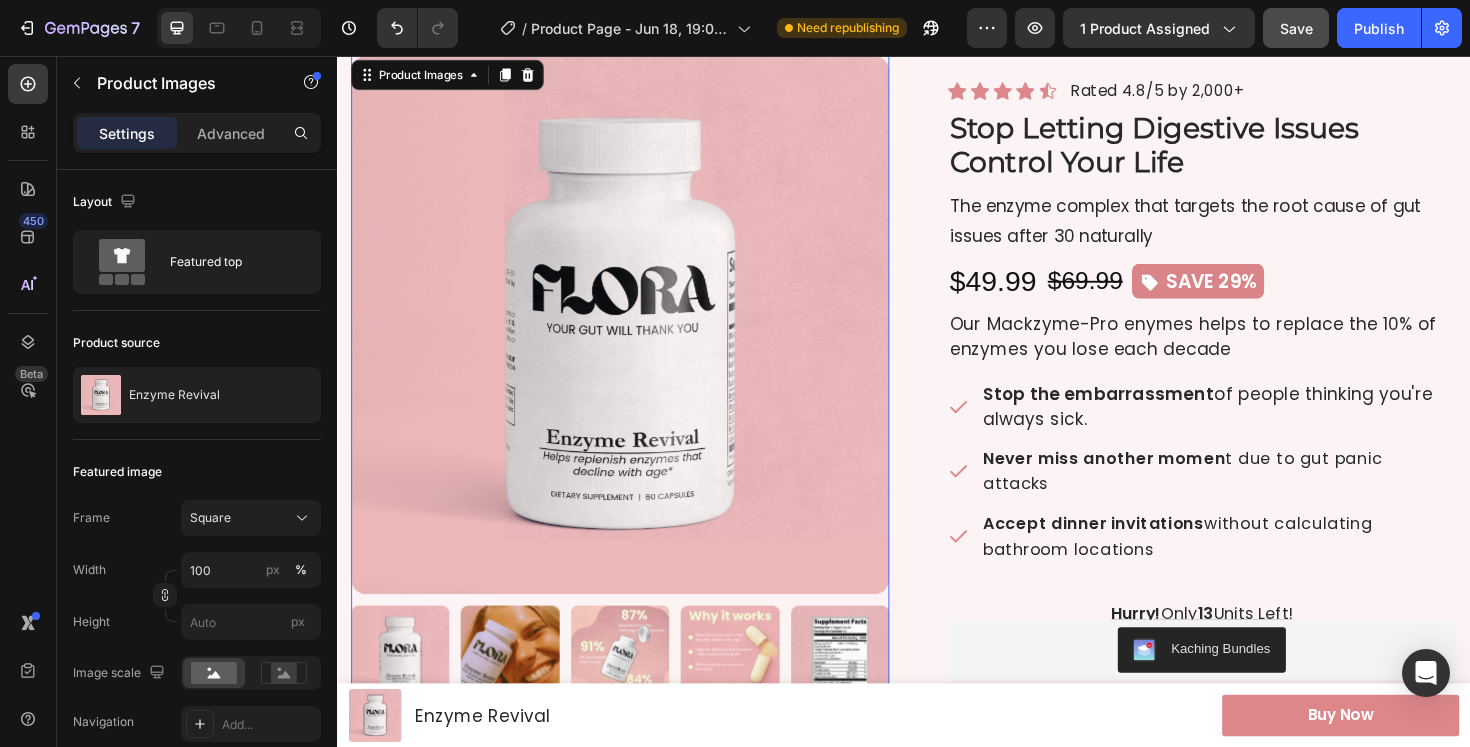 click on "Save" 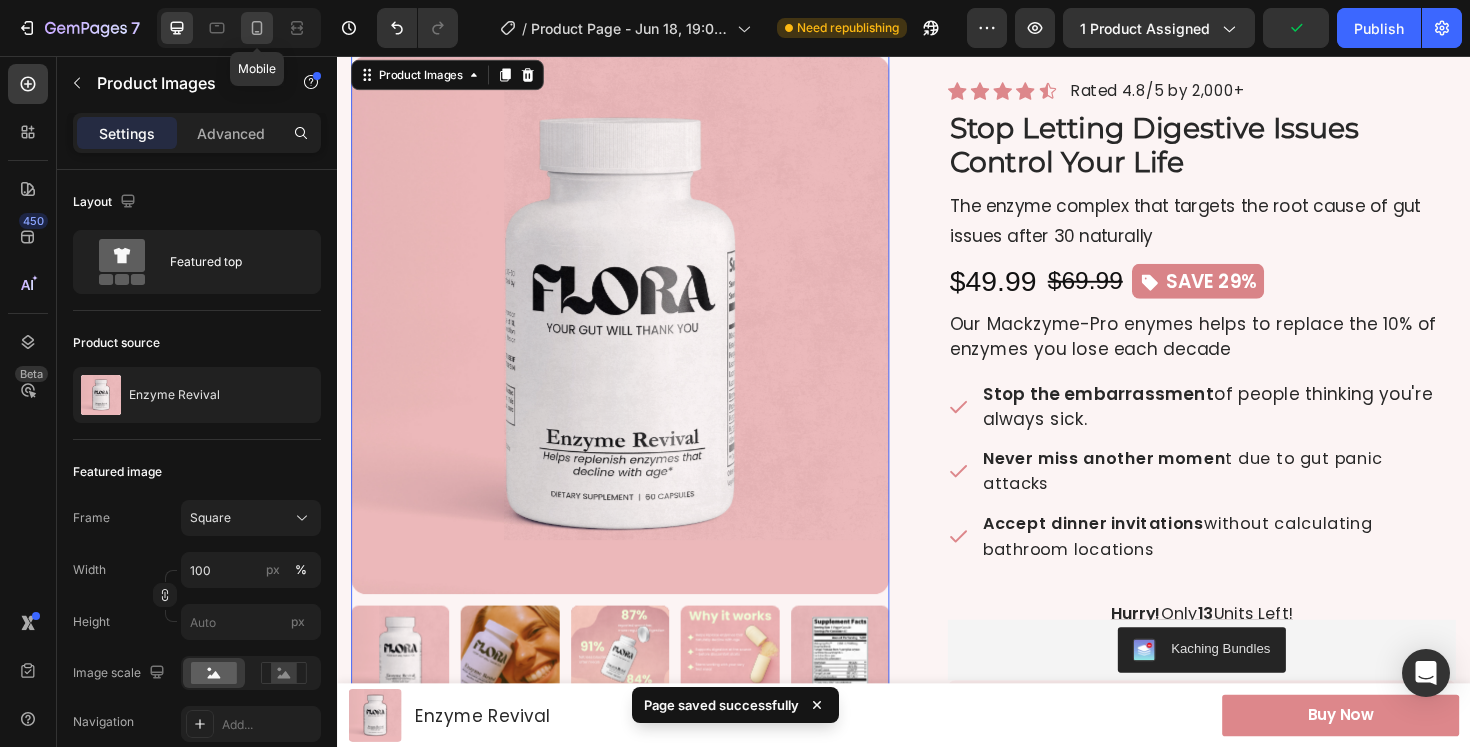 click 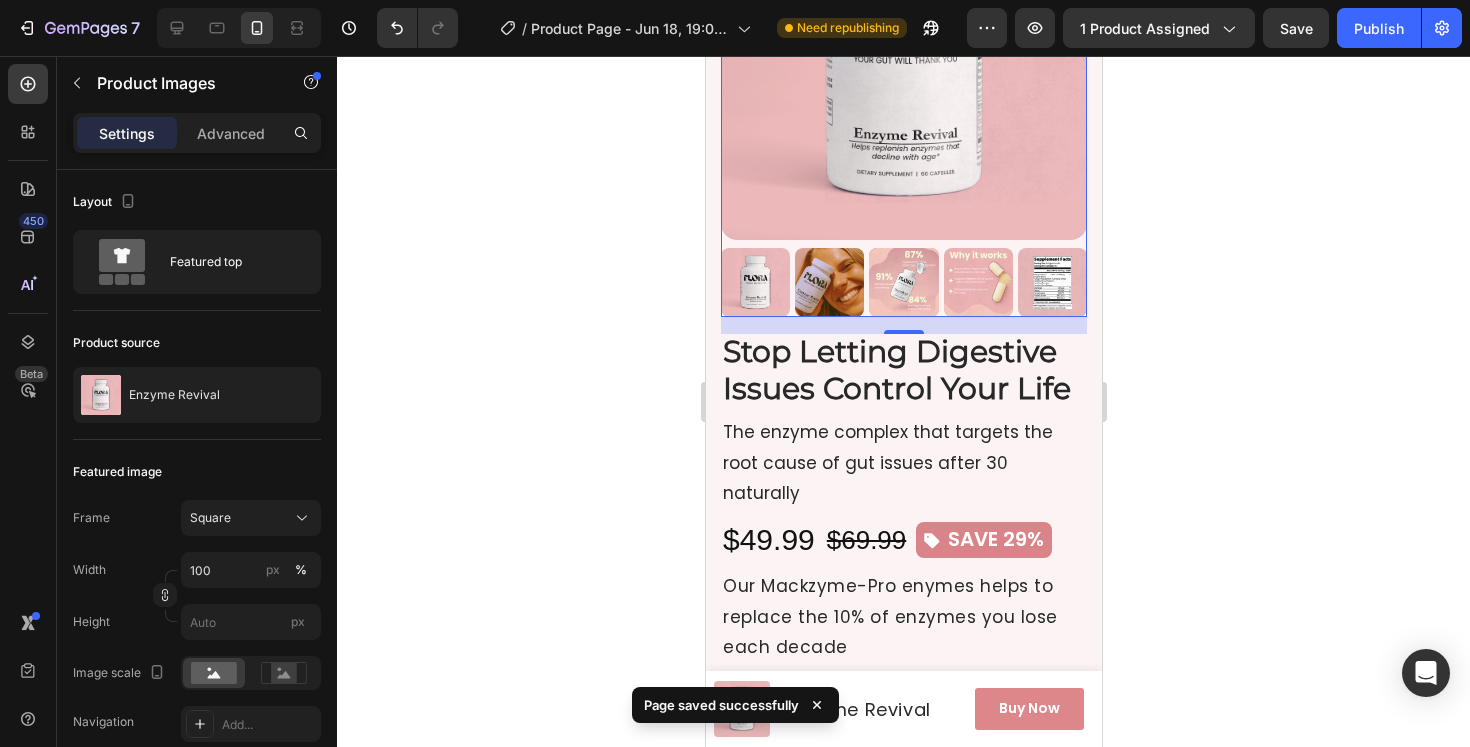 scroll, scrollTop: 426, scrollLeft: 0, axis: vertical 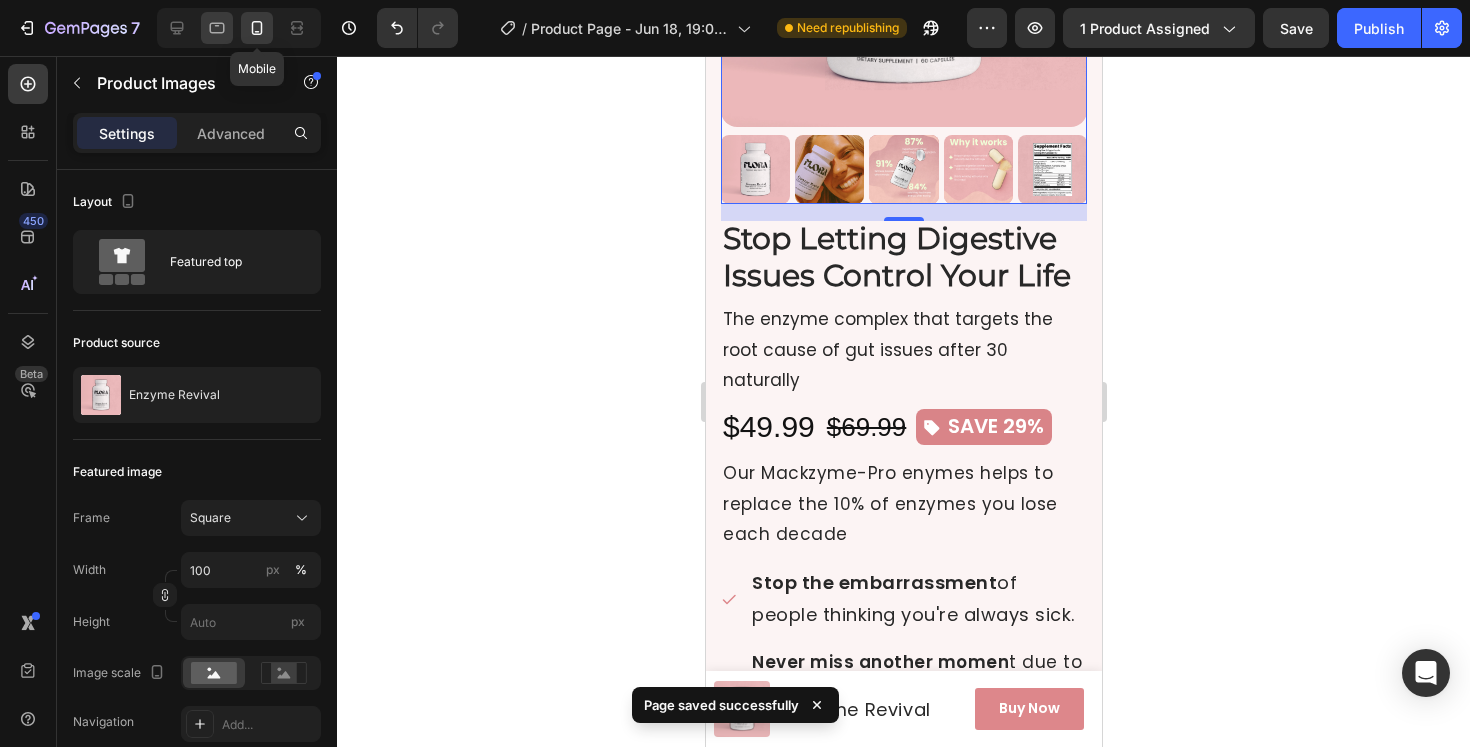 click 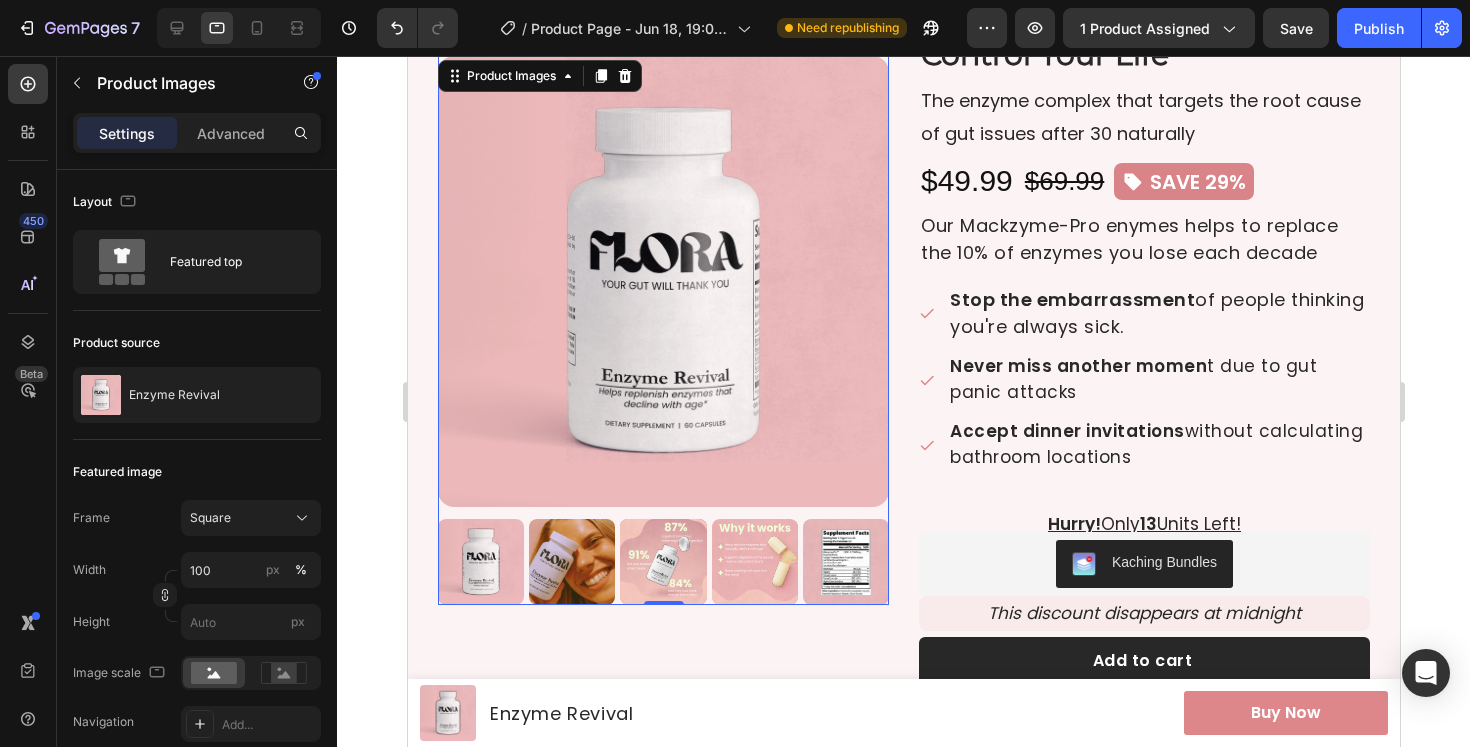 scroll, scrollTop: 0, scrollLeft: 0, axis: both 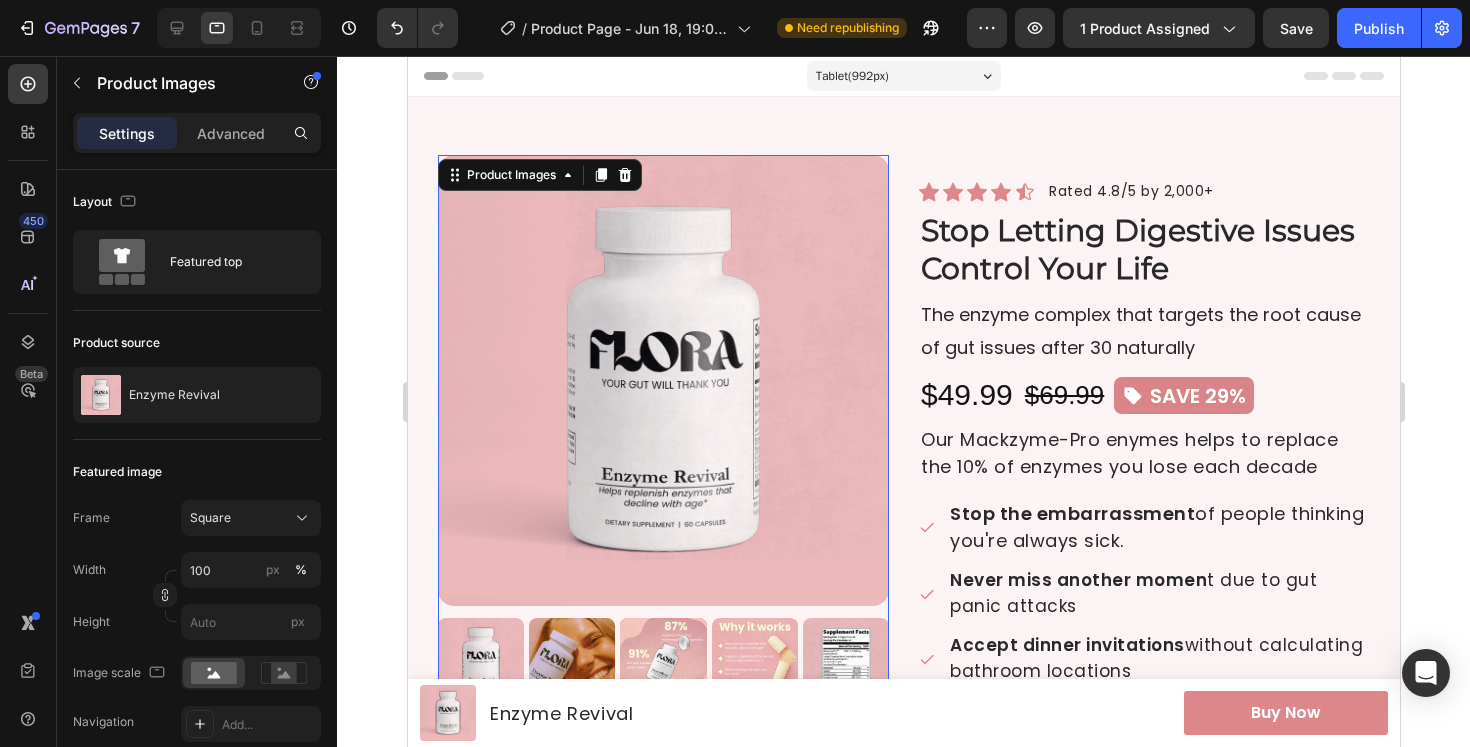 click on "7  Version history  /  Product Page - [DATE] [TIME] Need republishing Preview 1 product assigned  Save   Publish" 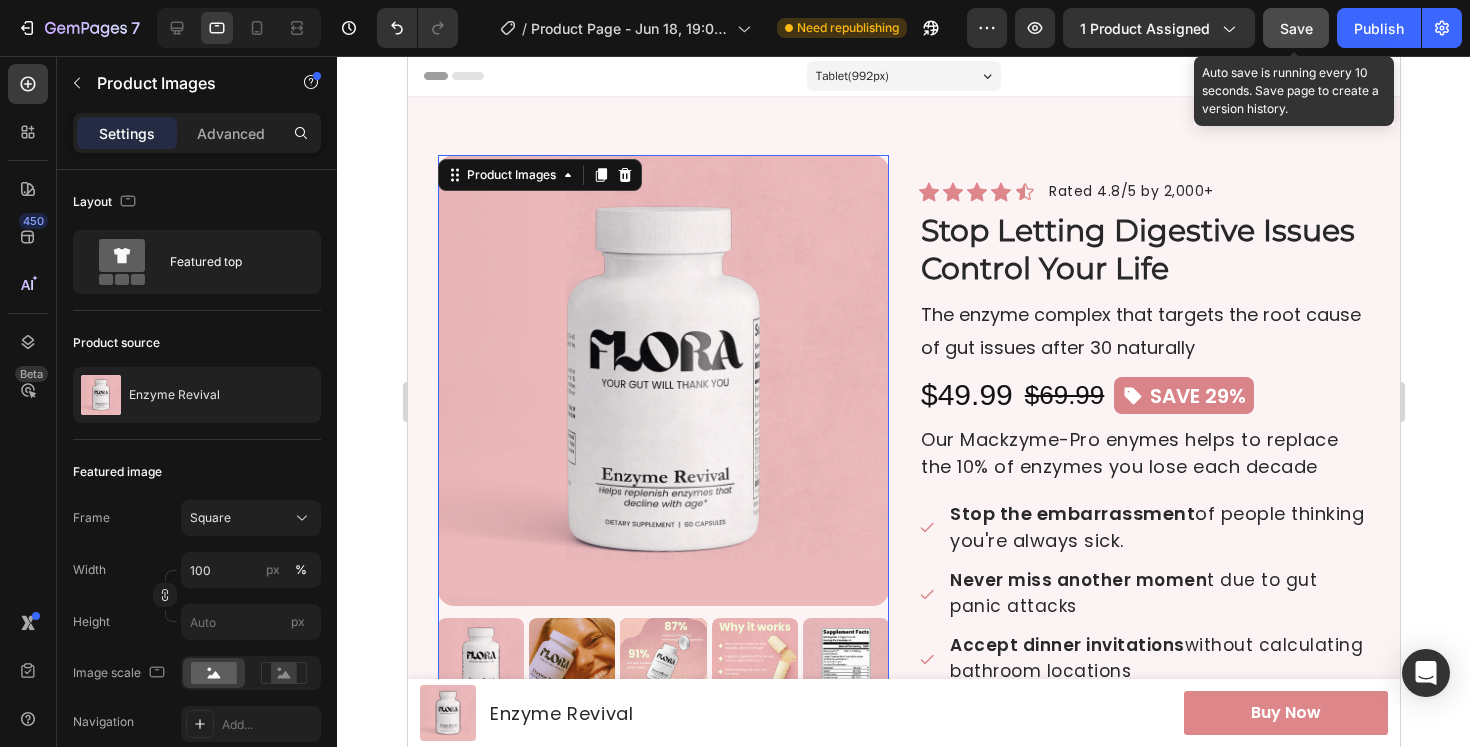 click on "Save" at bounding box center (1296, 28) 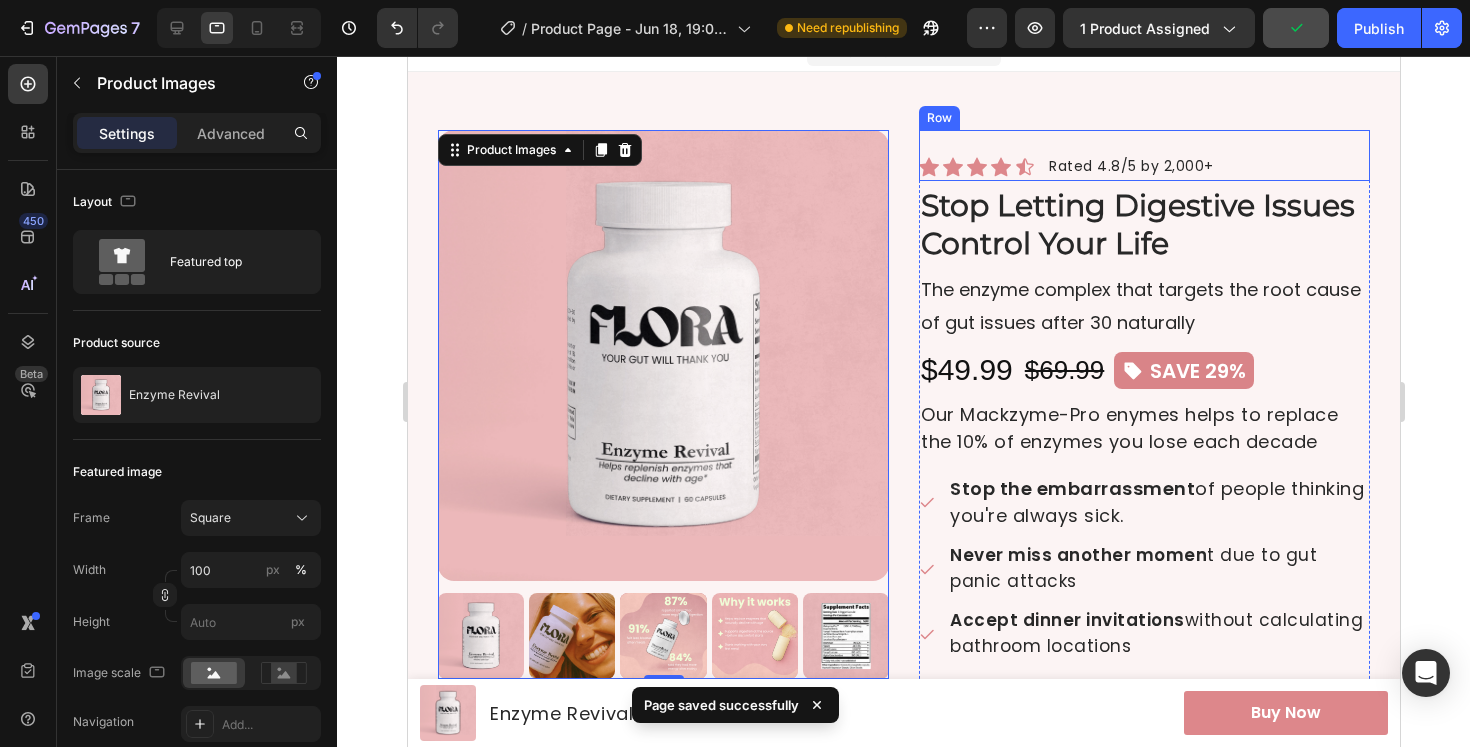 scroll, scrollTop: 28, scrollLeft: 0, axis: vertical 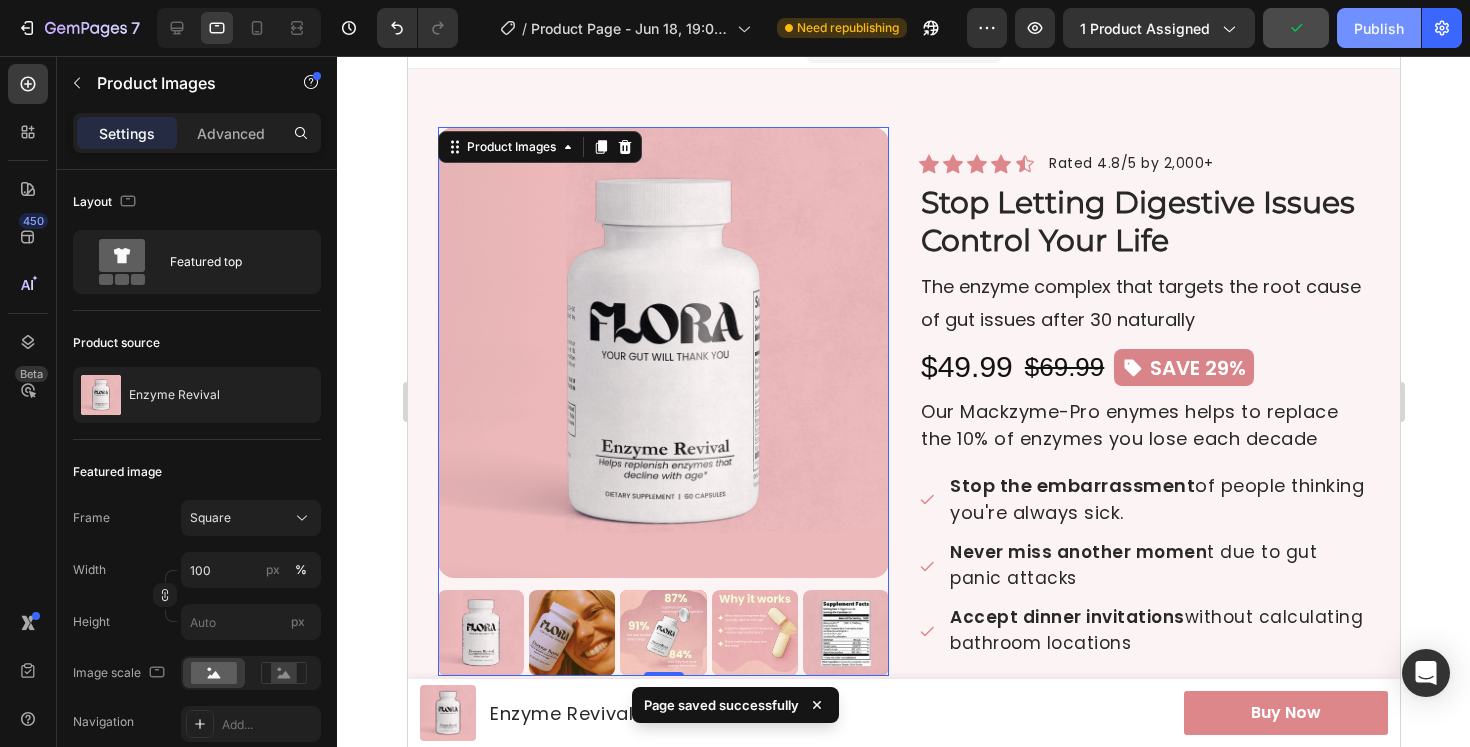 click on "Publish" 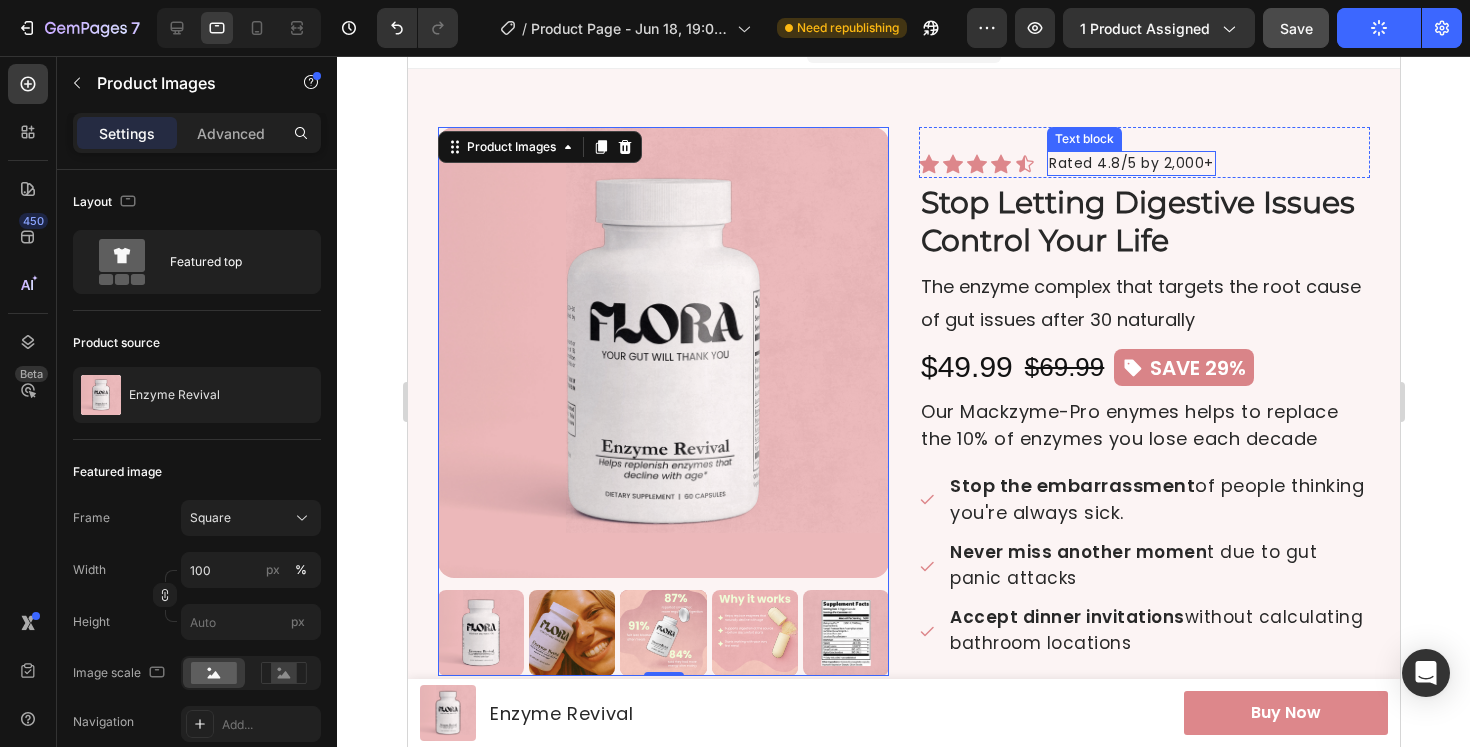 click on "Rated 4.8/5 by 2,000+" at bounding box center (1130, 163) 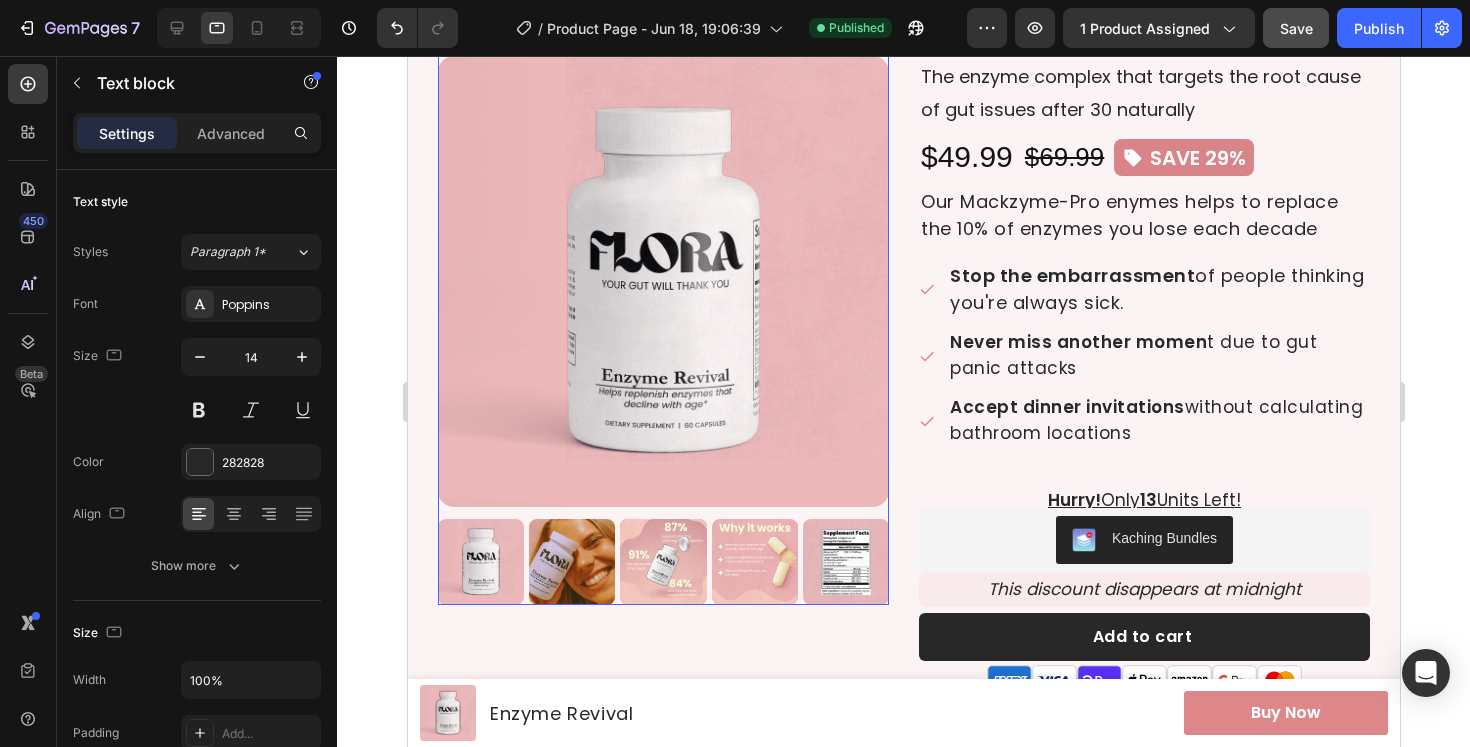 scroll, scrollTop: 377, scrollLeft: 0, axis: vertical 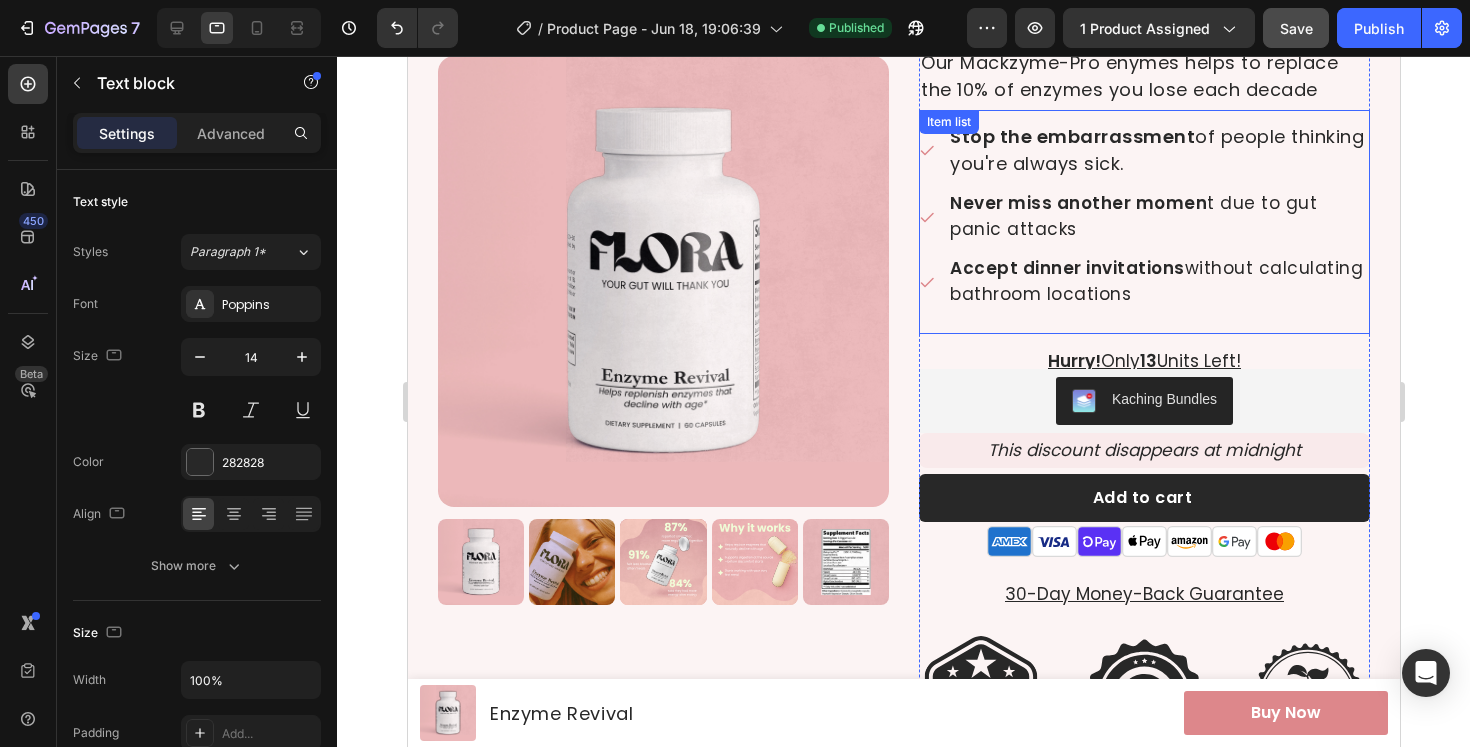 click on "Never miss another momen t due to gut panic attacks" at bounding box center (1157, 216) 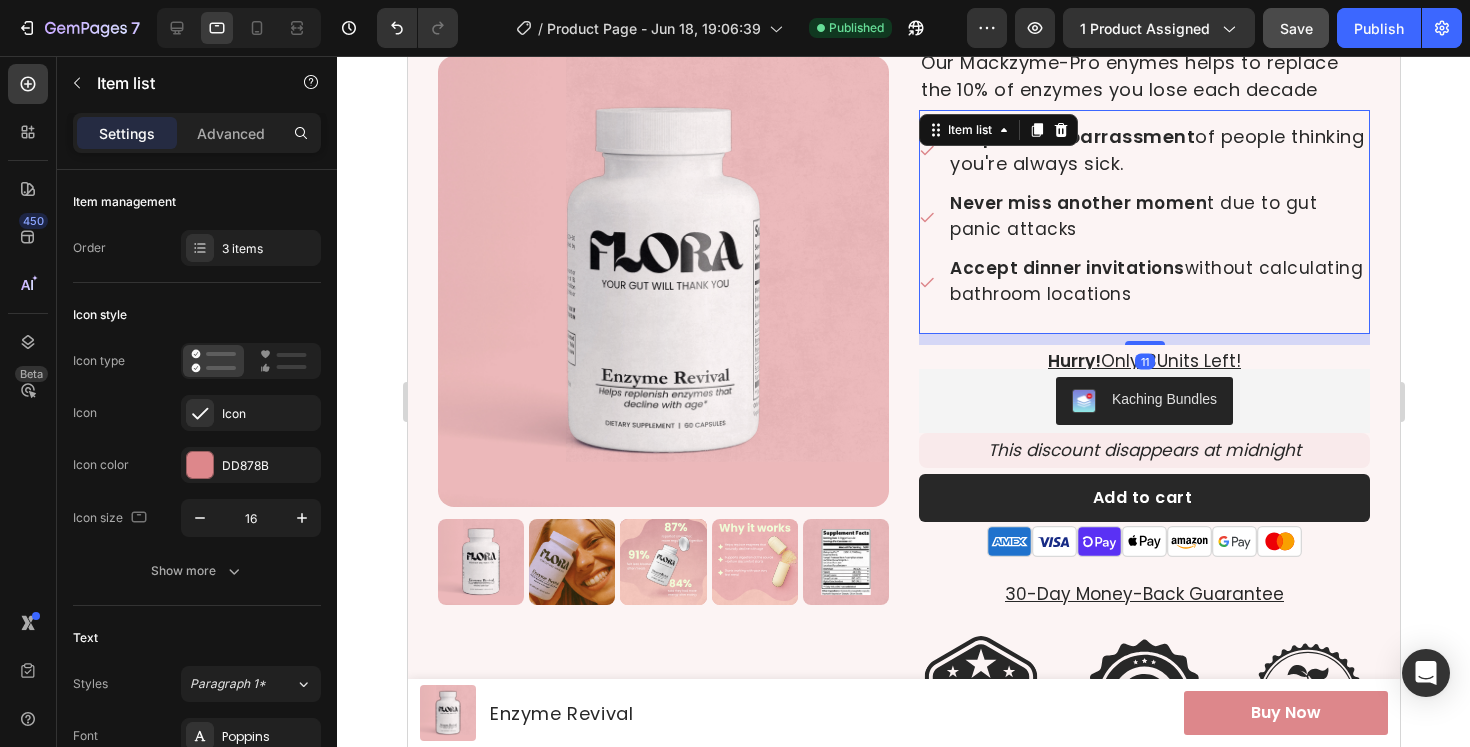 click on "Stop the embarrassment  of people thinking you're always sick.
Never miss another momen t due to gut panic attacks
Accept dinner invitations  without calculating bathroom locations" at bounding box center (1143, 222) 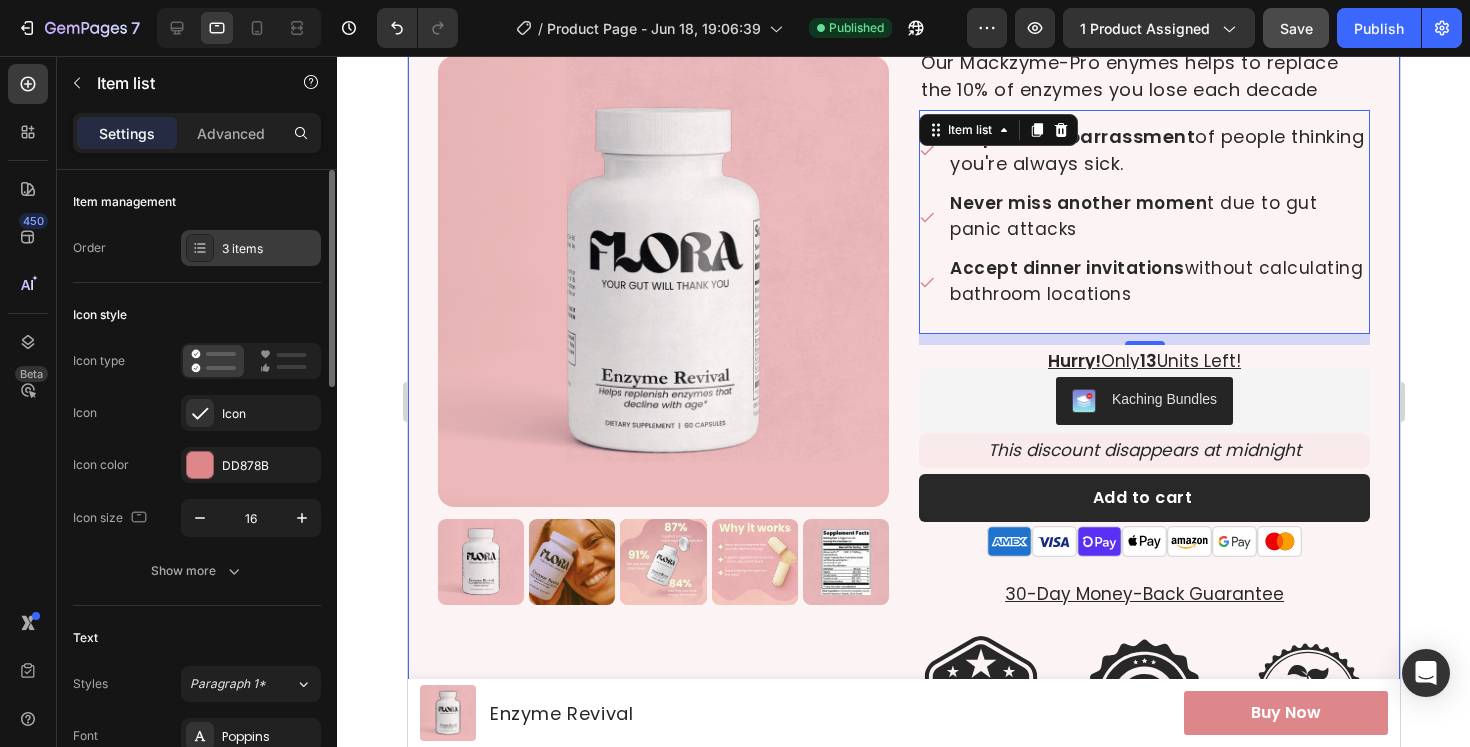 click on "3 items" at bounding box center [269, 249] 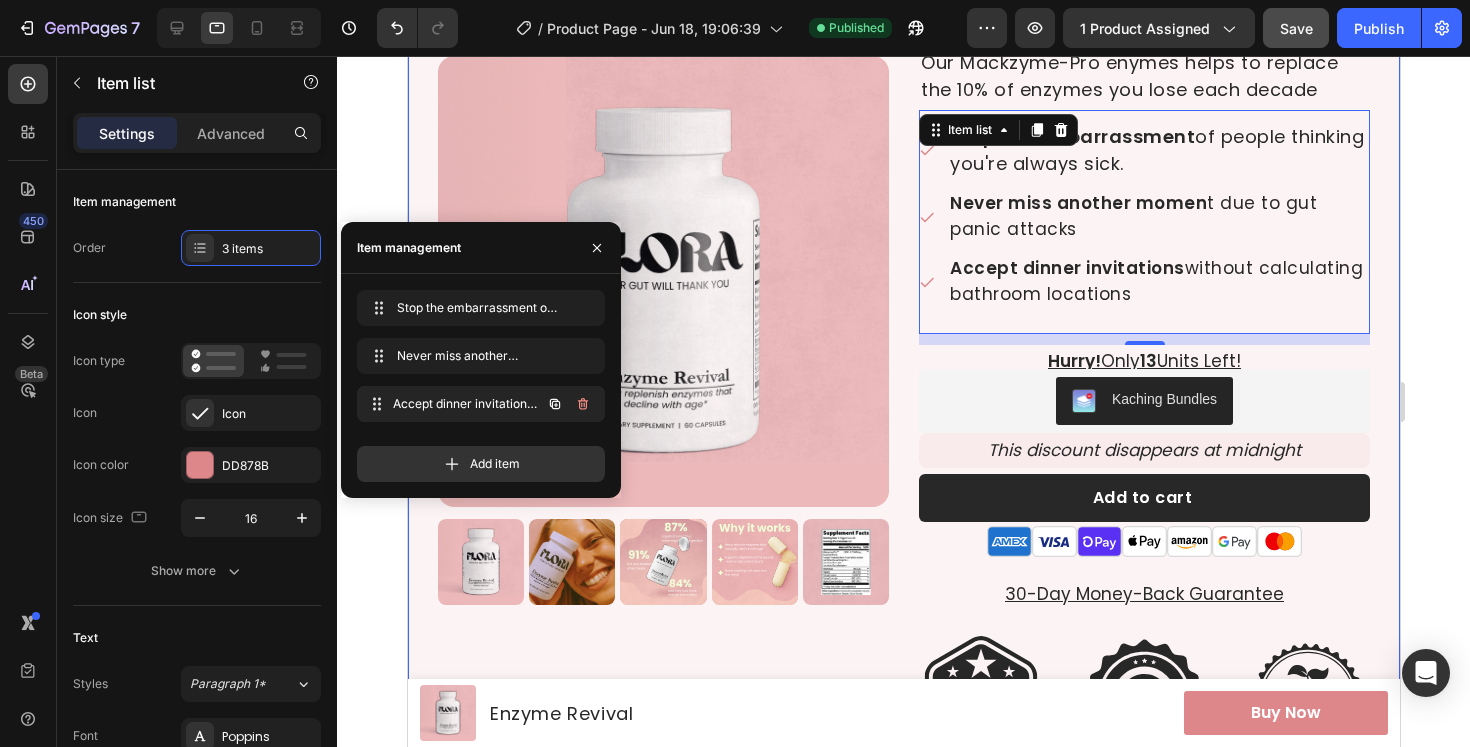 type 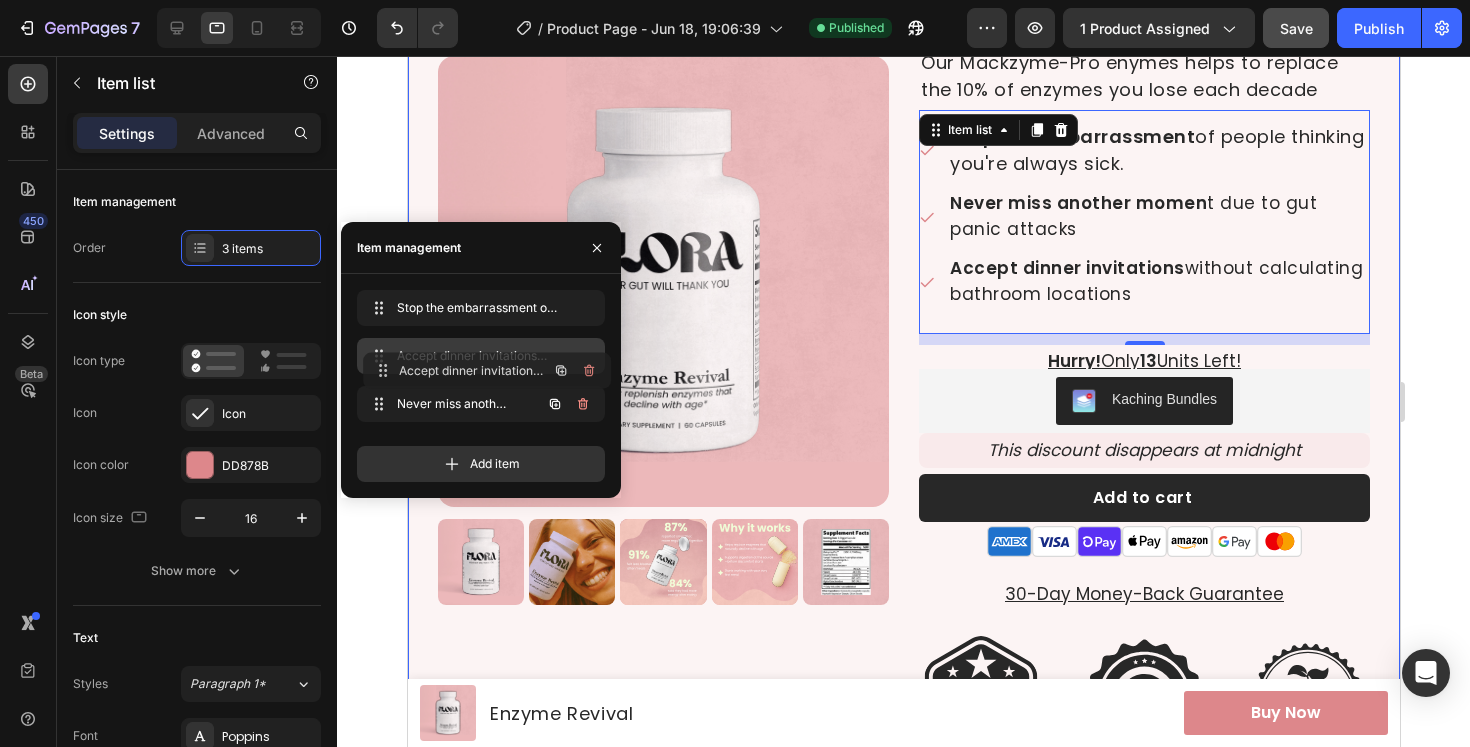 drag, startPoint x: 415, startPoint y: 398, endPoint x: 427, endPoint y: 361, distance: 38.8973 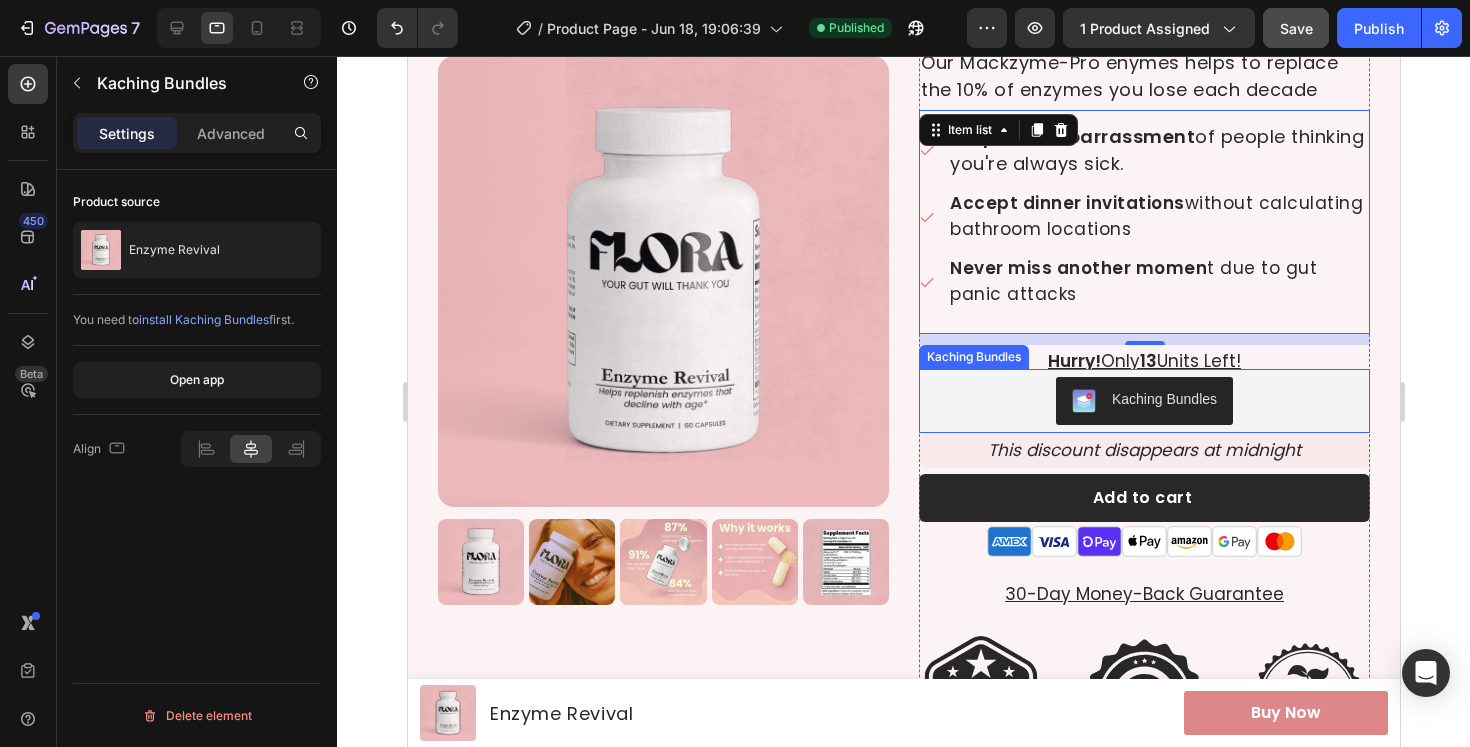 click on "Kaching Bundles" at bounding box center (1143, 401) 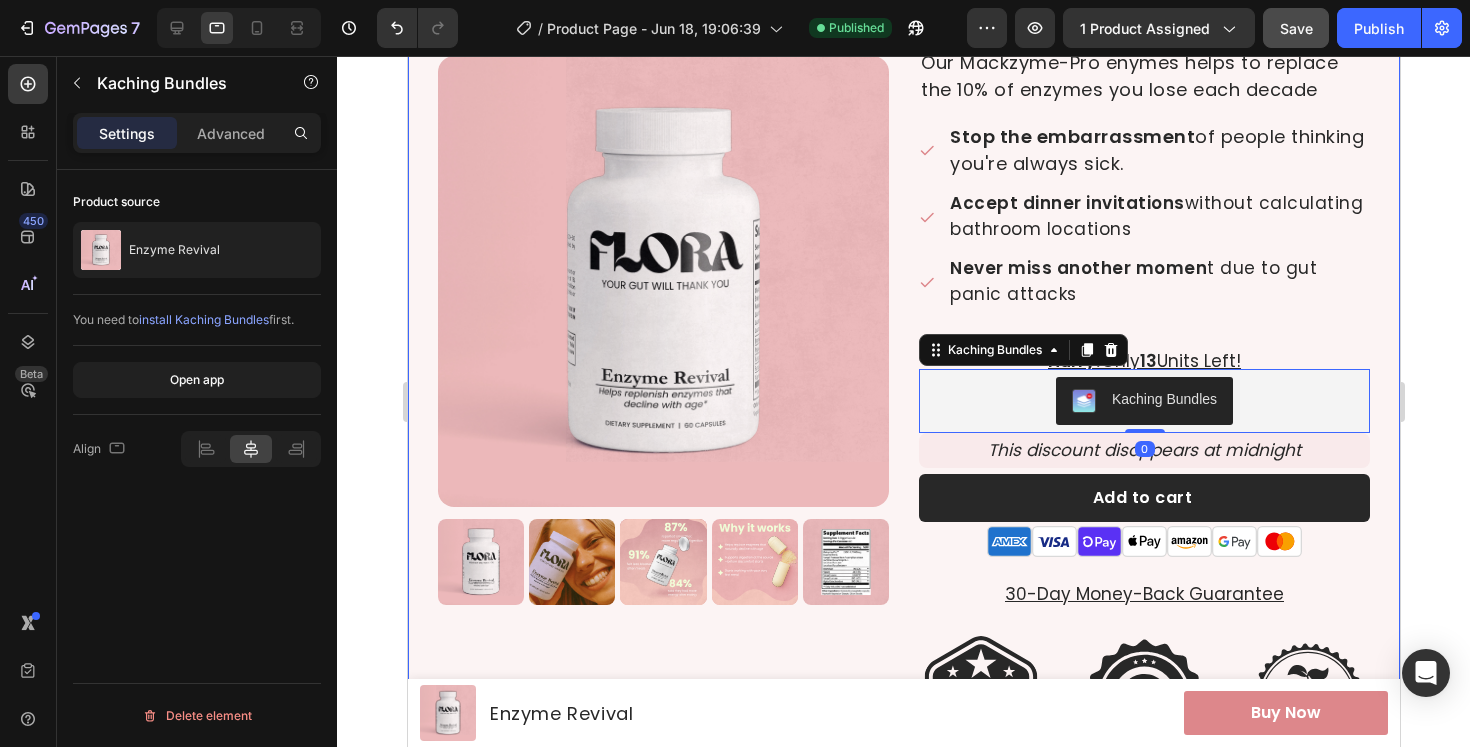 click at bounding box center (662, 281) 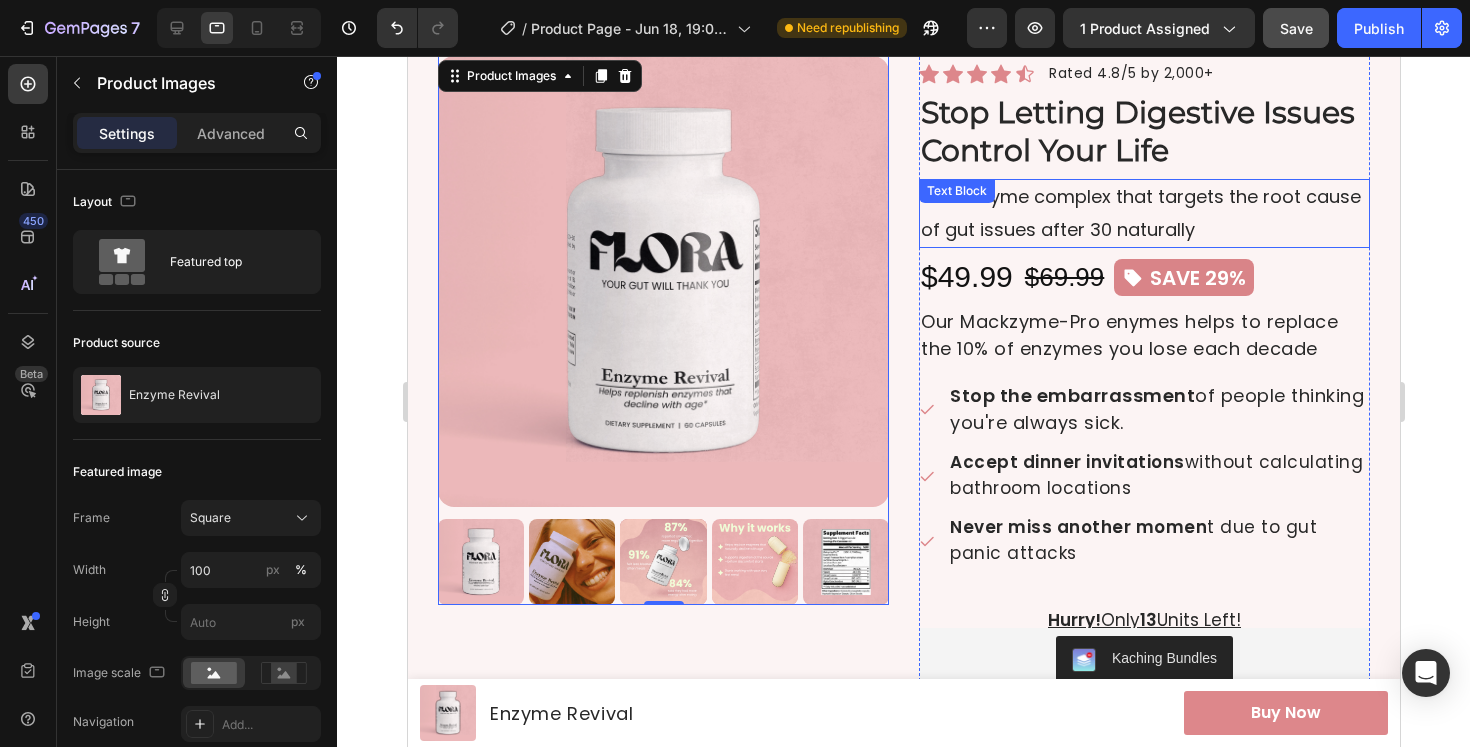 scroll, scrollTop: 0, scrollLeft: 0, axis: both 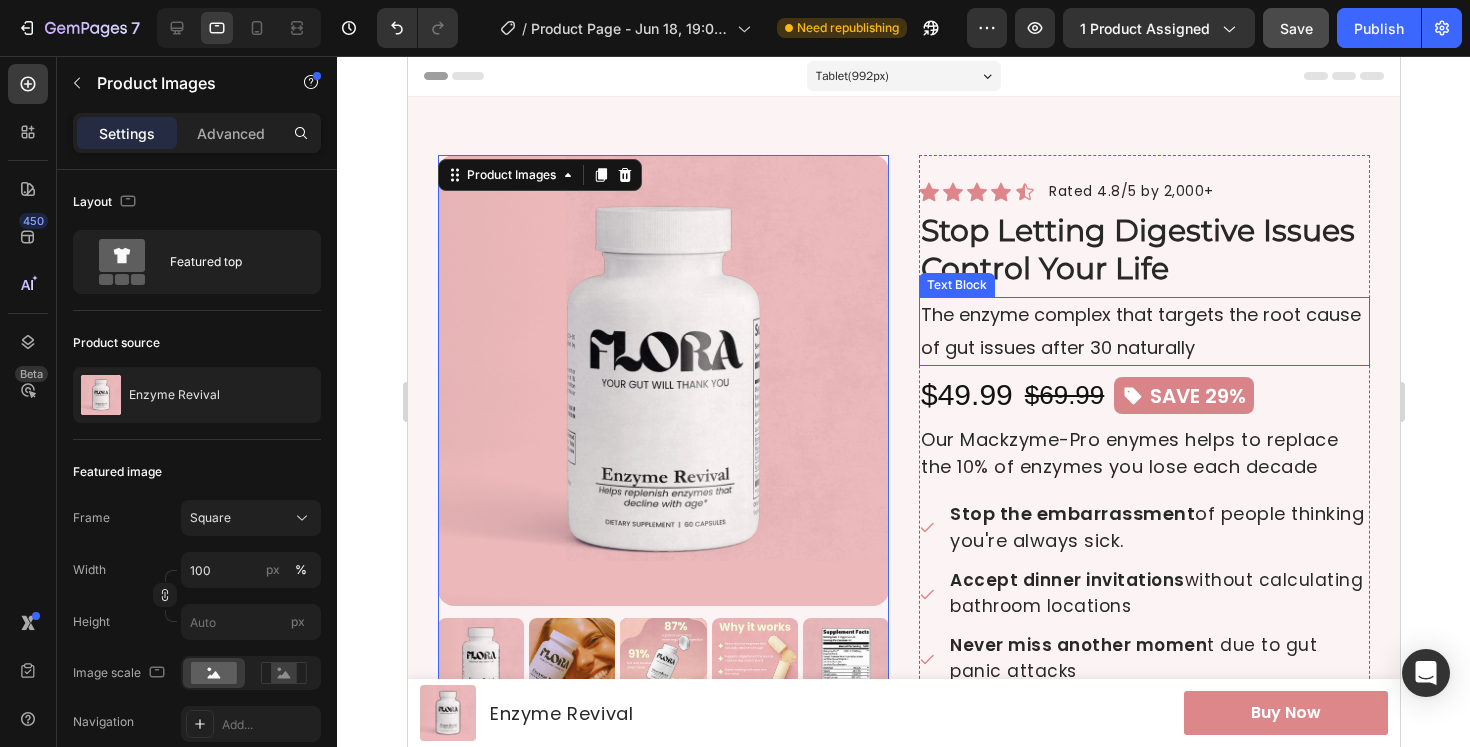 click on "The enzyme complex that targets the root cause of gut issues after 30 naturally" at bounding box center (1143, 331) 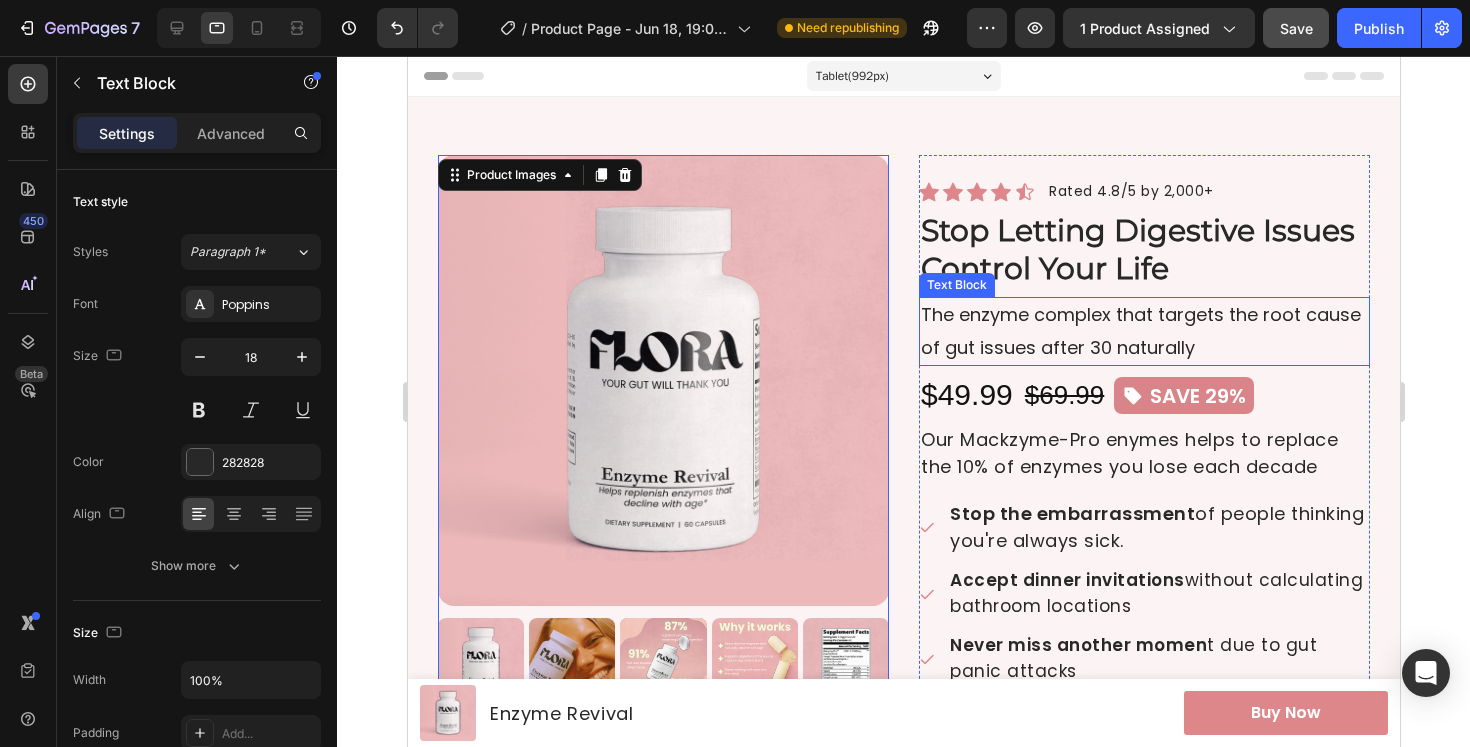 click on "The enzyme complex that targets the root cause of gut issues after 30 naturally" at bounding box center [1143, 331] 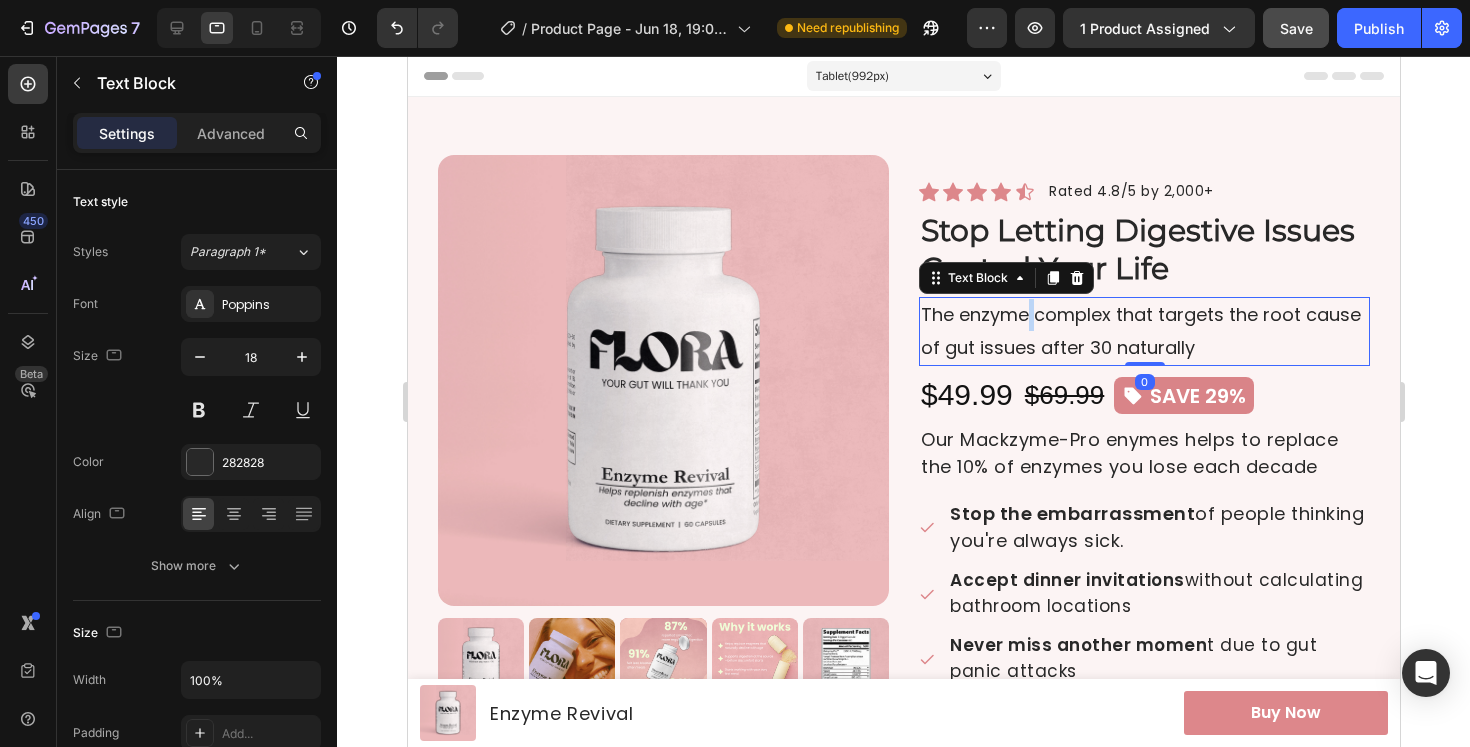 click on "The enzyme complex that targets the root cause of gut issues after 30 naturally" at bounding box center (1143, 331) 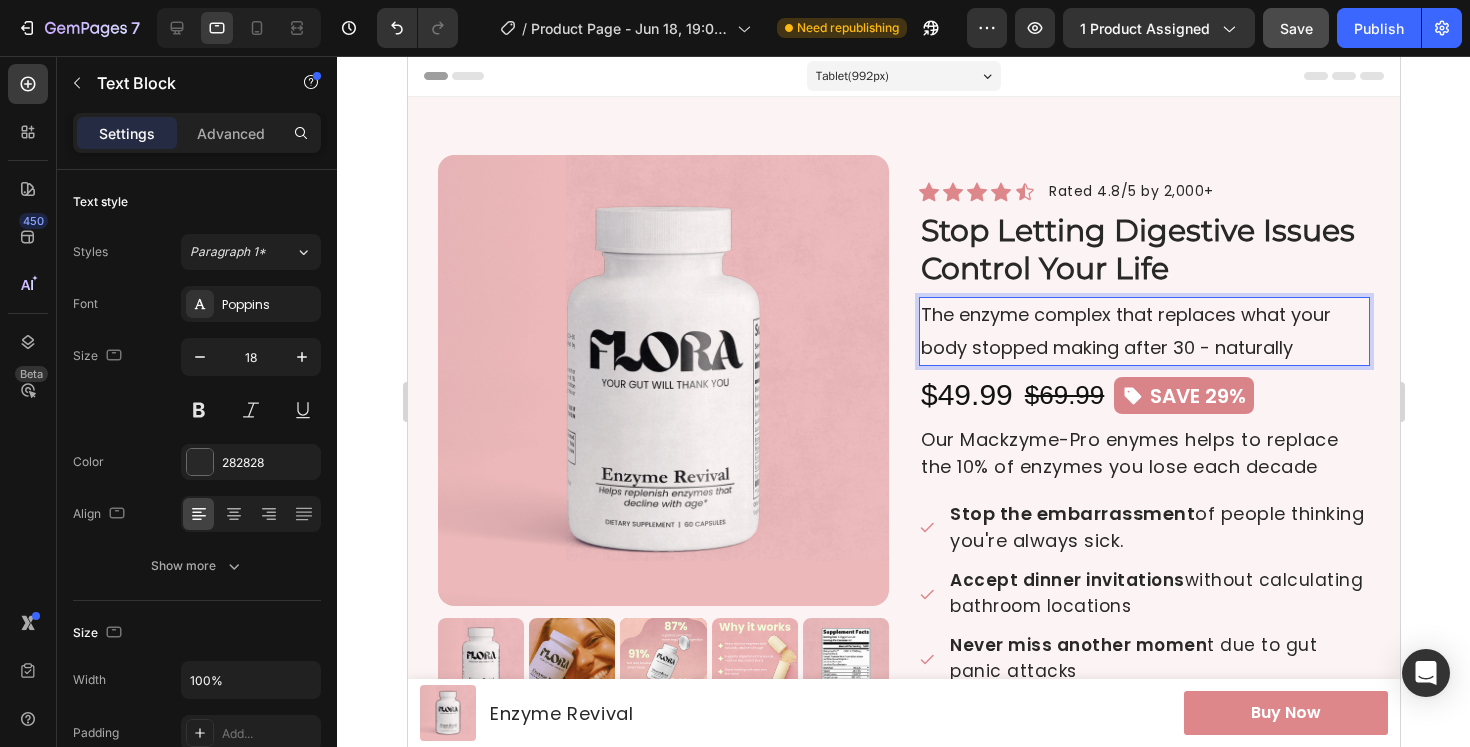 click 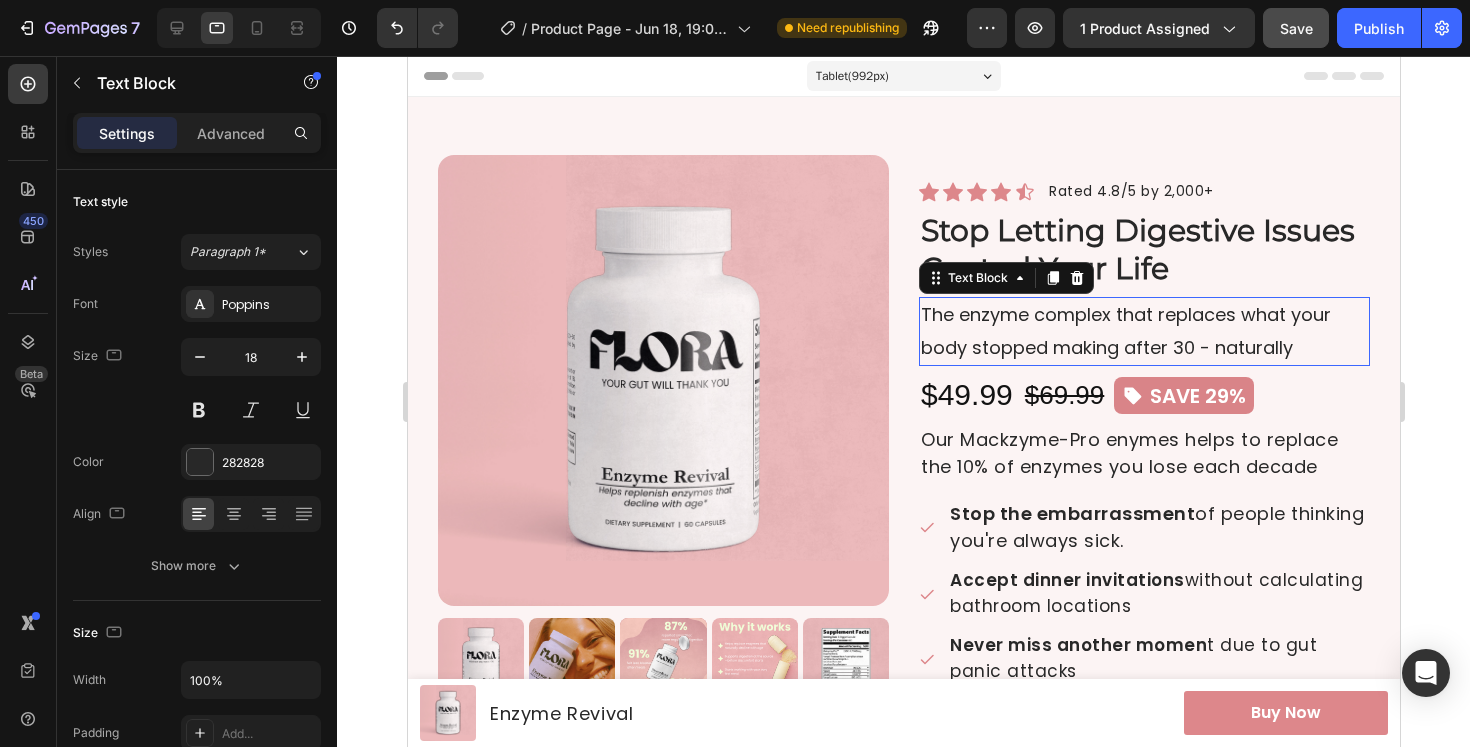 click on "The enzyme complex that replaces what your body stopped making after 30 - naturally" at bounding box center (1143, 331) 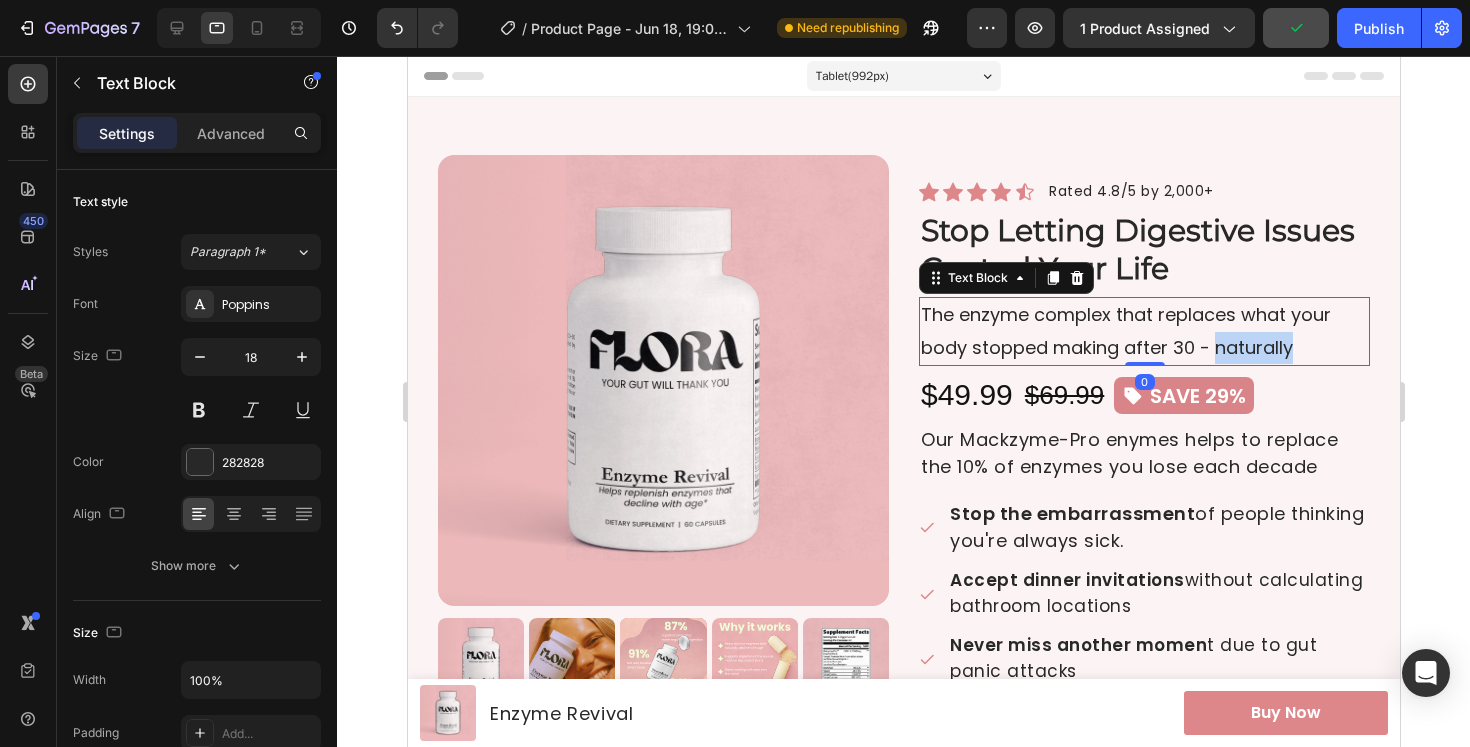 click on "The enzyme complex that replaces what your body stopped making after 30 - naturally" at bounding box center [1143, 331] 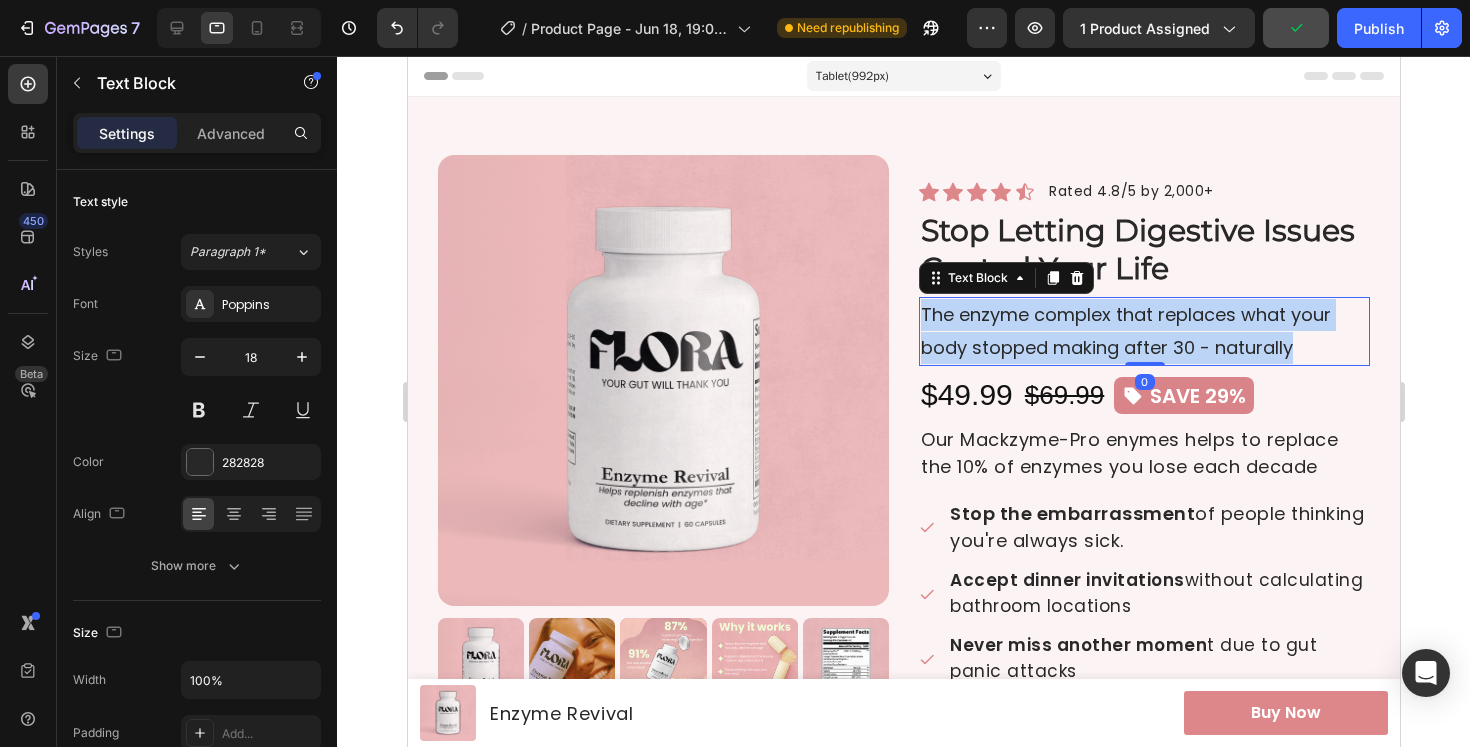 click on "The enzyme complex that replaces what your body stopped making after 30 - naturally" at bounding box center (1143, 331) 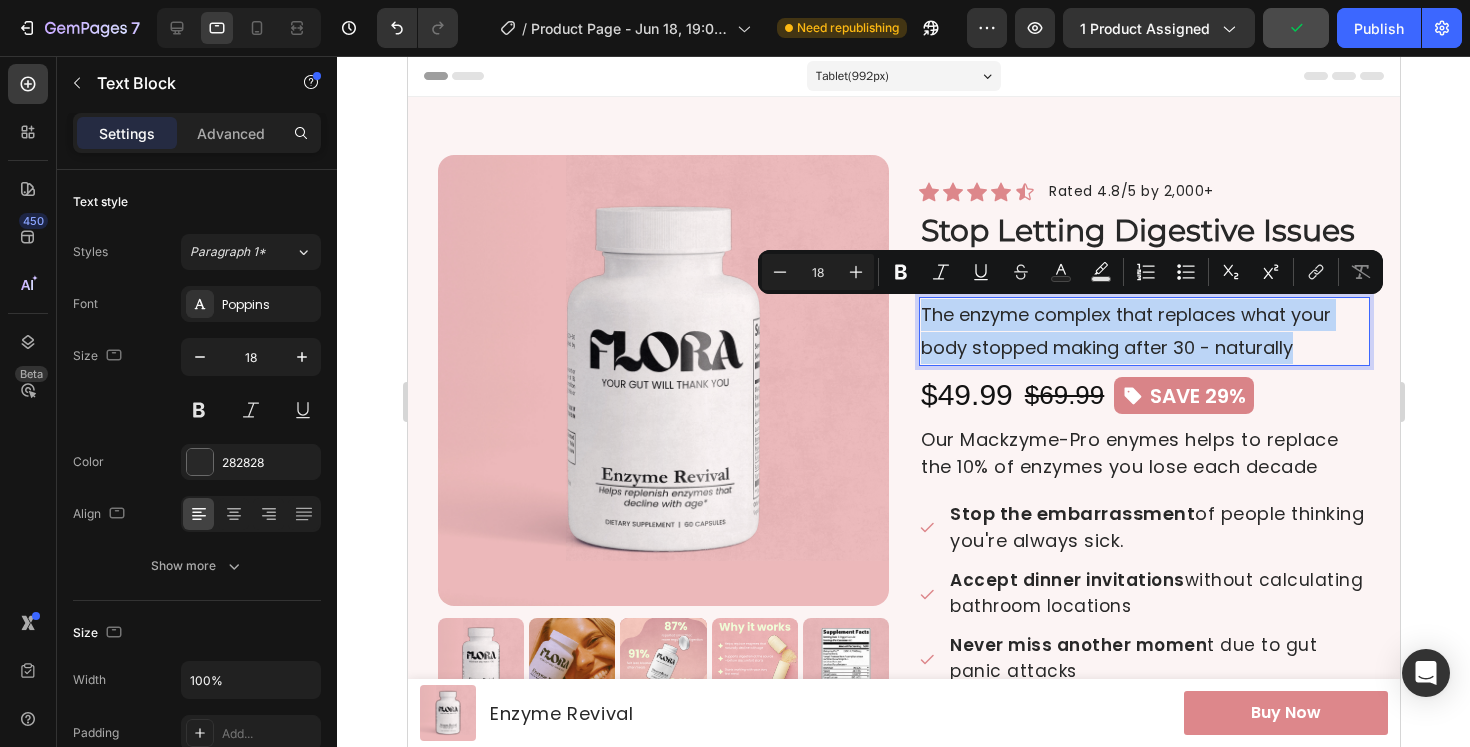 copy on "The enzyme complex that replaces what your body stopped making after 30 - naturally" 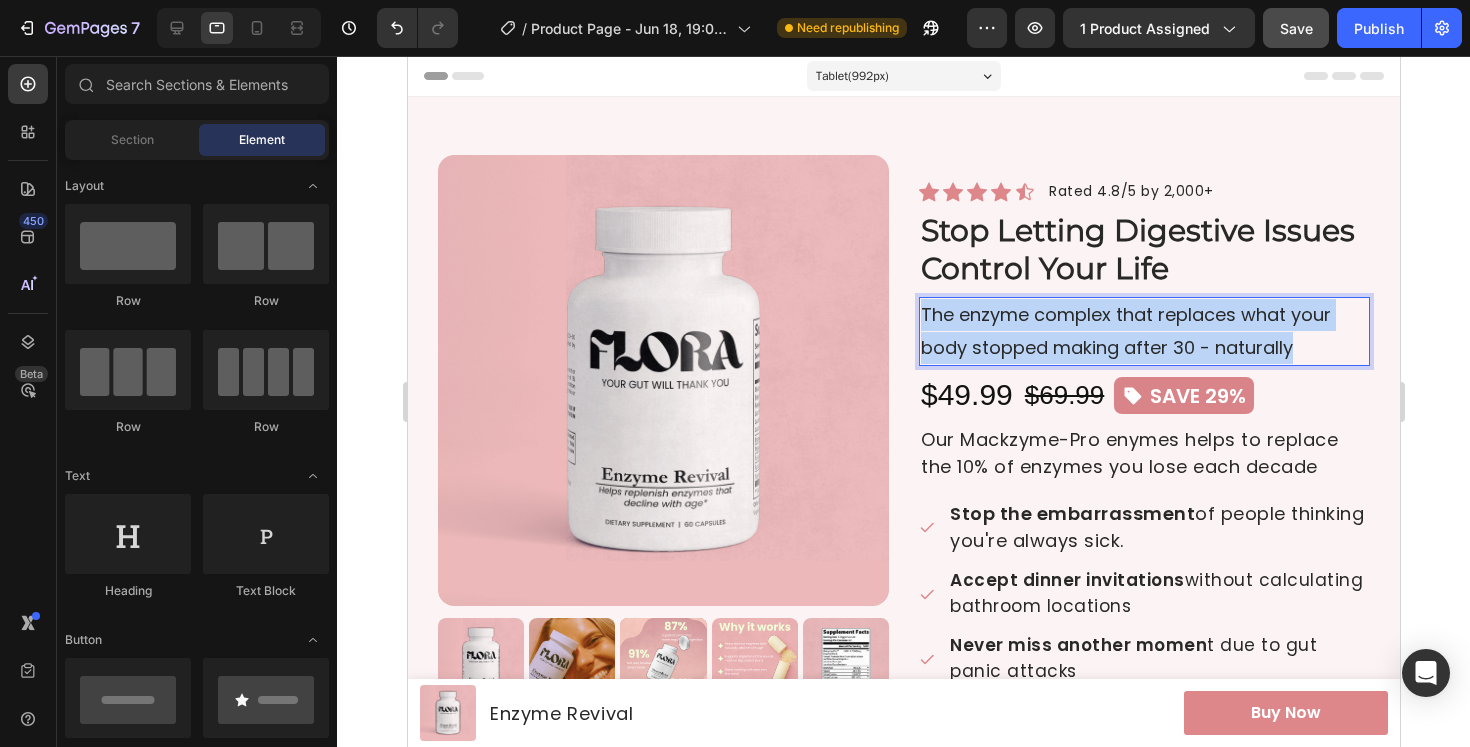 click on "Header" at bounding box center [903, 76] 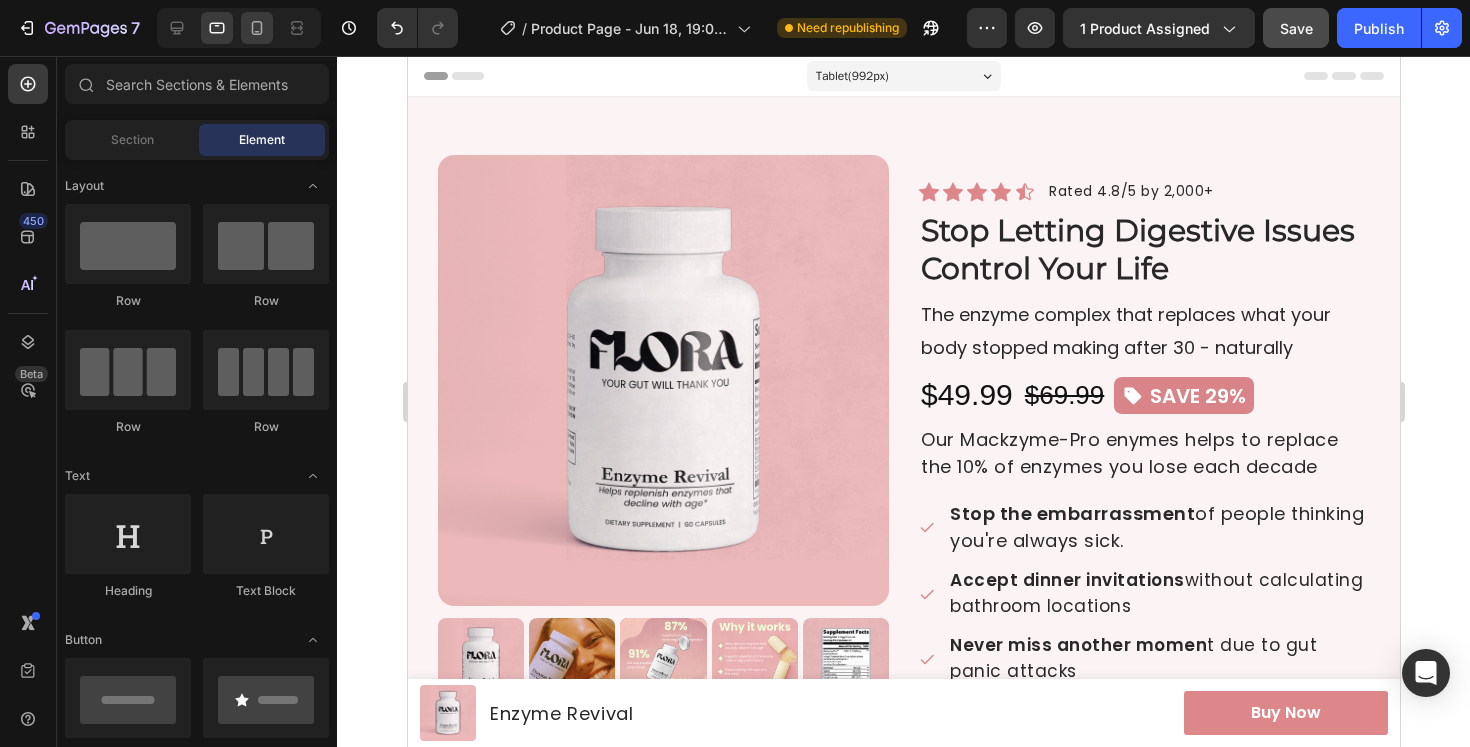 click 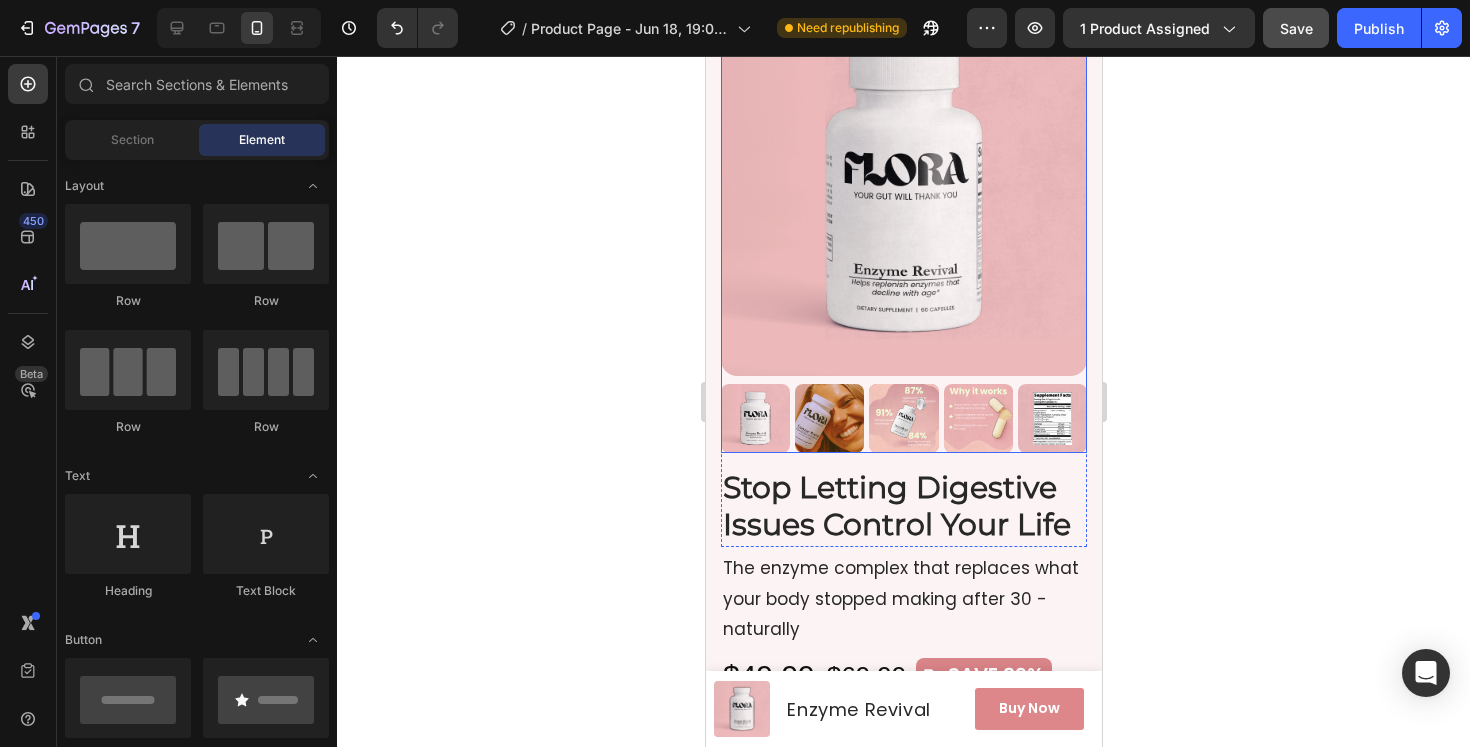 scroll, scrollTop: 182, scrollLeft: 0, axis: vertical 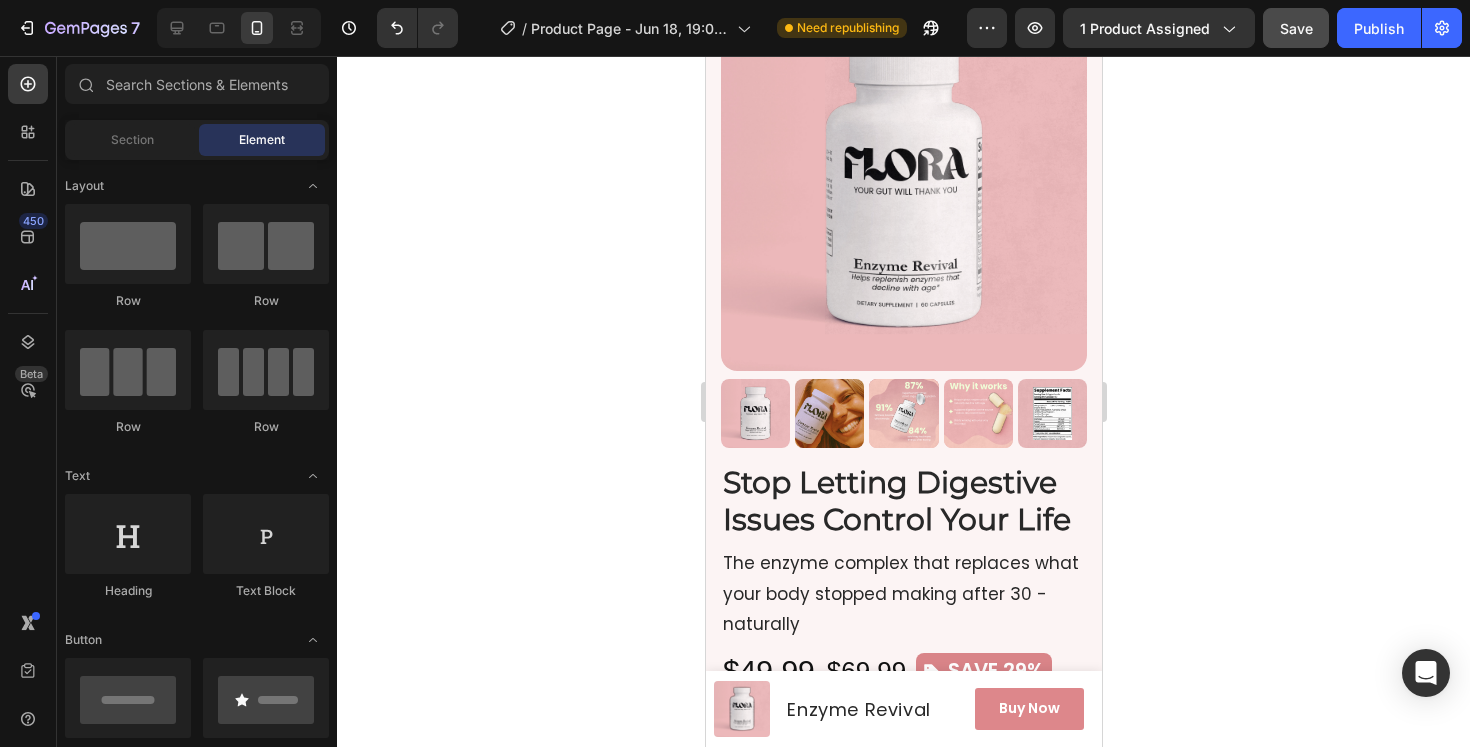 click 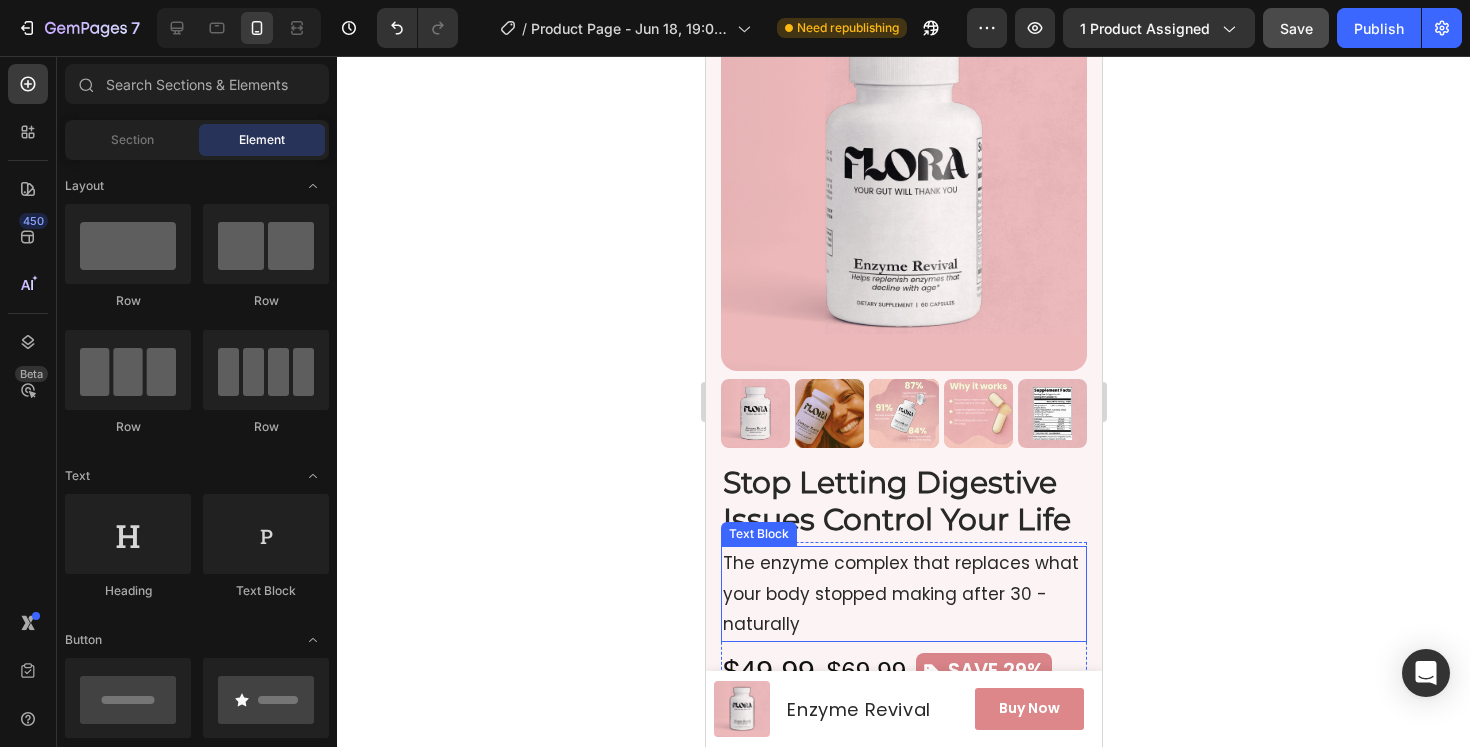 click on "The enzyme complex that replaces what your body stopped making after 30 - naturally" at bounding box center [903, 594] 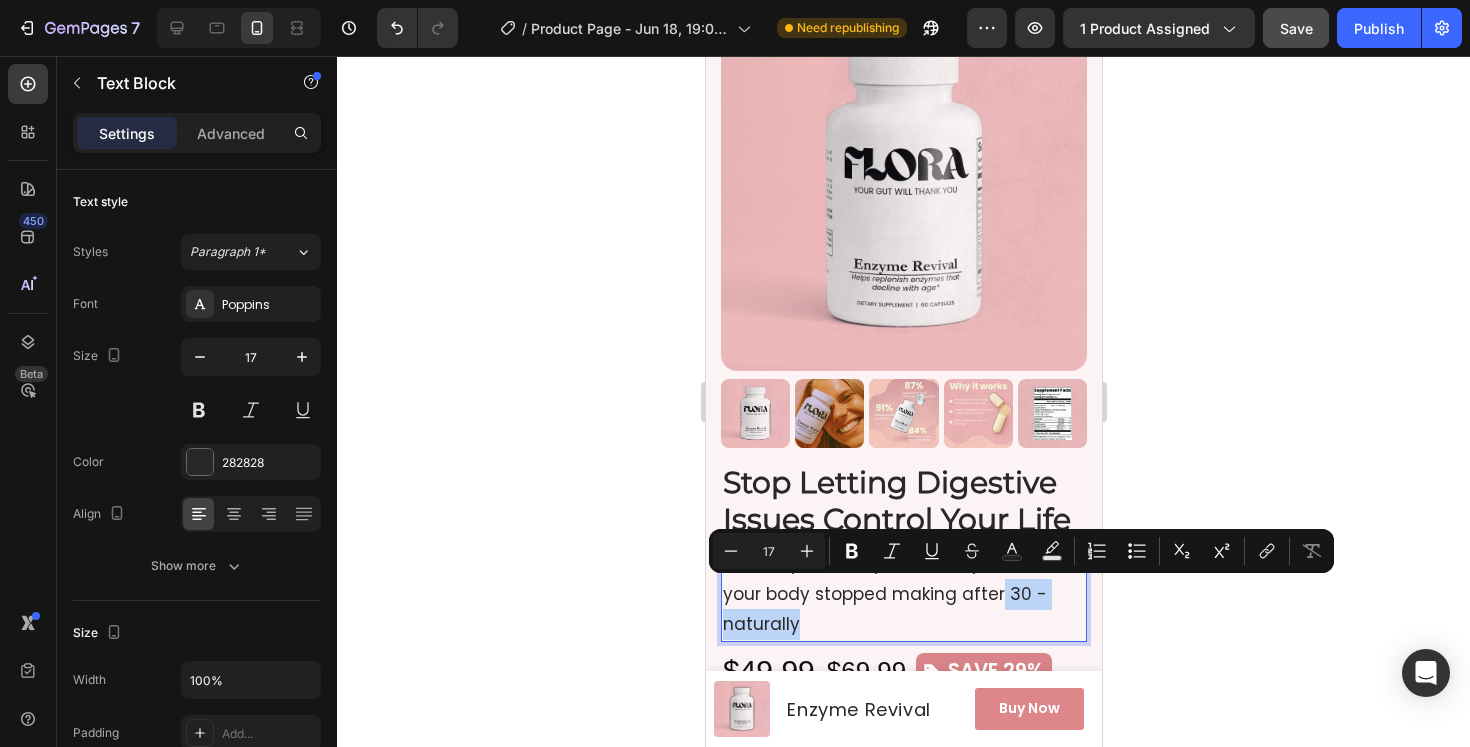 drag, startPoint x: 851, startPoint y: 625, endPoint x: 998, endPoint y: 596, distance: 149.83324 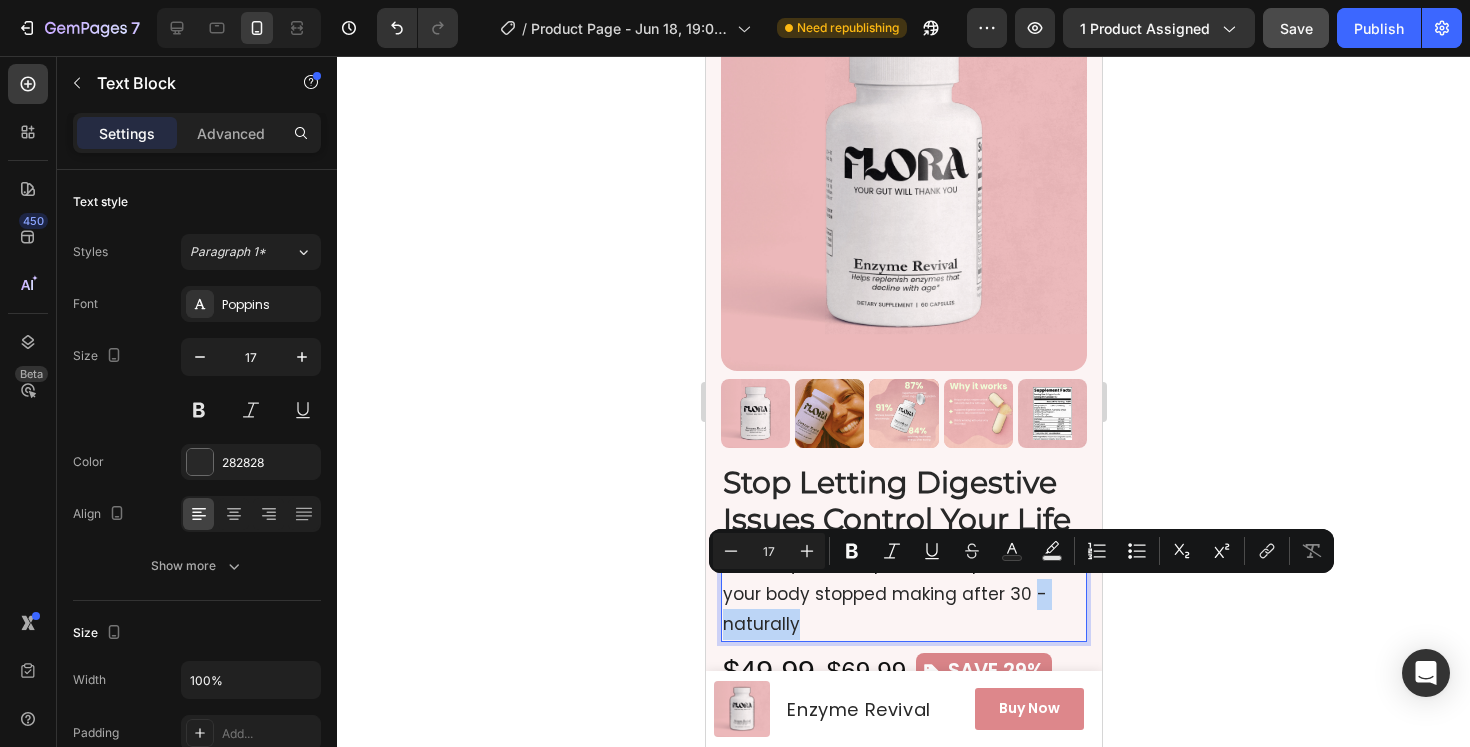 drag, startPoint x: 1017, startPoint y: 614, endPoint x: 1024, endPoint y: 600, distance: 15.652476 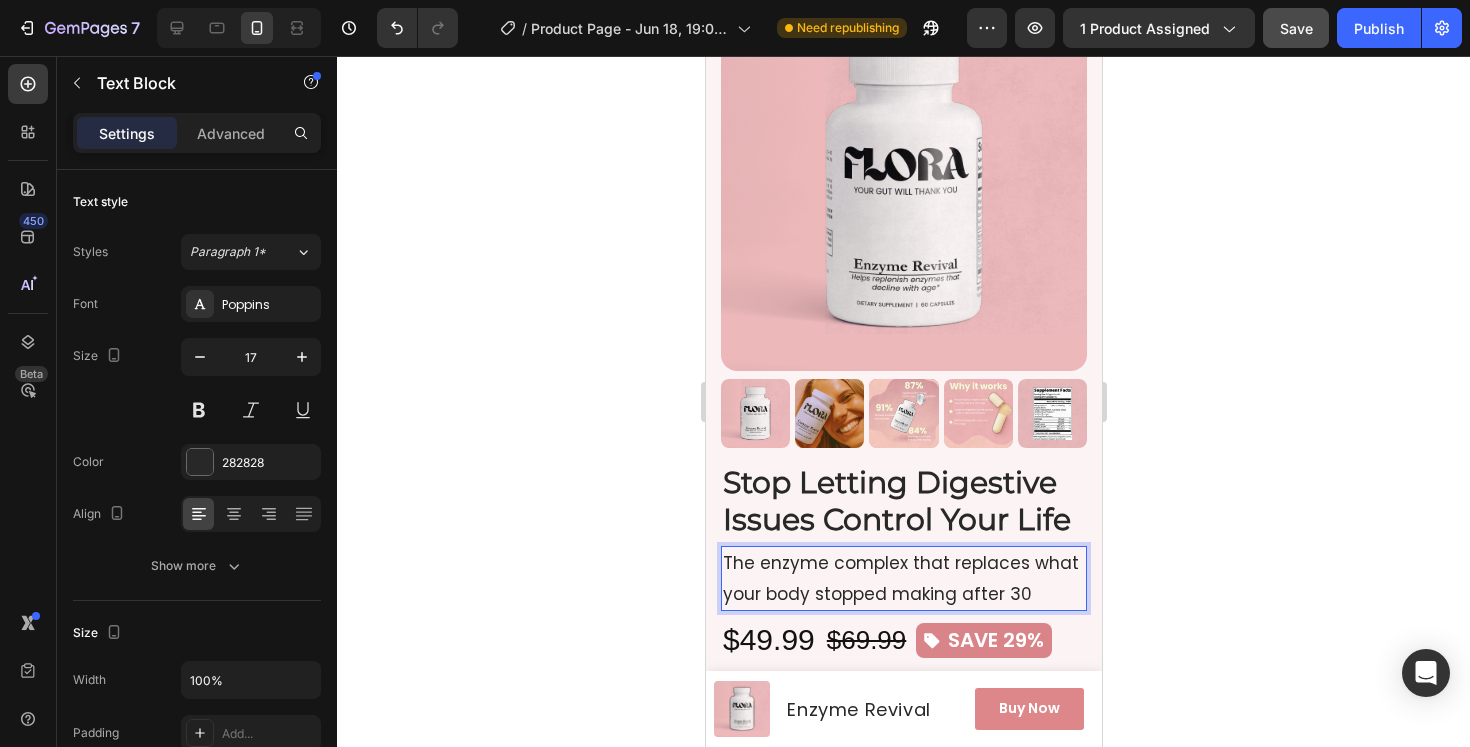 click 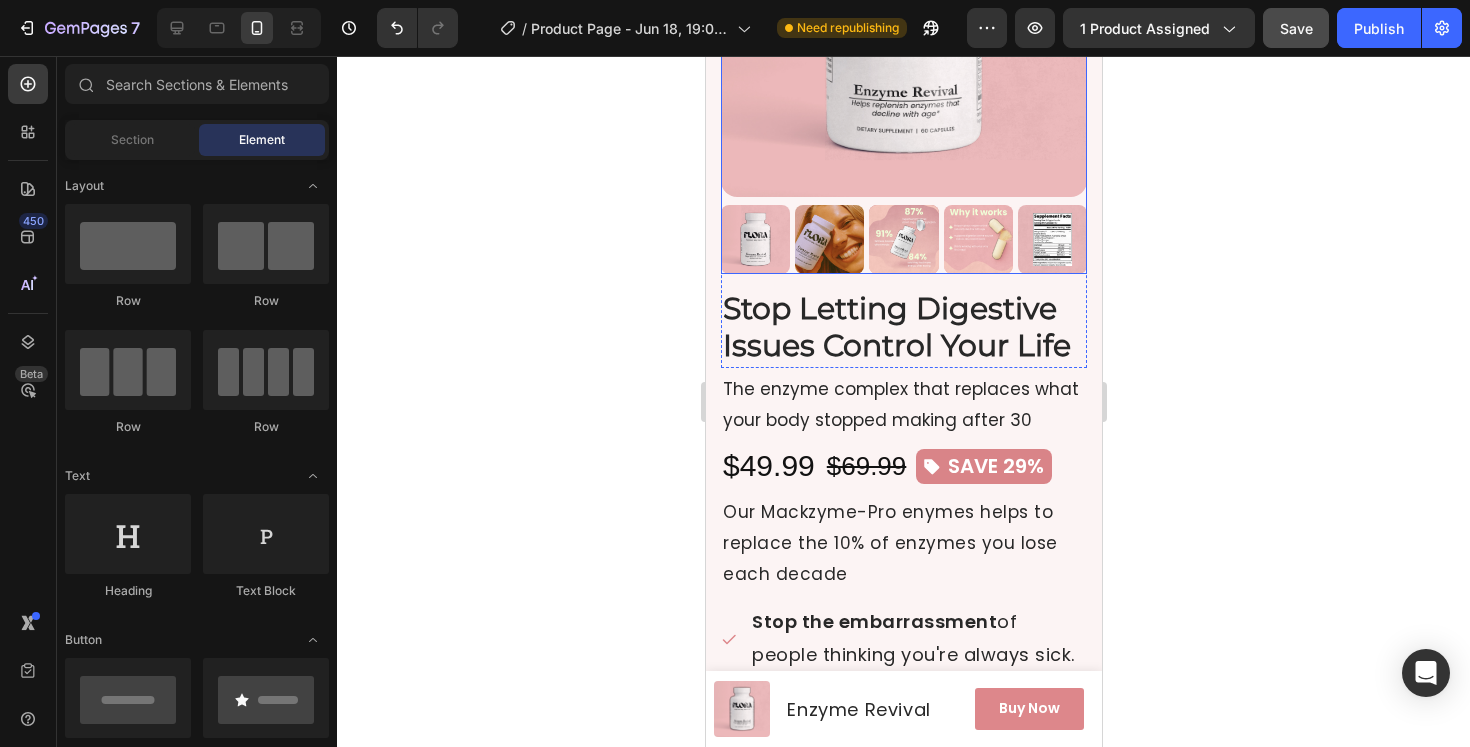 scroll, scrollTop: 349, scrollLeft: 0, axis: vertical 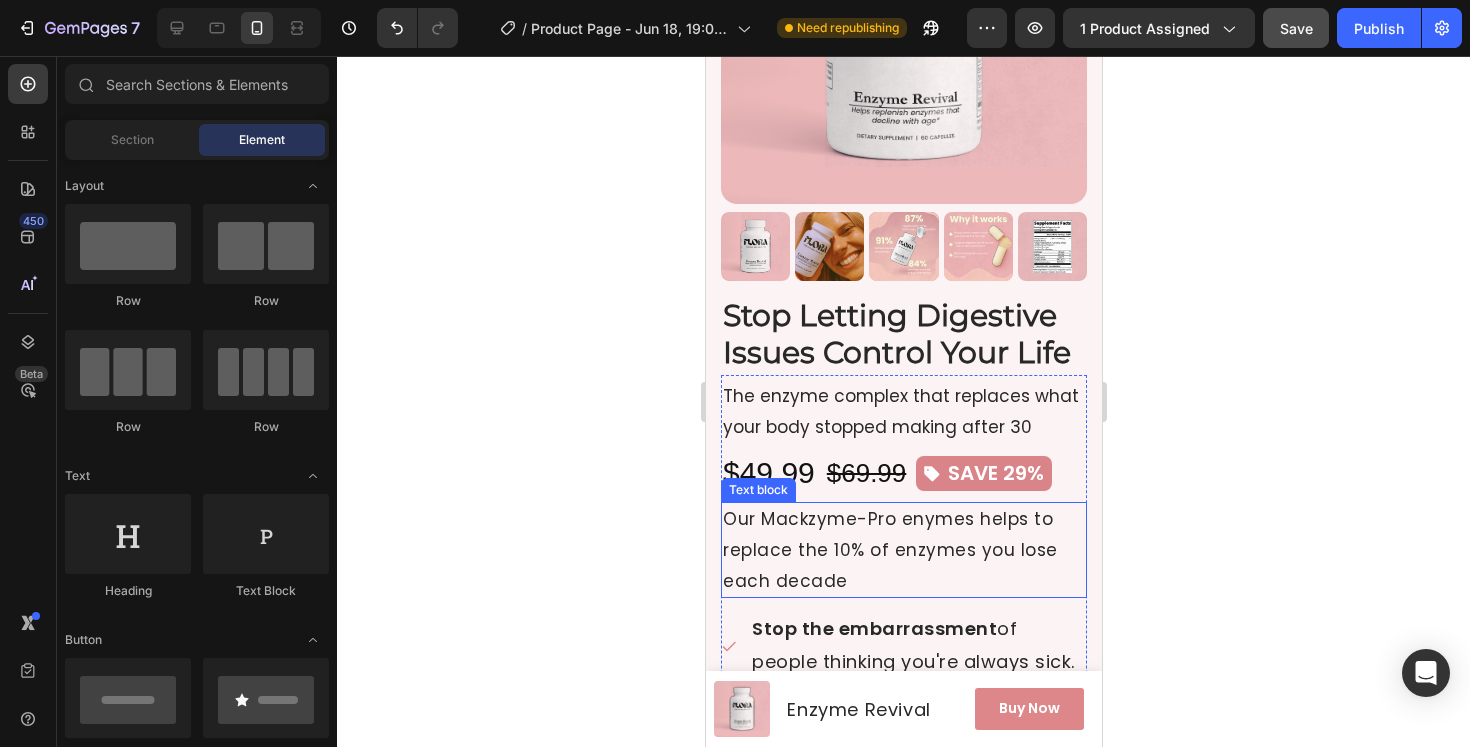 click on "Our Mackzyme-Pro enymes helps to replace the 10% of enzymes you lose each decade" at bounding box center (903, 550) 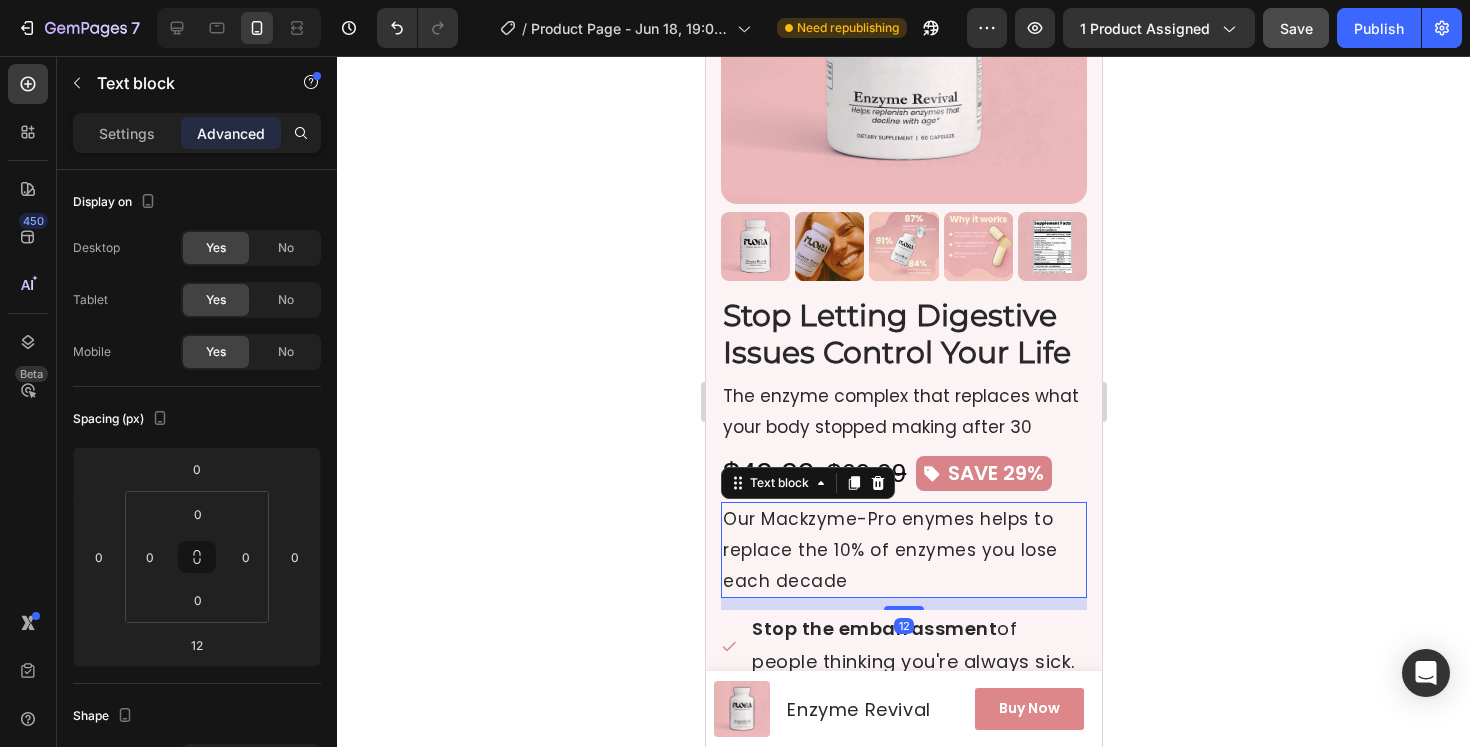 click on "Our Mackzyme-Pro enymes helps to replace the 10% of enzymes you lose each decade" at bounding box center (903, 550) 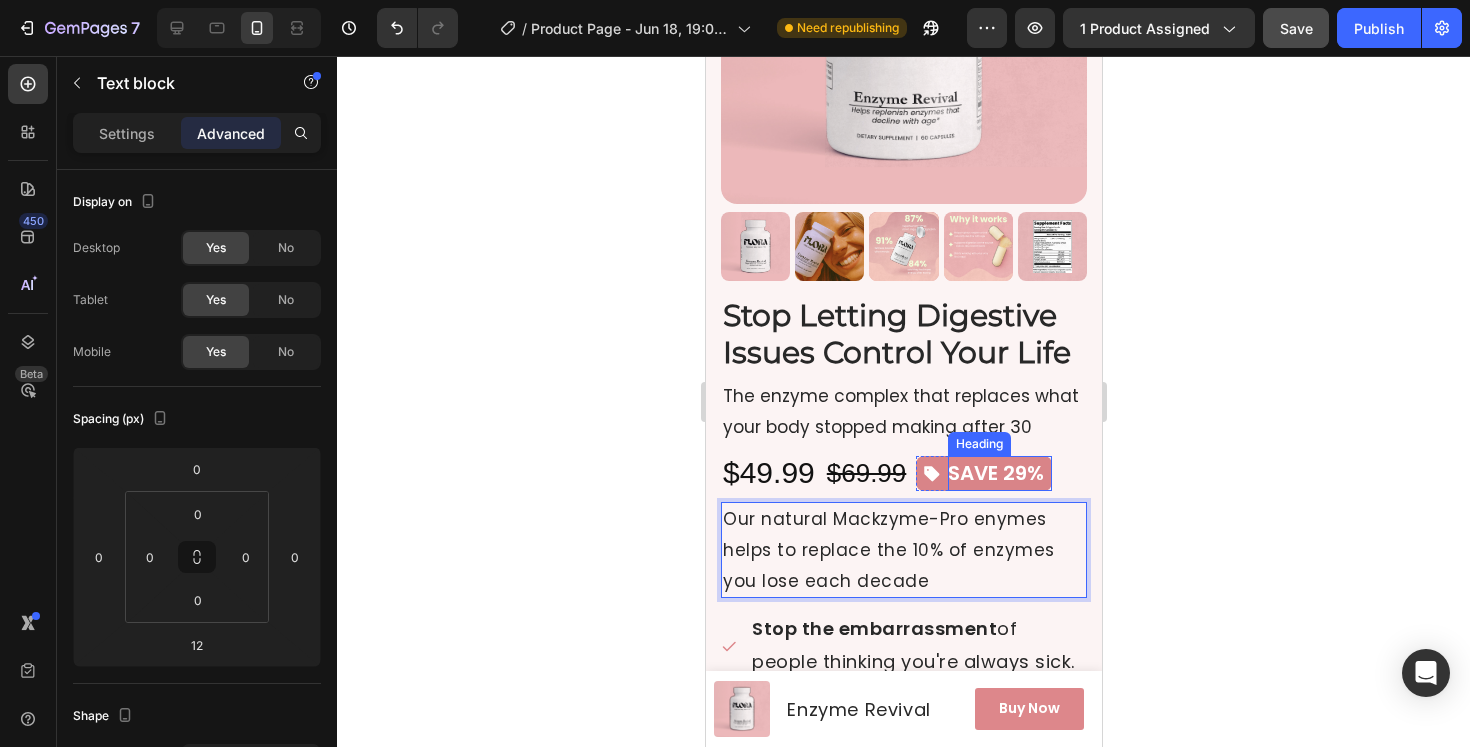 click 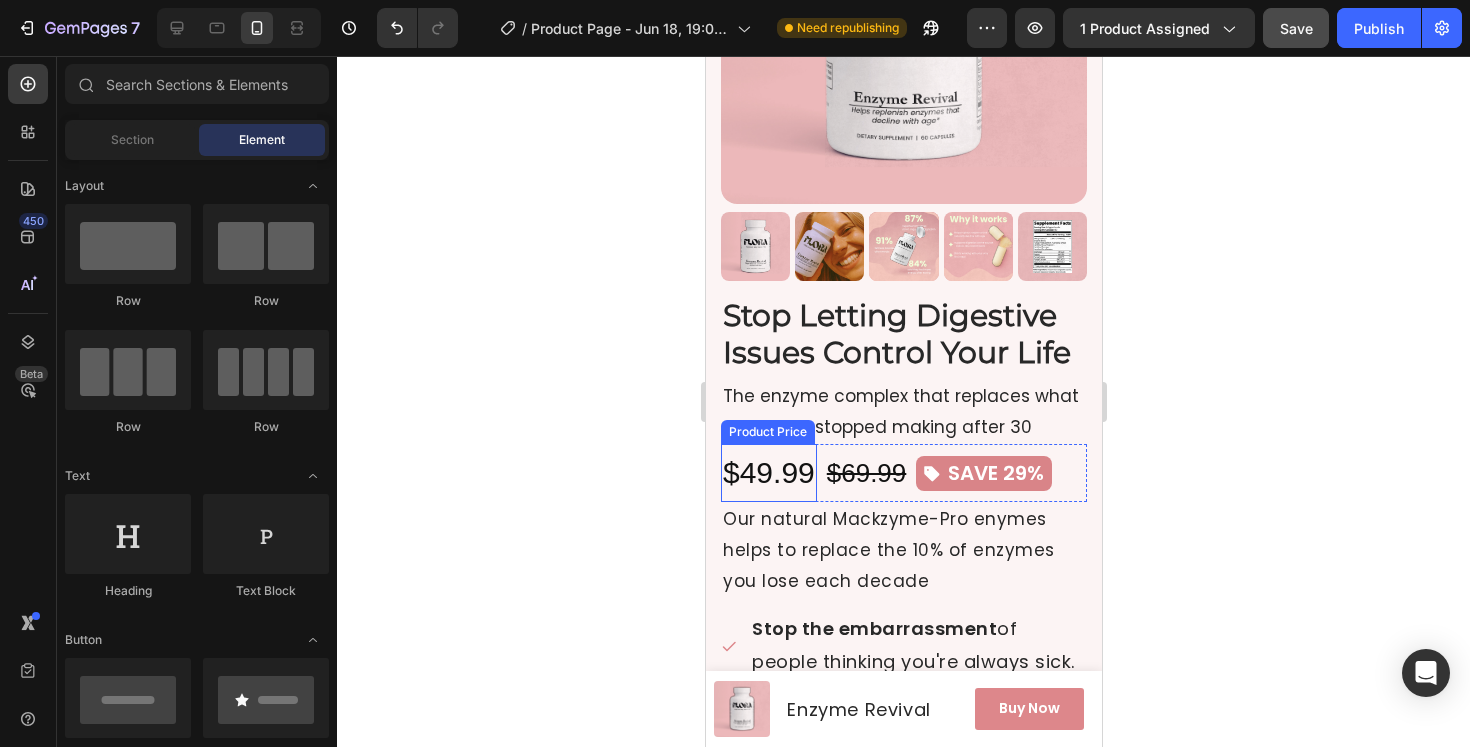 click on "Our natural Mackzyme-Pro enymes helps to replace the 10% of enzymes you lose each decade" at bounding box center (903, 550) 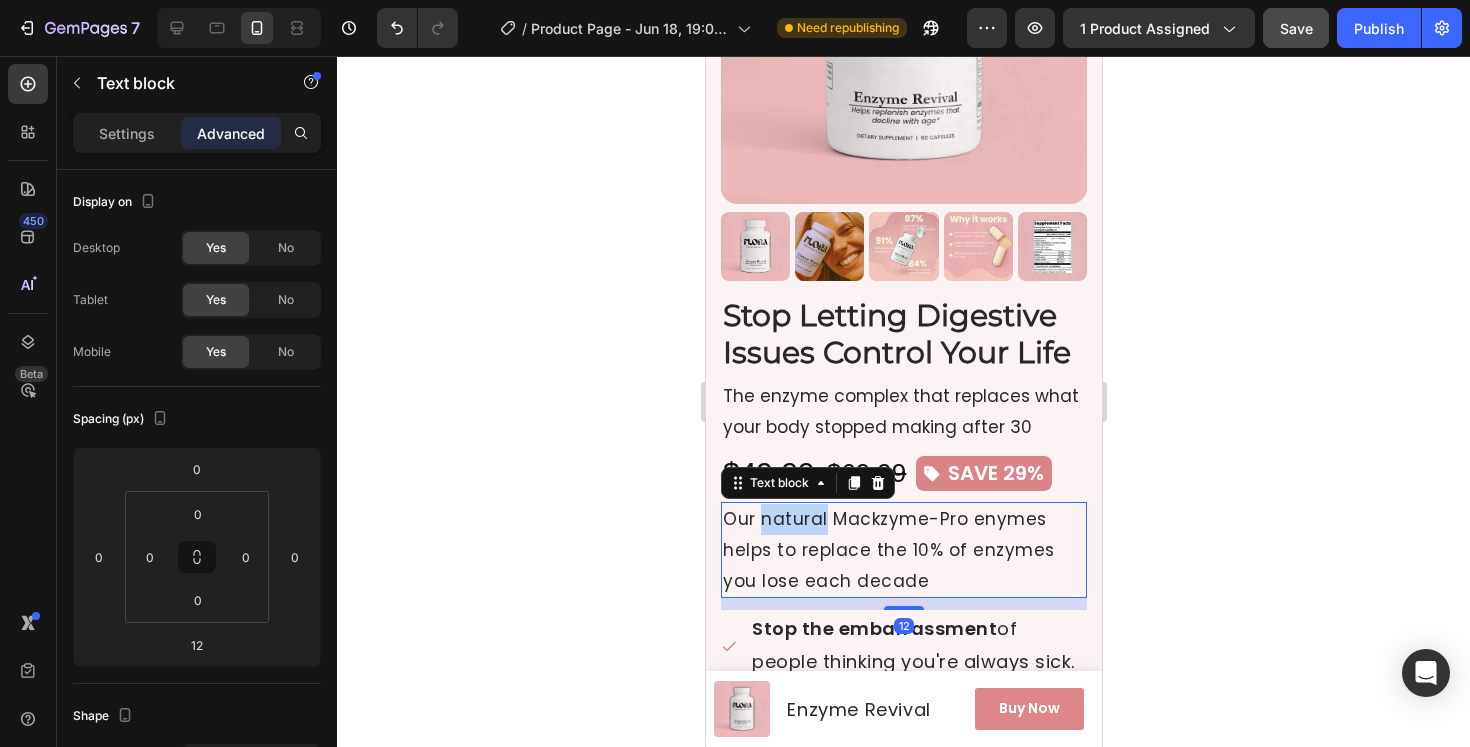 click on "Our natural Mackzyme-Pro enymes helps to replace the 10% of enzymes you lose each decade" at bounding box center [903, 550] 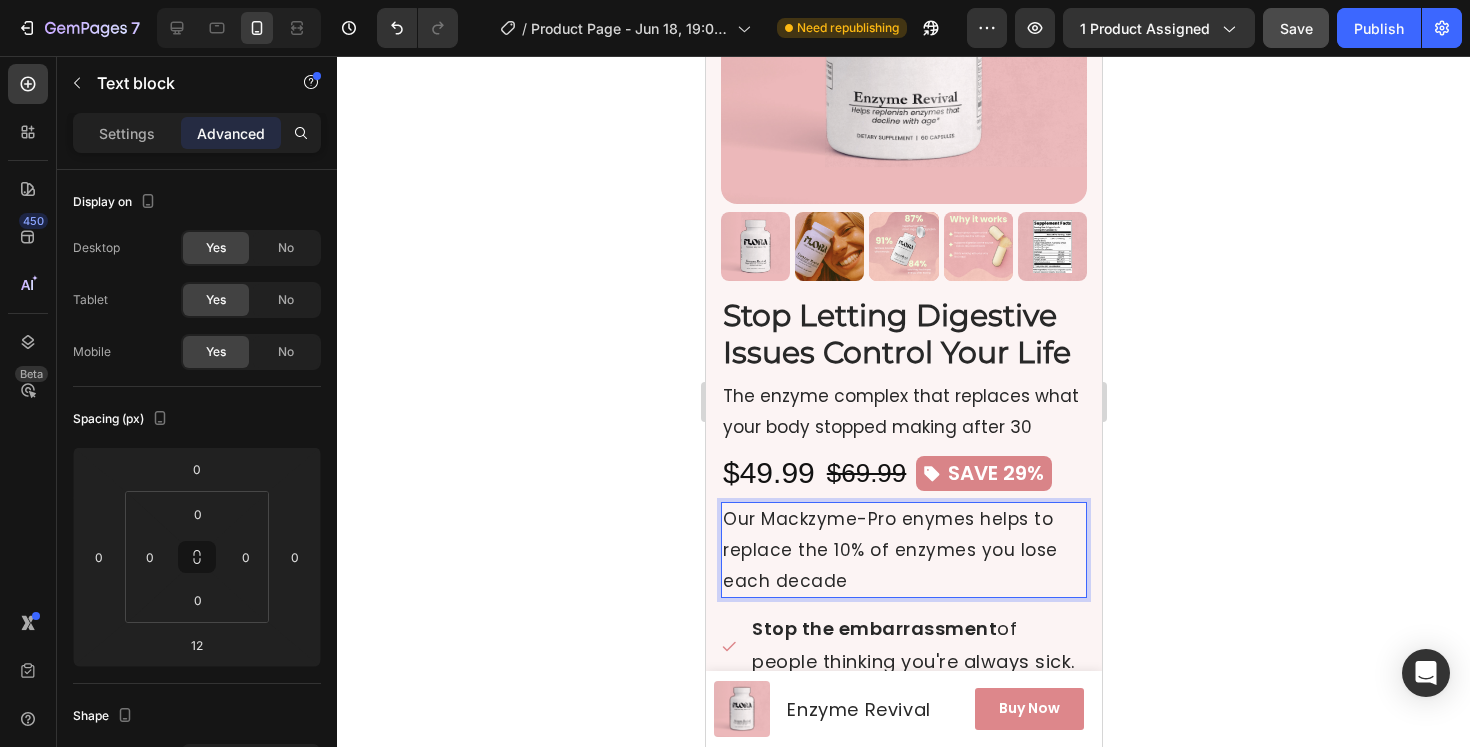 click 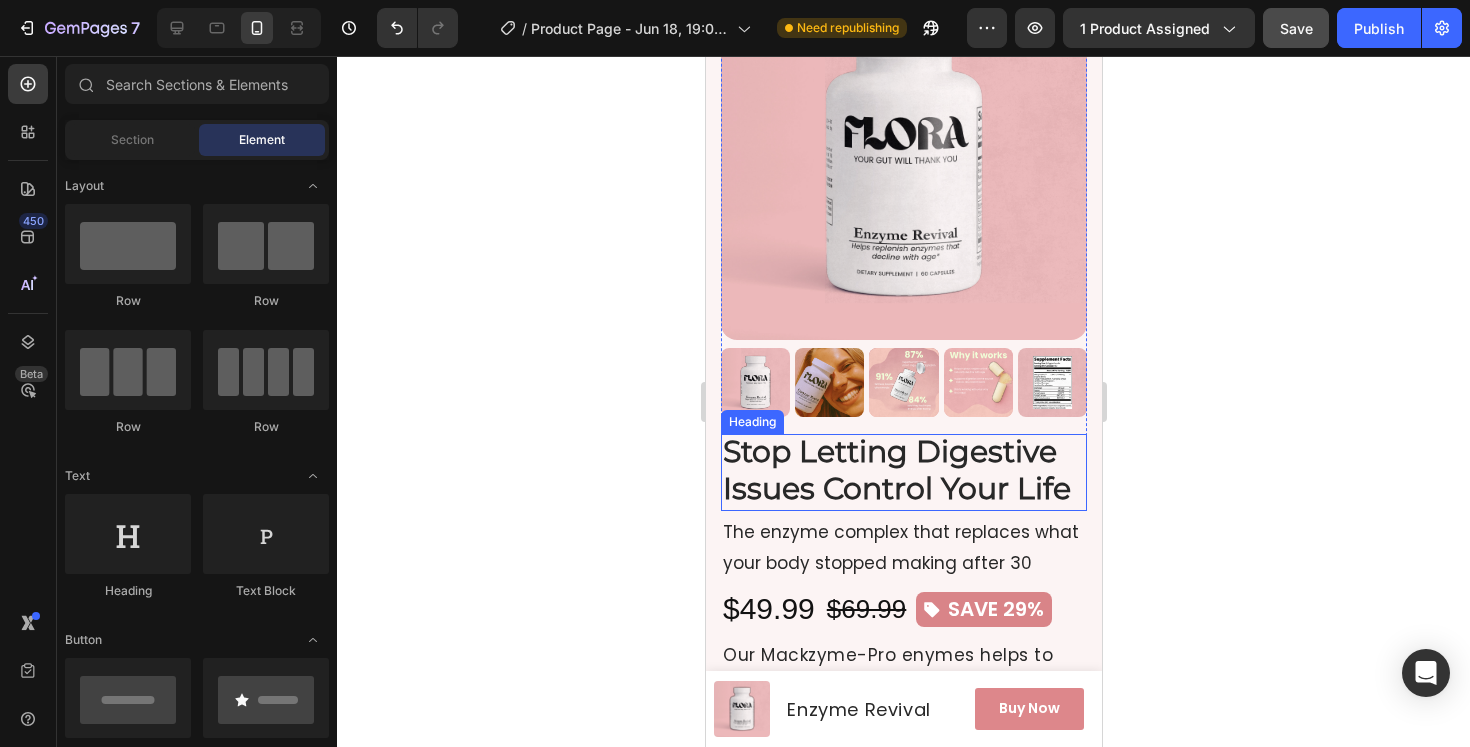 scroll, scrollTop: 287, scrollLeft: 0, axis: vertical 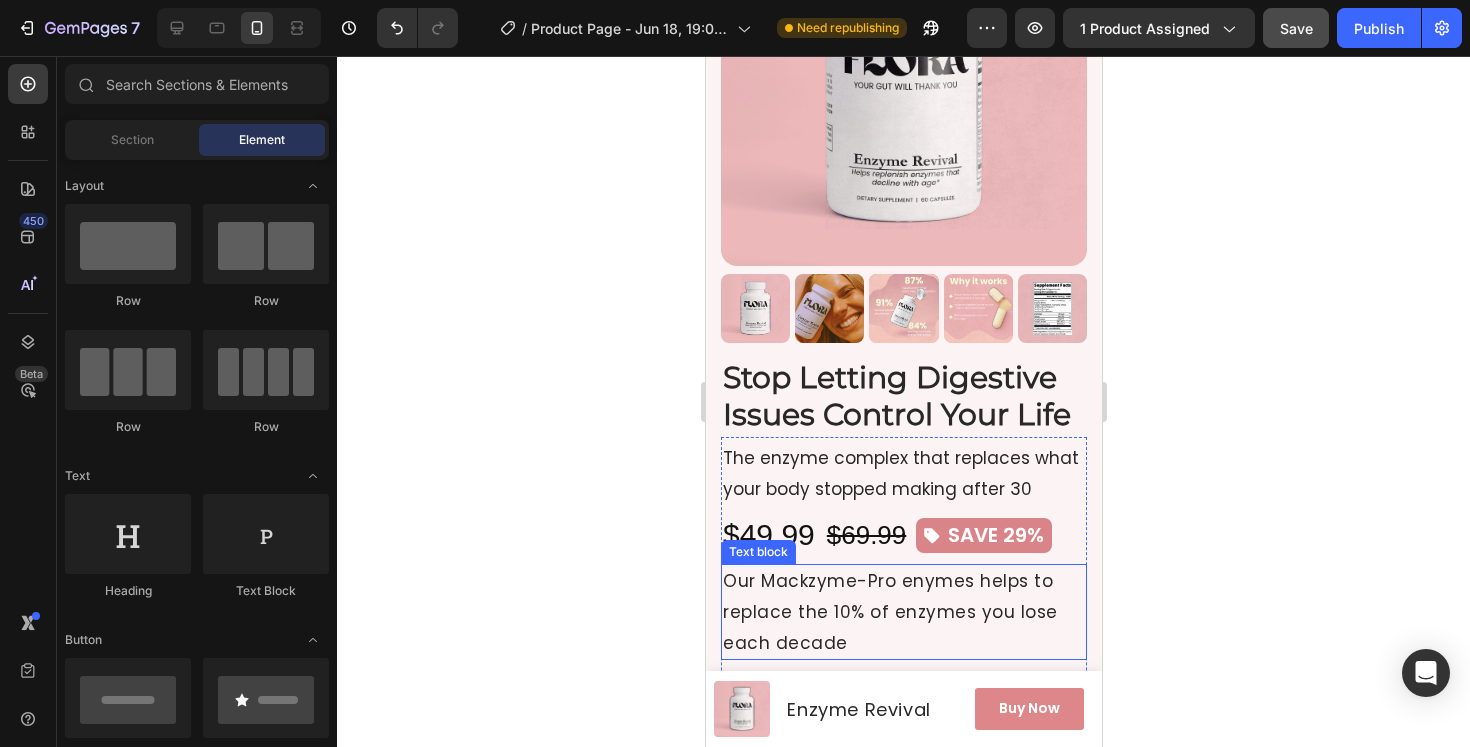 click on "Our Mackzyme-Pro enymes helps to replace the 10% of enzymes you lose each decade" at bounding box center [903, 612] 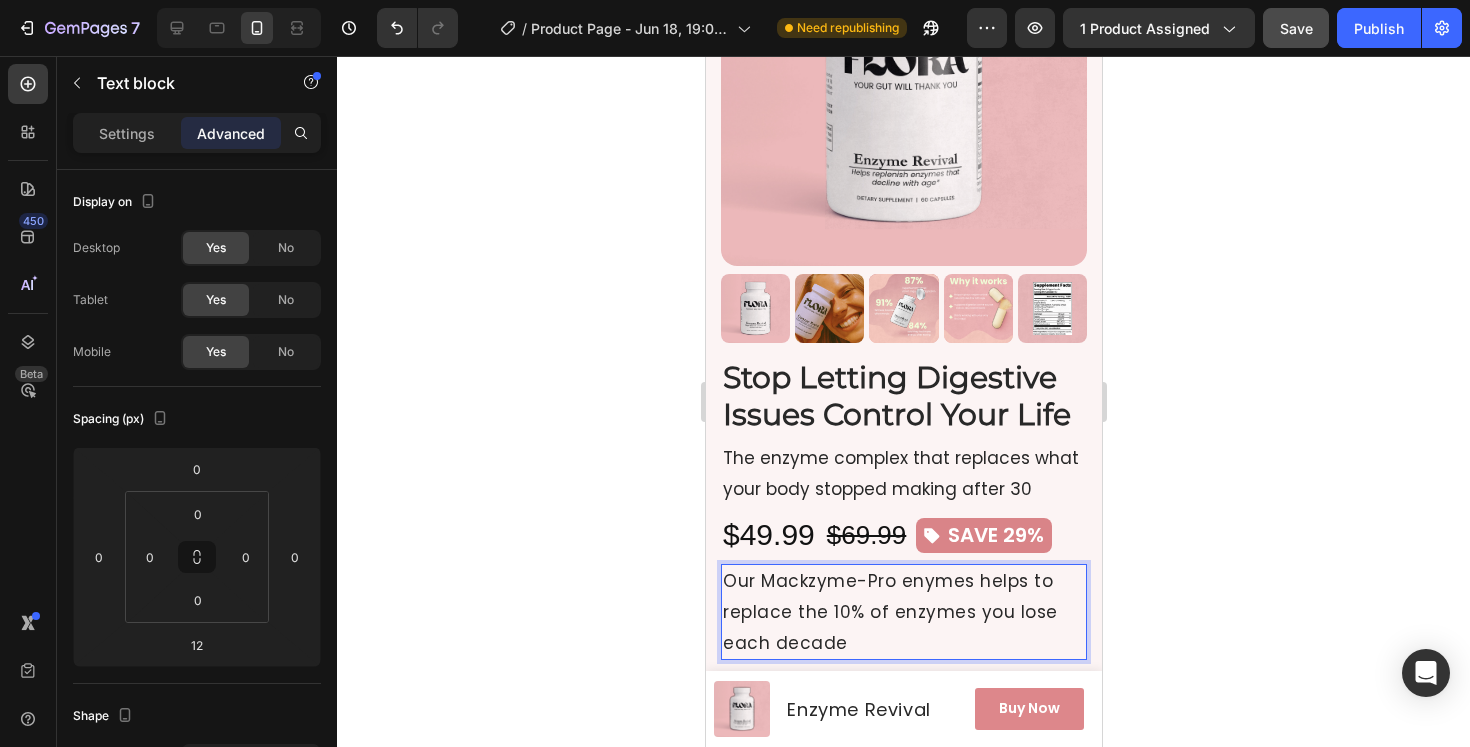 click on "Our Mackzyme-Pro enymes helps to replace the 10% of enzymes you lose each decade" at bounding box center [903, 612] 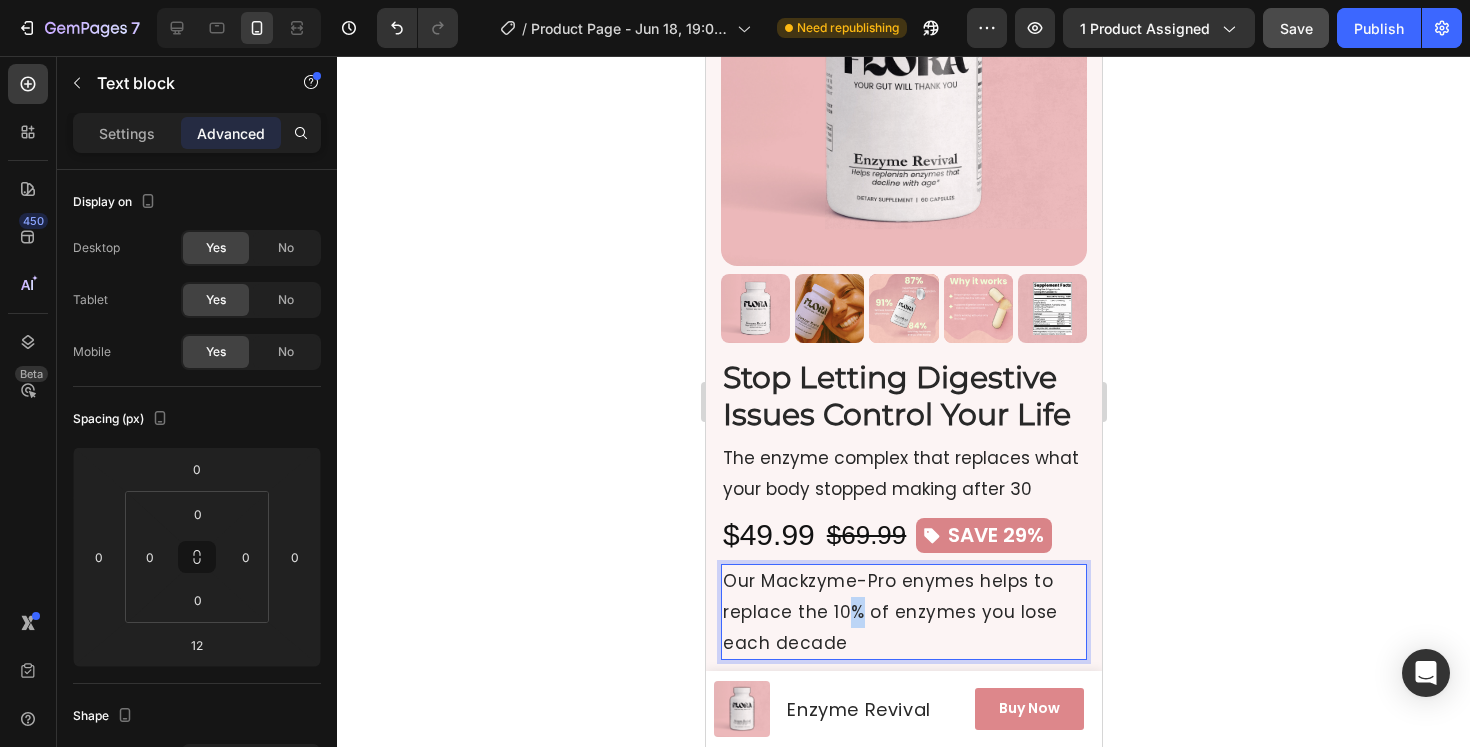 click on "Our Mackzyme-Pro enymes helps to replace the 10% of enzymes you lose each decade" at bounding box center (903, 612) 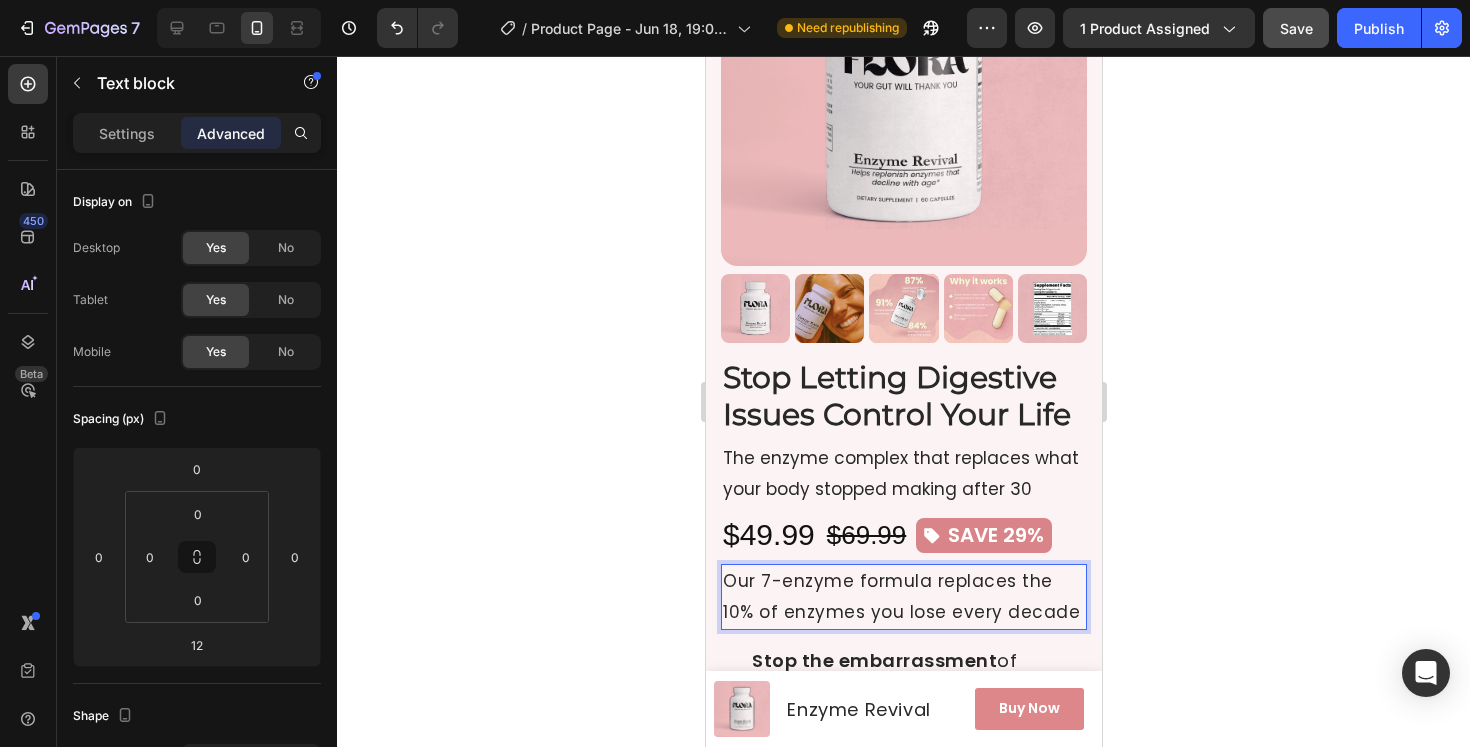 click 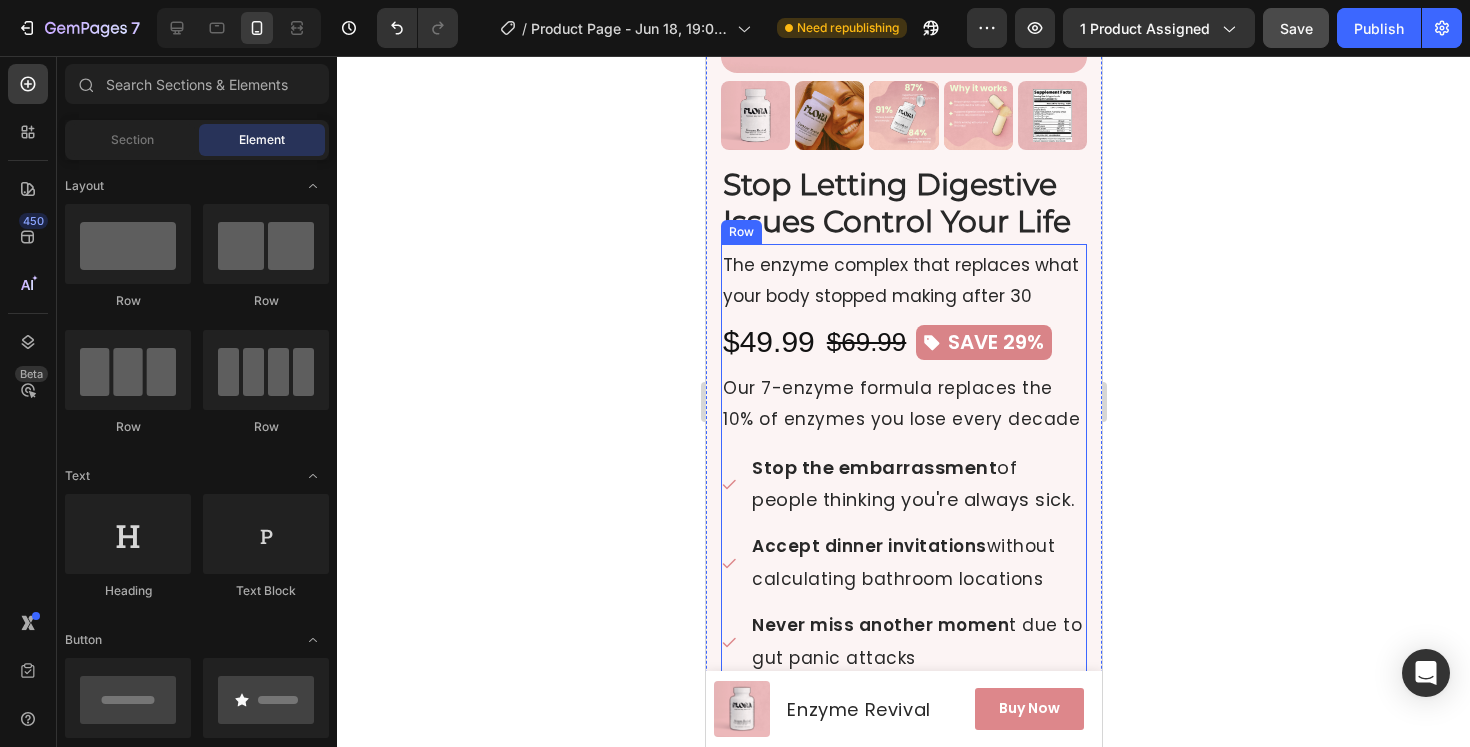 scroll, scrollTop: 483, scrollLeft: 0, axis: vertical 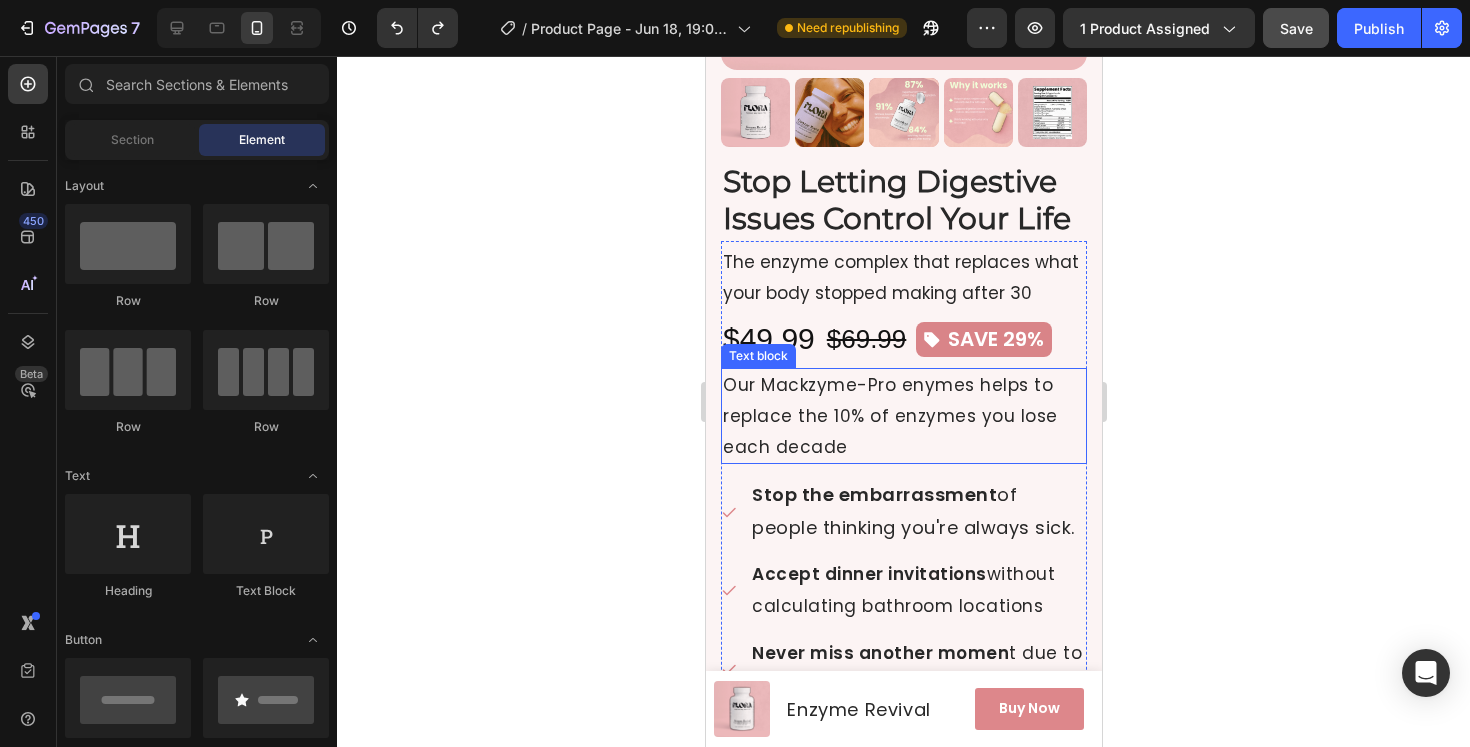 click on "Our Mackzyme-Pro enymes helps to replace the 10% of enzymes you lose each decade" at bounding box center [903, 416] 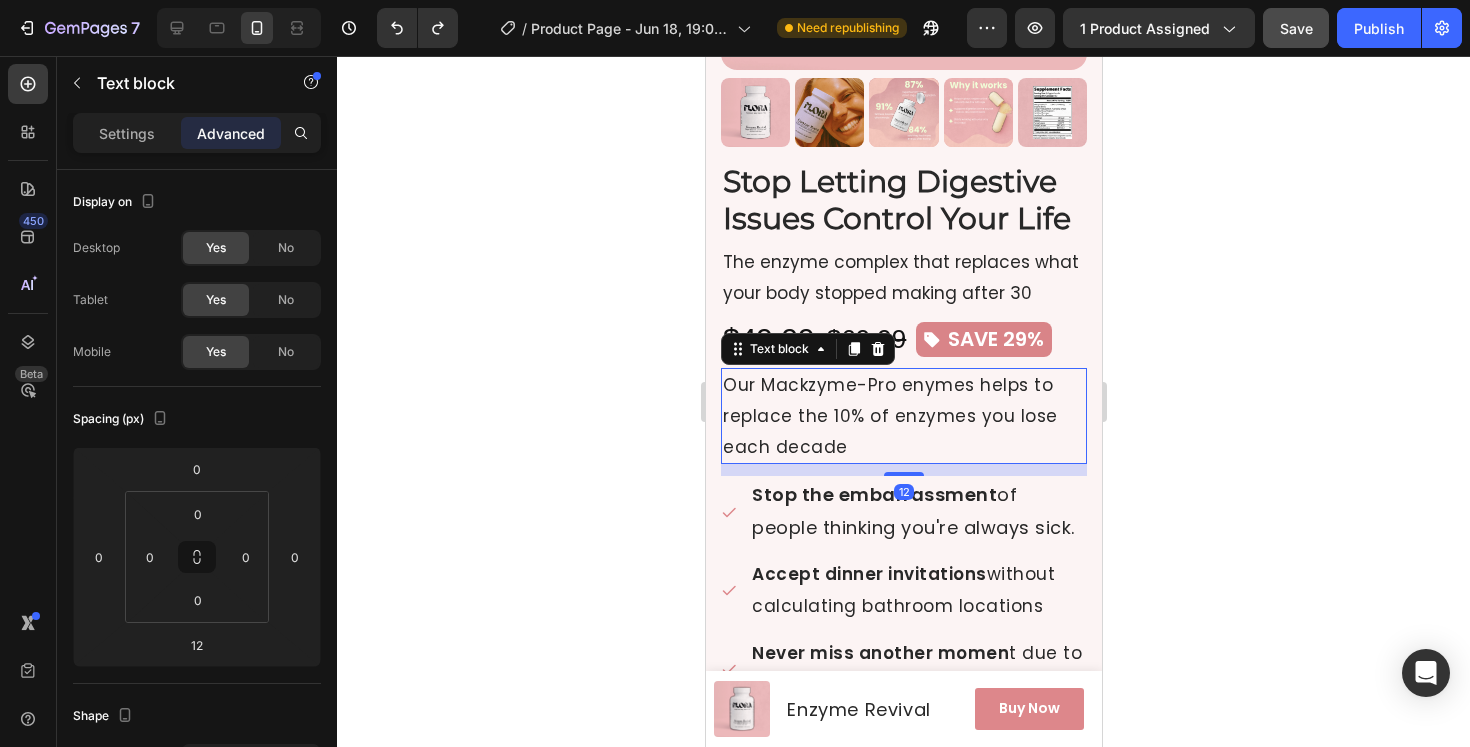 click on "Our Mackzyme-Pro enymes helps to replace the 10% of enzymes you lose each decade" at bounding box center [903, 416] 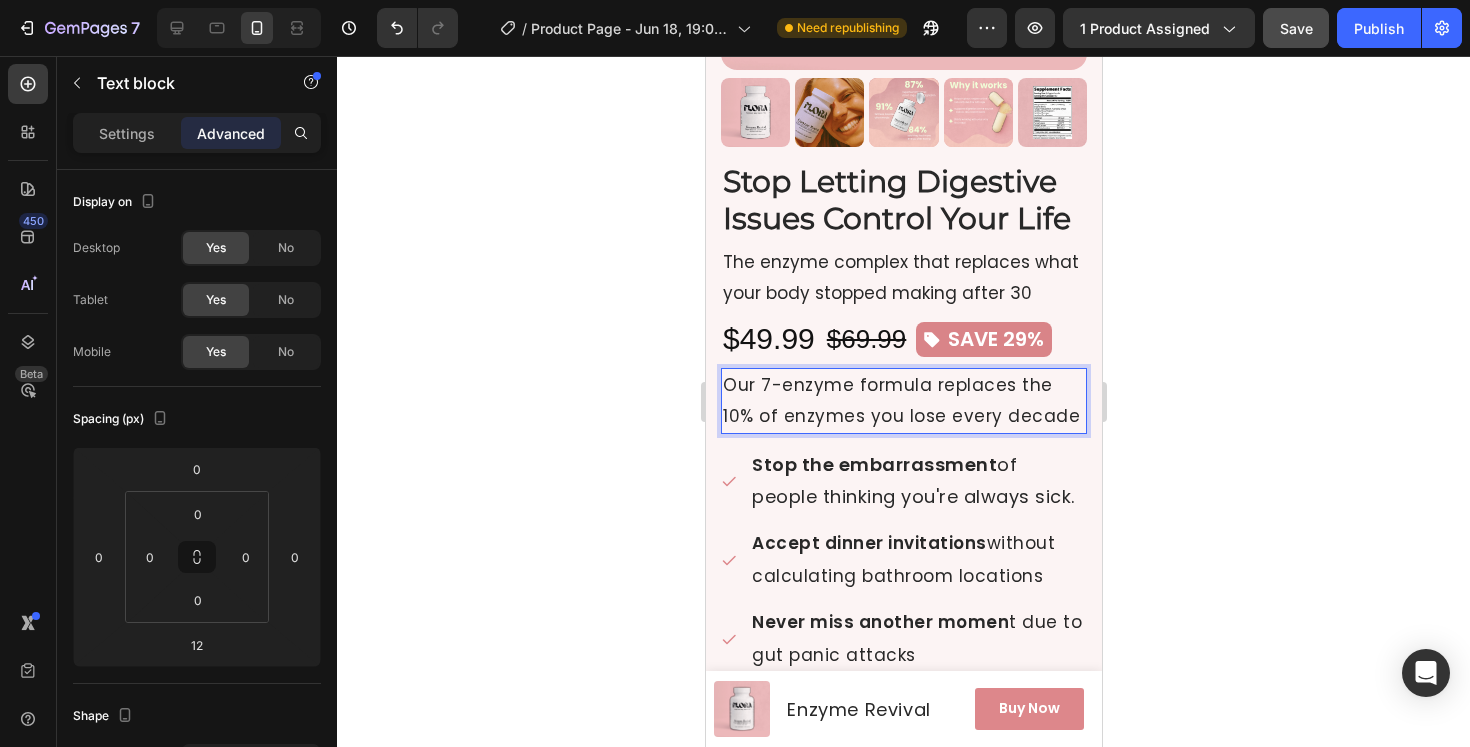 click 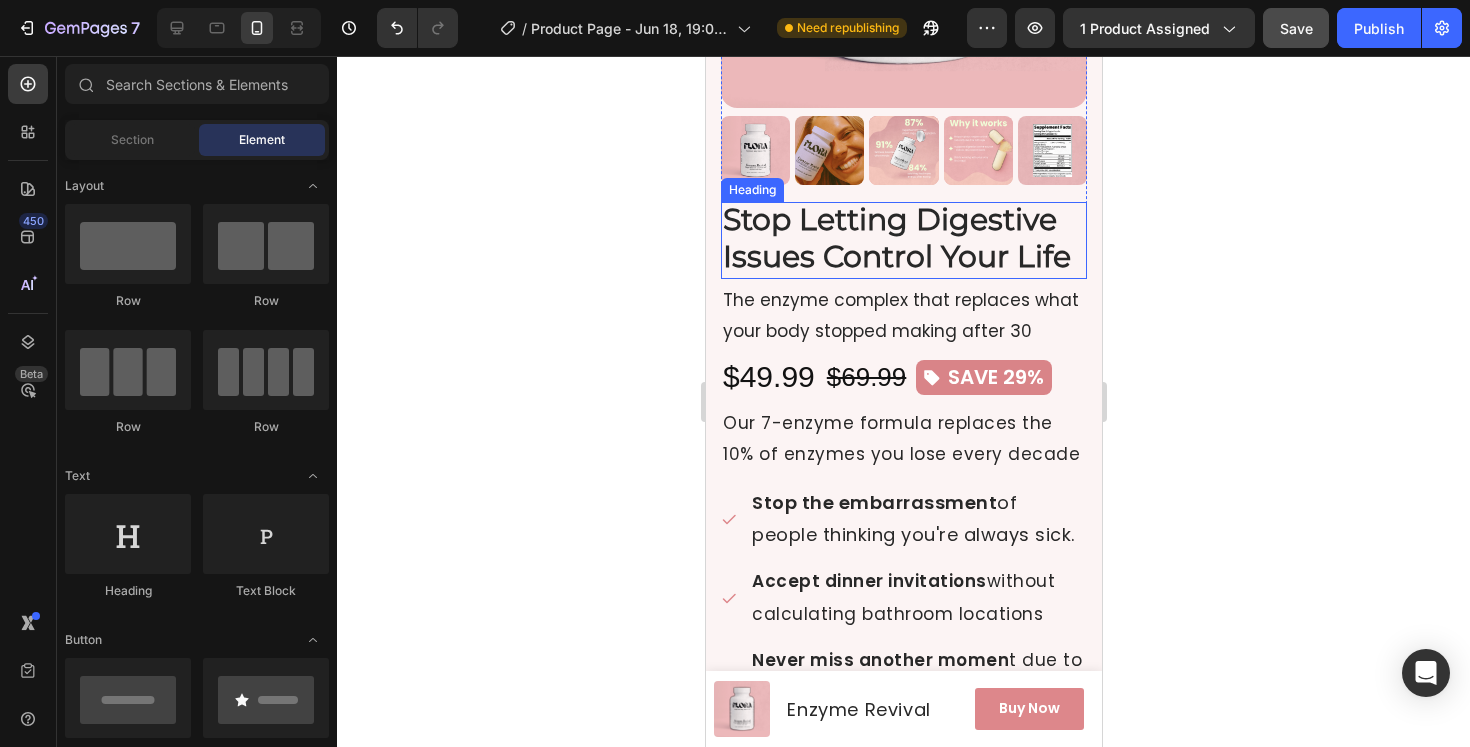 scroll, scrollTop: 442, scrollLeft: 0, axis: vertical 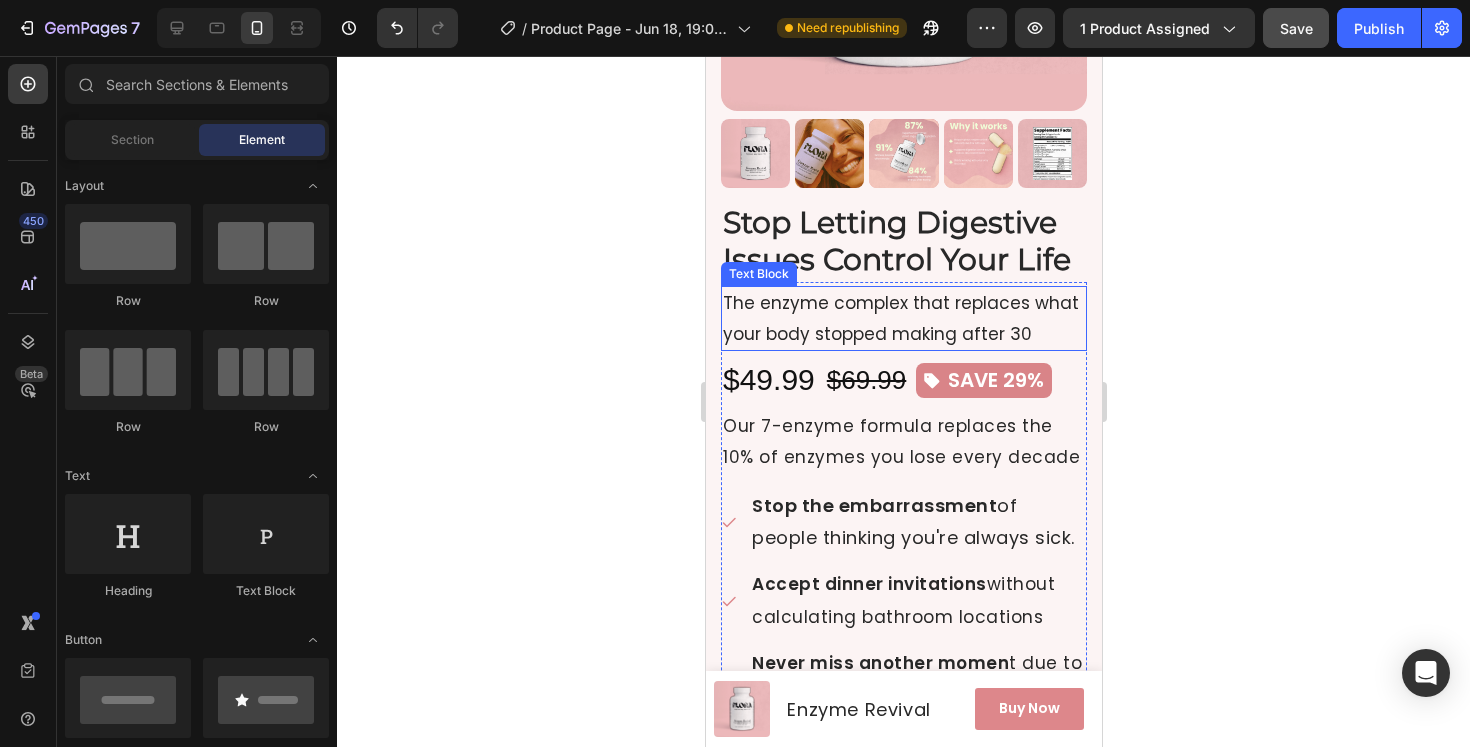 click on "The enzyme complex that replaces what your body stopped making after 30" at bounding box center [903, 318] 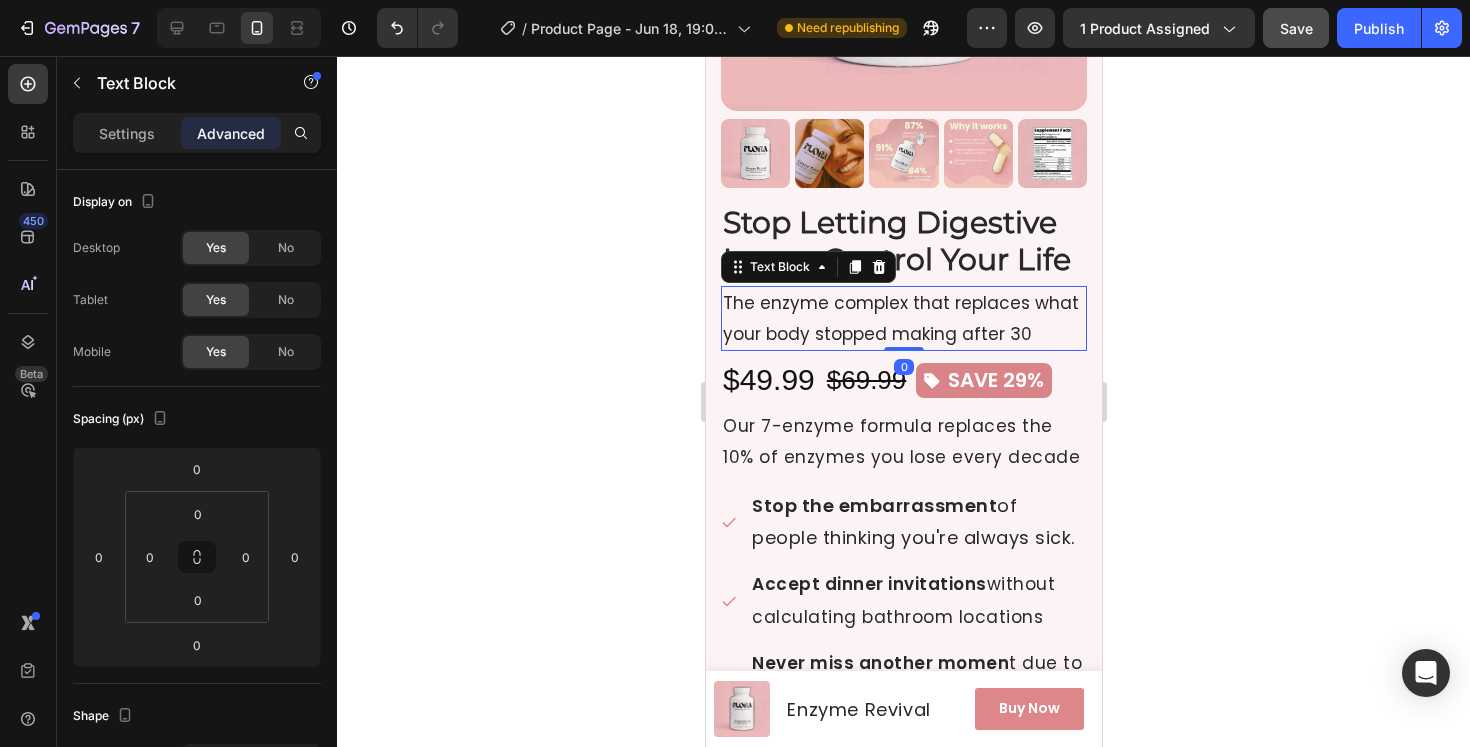click 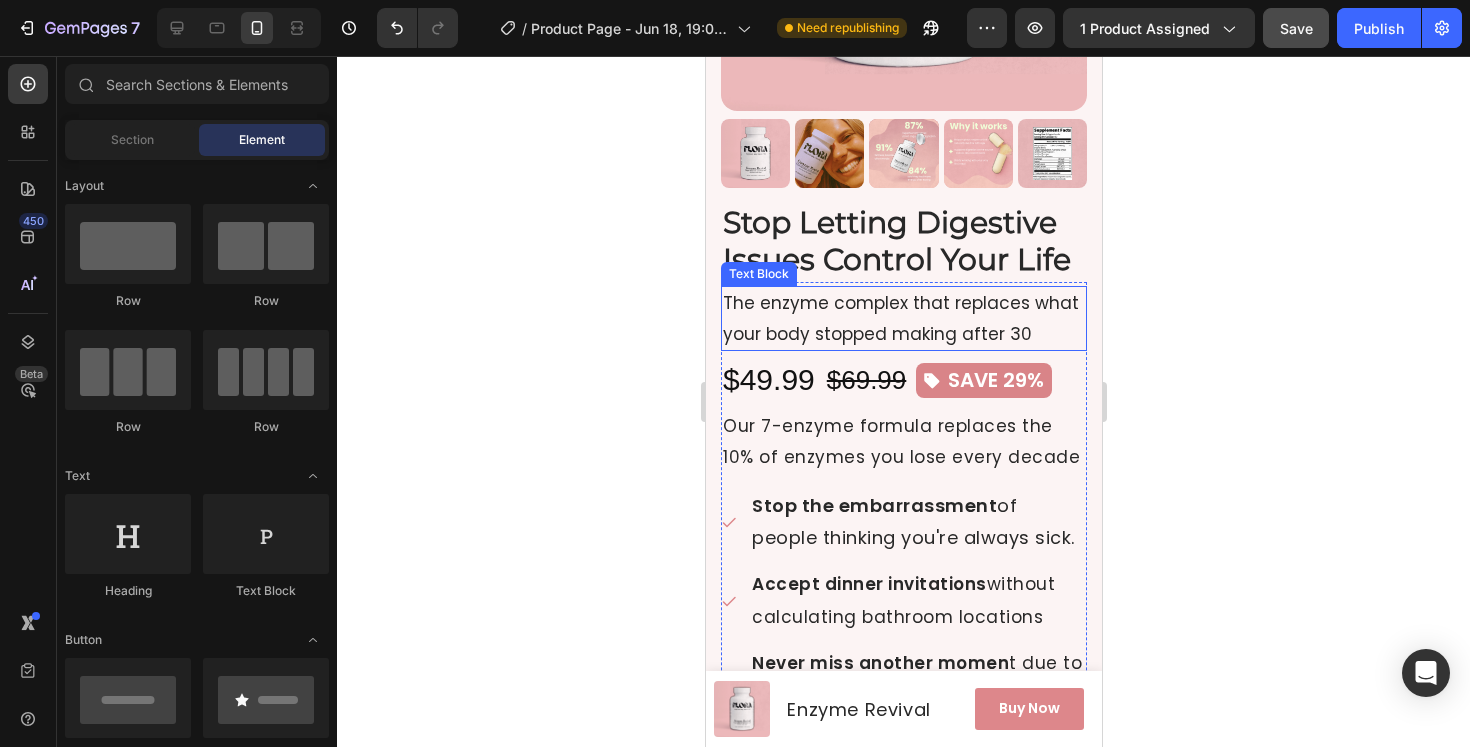 click on "The enzyme complex that replaces what your body stopped making after 30" at bounding box center (903, 318) 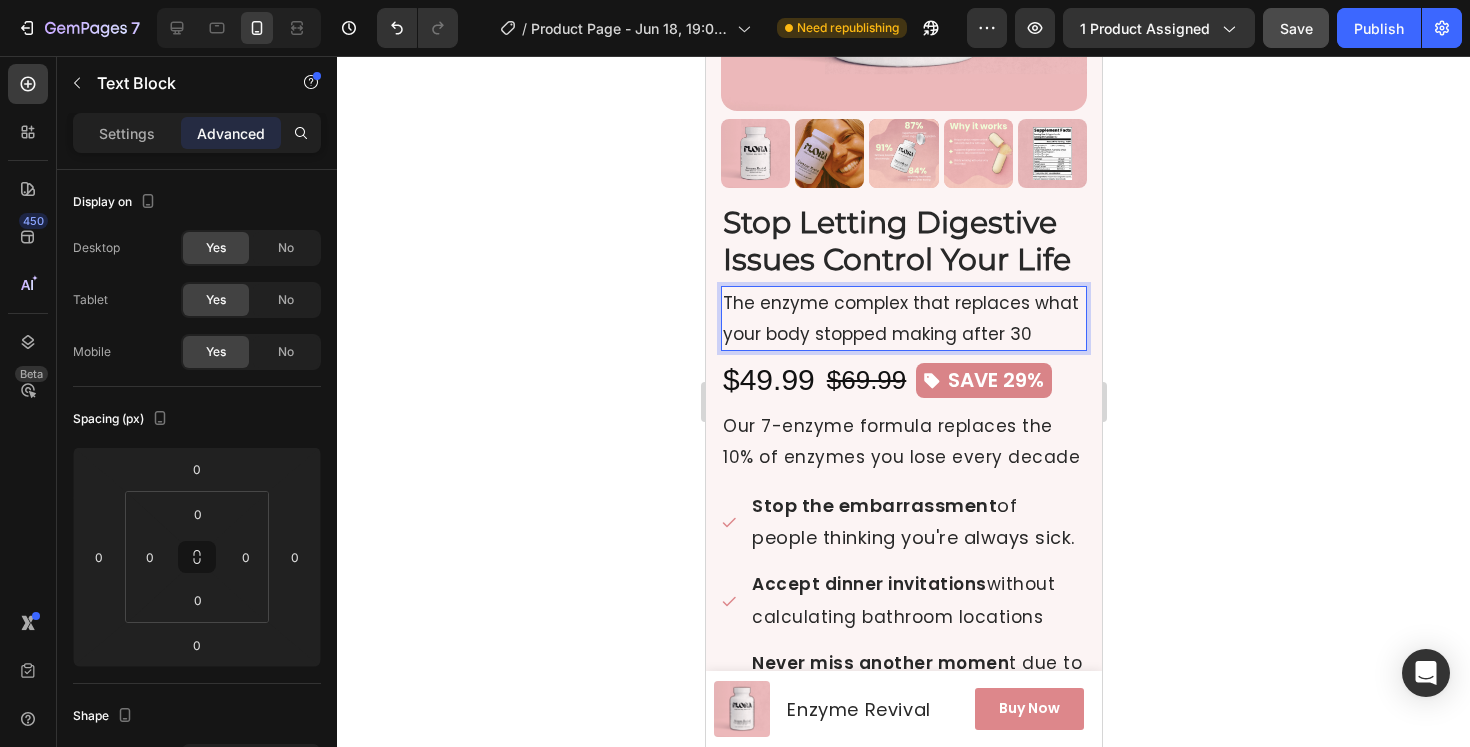 click on "The enzyme complex that replaces what your body stopped making after 30" at bounding box center [903, 318] 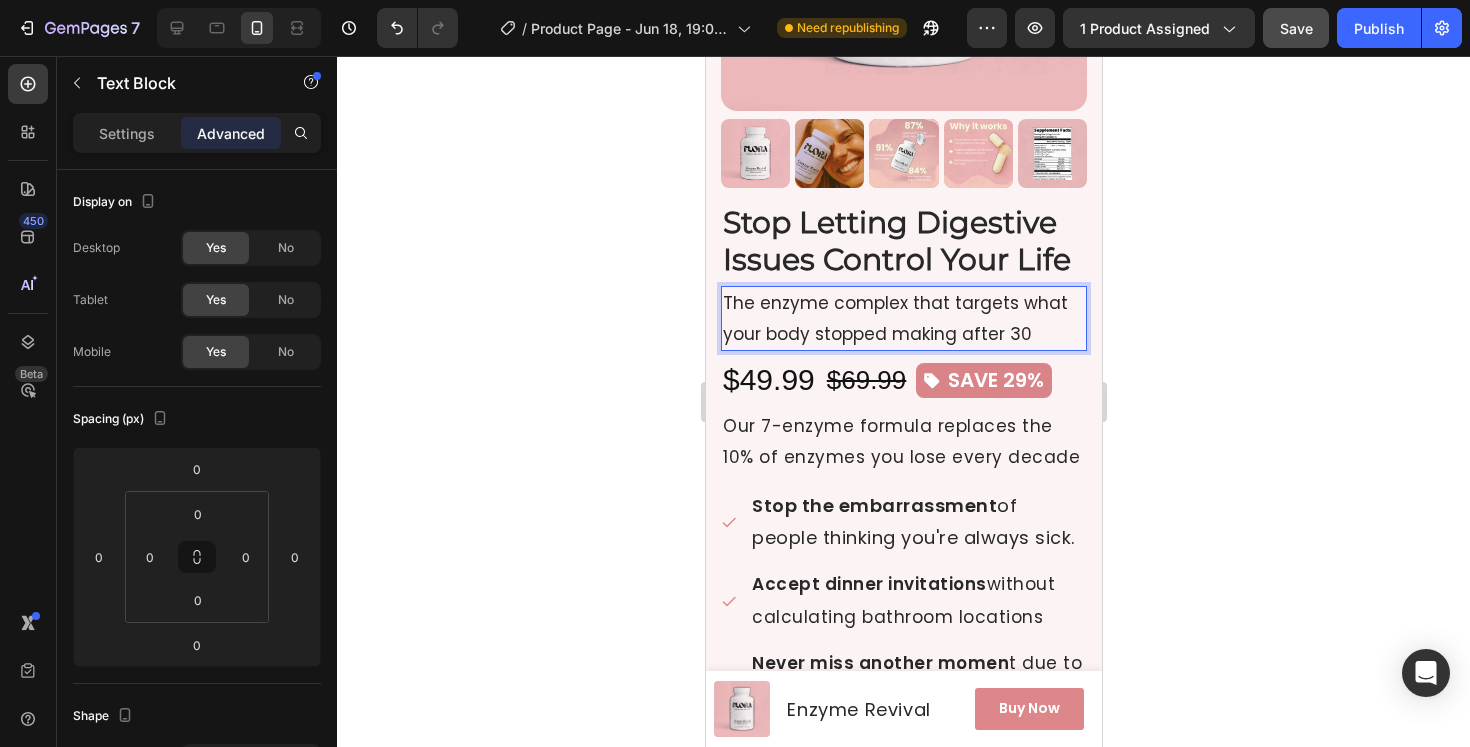 click 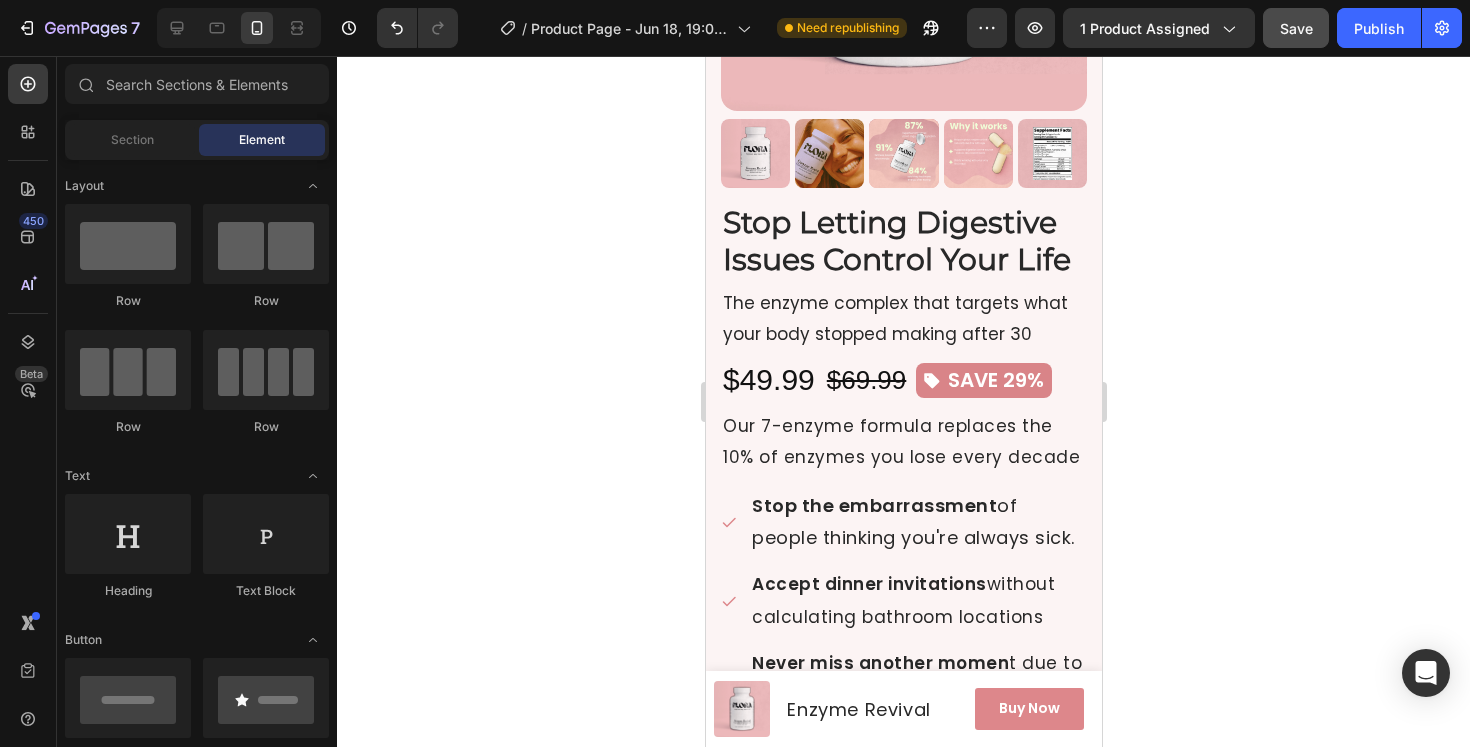 click 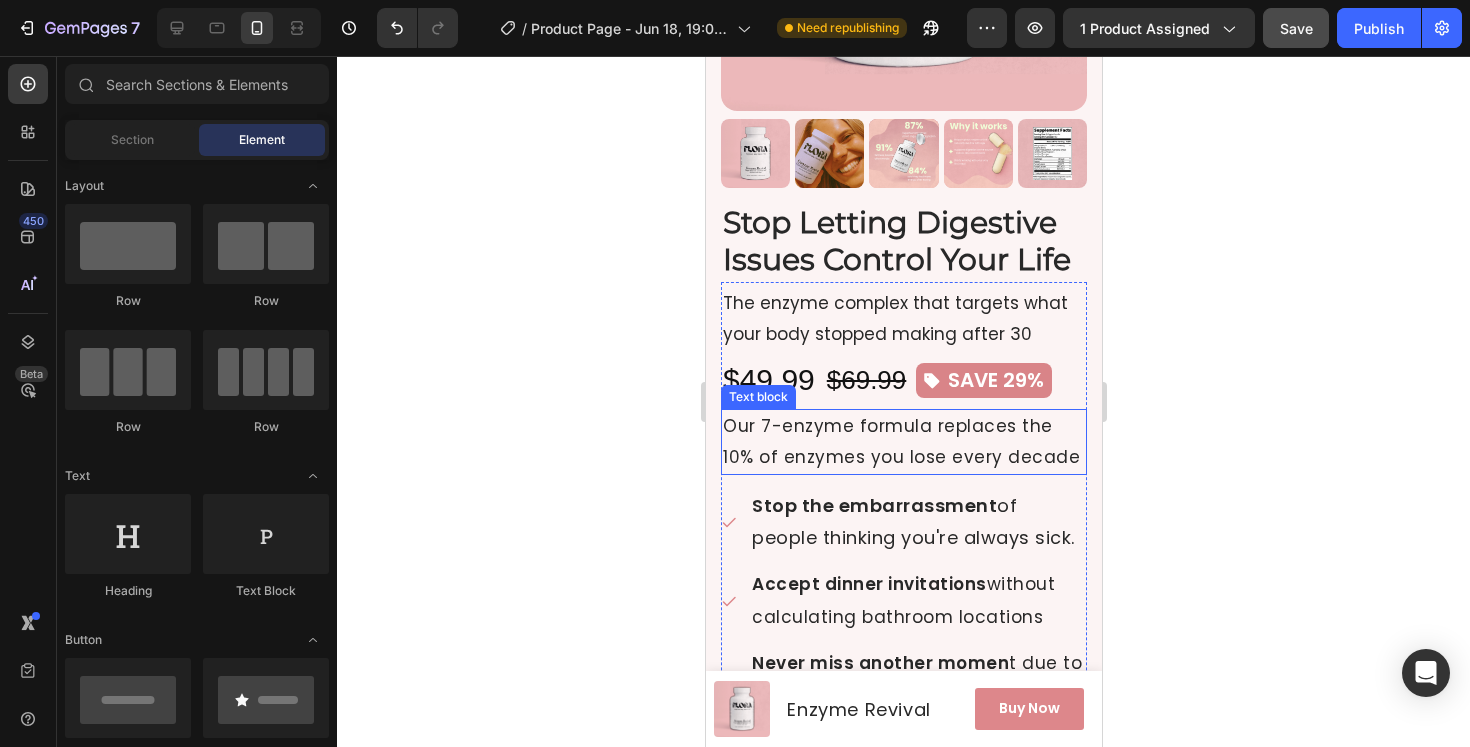 click on "Our 7-enzyme formula replaces the 10% of enzymes you lose every decade" at bounding box center (903, 441) 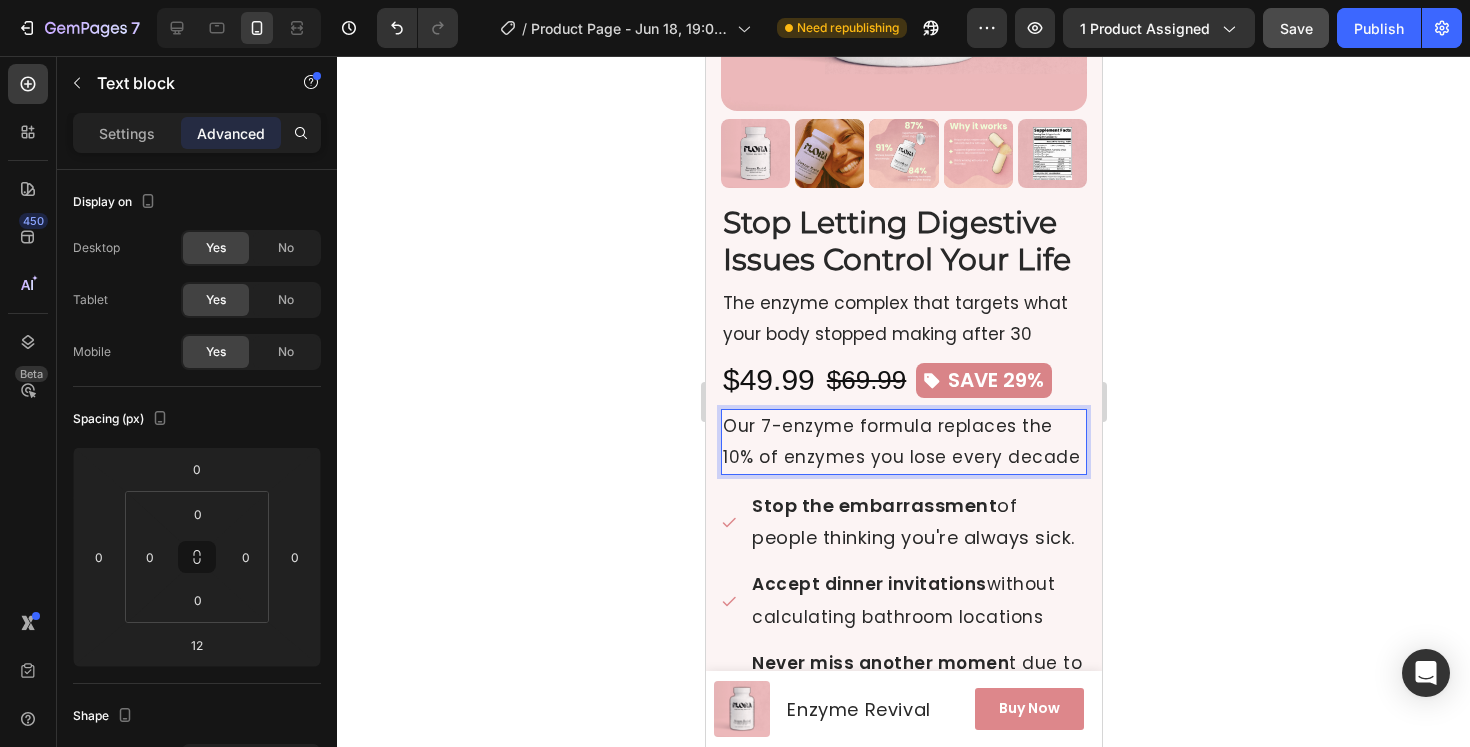 click on "Our 7-enzyme formula replaces the 10% of enzymes you lose every decade" at bounding box center (903, 441) 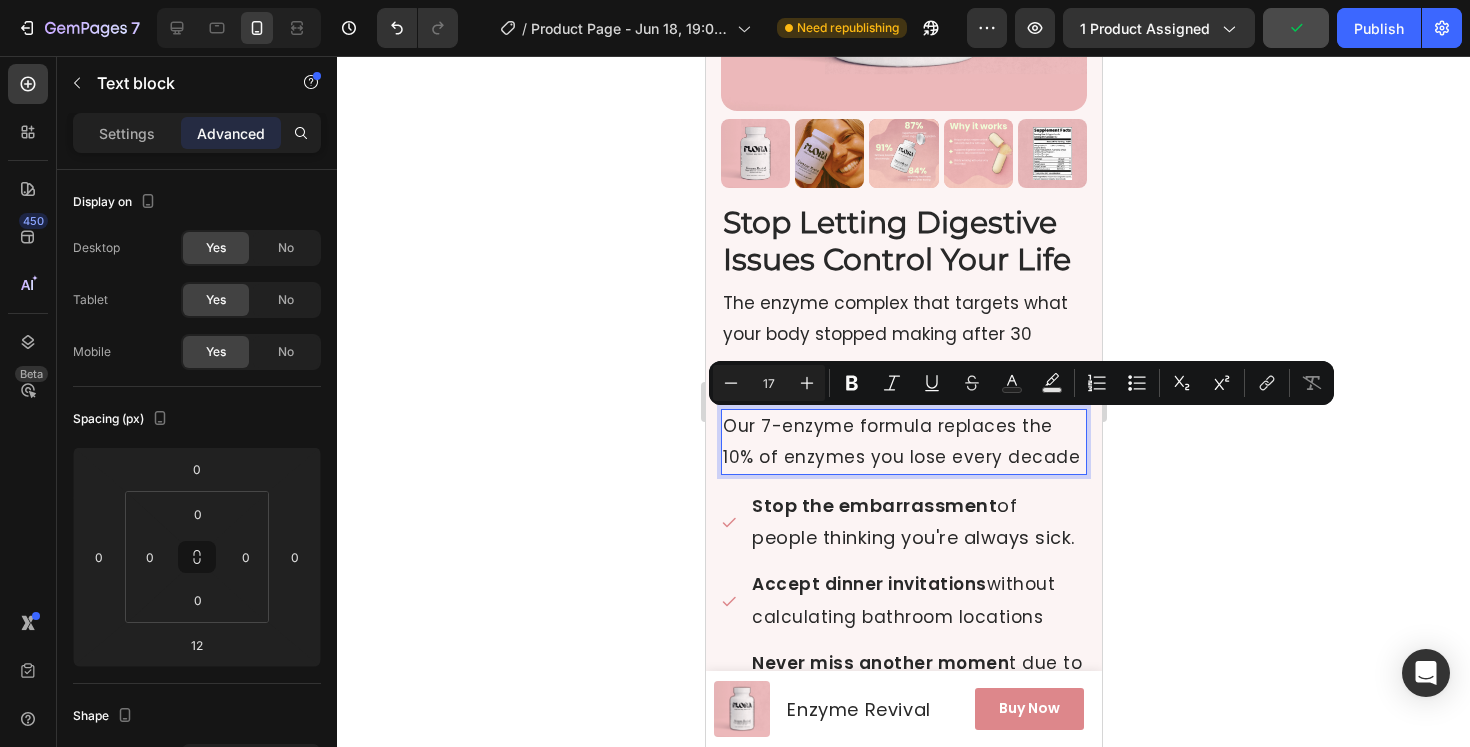 click on "Our 7-enzyme formula replaces the 10% of enzymes you lose every decade" at bounding box center (903, 441) 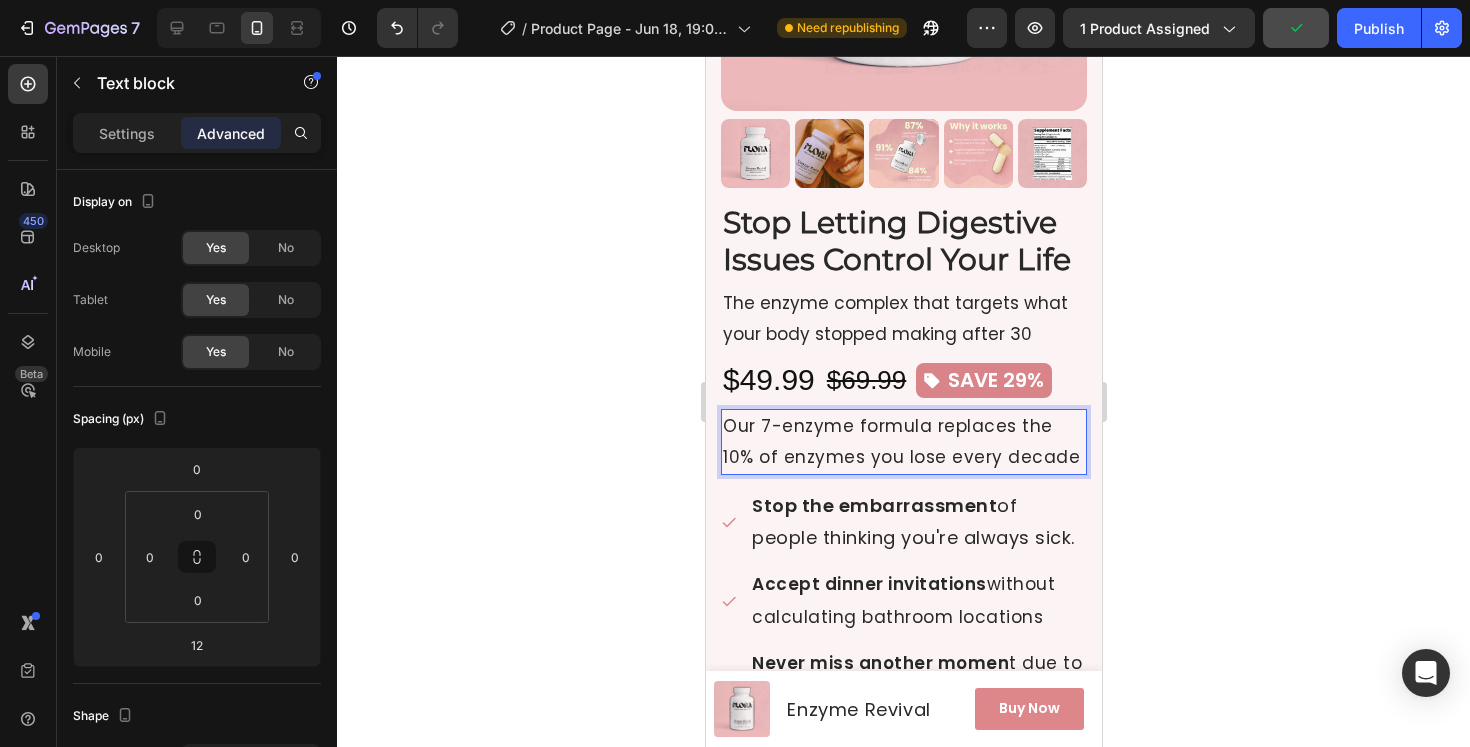 click on "Our 7-enzyme formula replaces the 10% of enzymes you lose every decade" at bounding box center (903, 441) 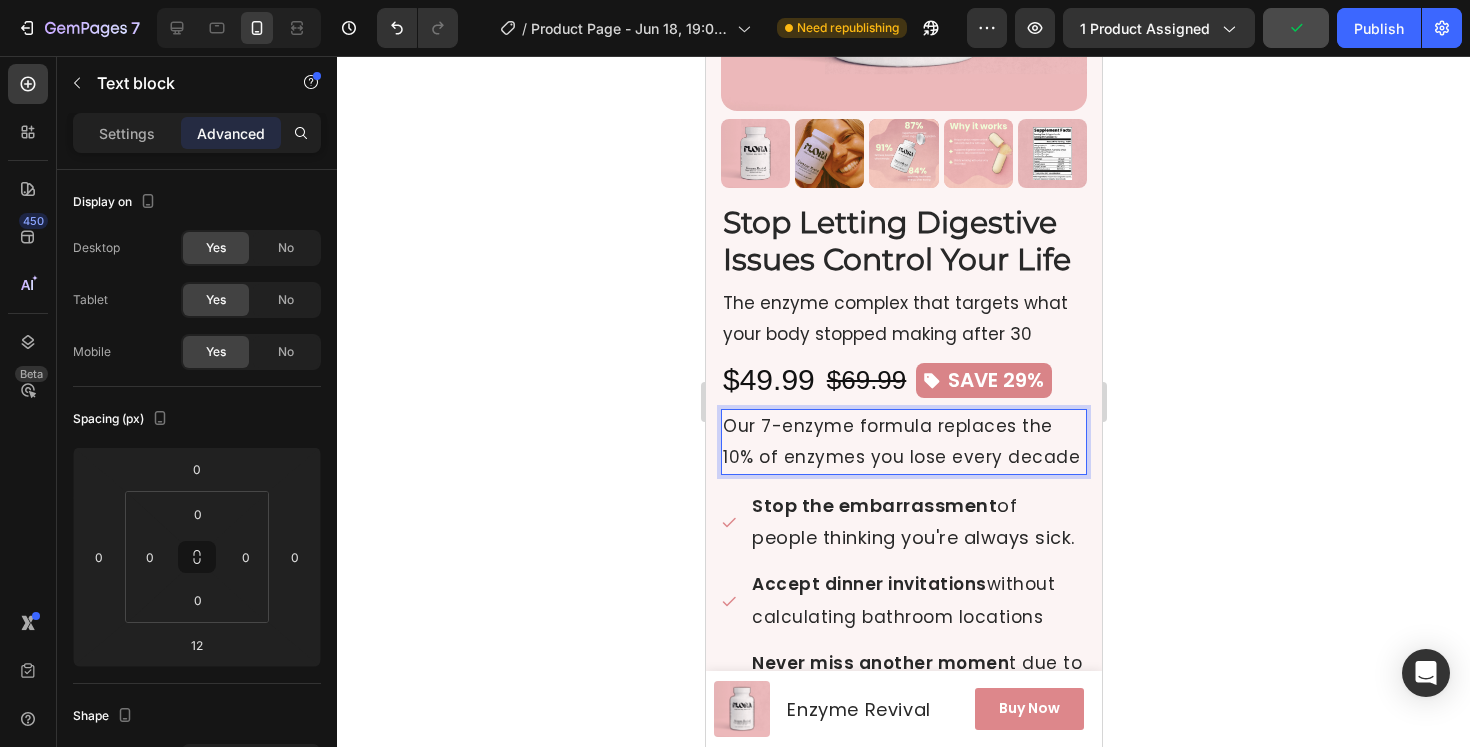 click 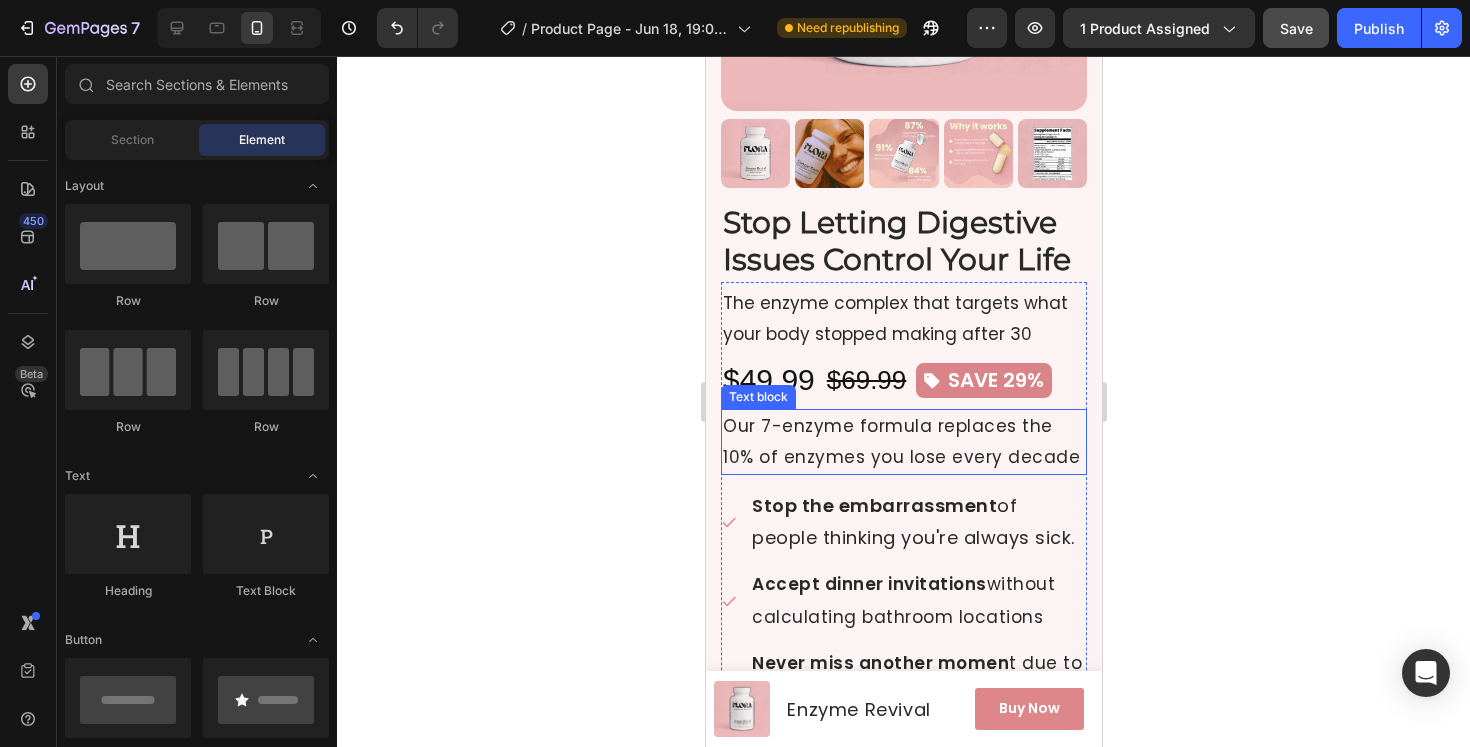 click on "Our 7-enzyme formula replaces the 10% of enzymes you lose every decade" at bounding box center [903, 441] 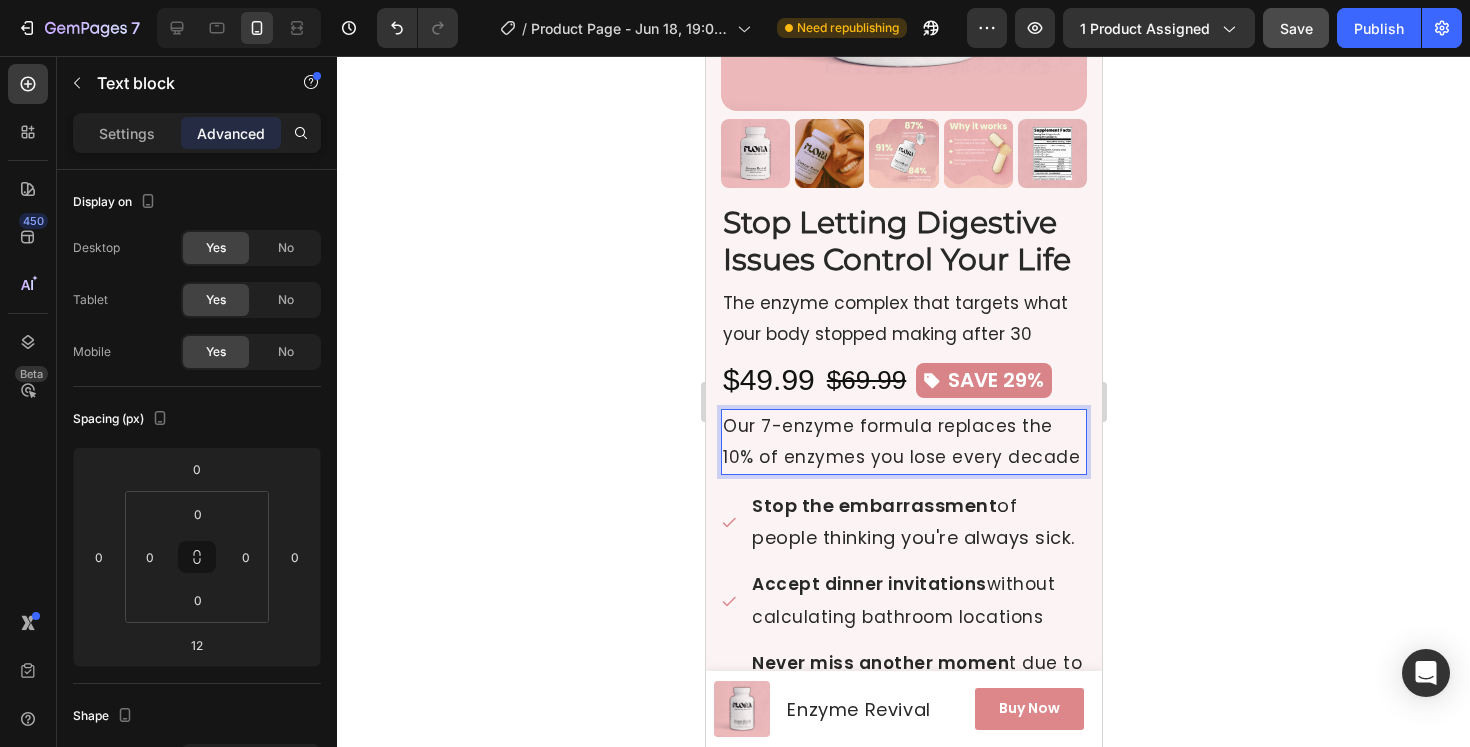click on "Our 7-enzyme formula replaces the 10% of enzymes you lose every decade" at bounding box center (903, 441) 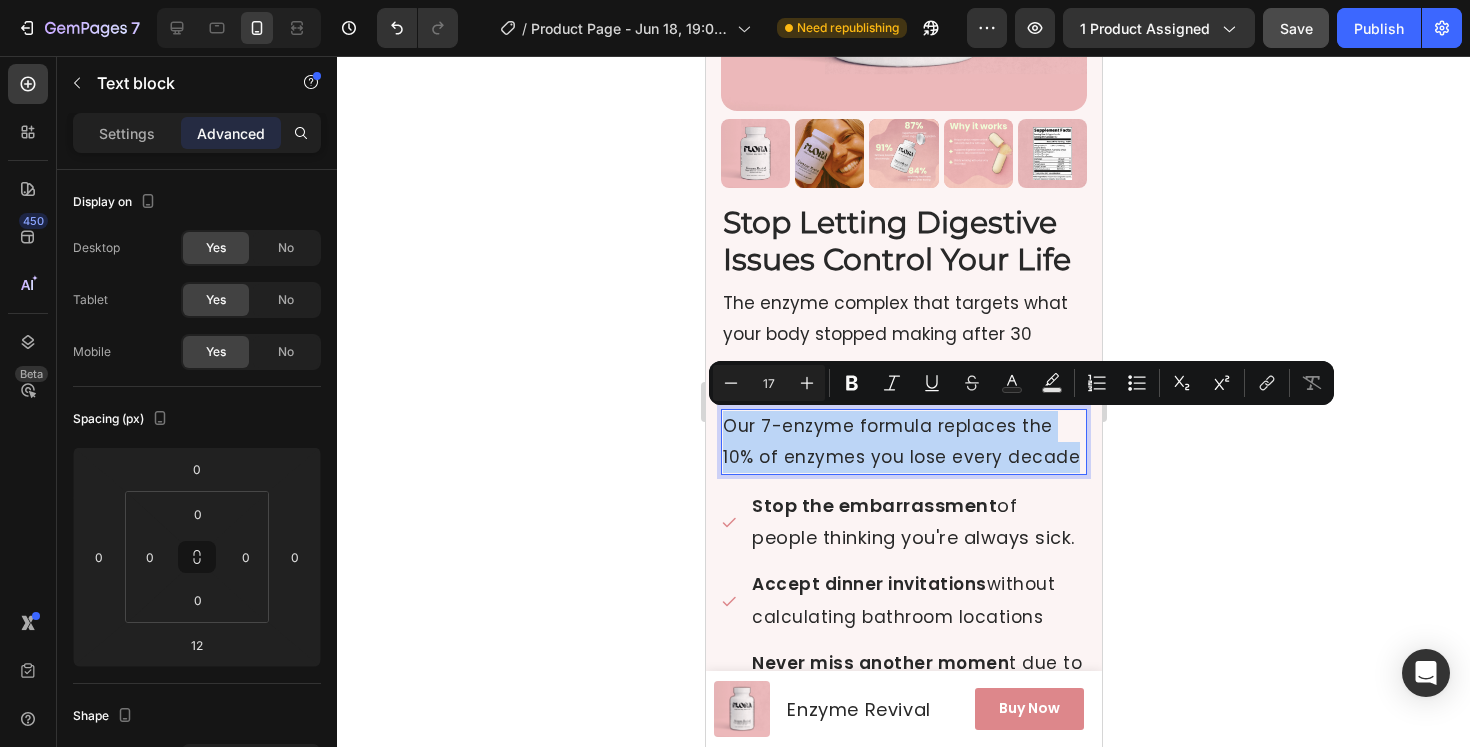 click on "Our 7-enzyme formula replaces the 10% of enzymes you lose every decade" at bounding box center (903, 441) 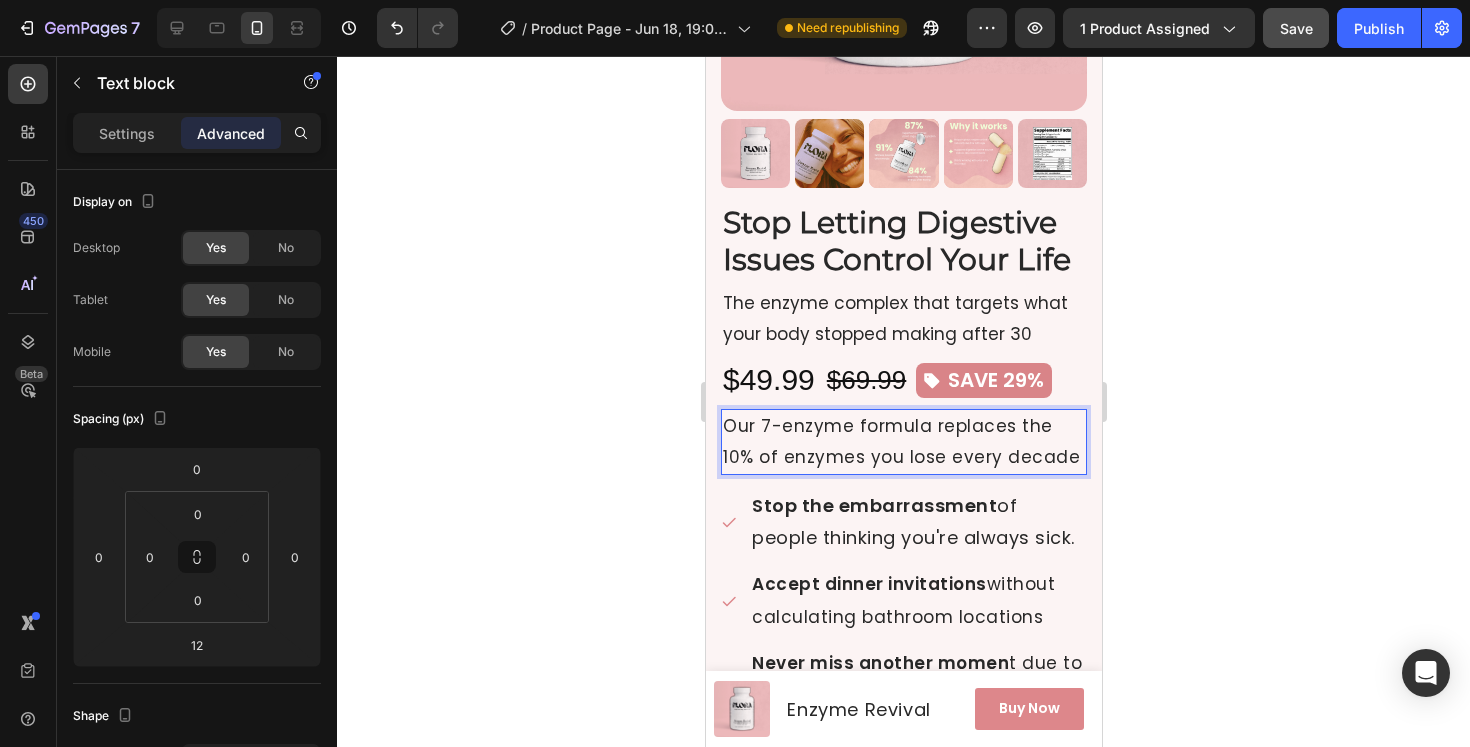 click on "Our 7-enzyme formula replaces the 10% of enzymes you lose every decade" at bounding box center [903, 441] 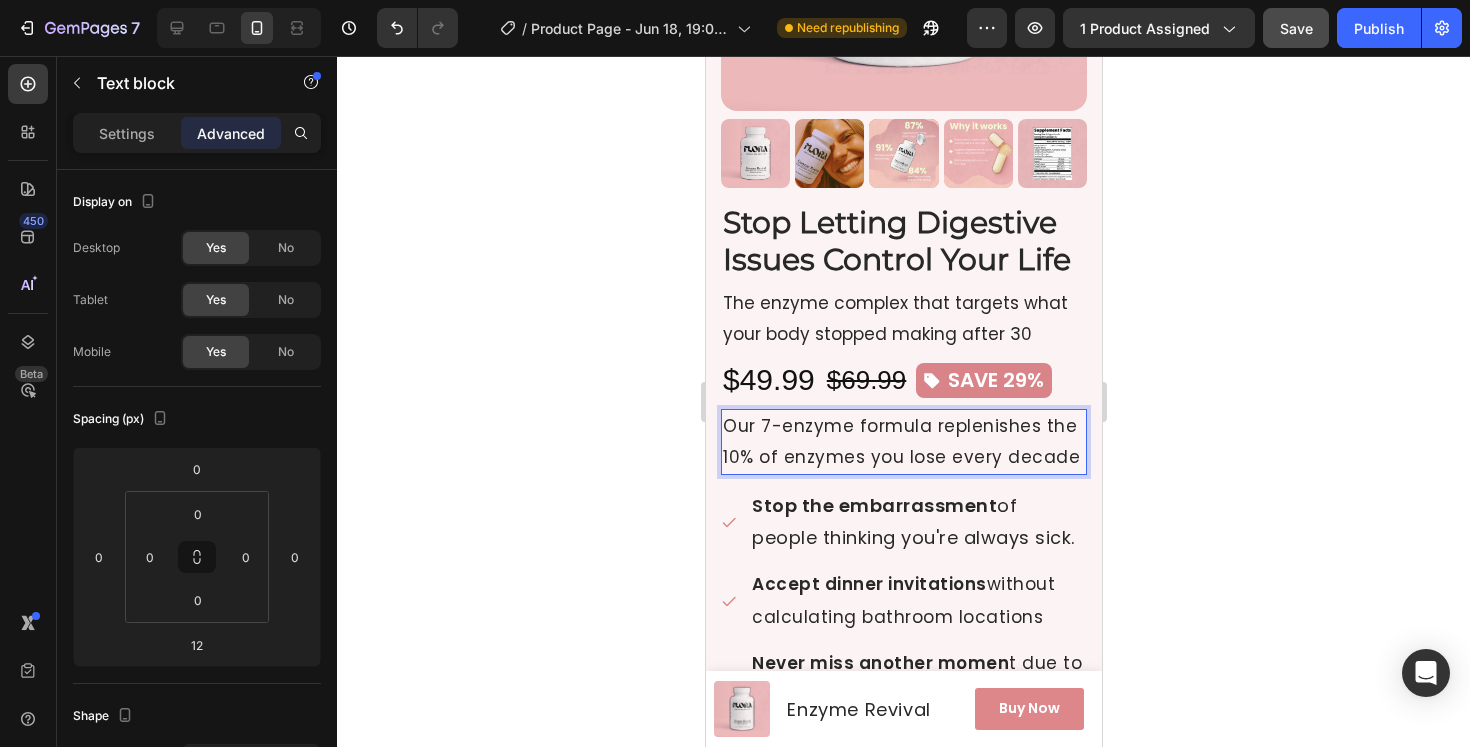 click 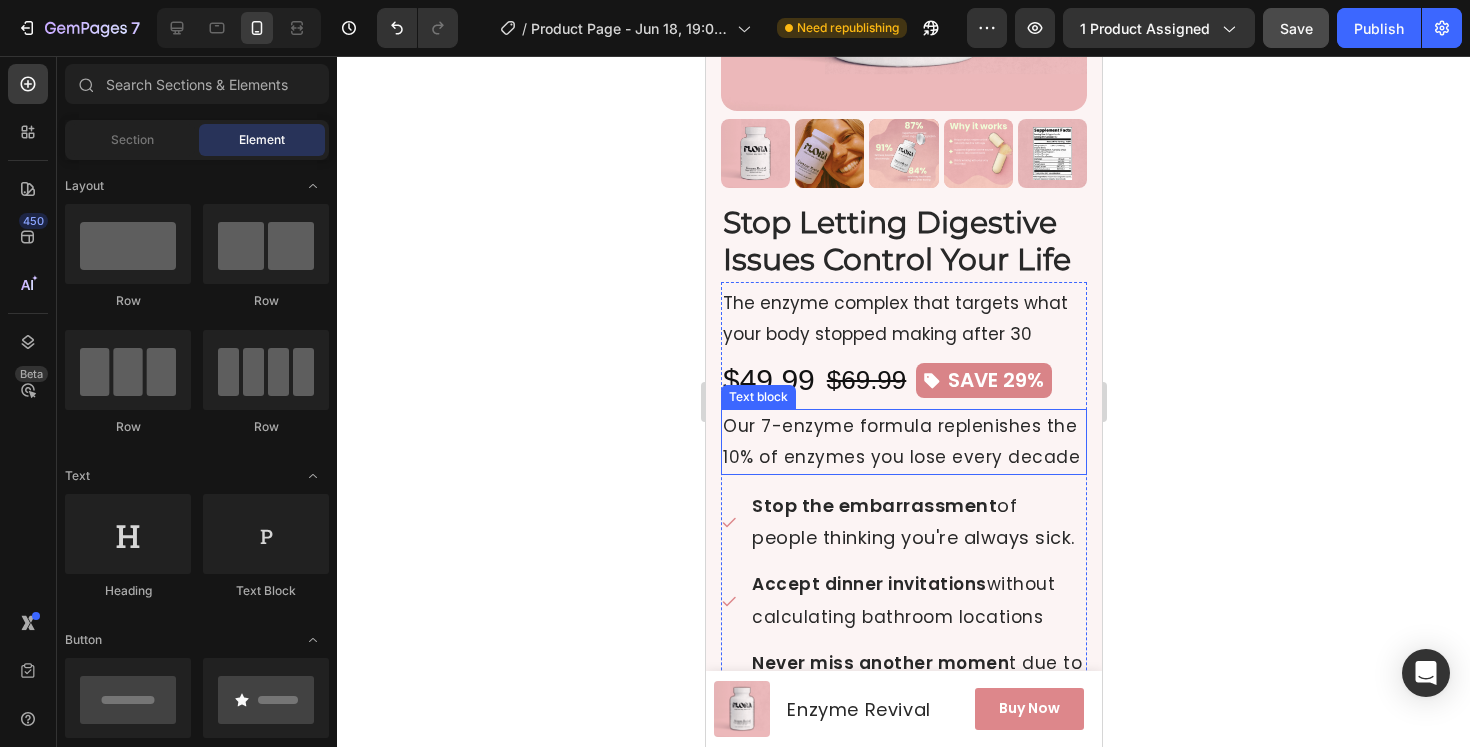 click on "Our 7-enzyme formula replenishes the 10% of enzymes you lose every decade" at bounding box center (903, 441) 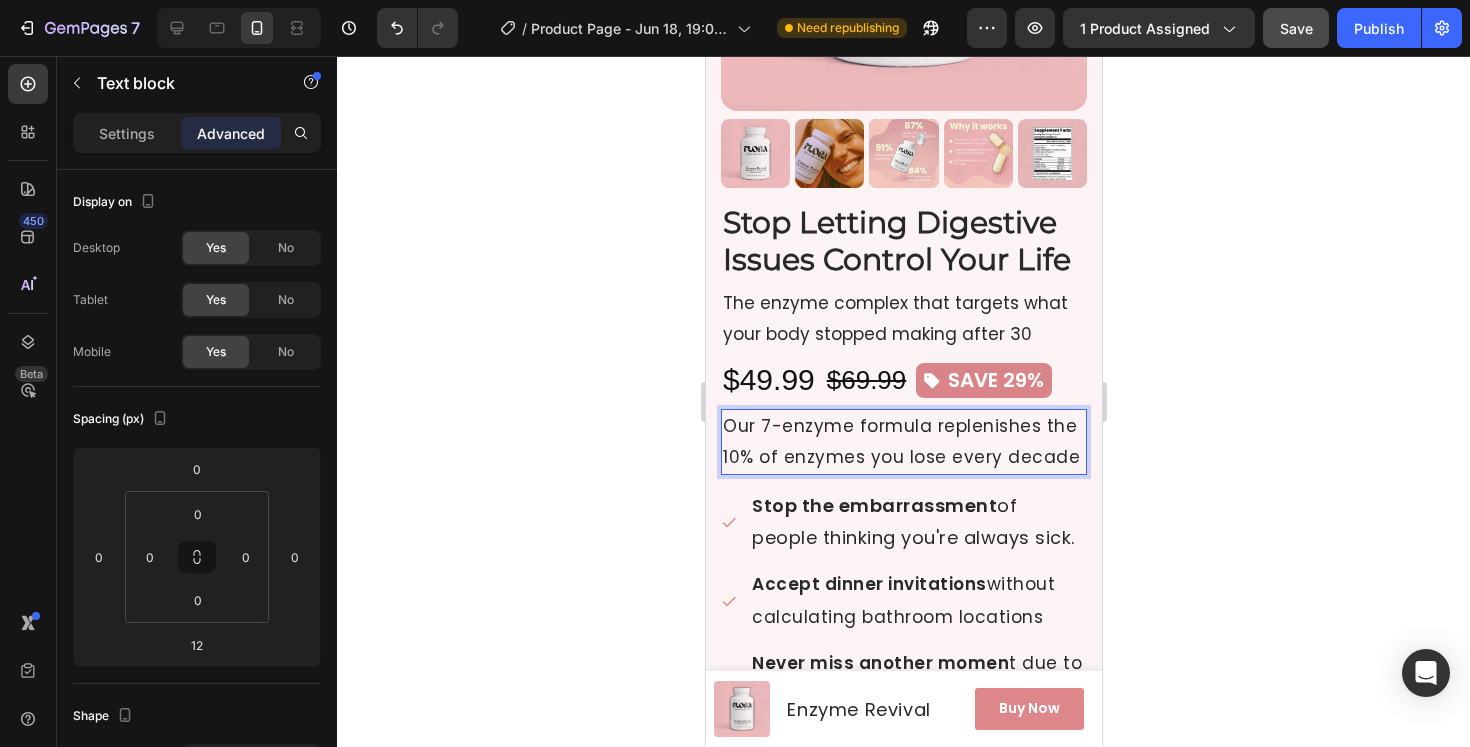 click on "Our 7-enzyme formula replenishes the 10% of enzymes you lose every decade" at bounding box center (903, 441) 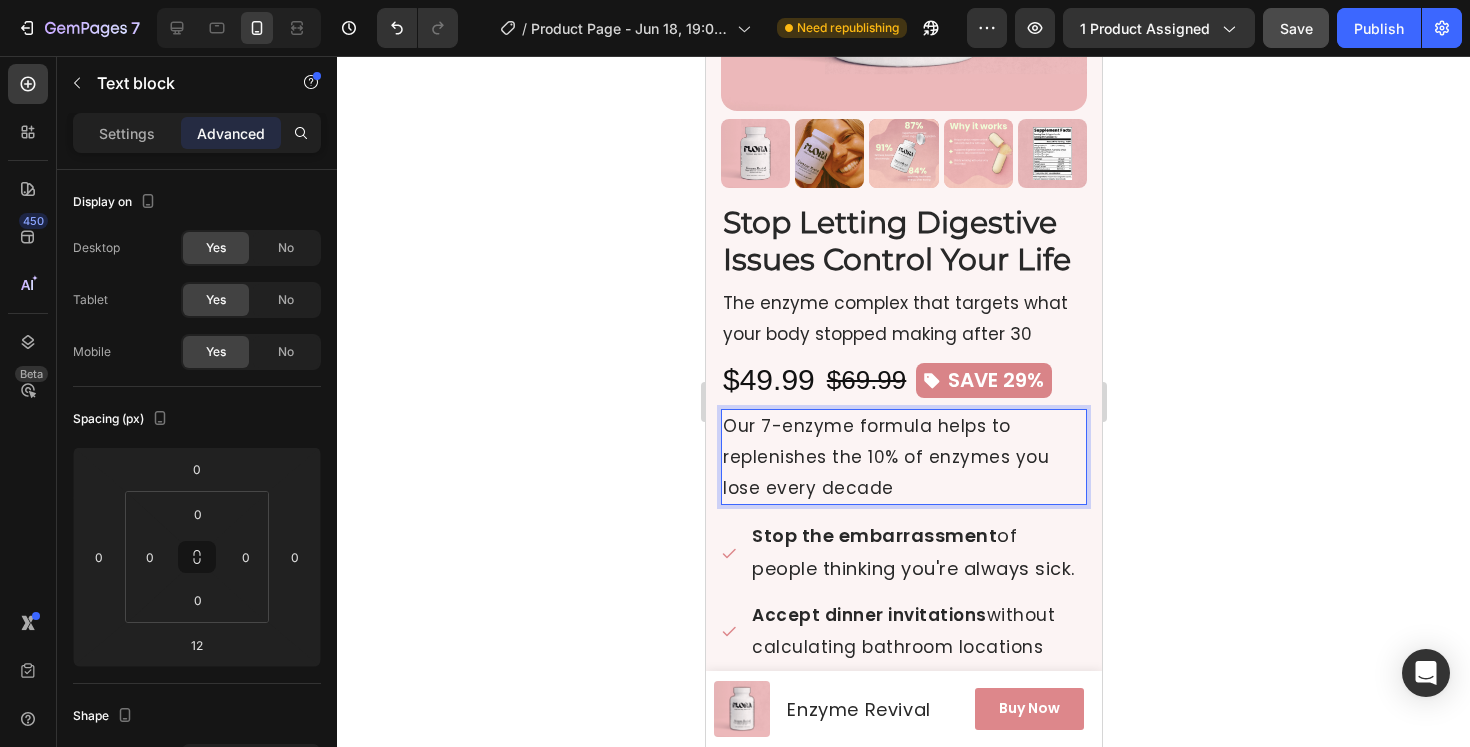 click on "Our 7-enzyme formula helps to replenishes the 10% of enzymes you lose every decade" at bounding box center (903, 457) 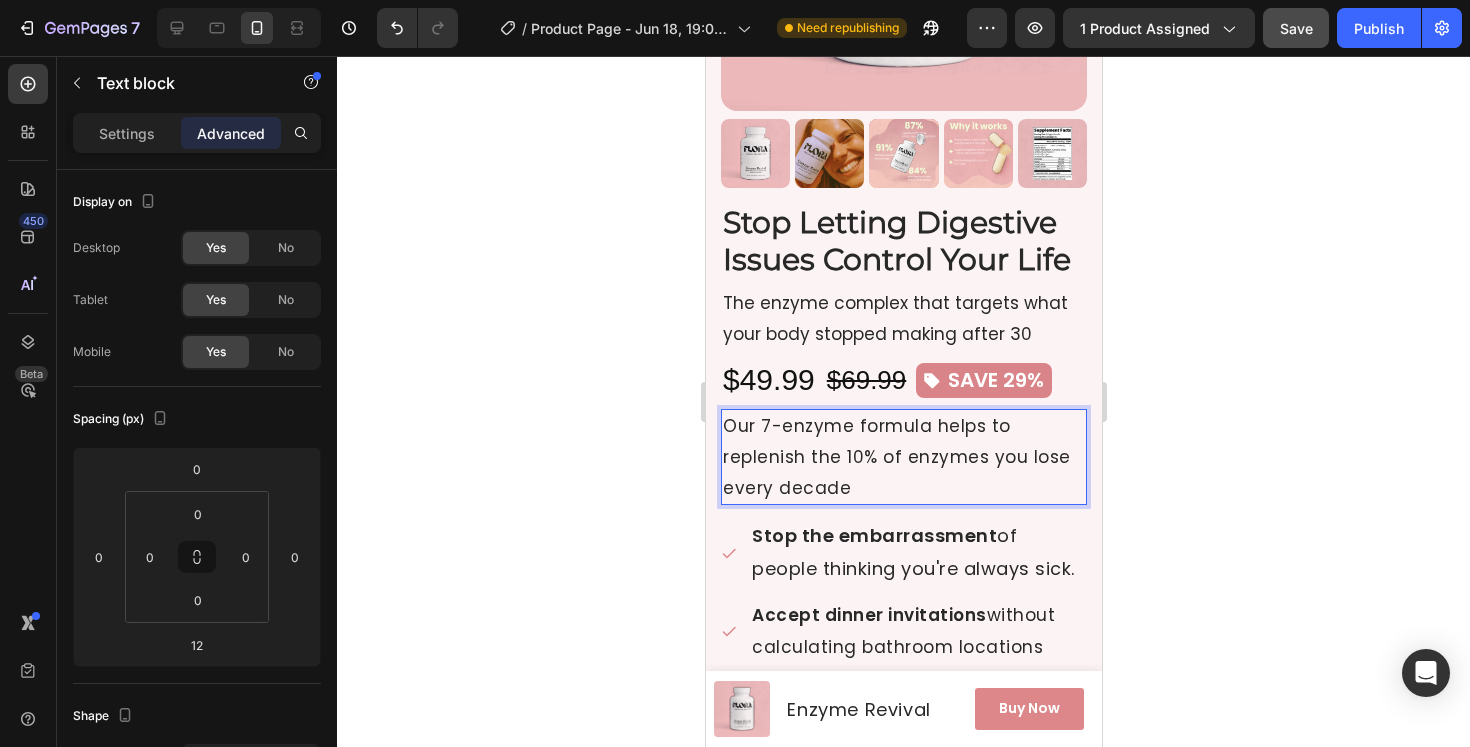 click 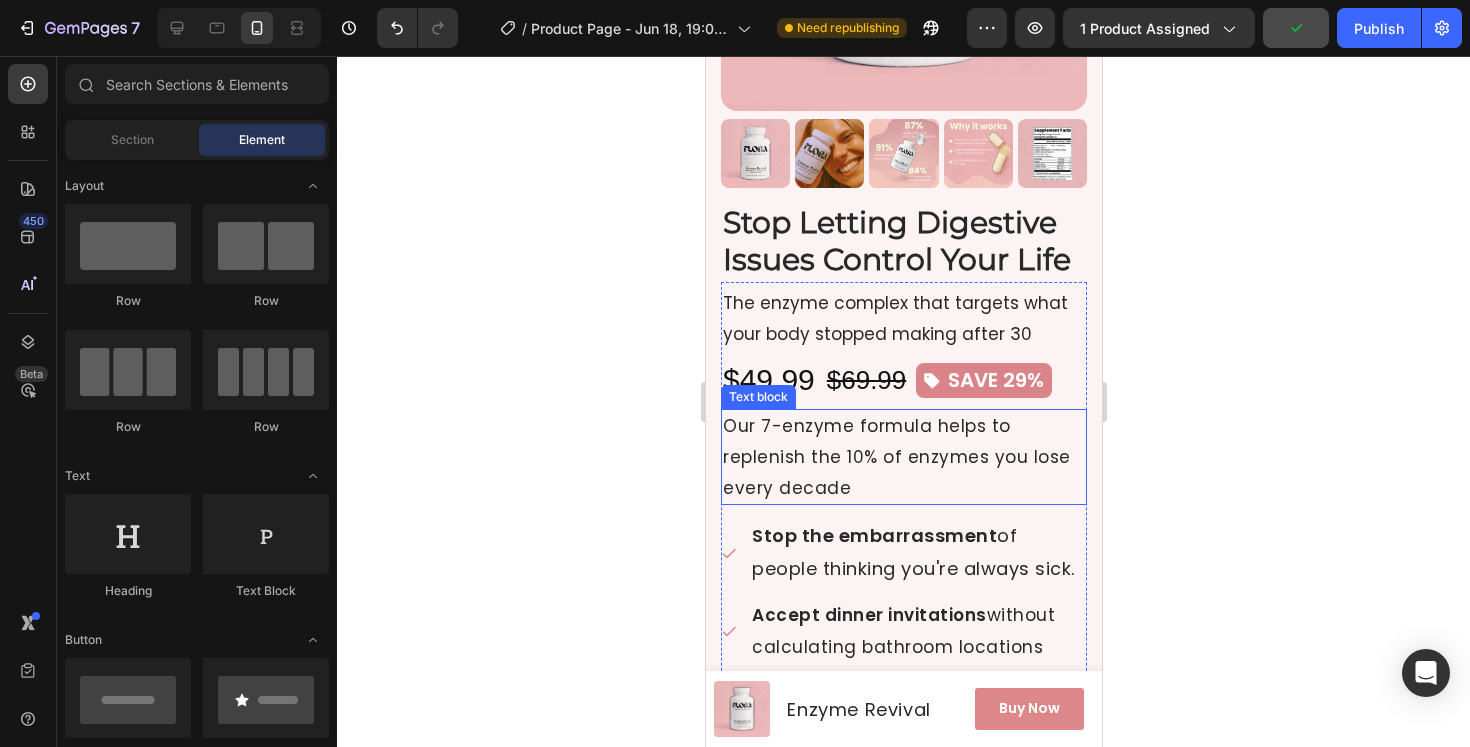 click on "Our 7-enzyme formula helps to replenish the 10% of enzymes you lose every decade" at bounding box center [903, 457] 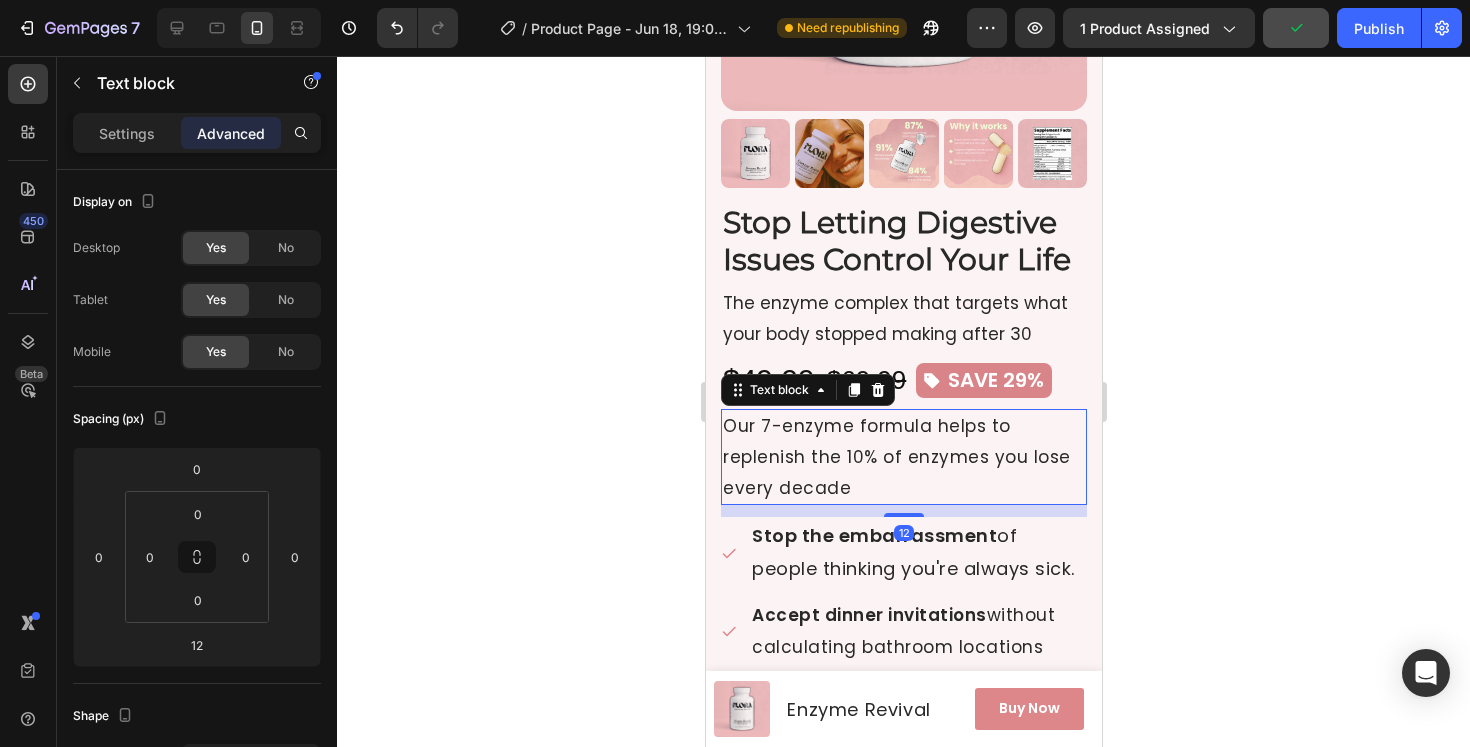 click on "Our 7-enzyme formula helps to replenish the 10% of enzymes you lose every decade" at bounding box center (903, 457) 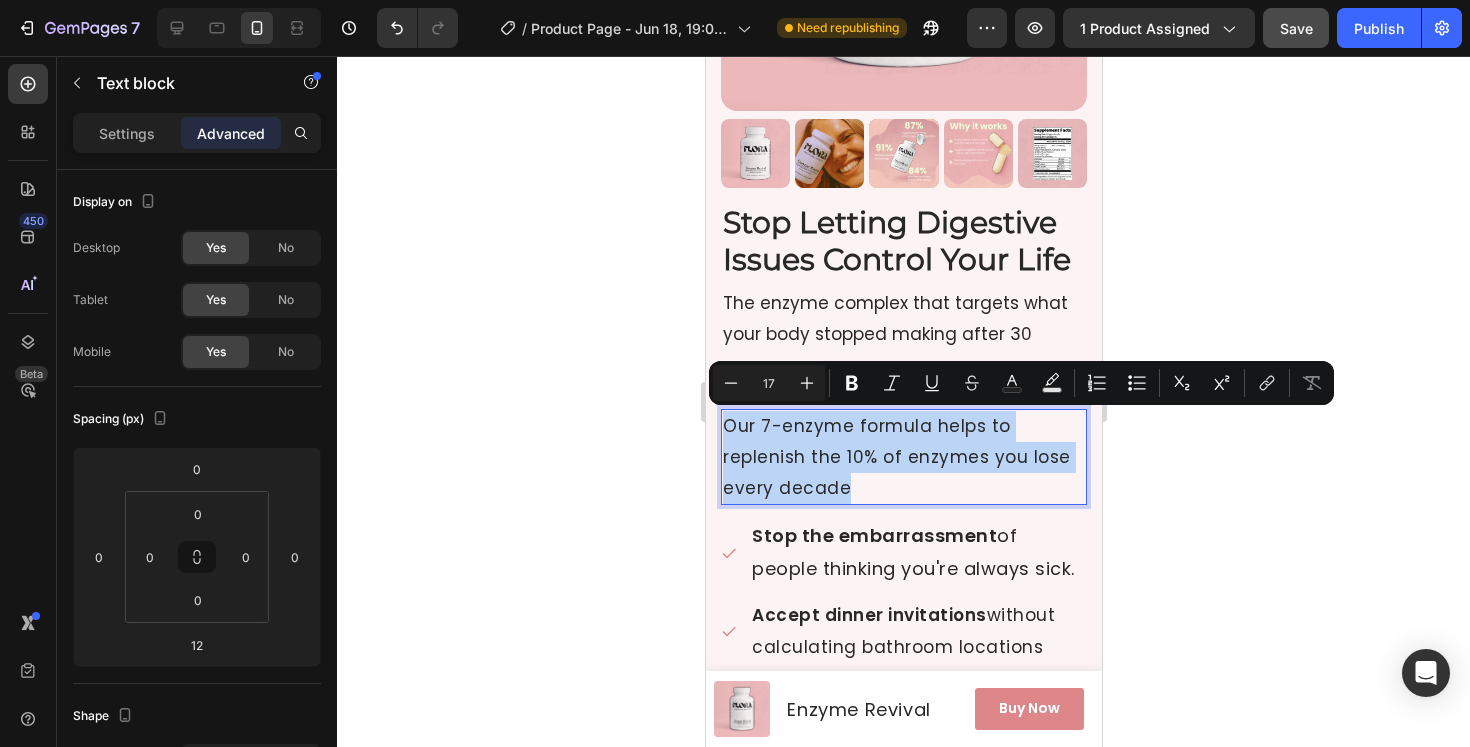 copy on "Our 7-enzyme formula helps to replenish the 10% of enzymes you lose every decade" 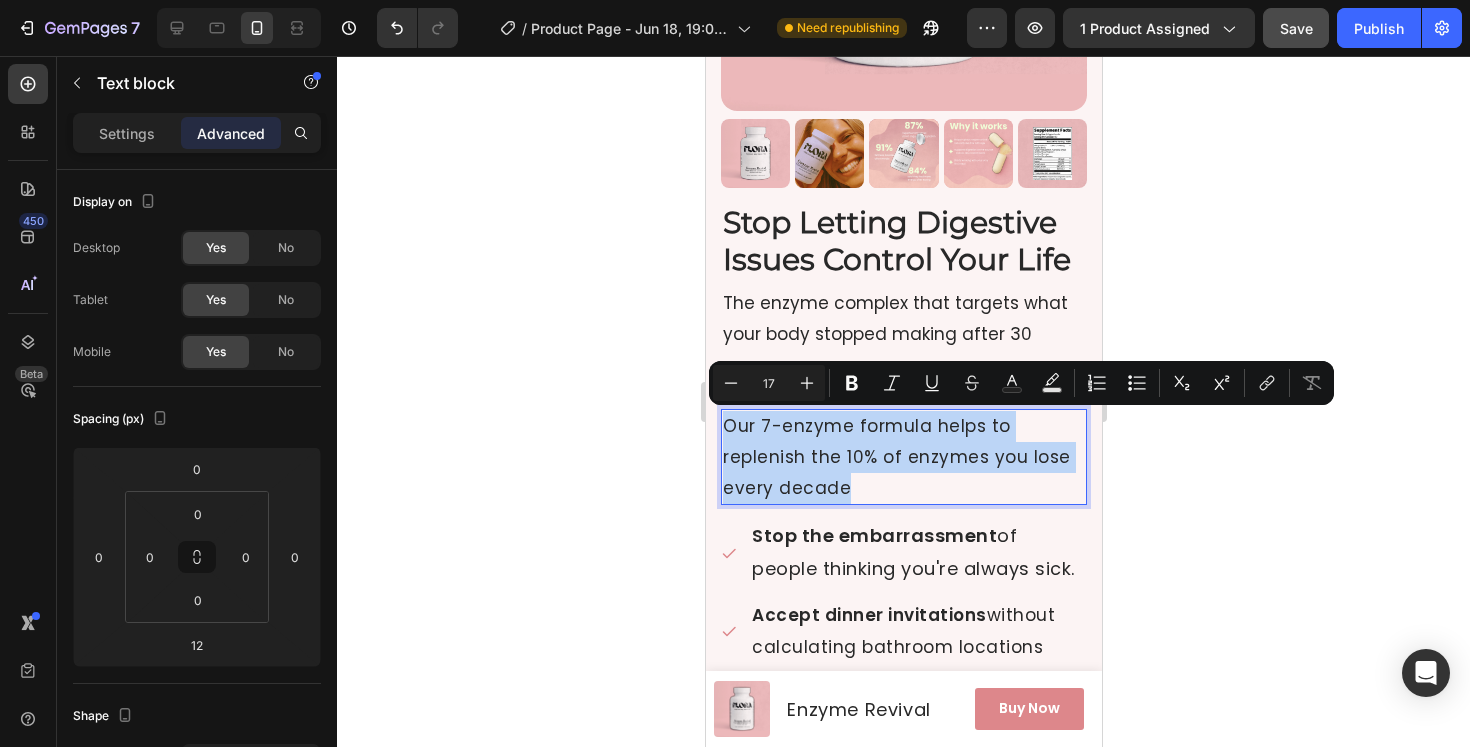 click on "Our 7-enzyme formula helps to replenish the 10% of enzymes you lose every decade" at bounding box center [903, 457] 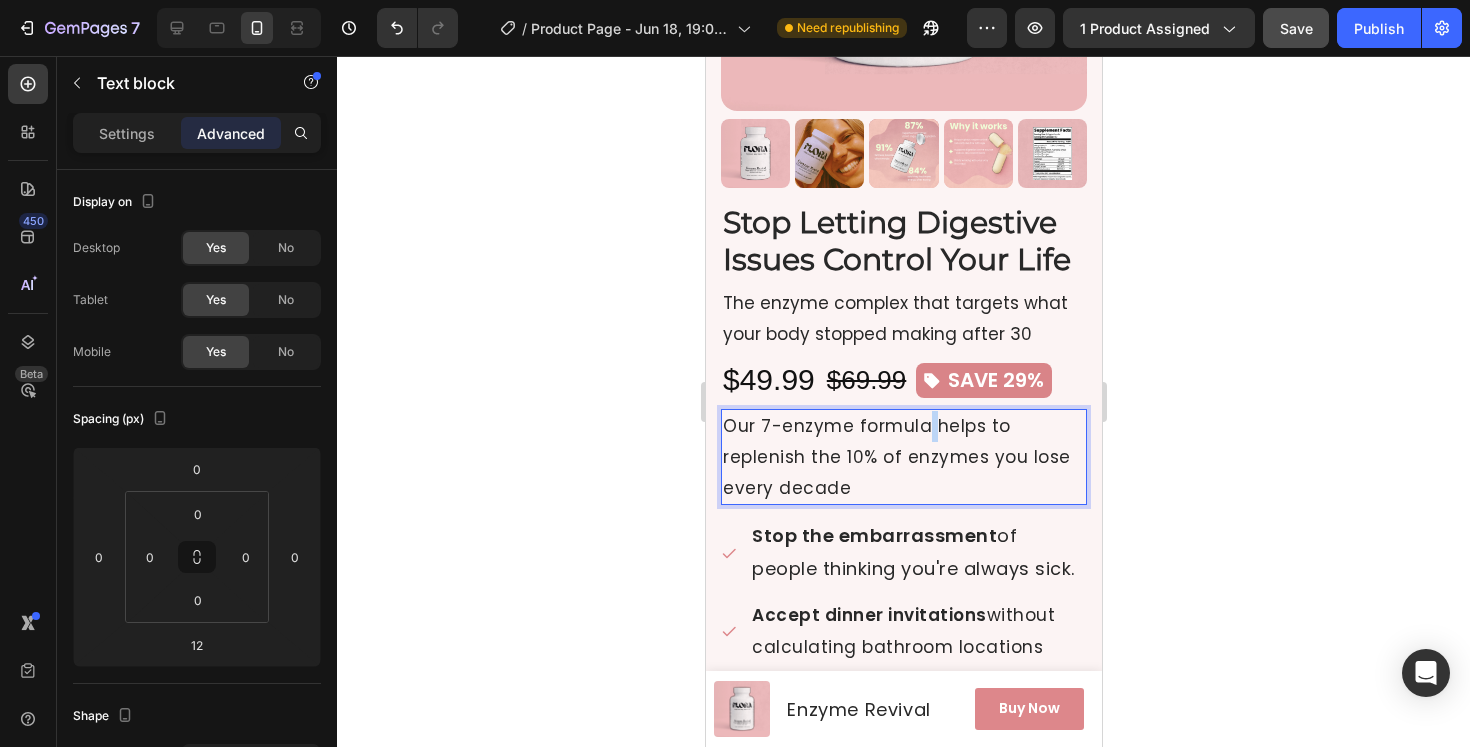 drag, startPoint x: 923, startPoint y: 426, endPoint x: 933, endPoint y: 436, distance: 14.142136 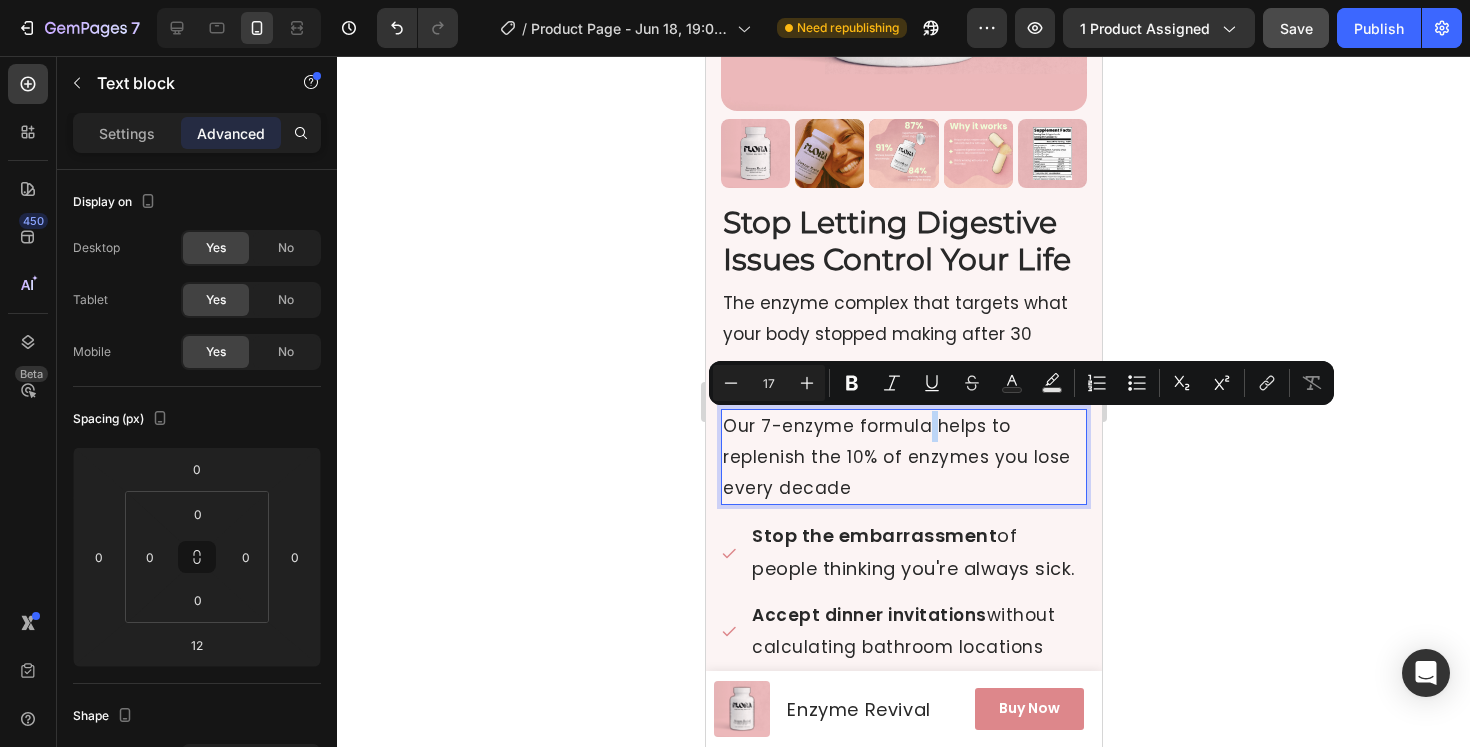 click on "Our 7-enzyme formula helps to replenish the 10% of enzymes you lose every decade" at bounding box center (903, 457) 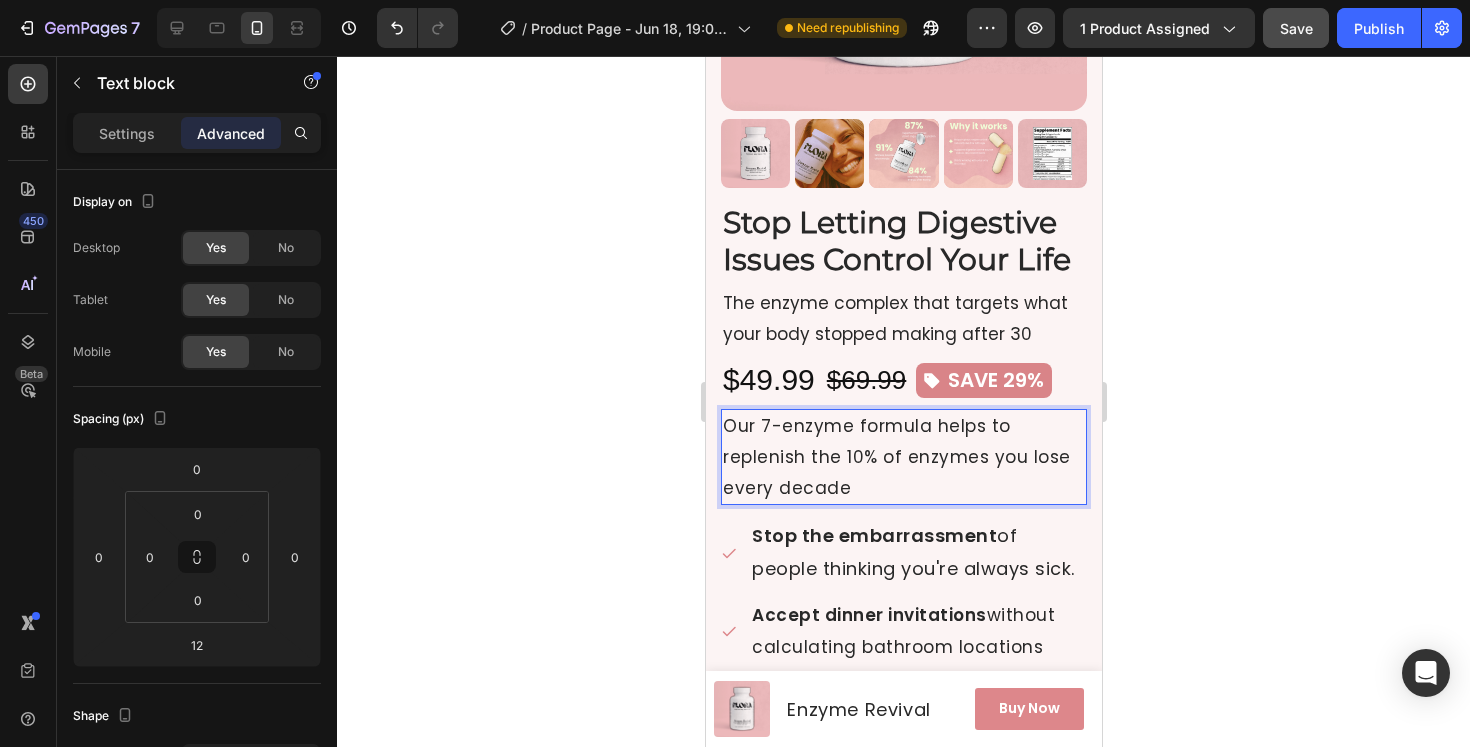 click on "Our 7-enzyme formula helps to replenish the 10% of enzymes you lose every decade" at bounding box center (903, 457) 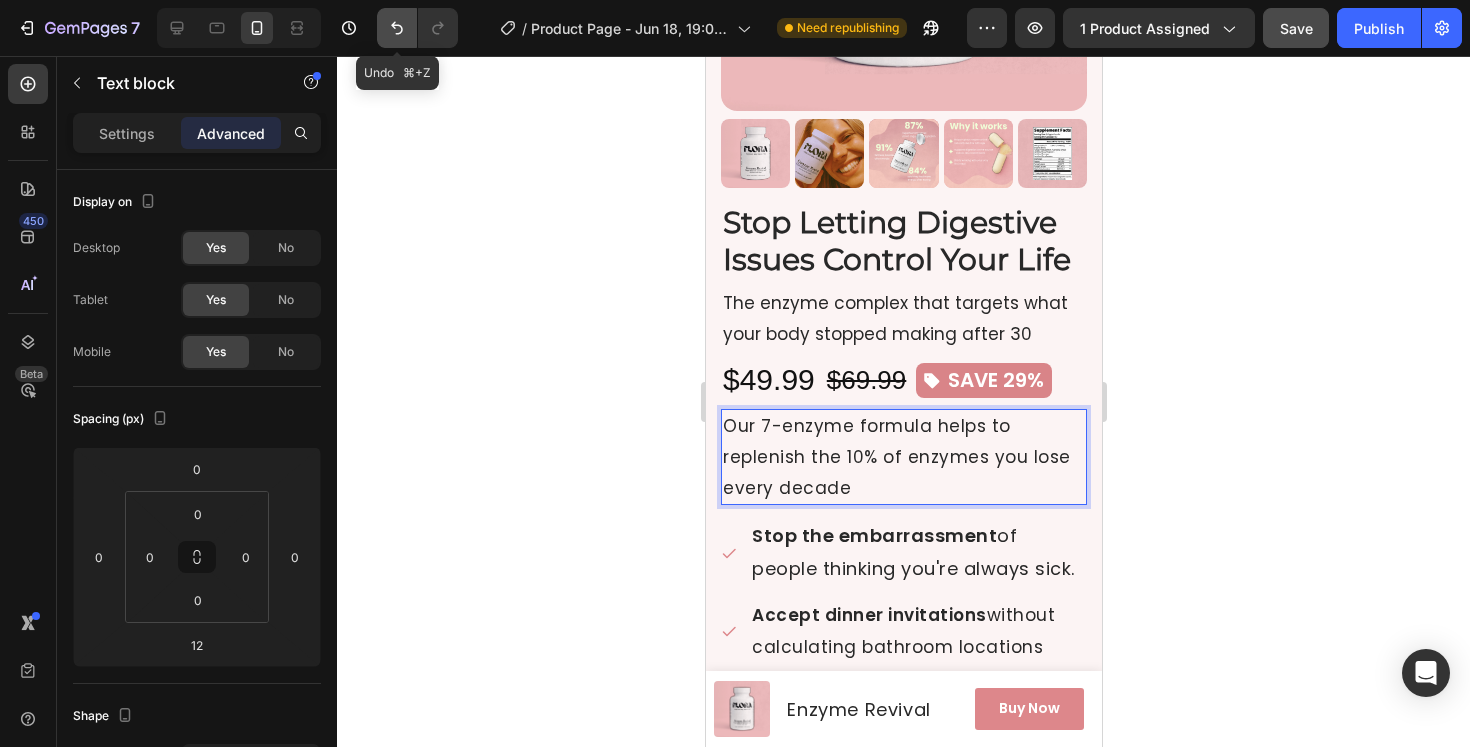 click 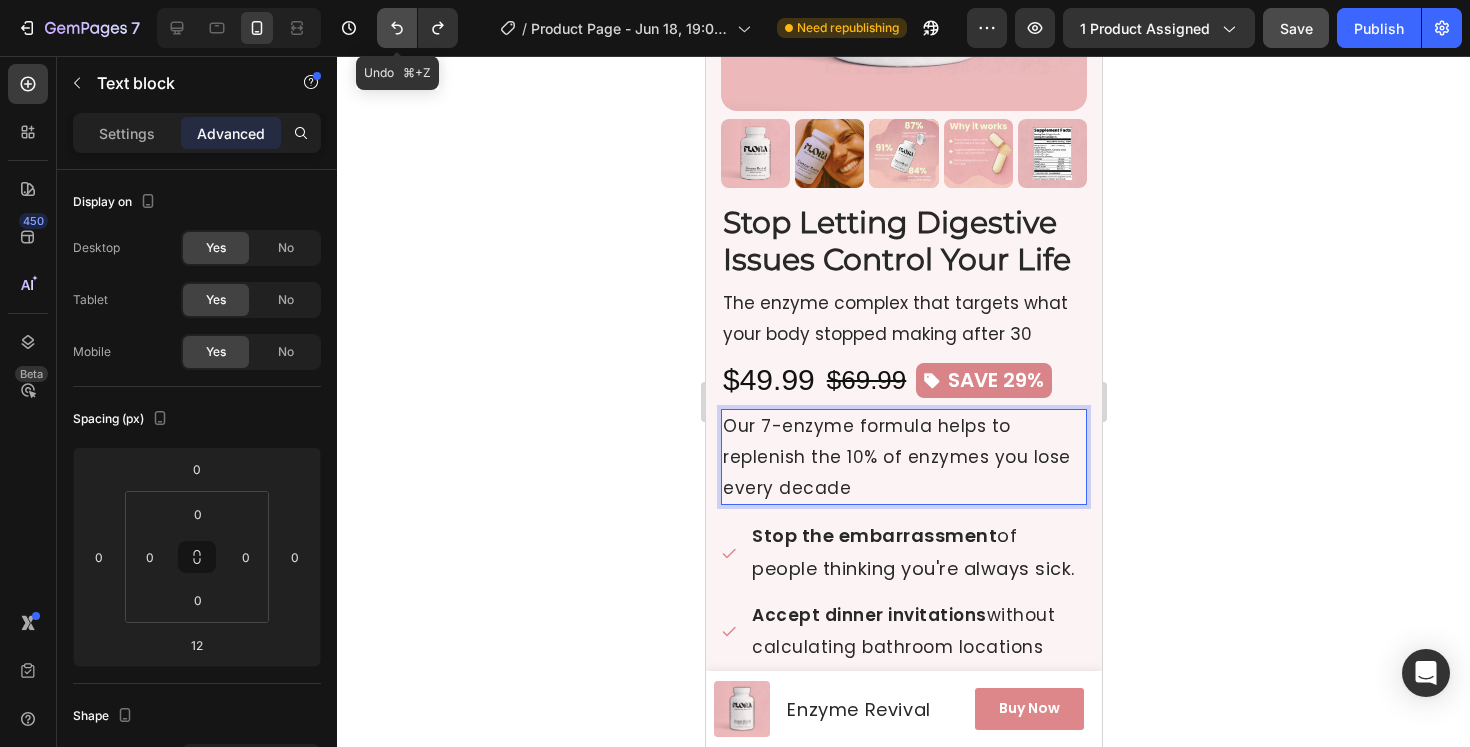 click 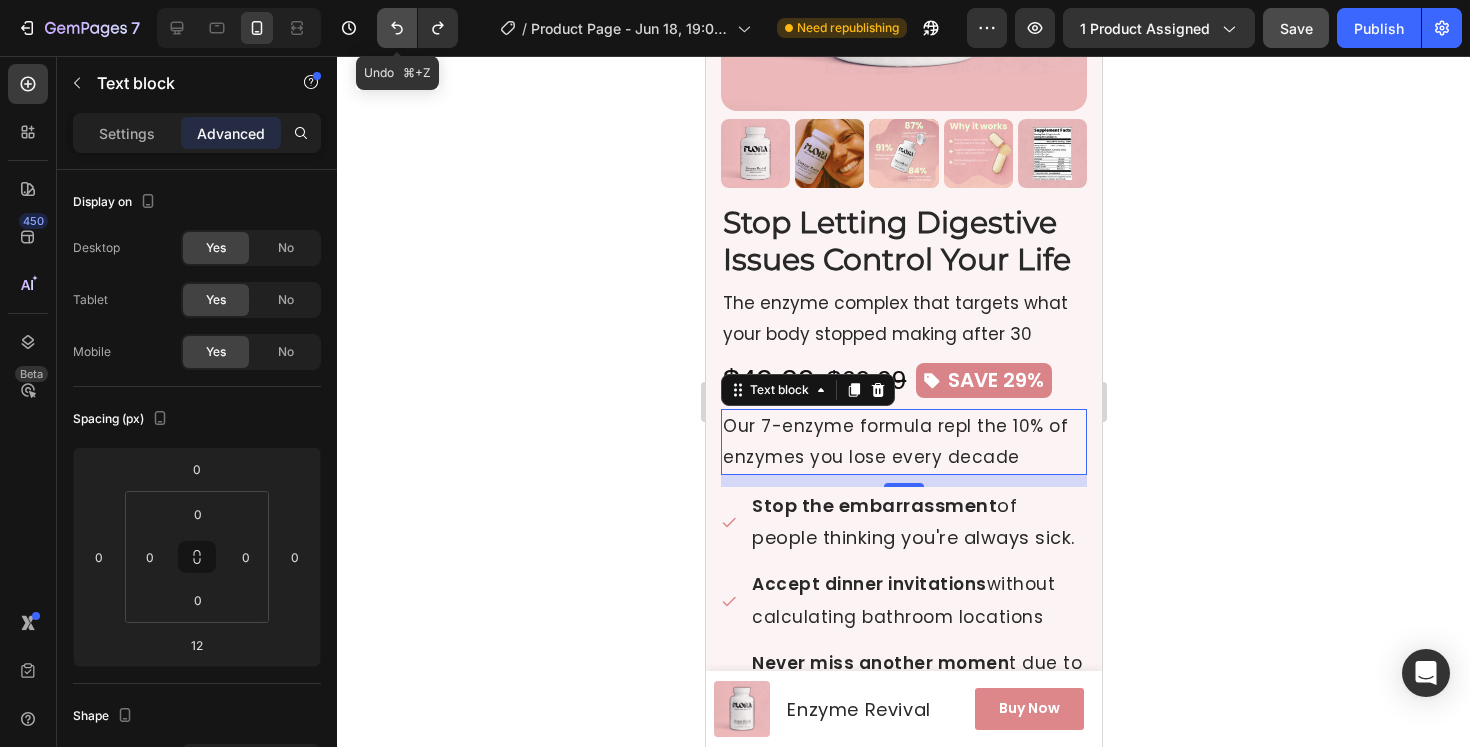 click 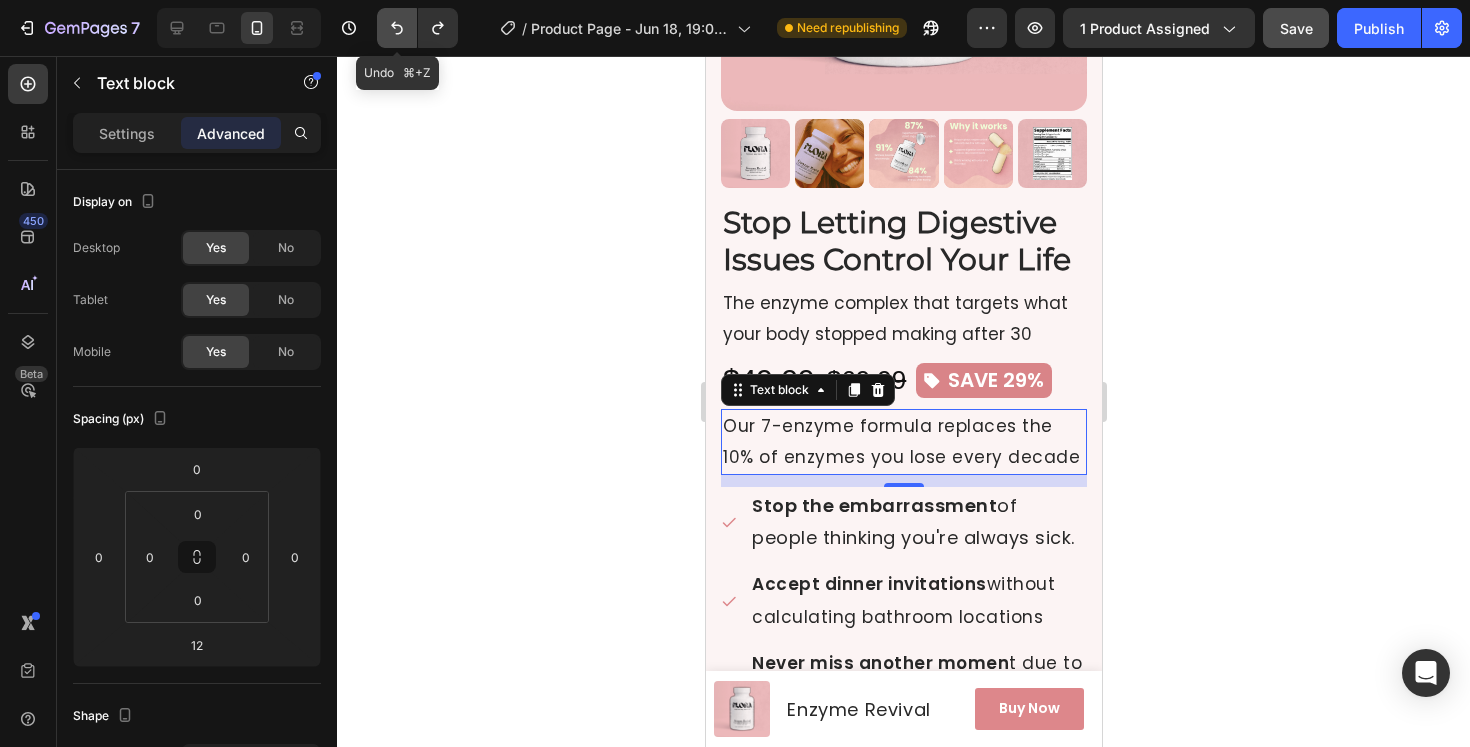 click 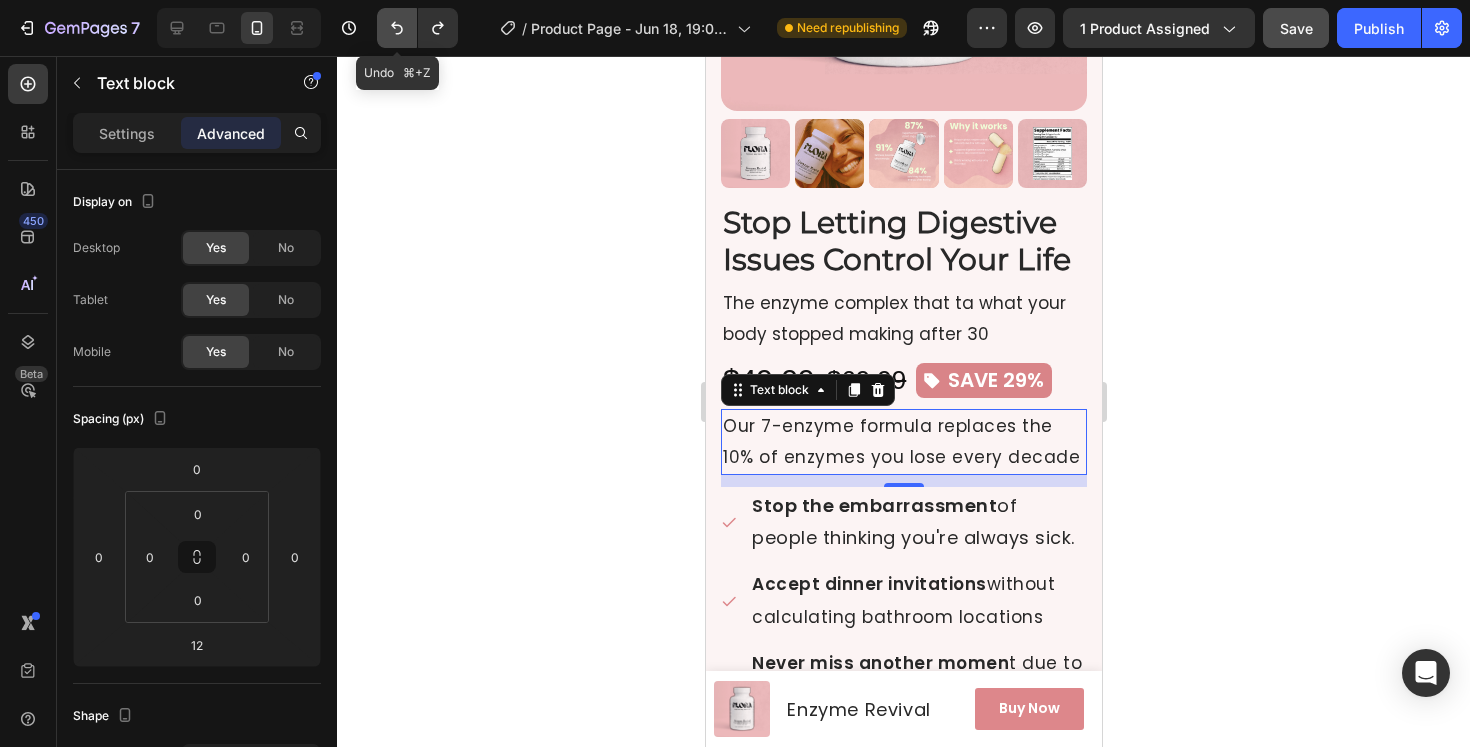click 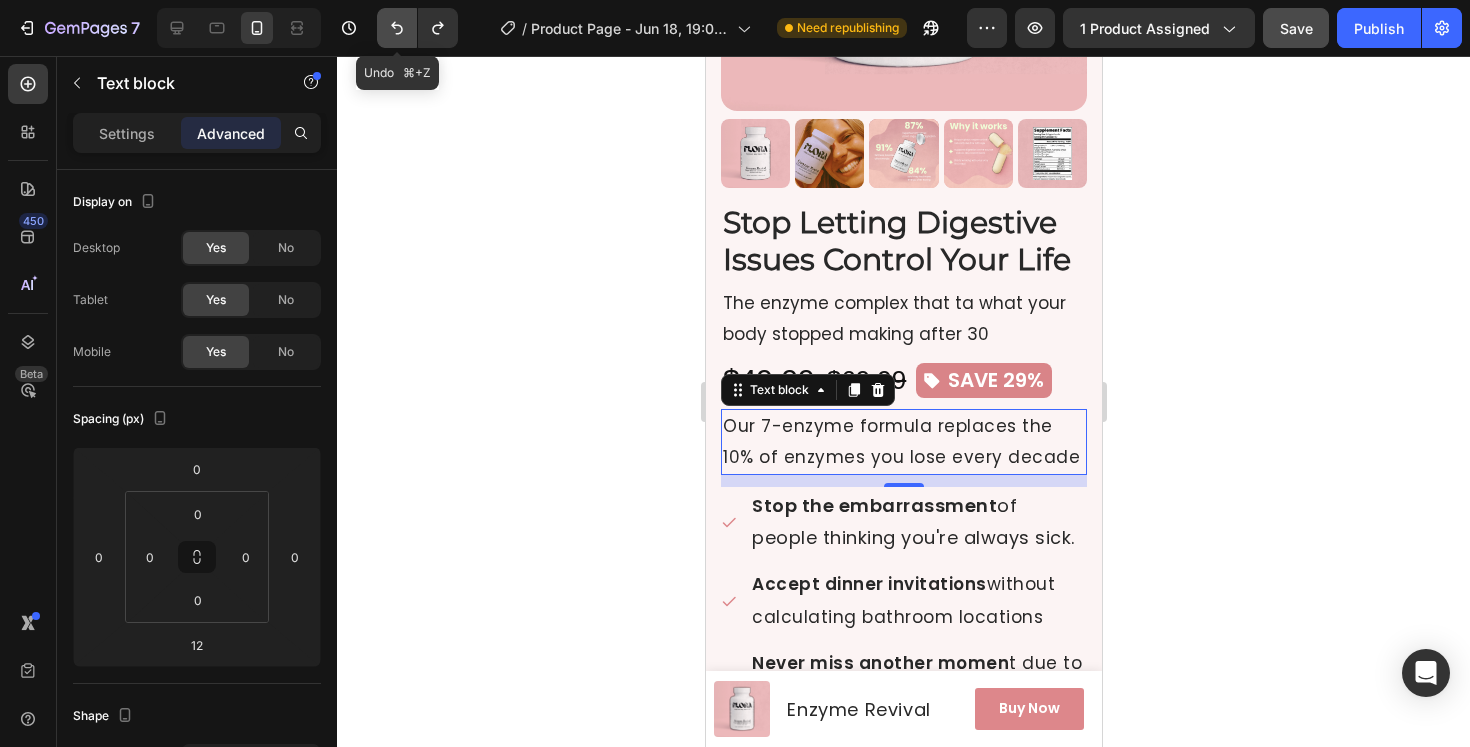 click 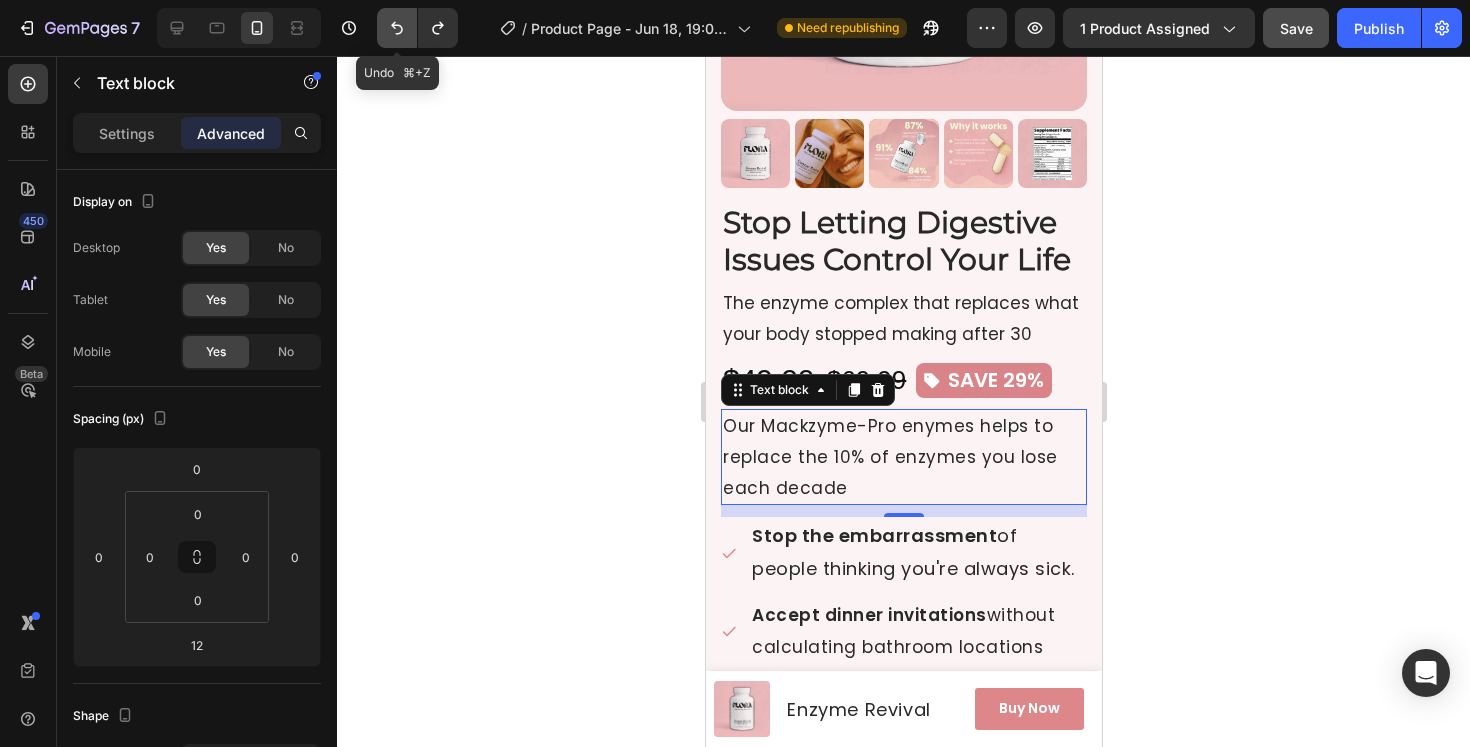 click 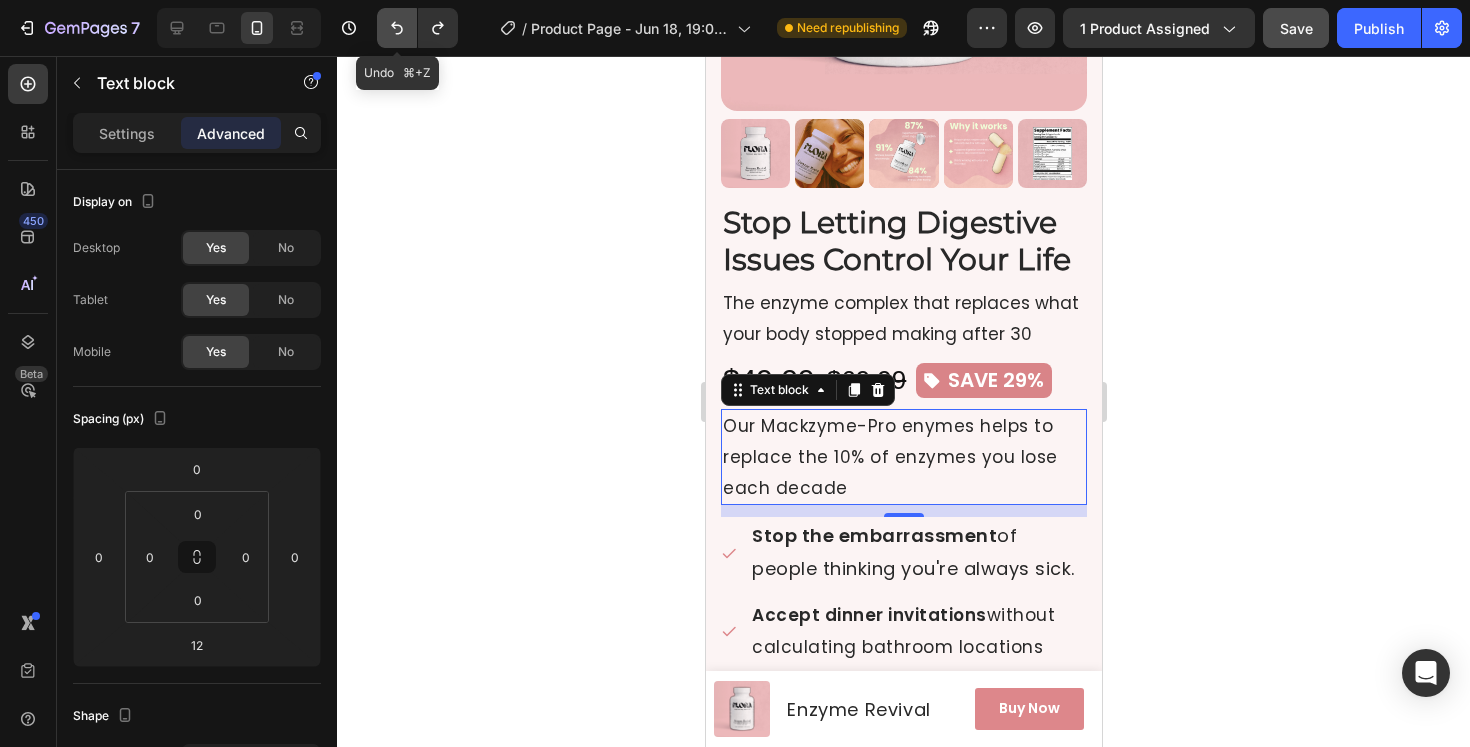 click 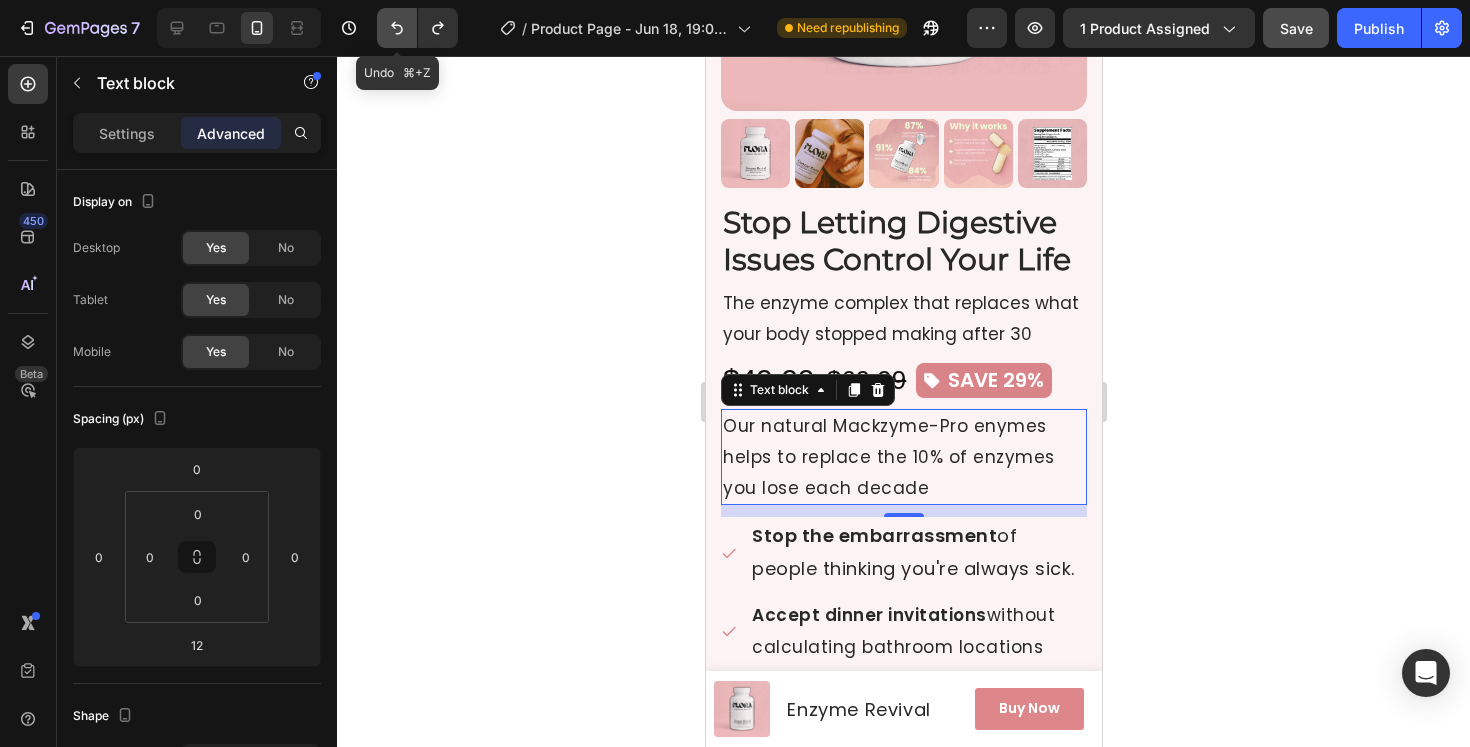 click 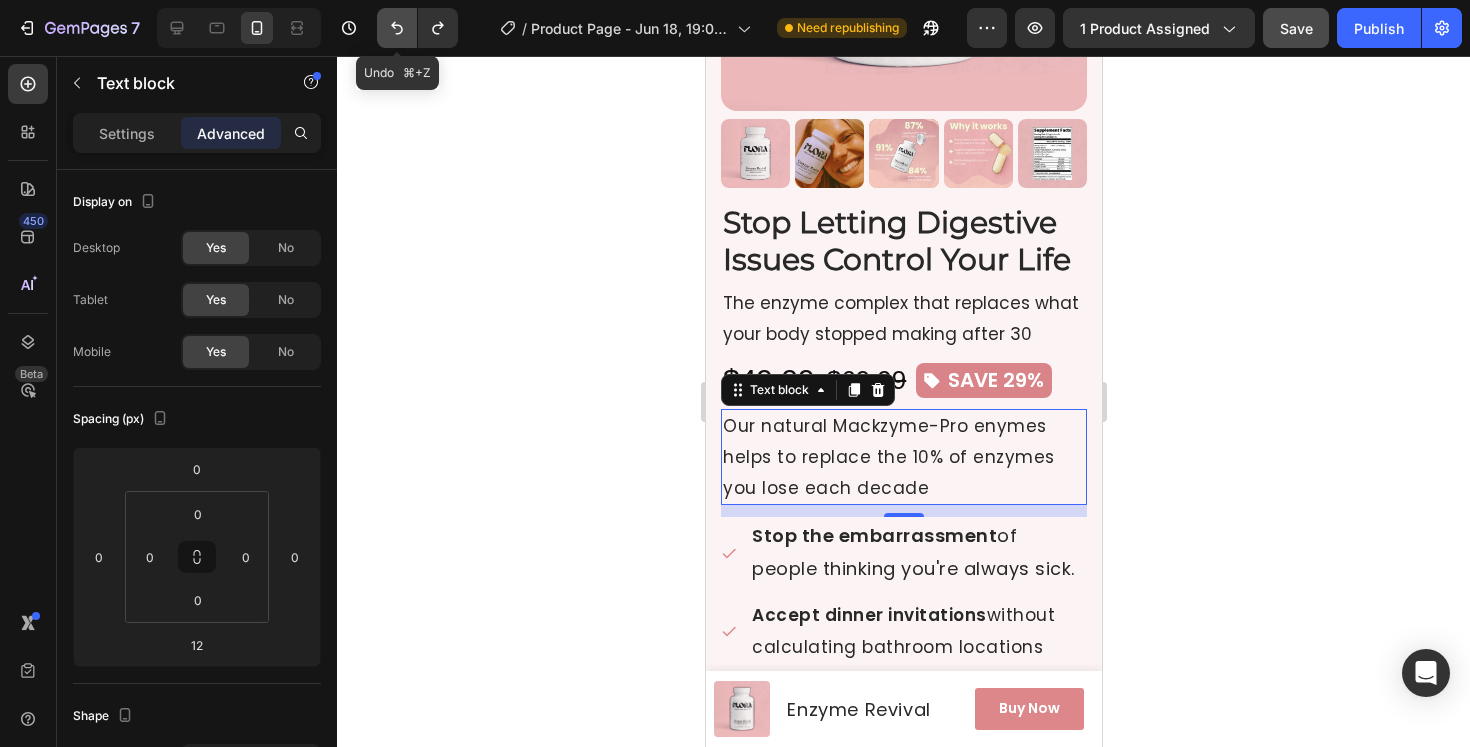 click 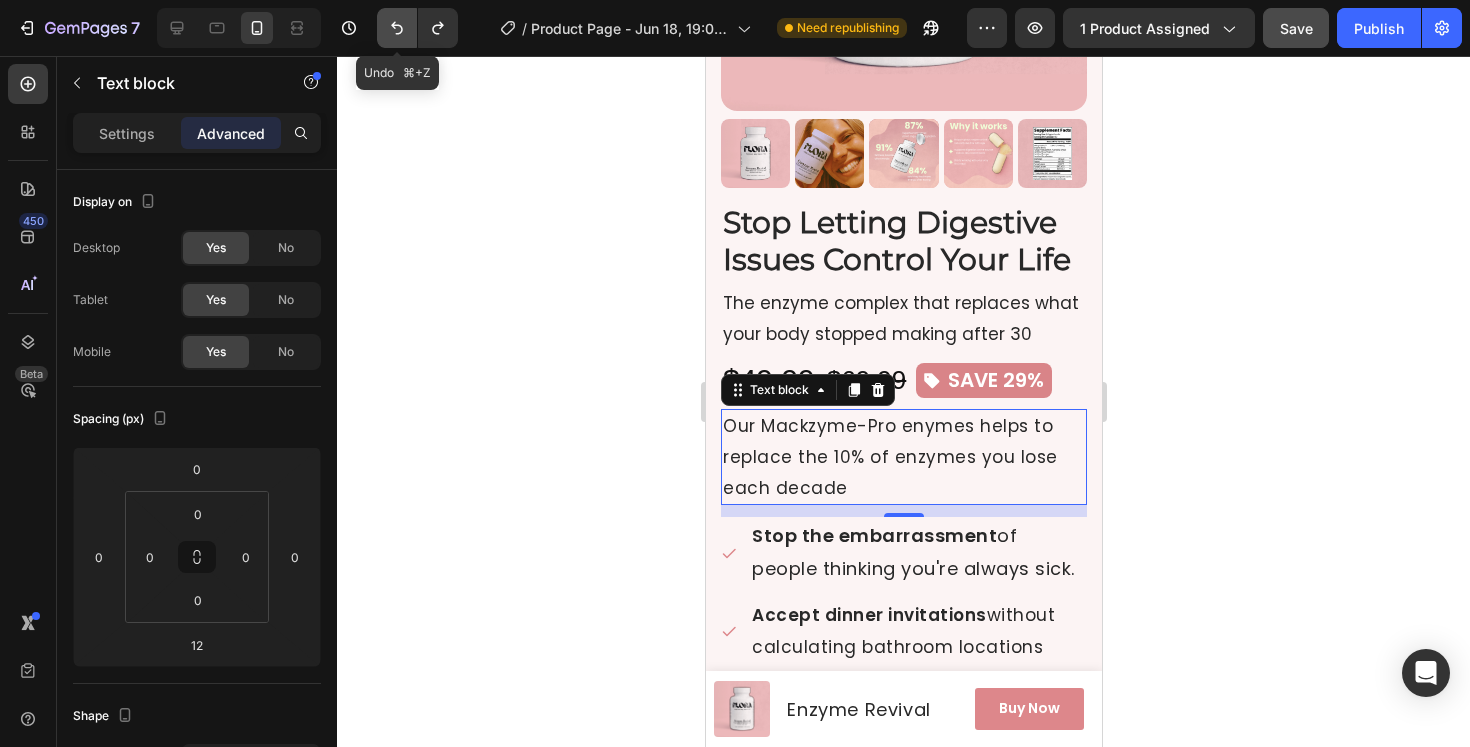 click 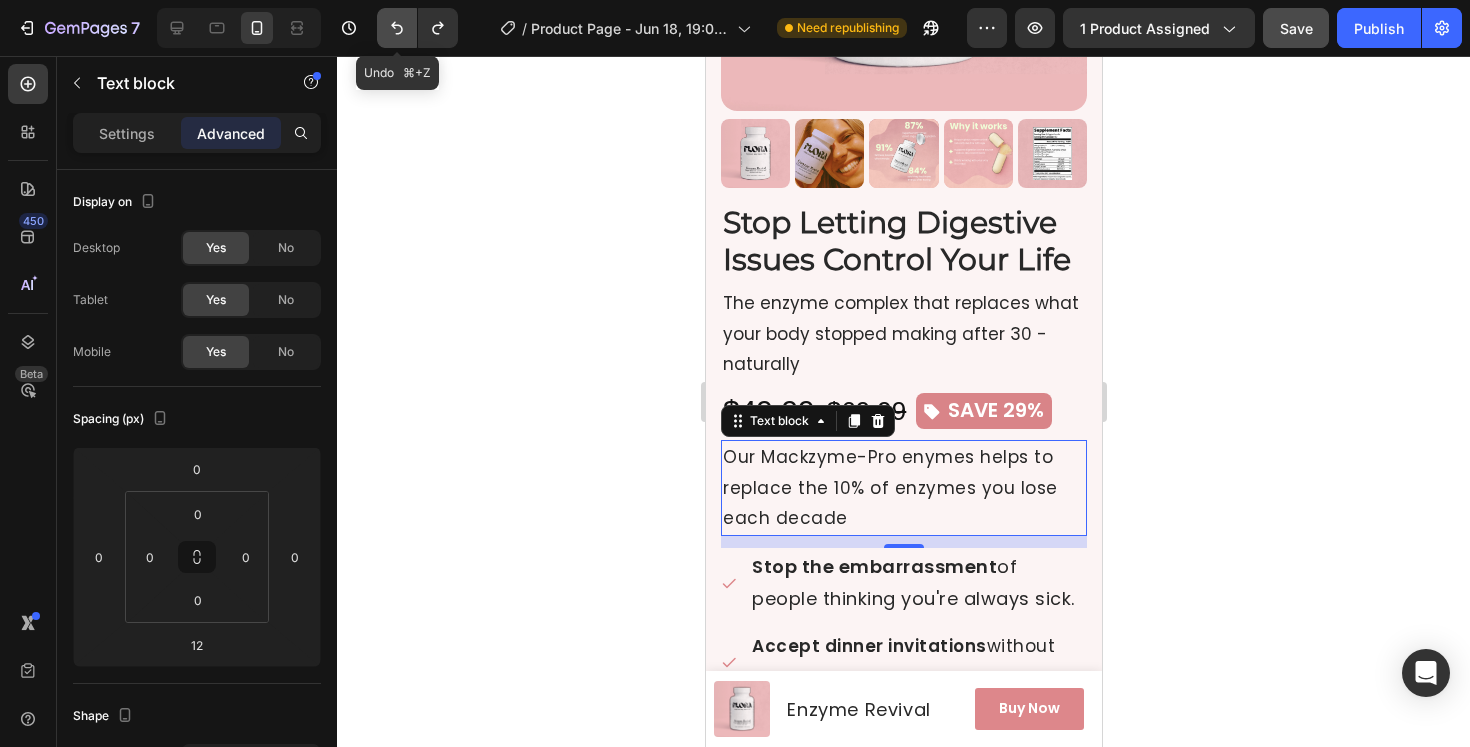 click 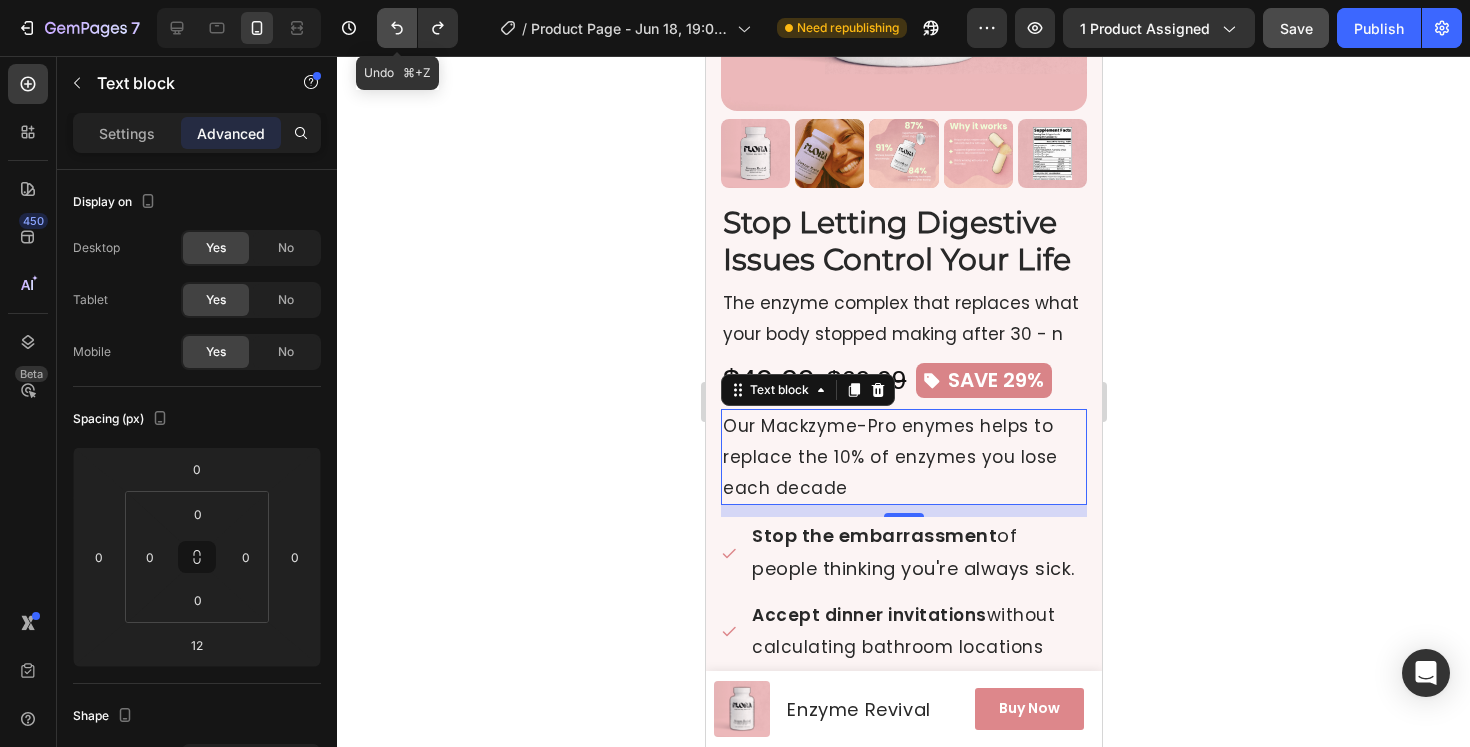 click 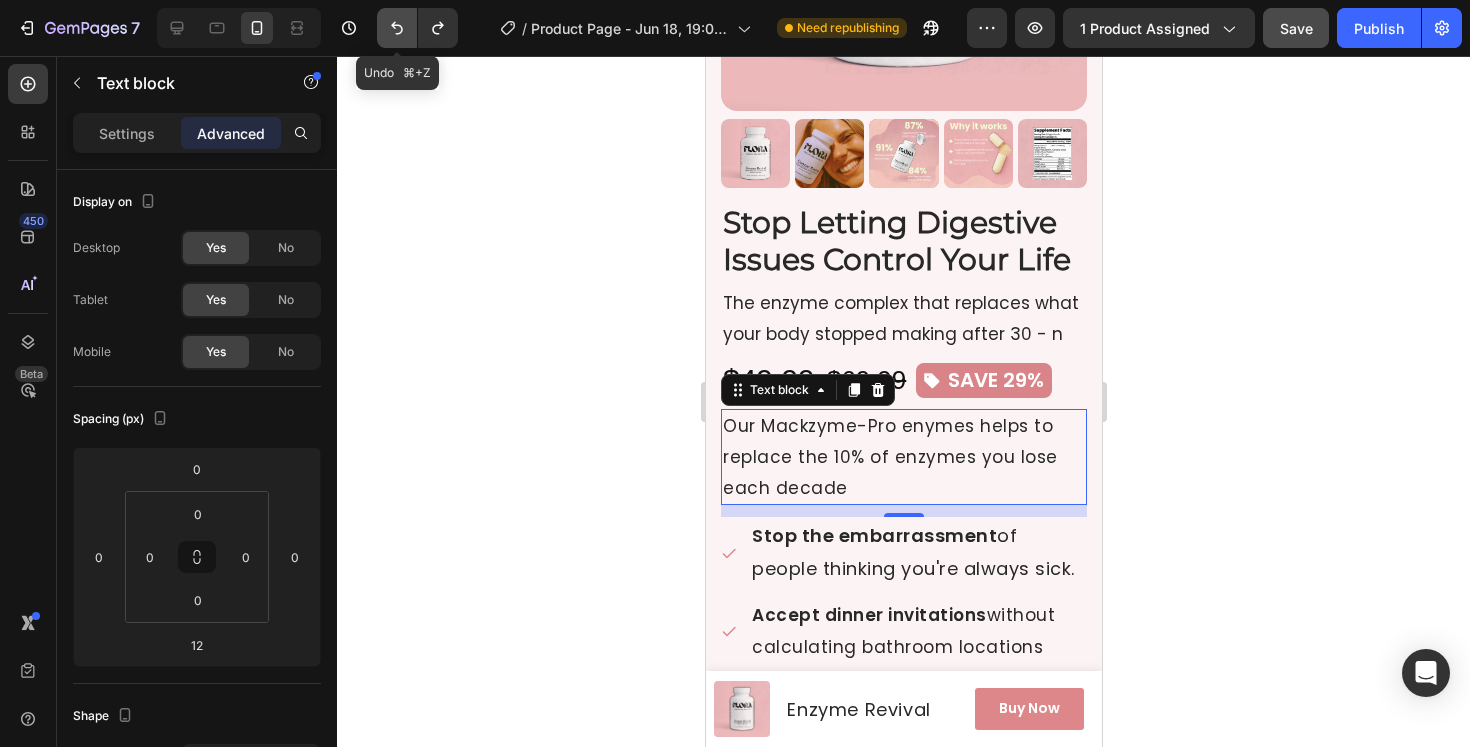 click 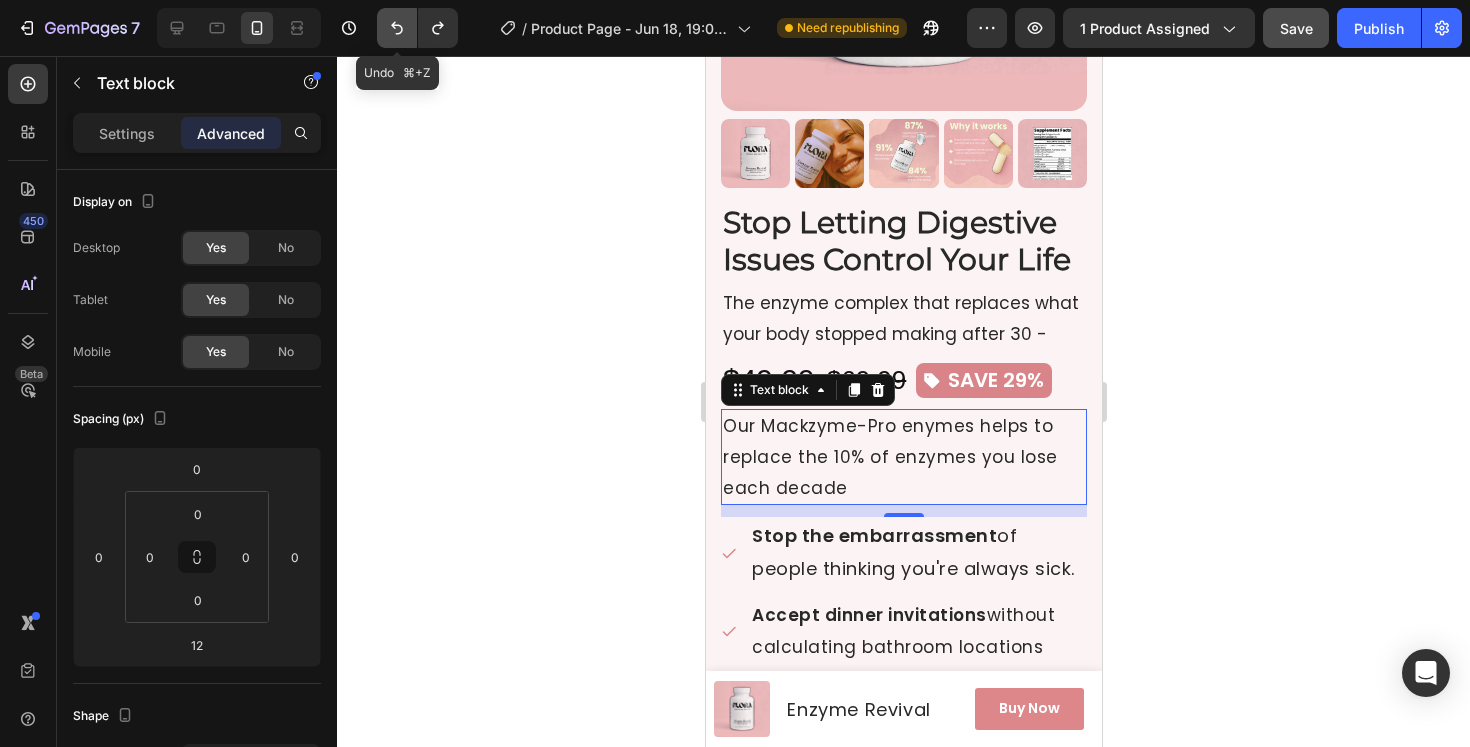 click 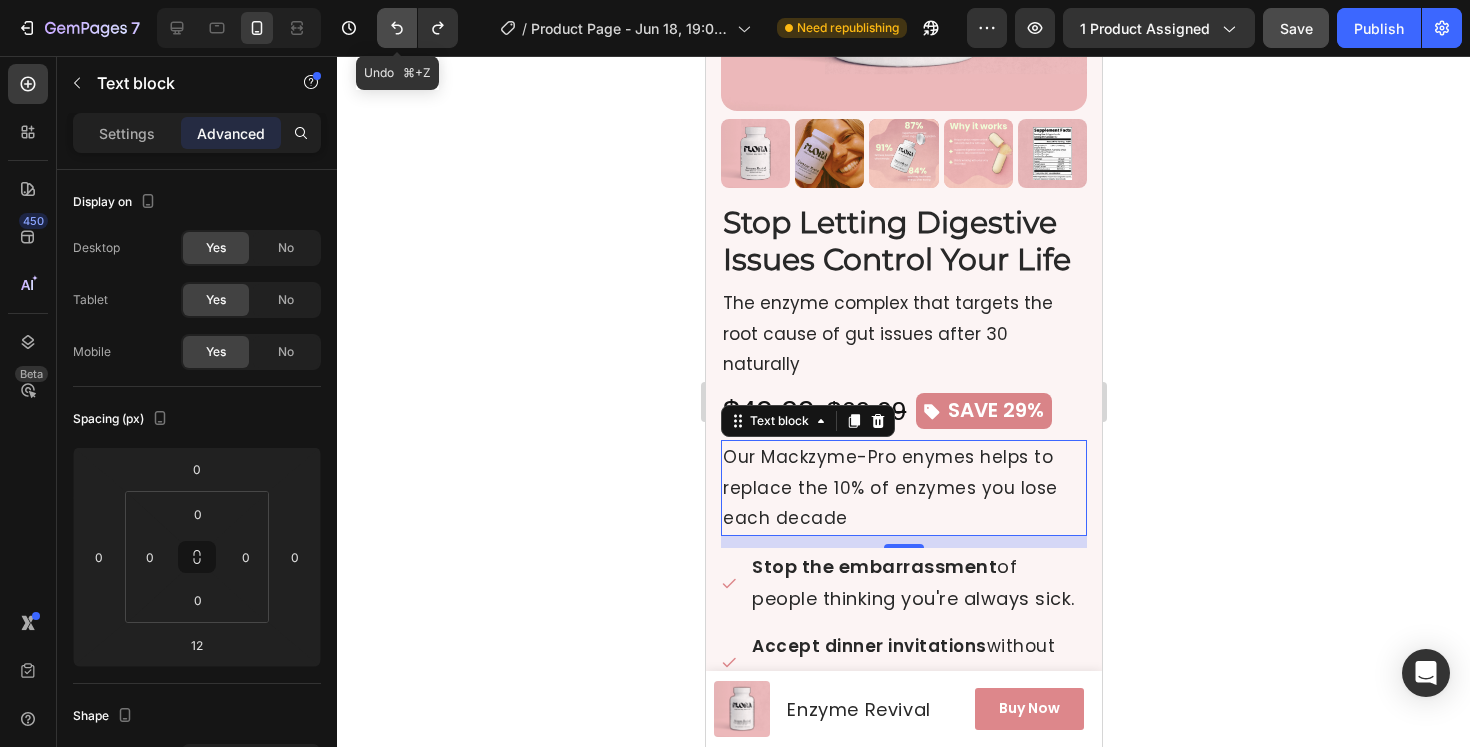 click 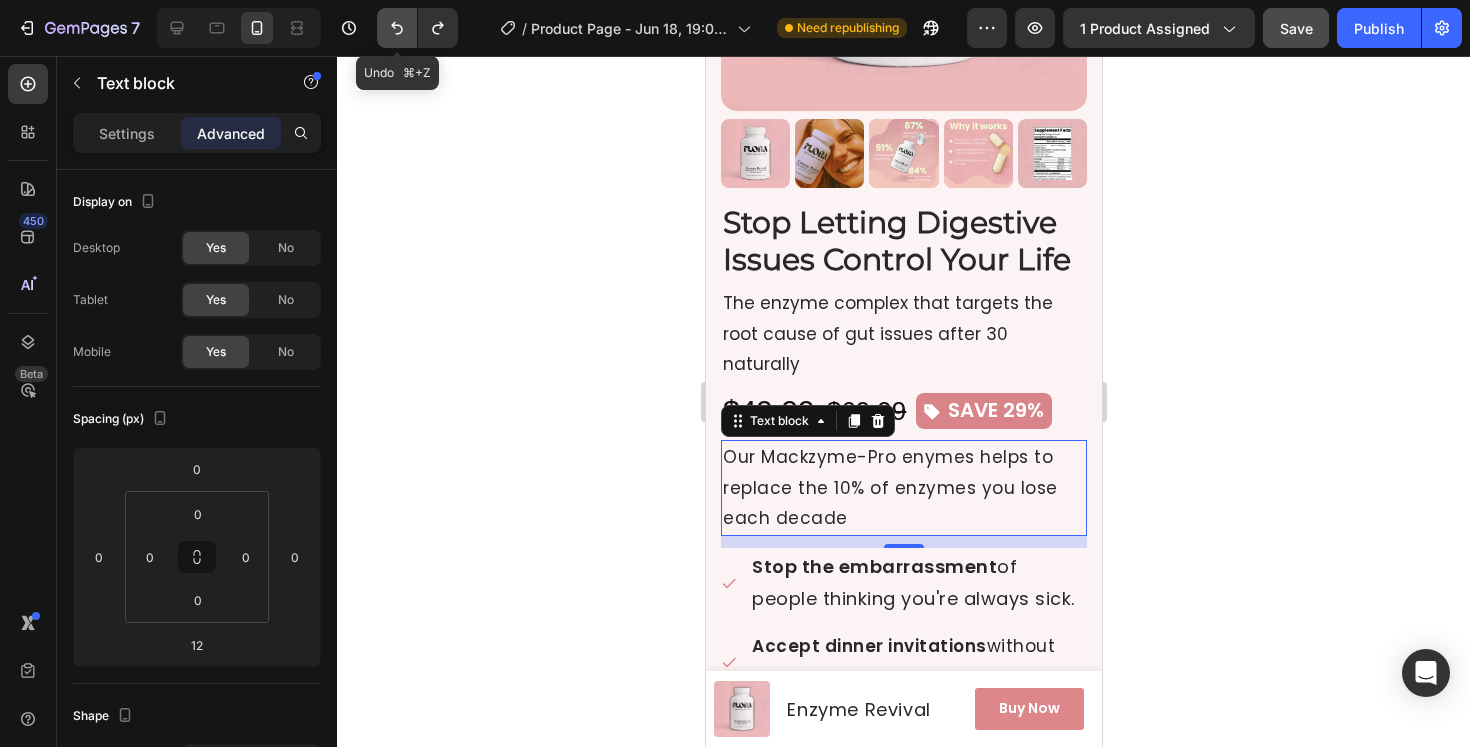 click 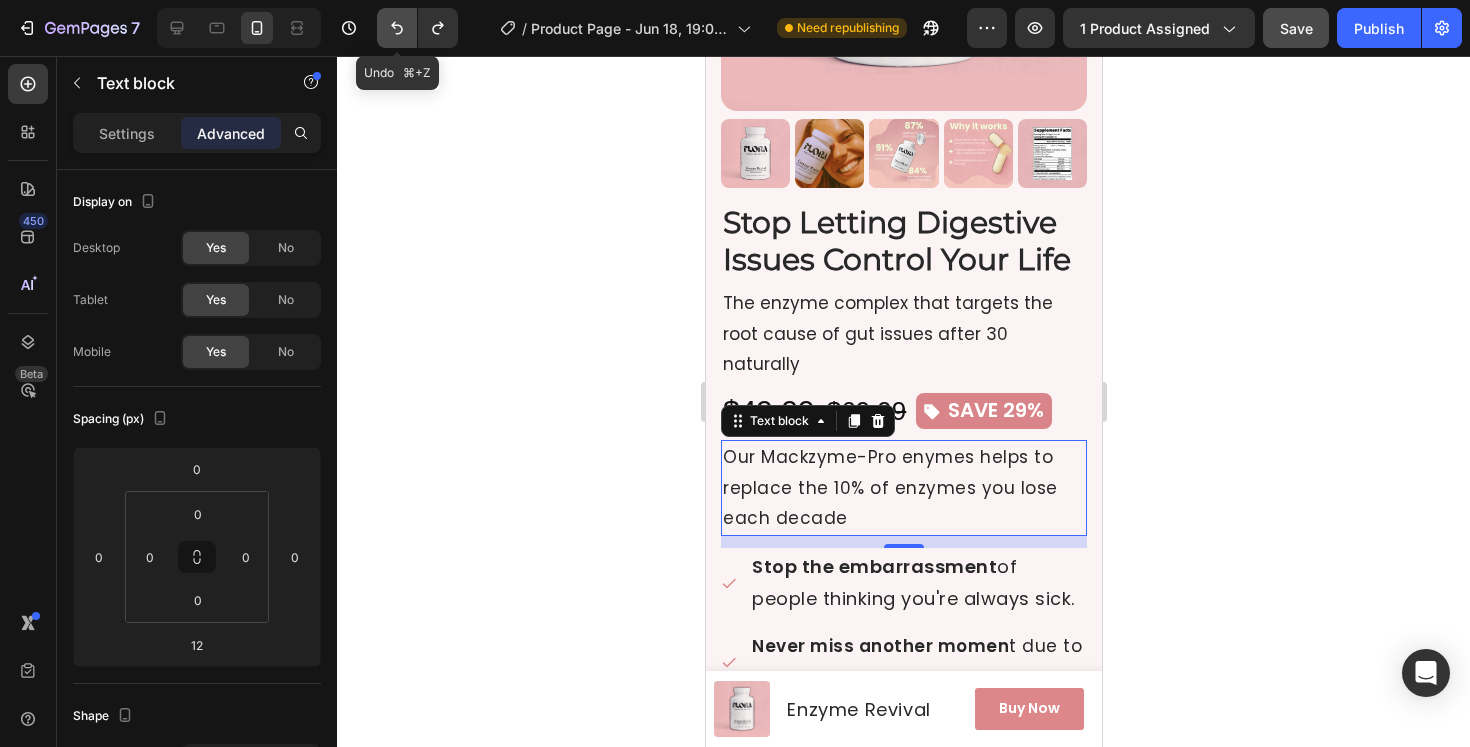 click 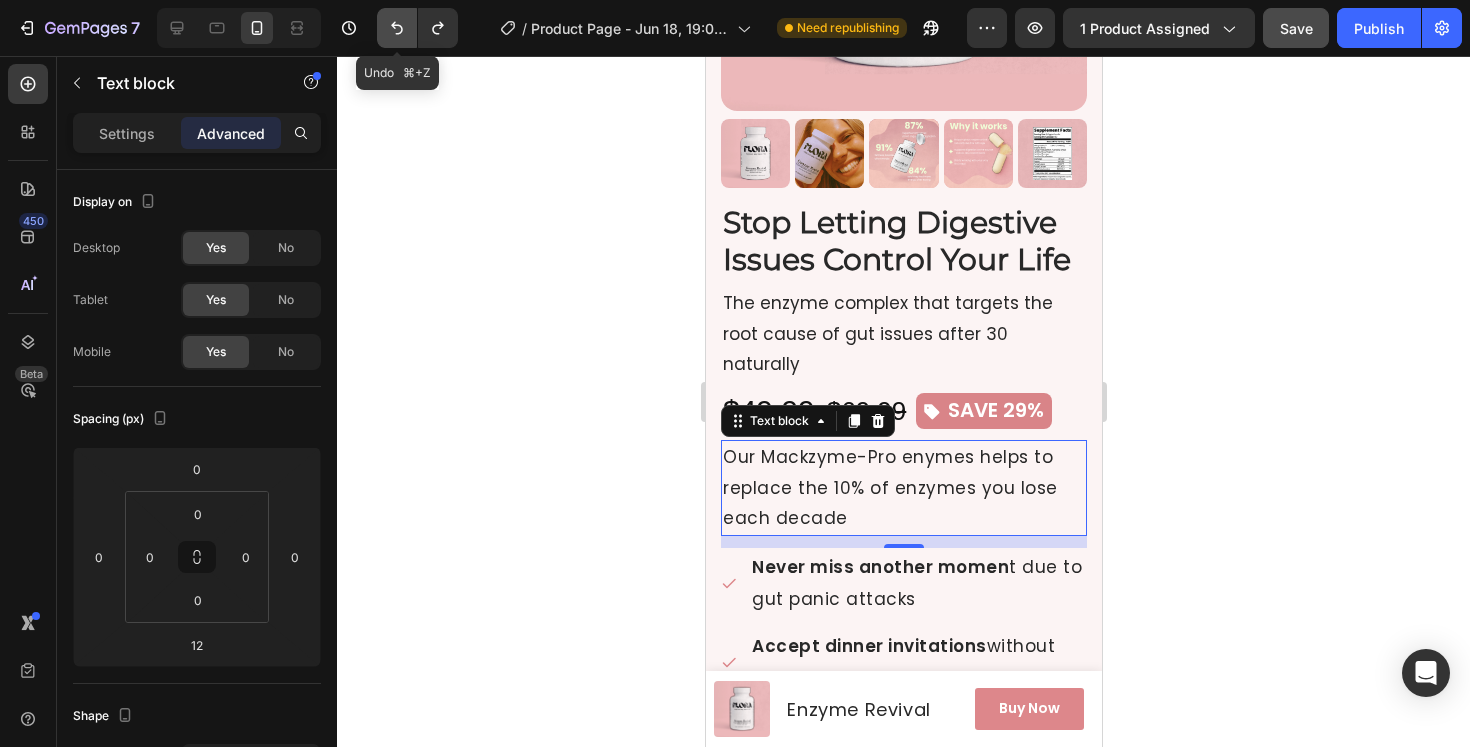 click 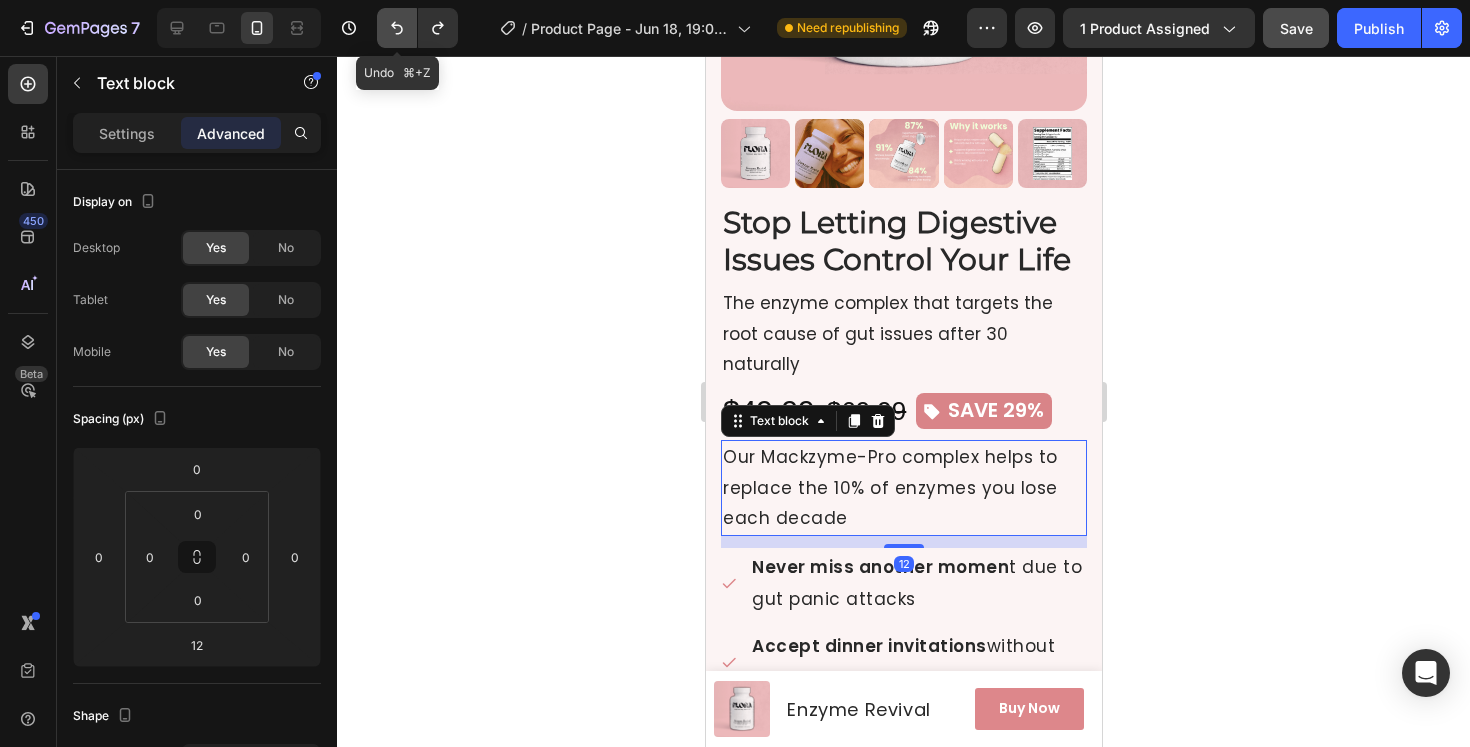 click 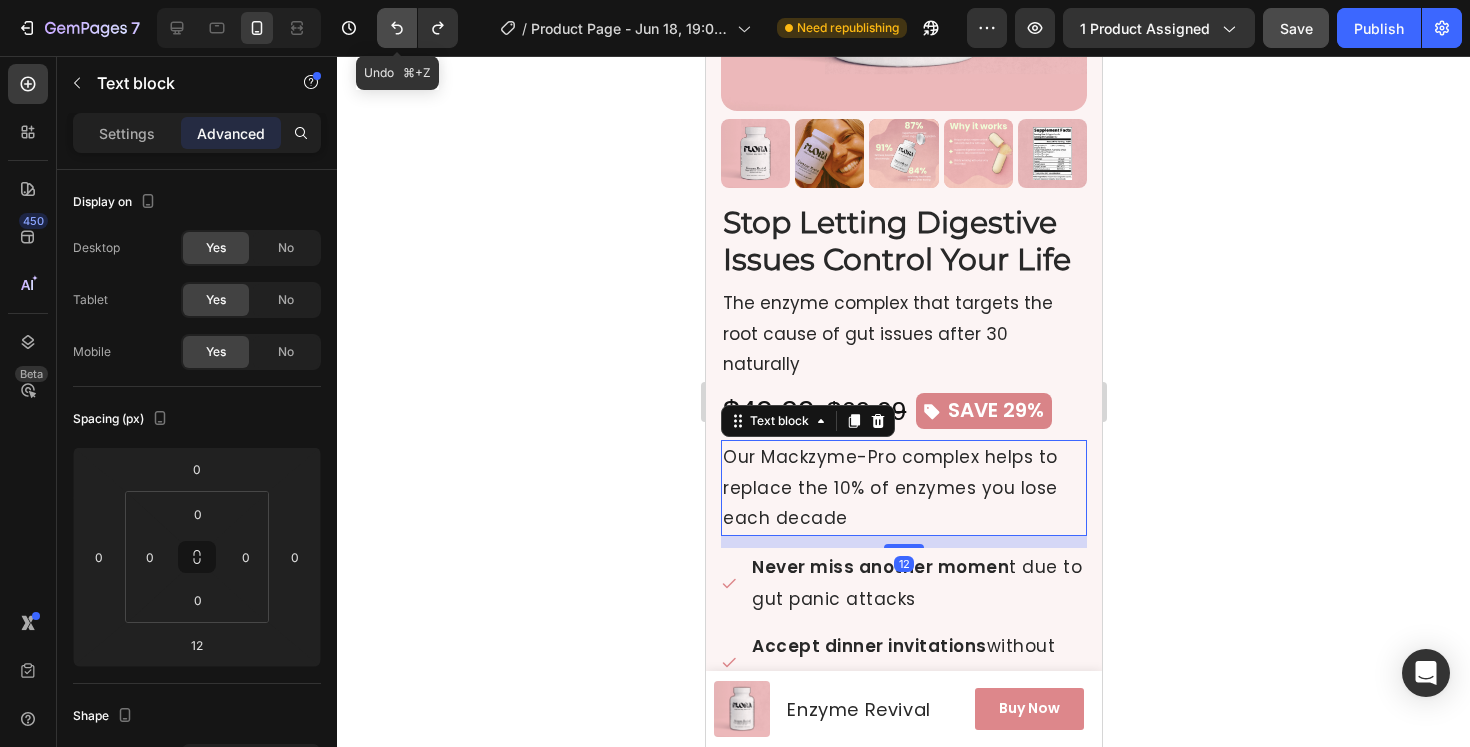 click 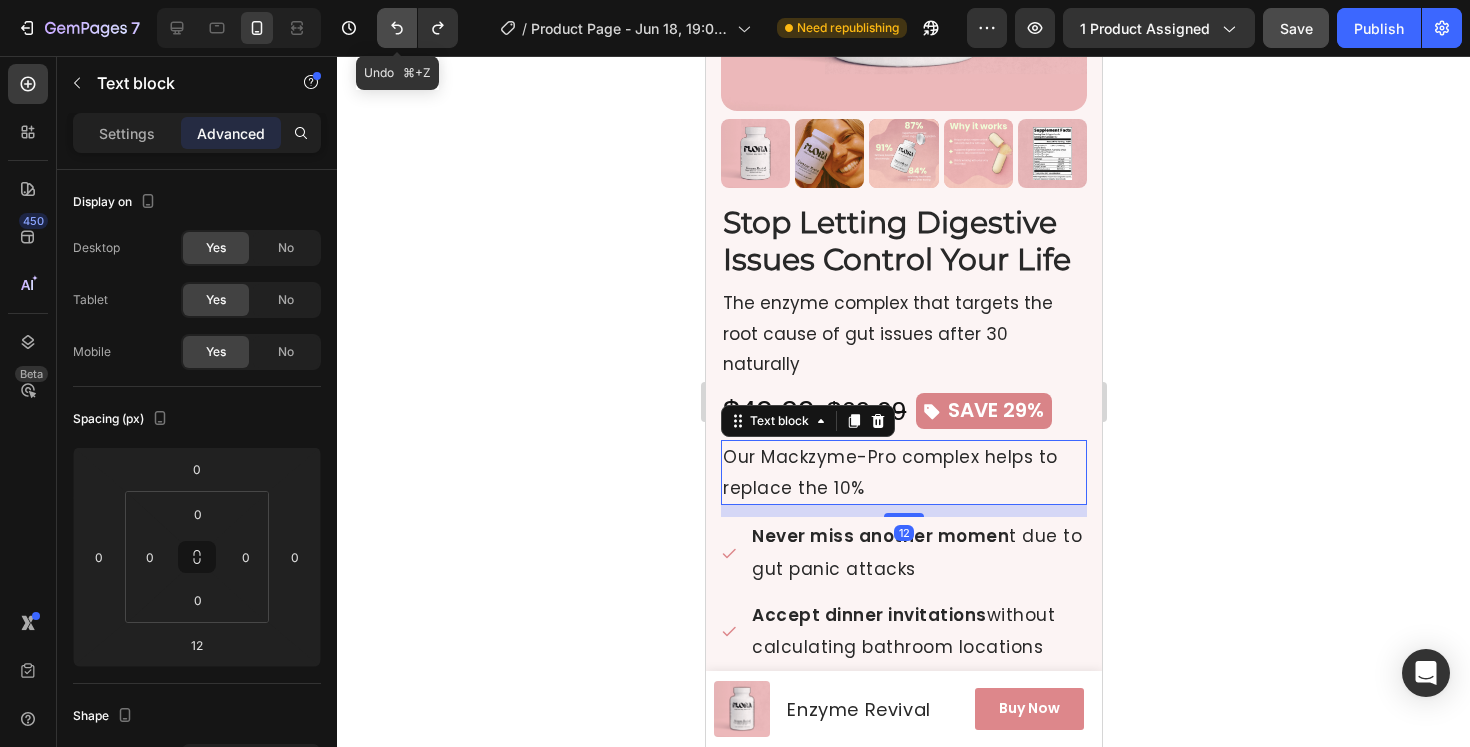 click 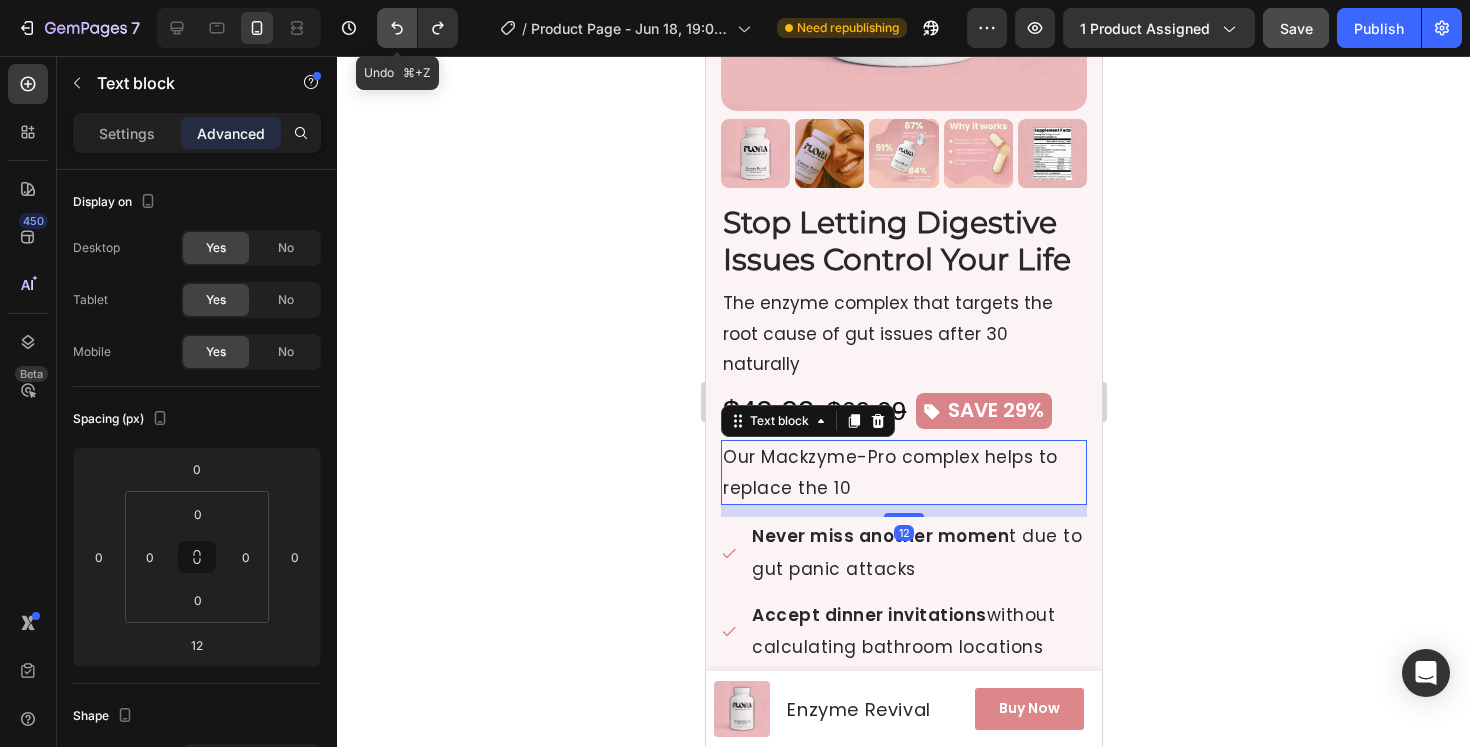 click 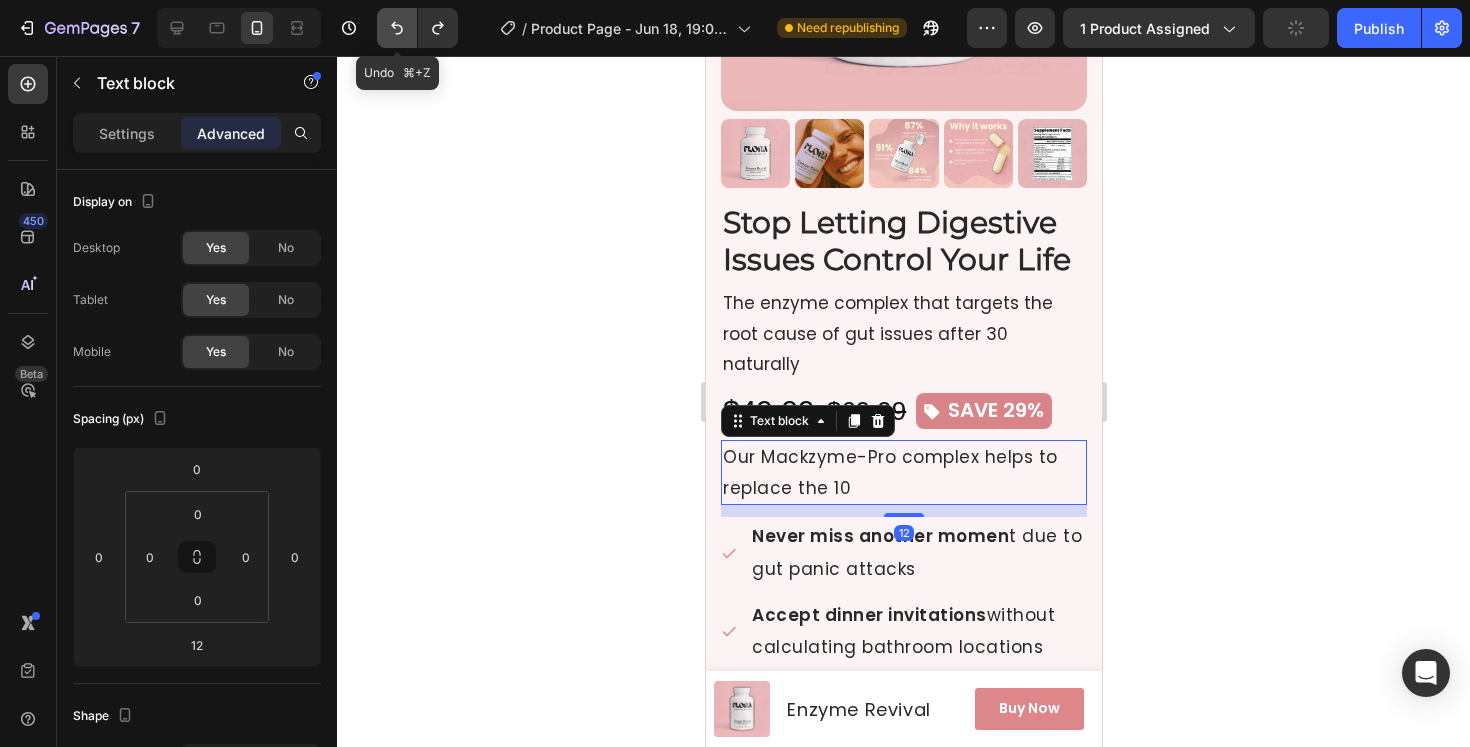 click 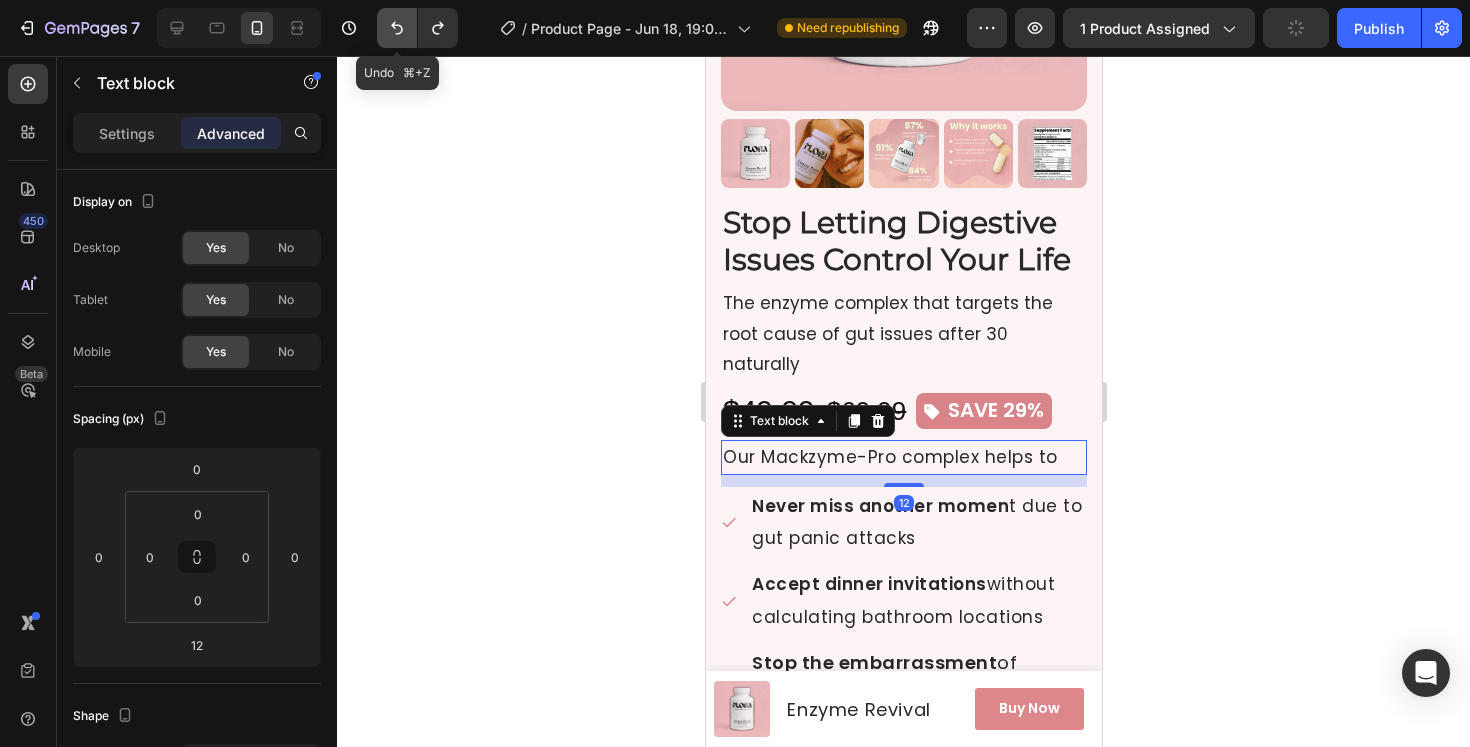 click 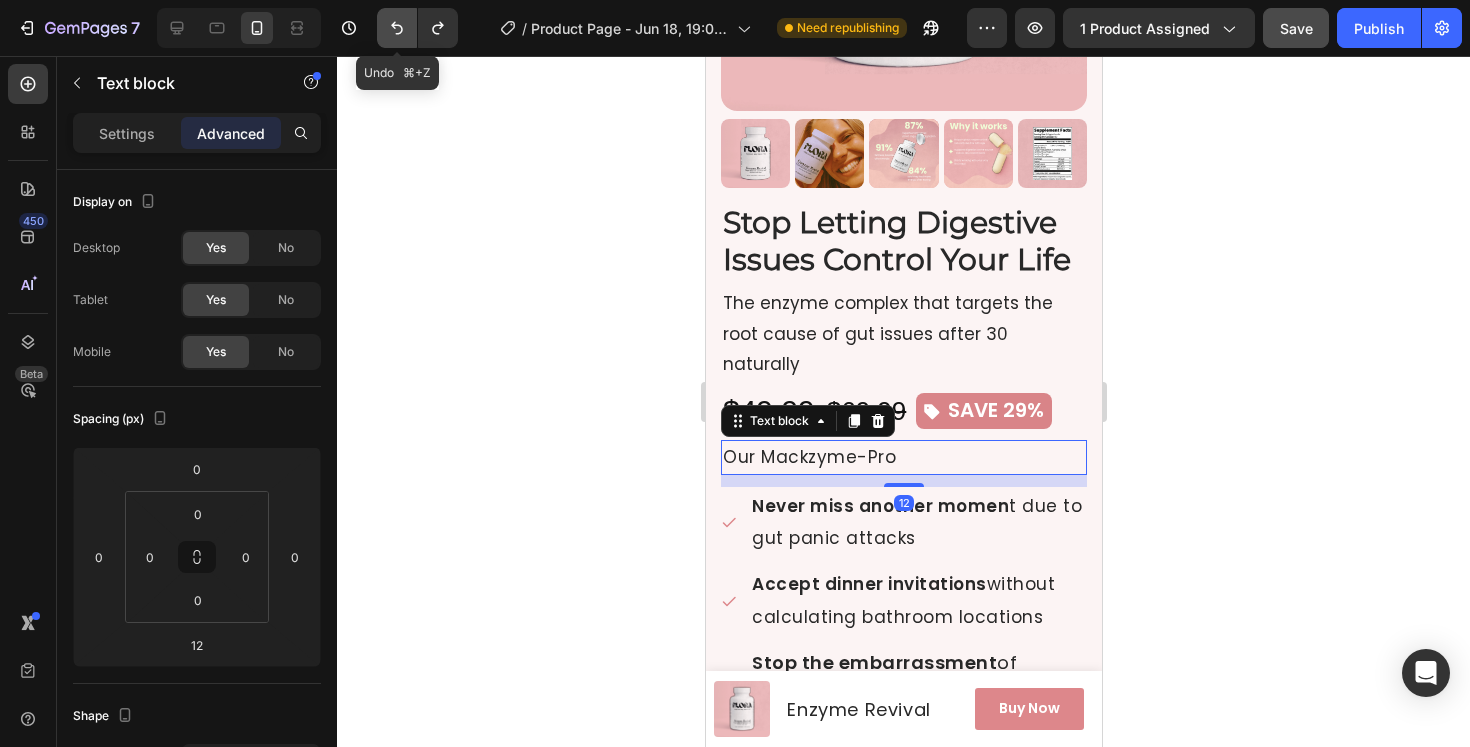 click 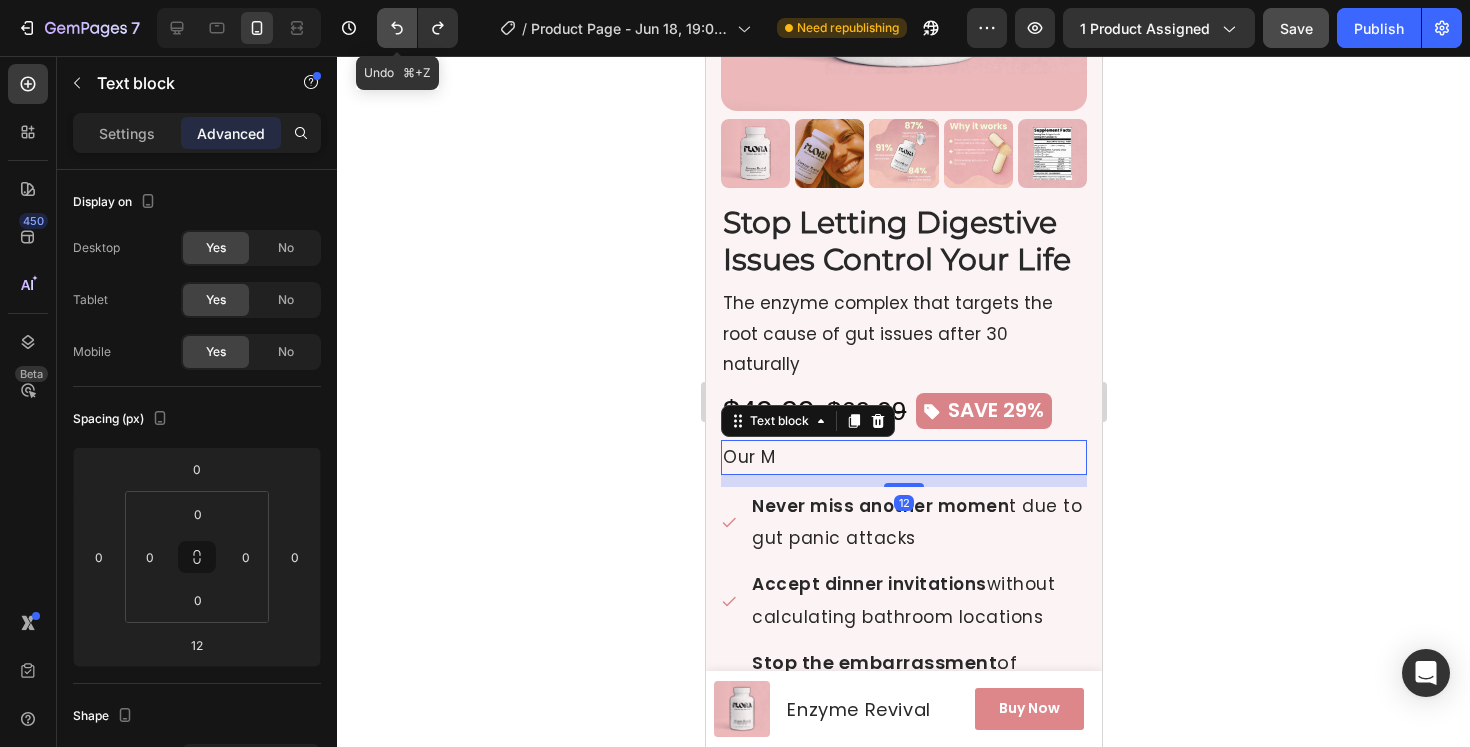 click 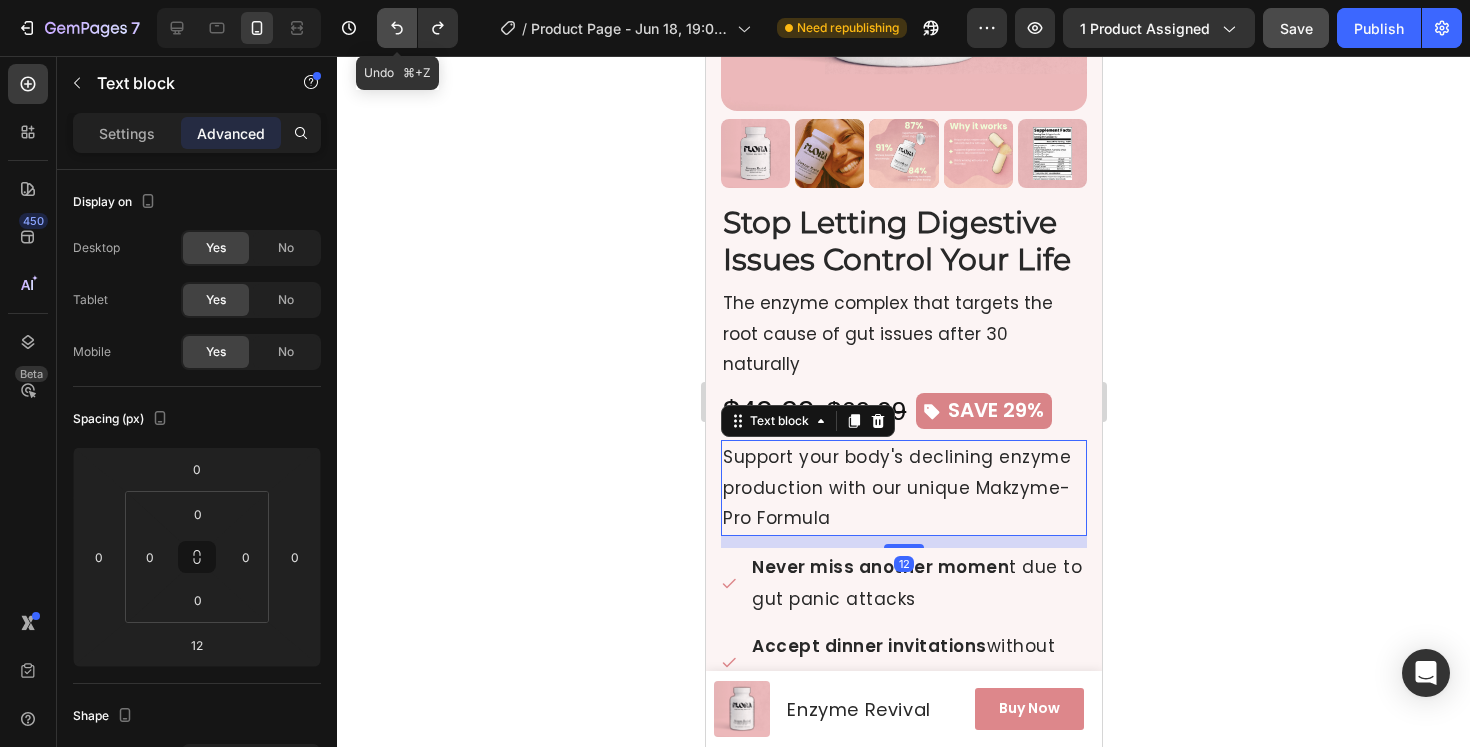 click 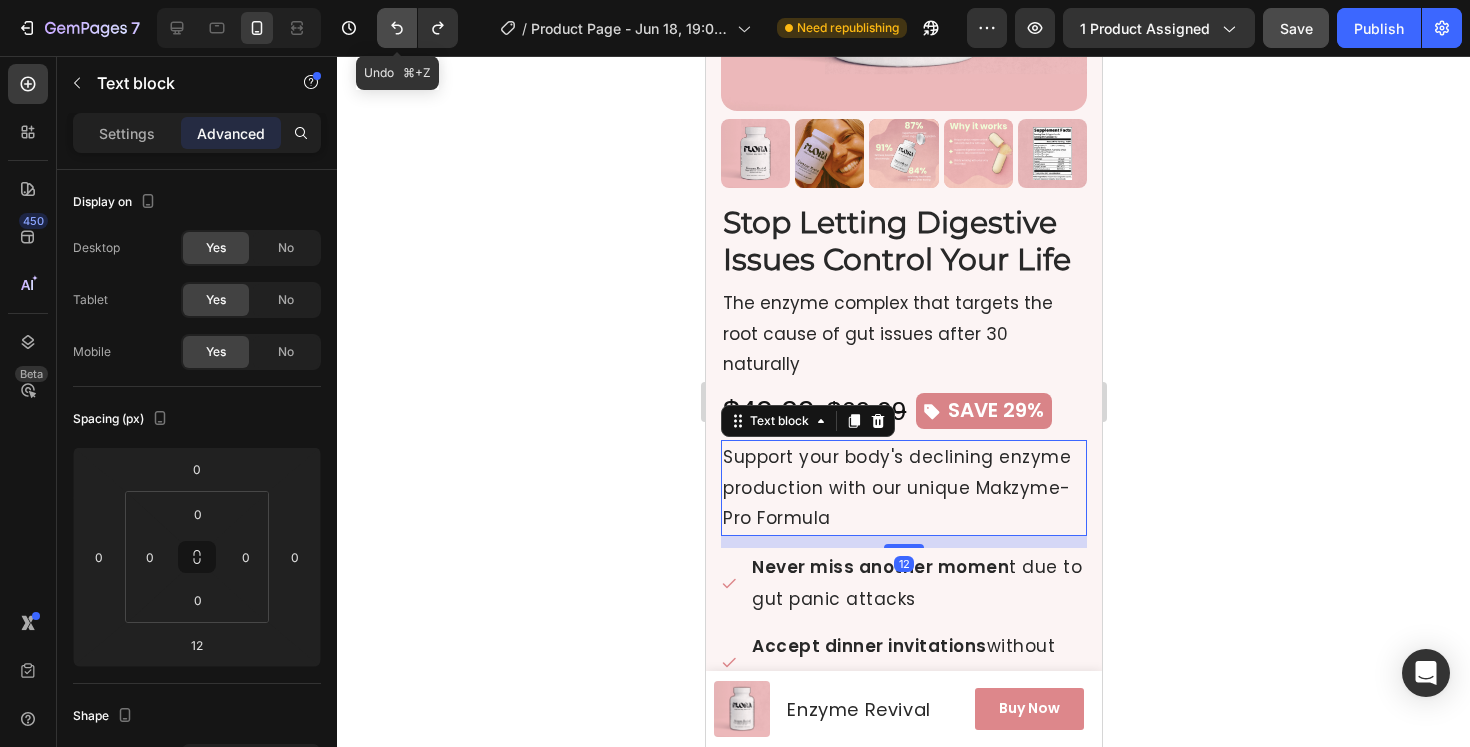click 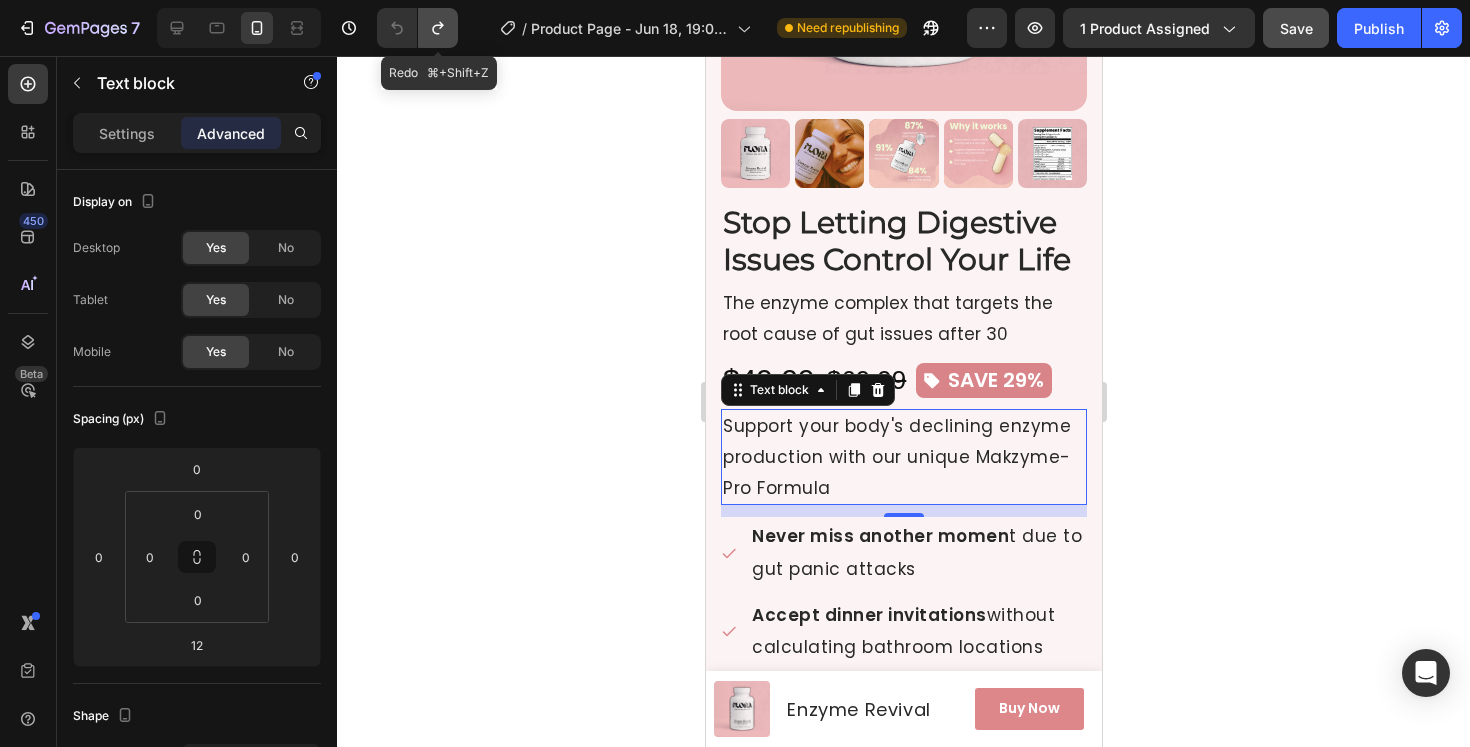 click 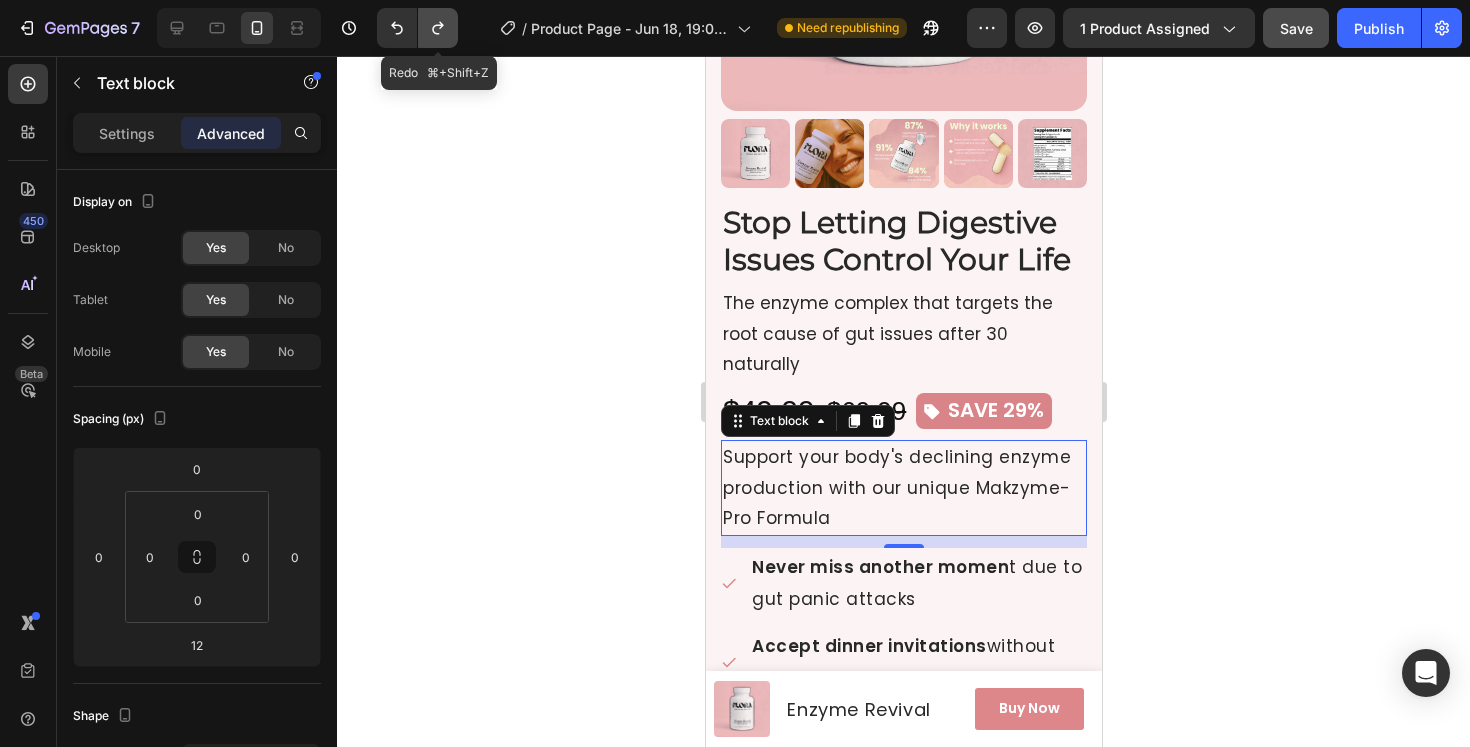 click 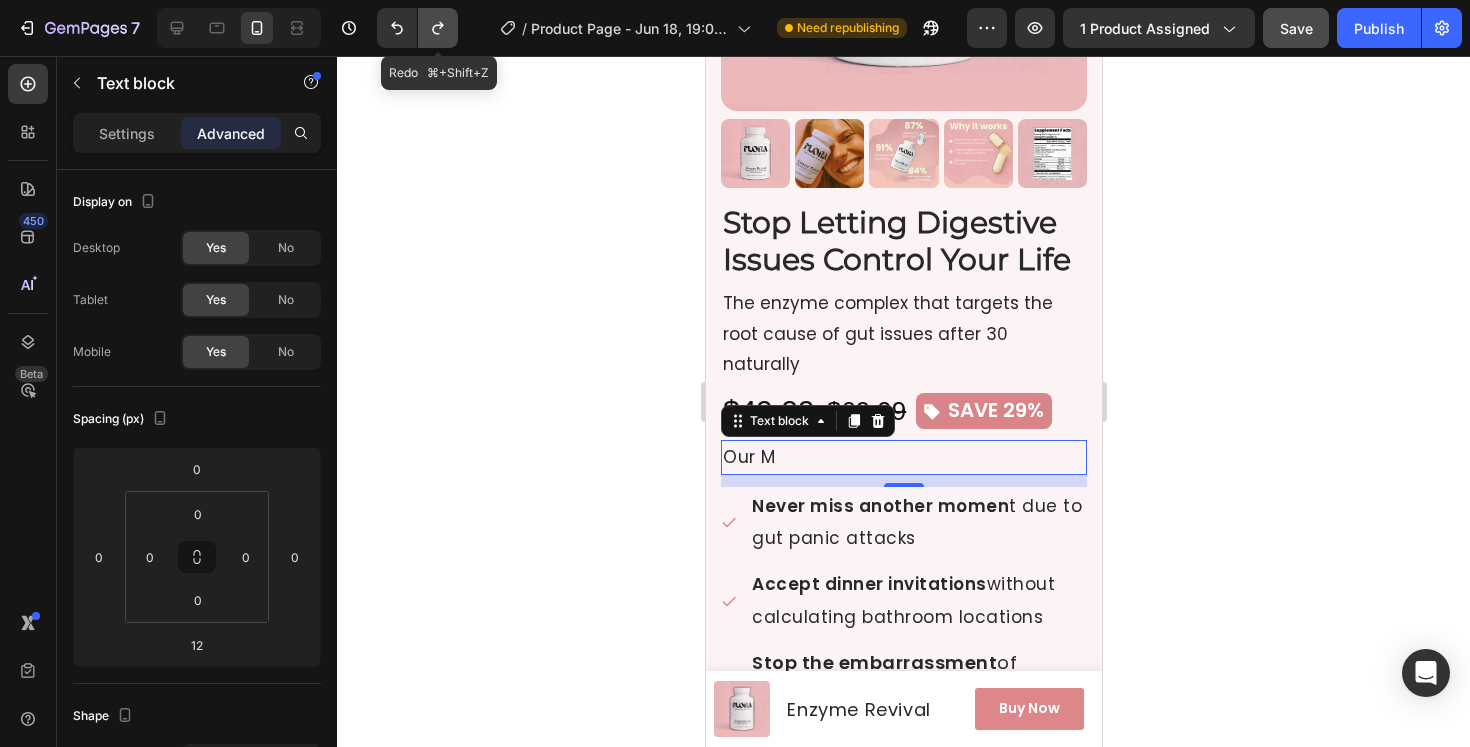 click 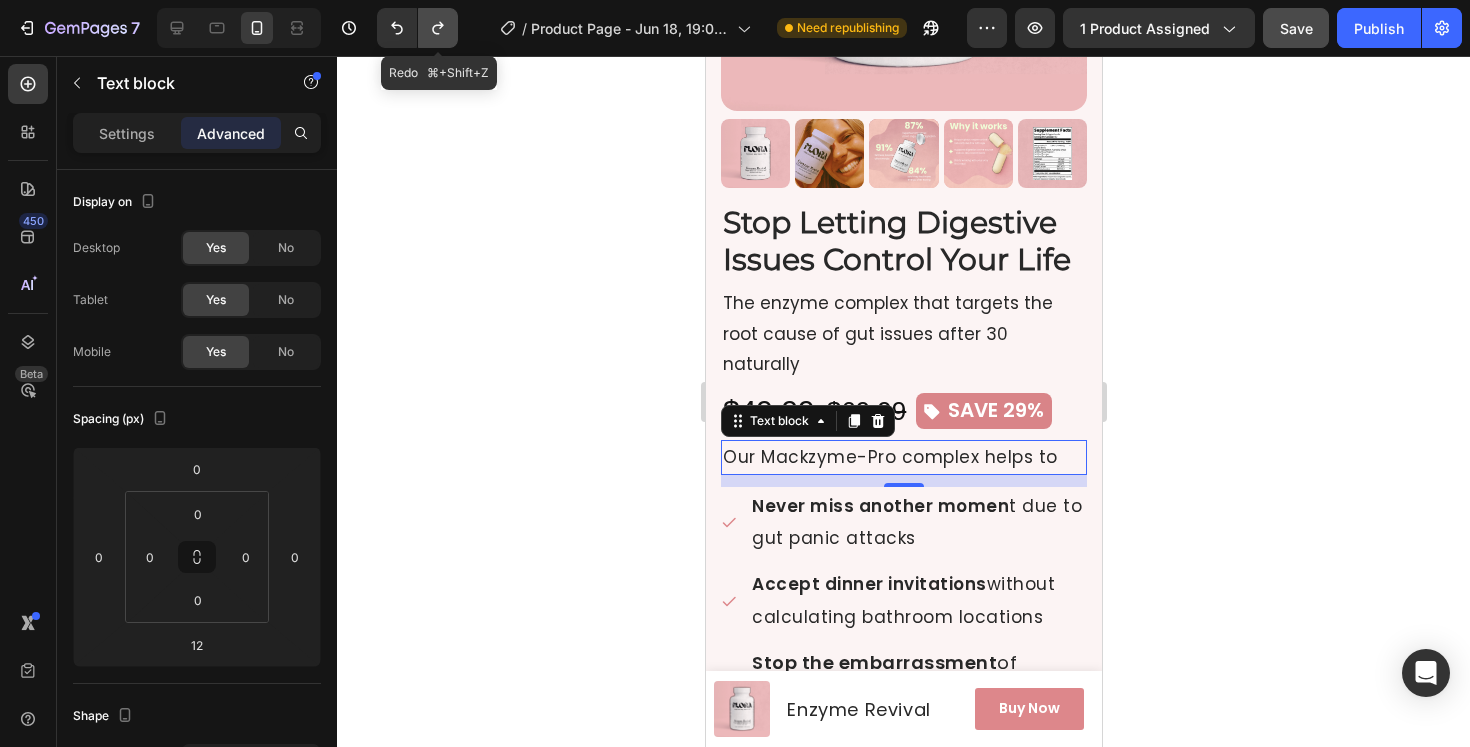 click 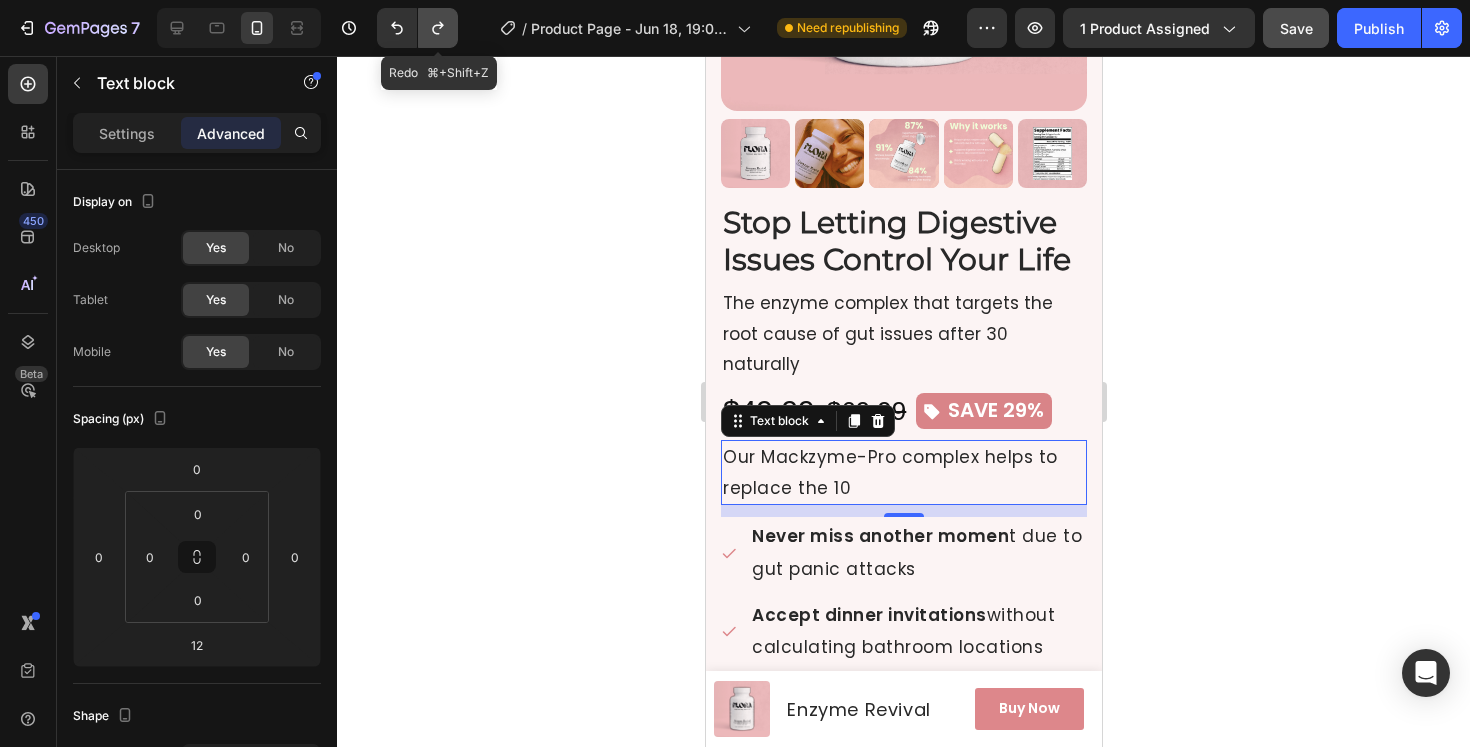 click 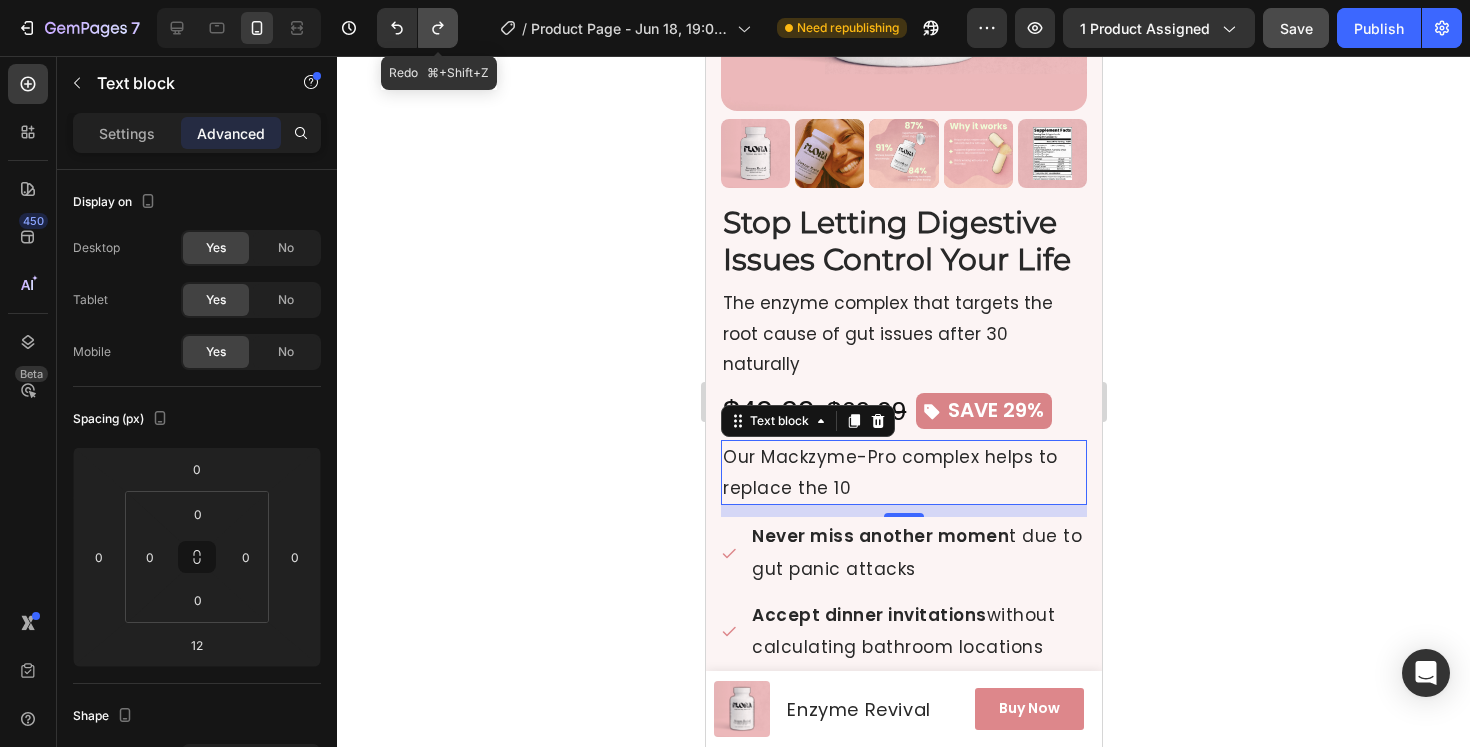 click 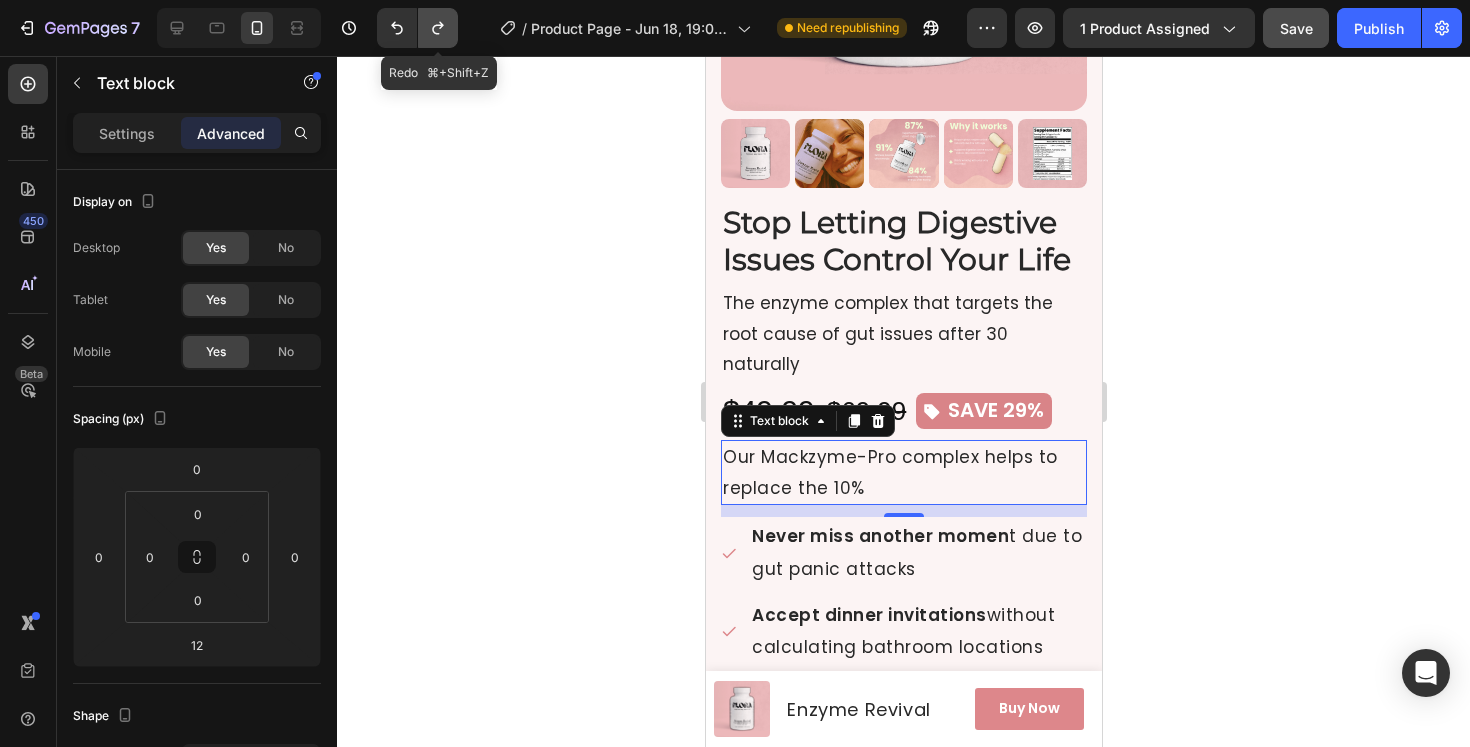 click 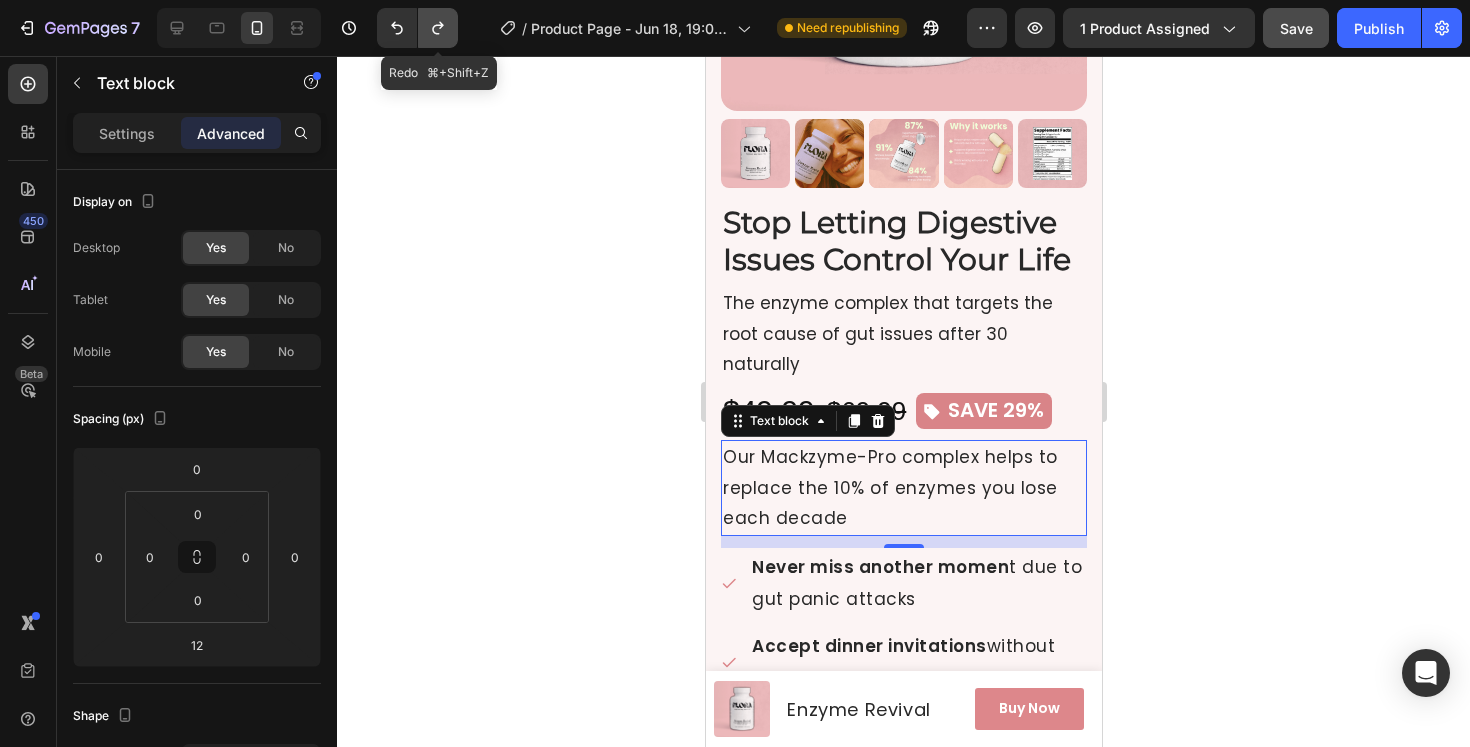 click 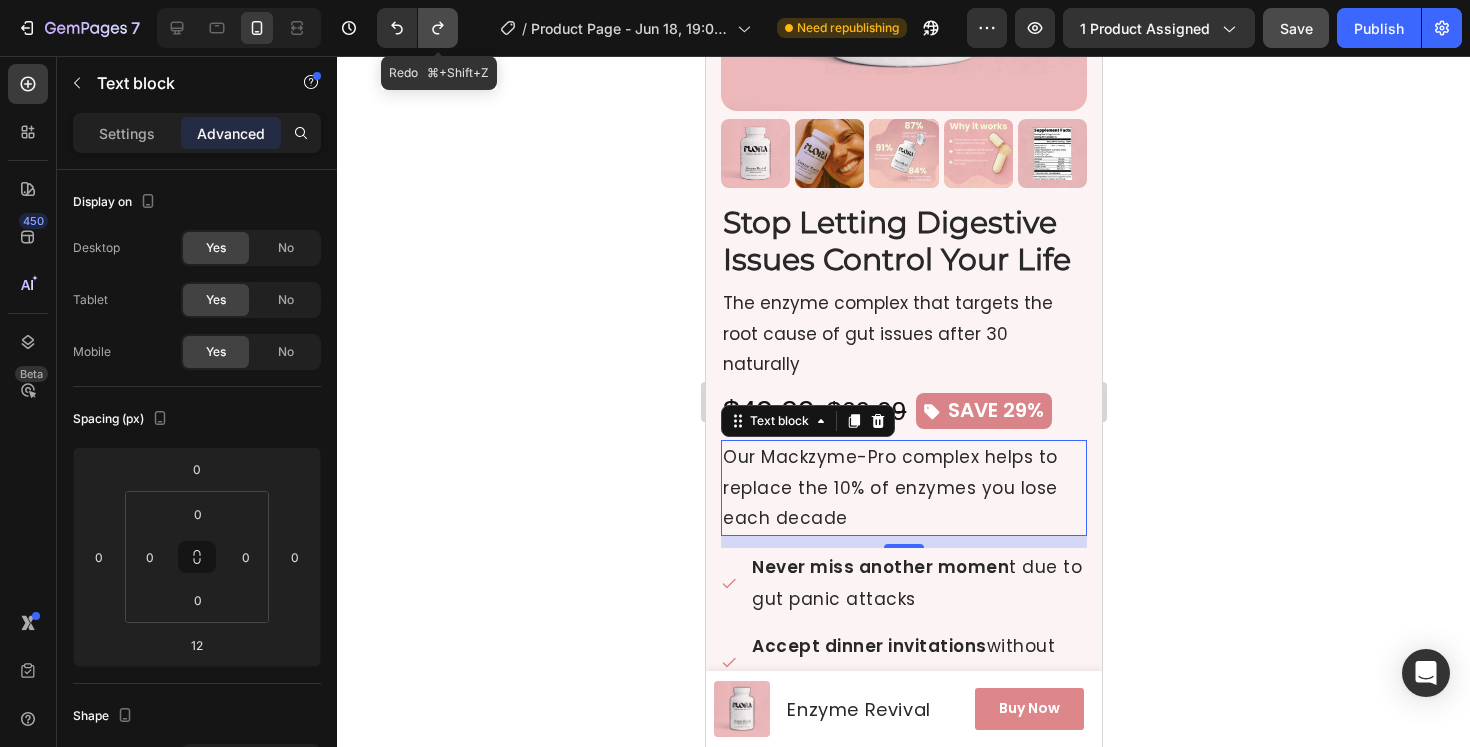 click 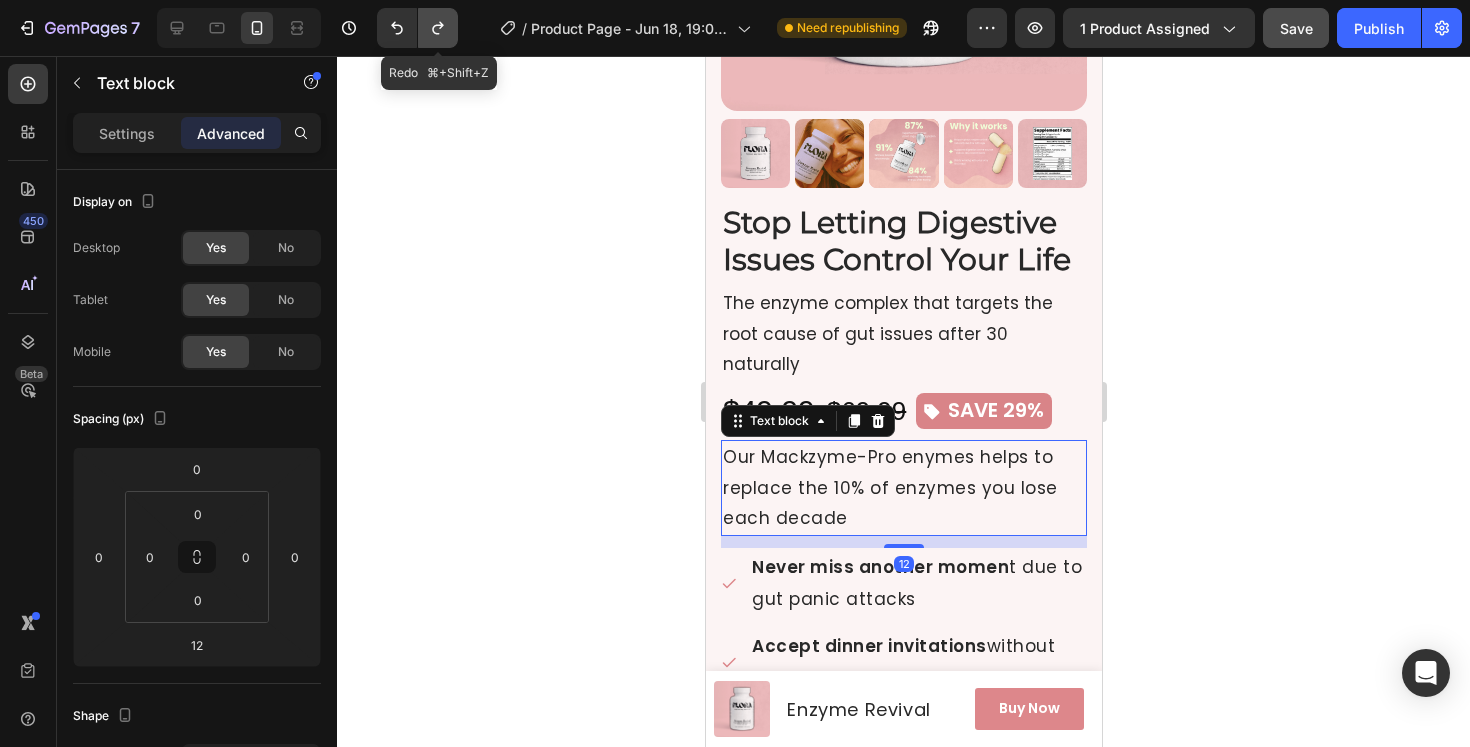 click 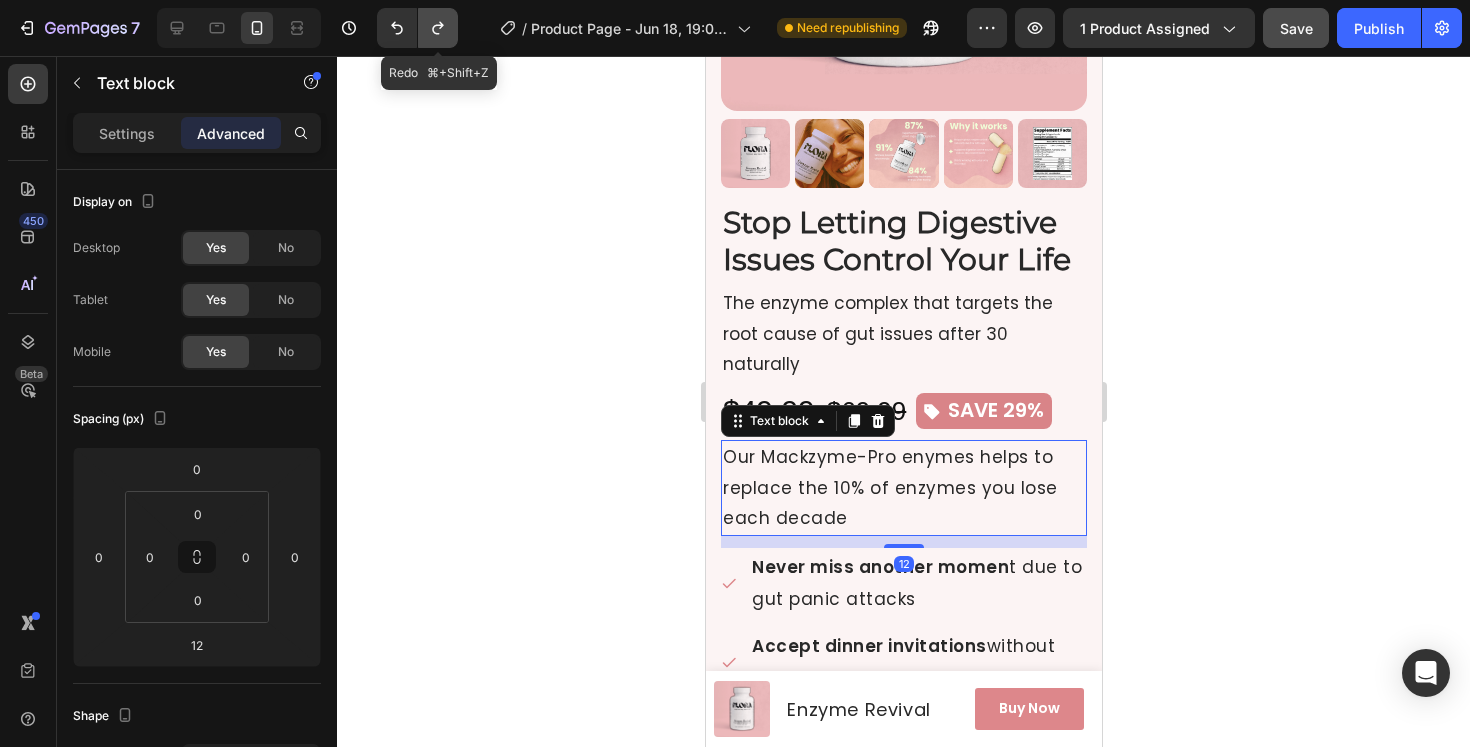click 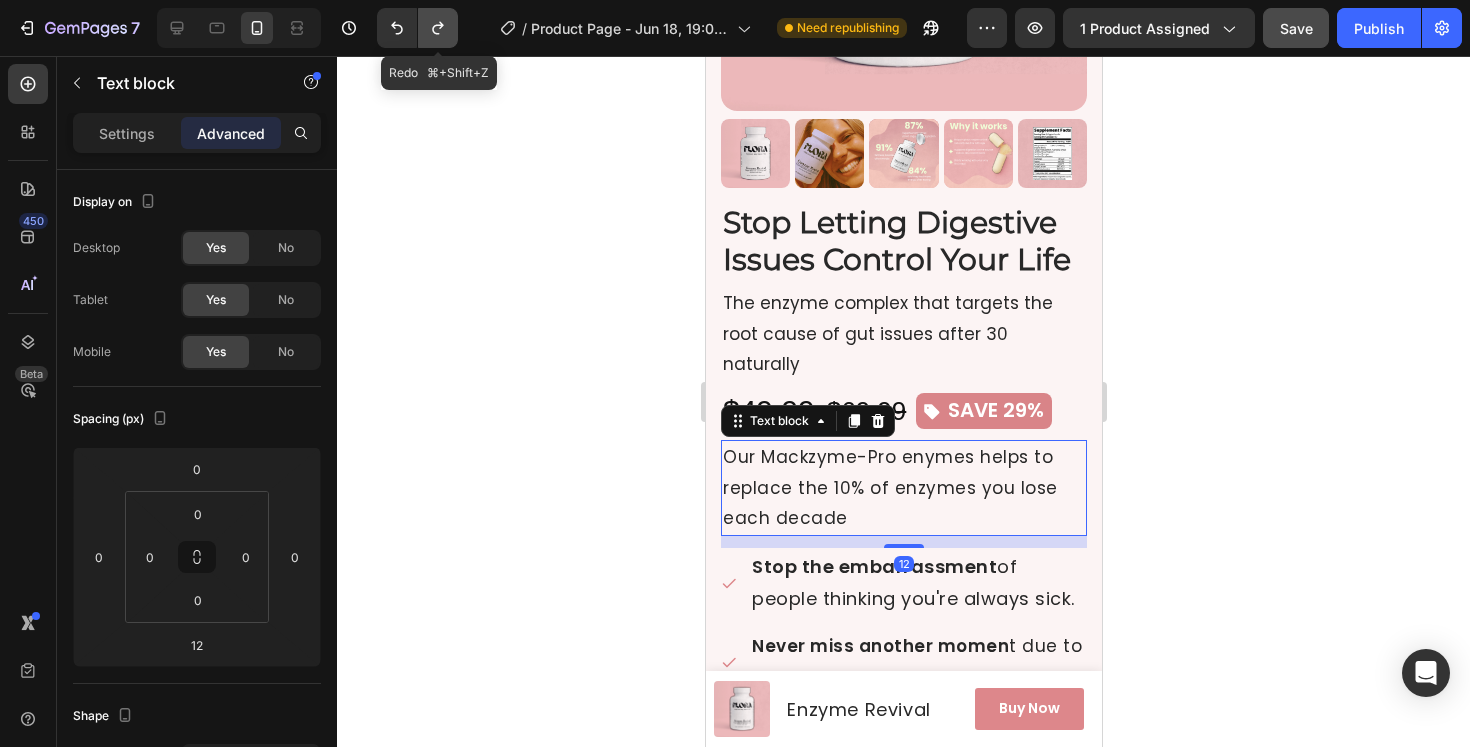 click 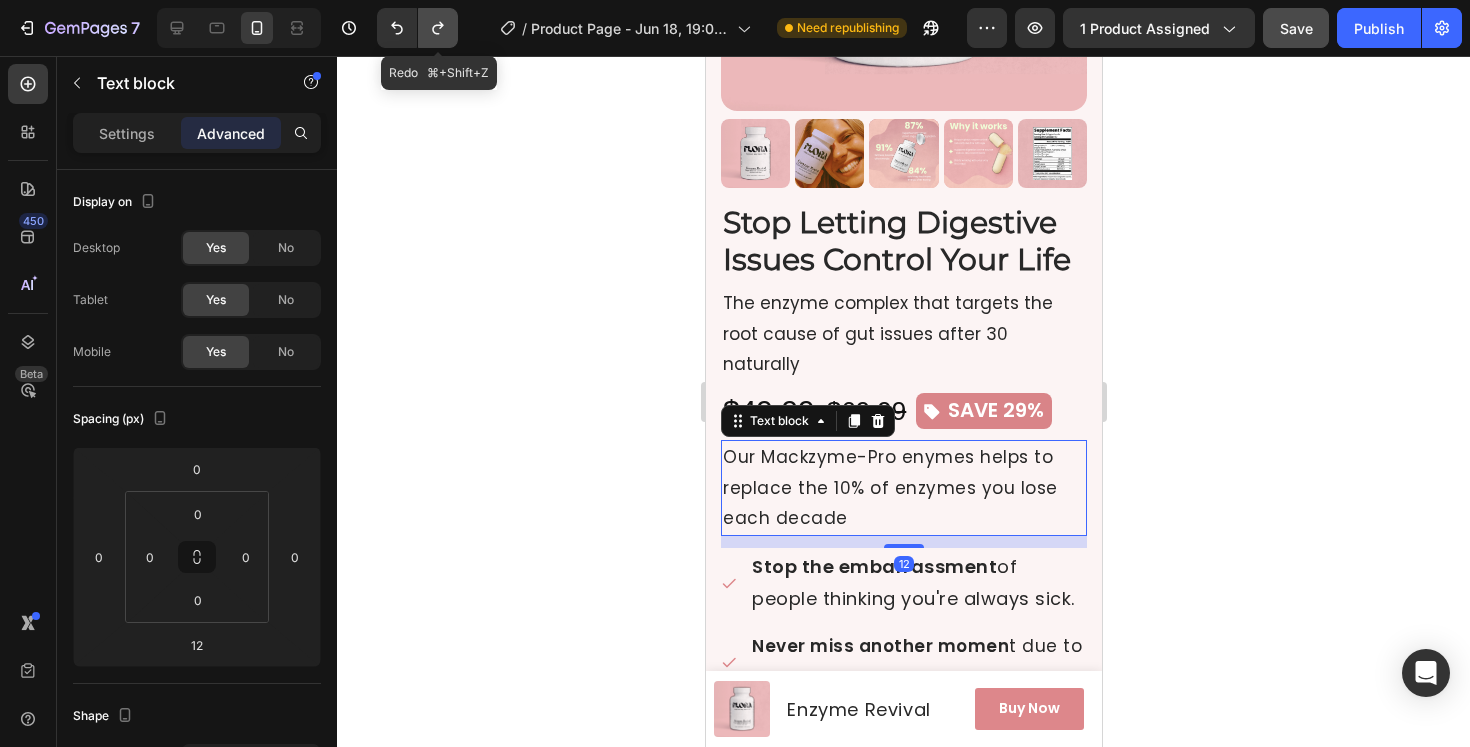 click 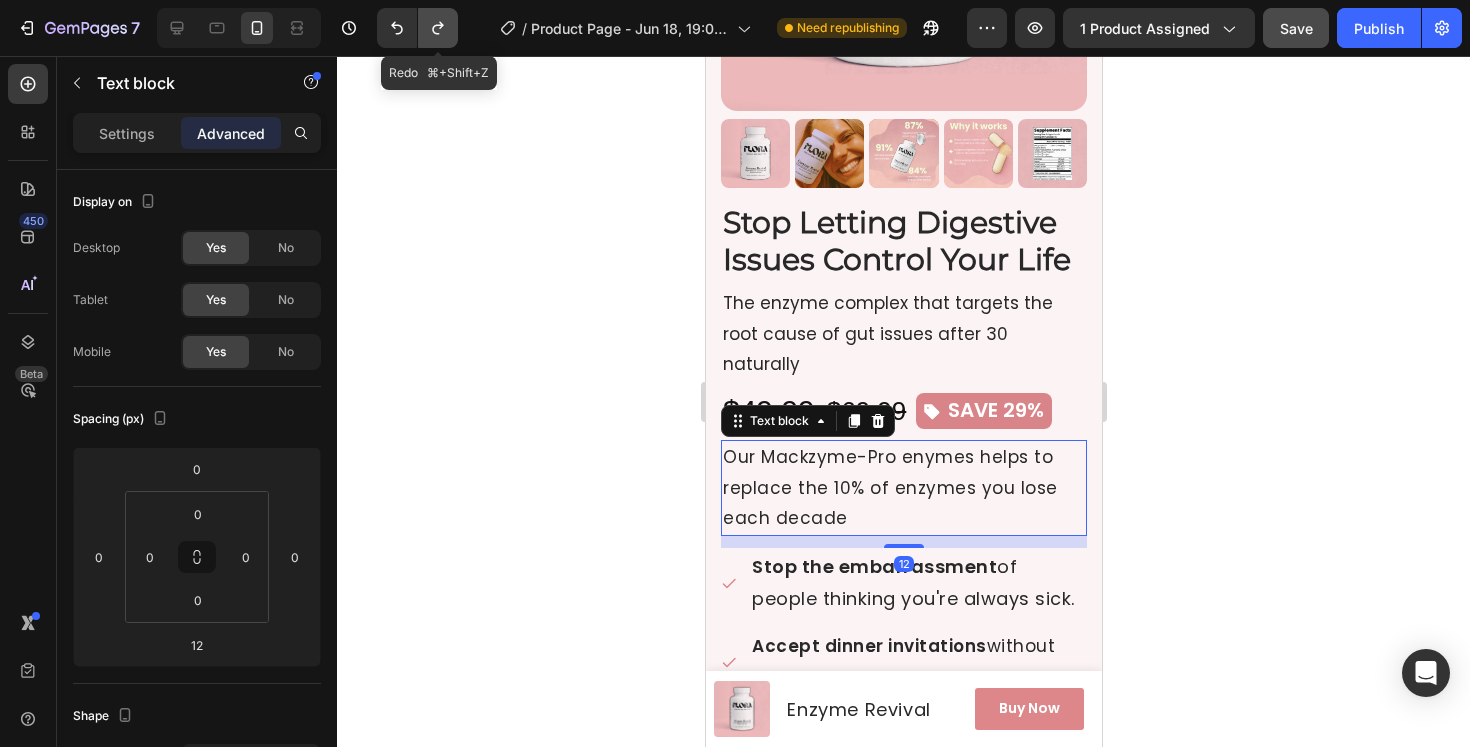 click 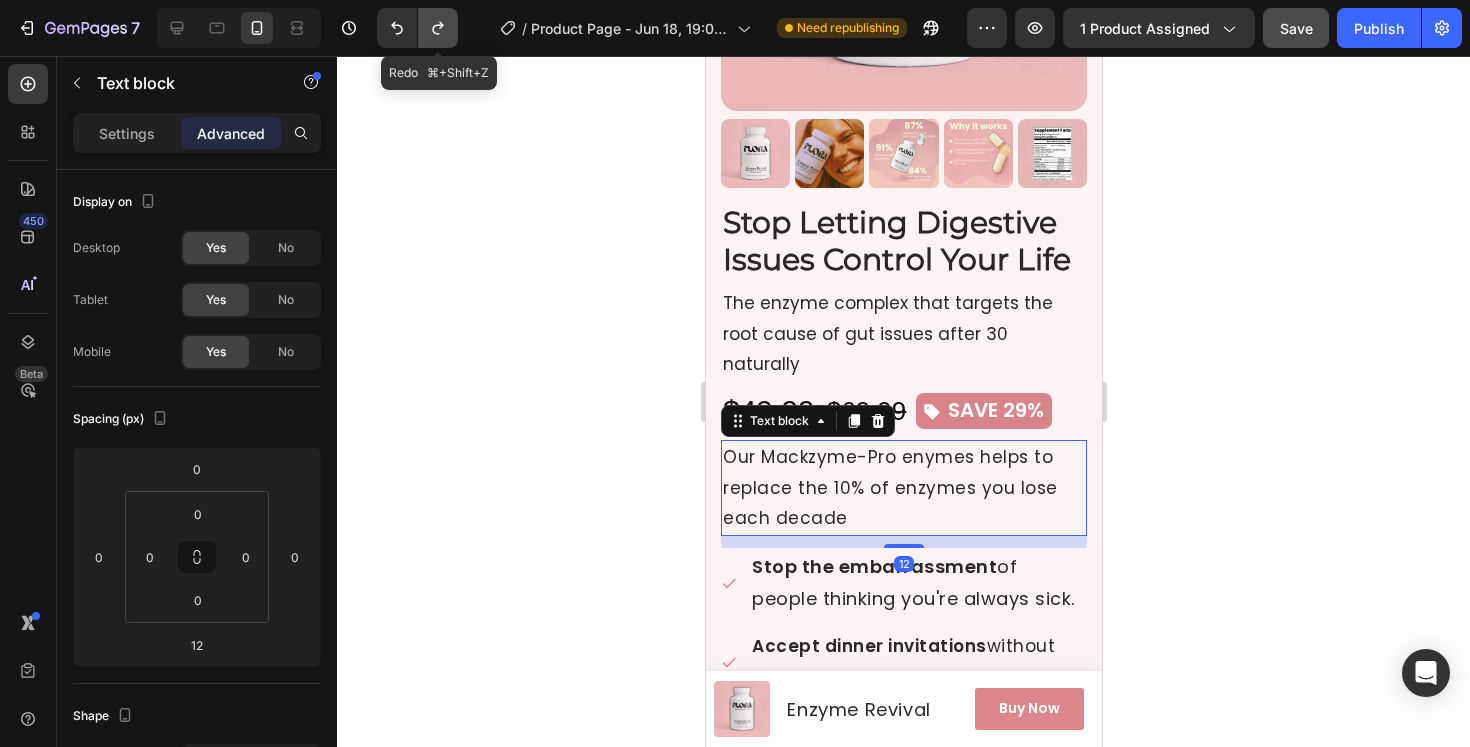 click 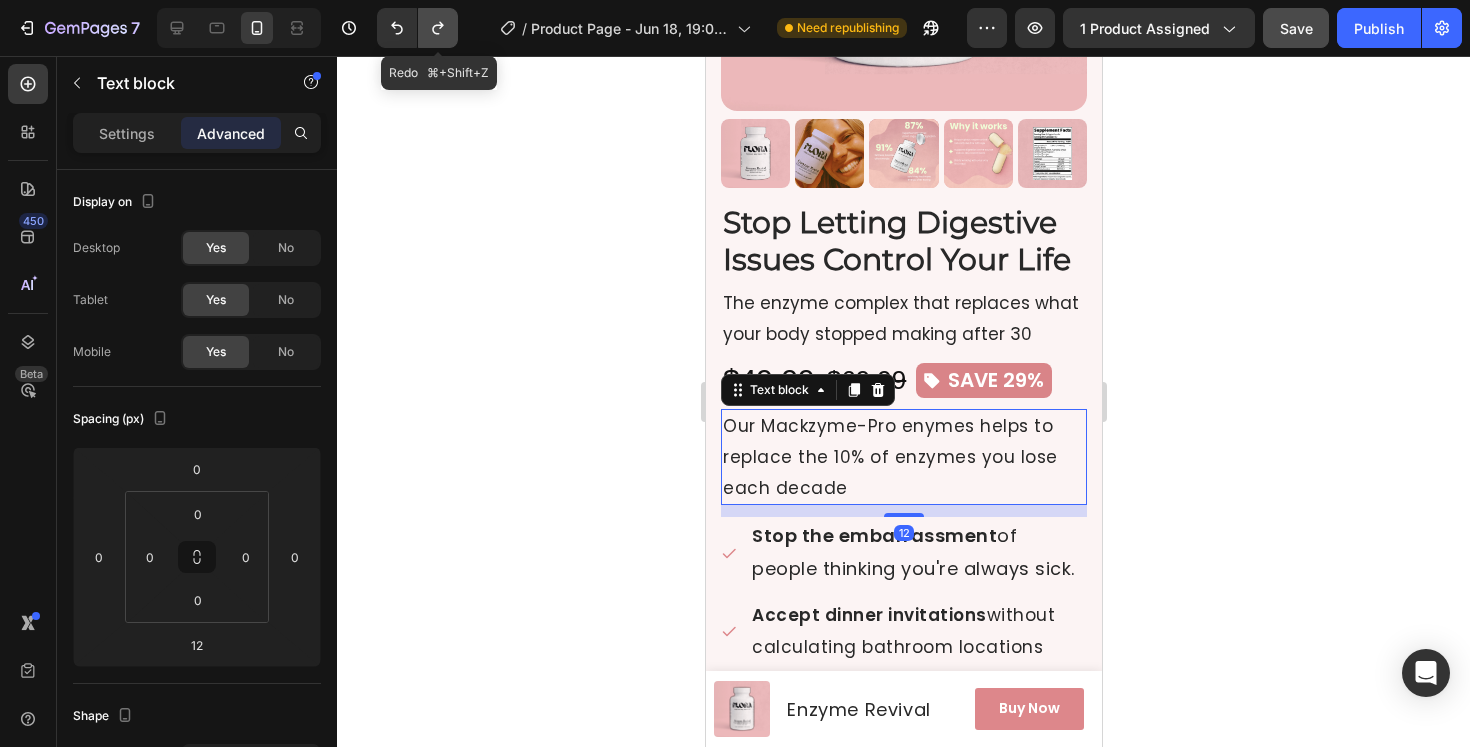 click 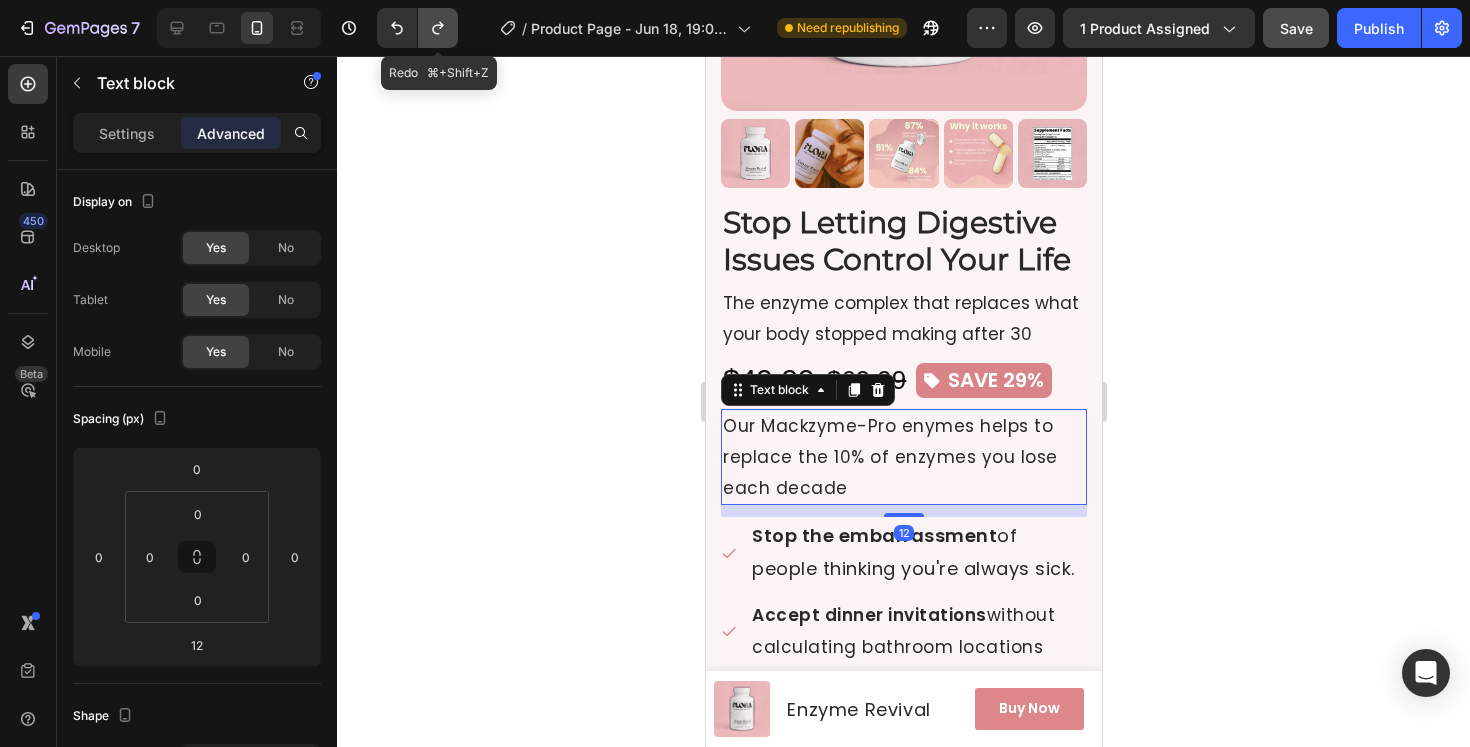 click 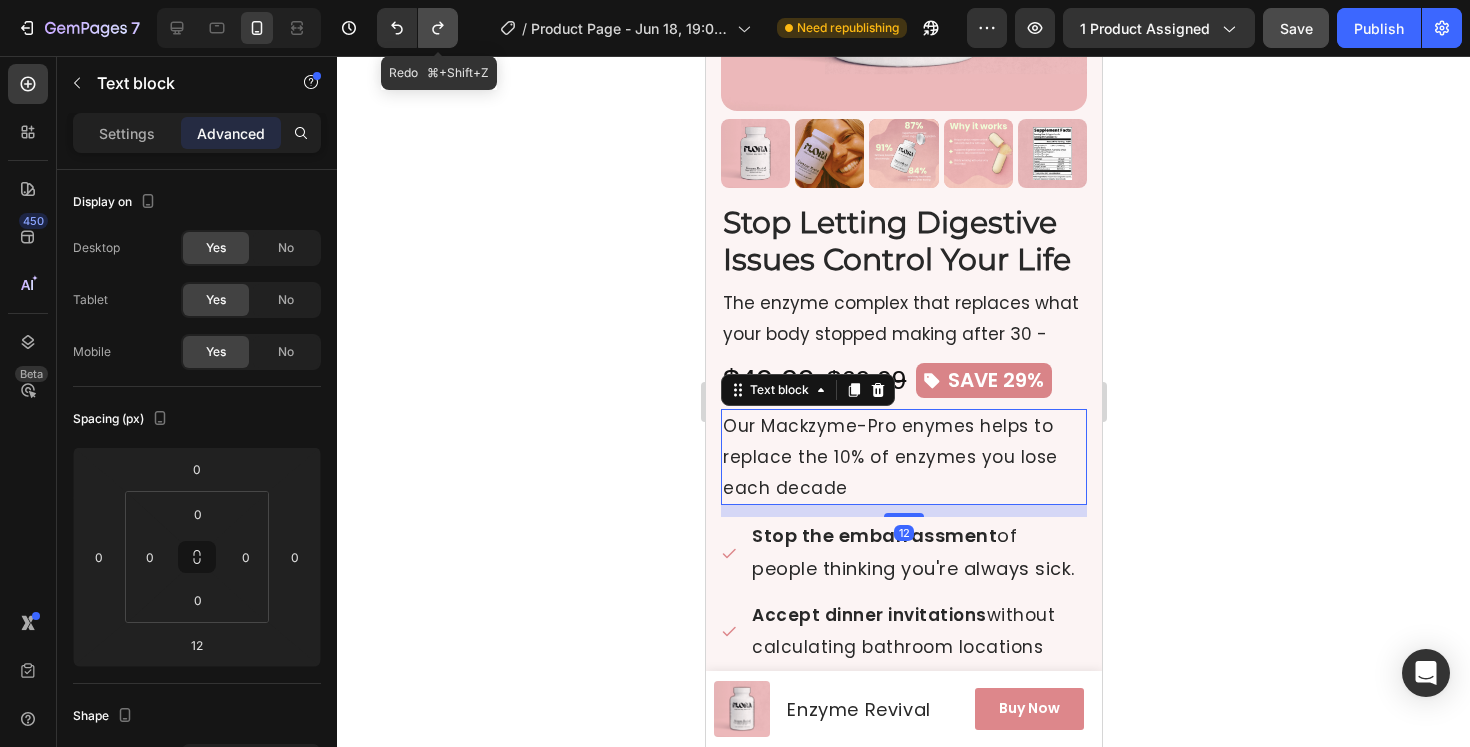 click 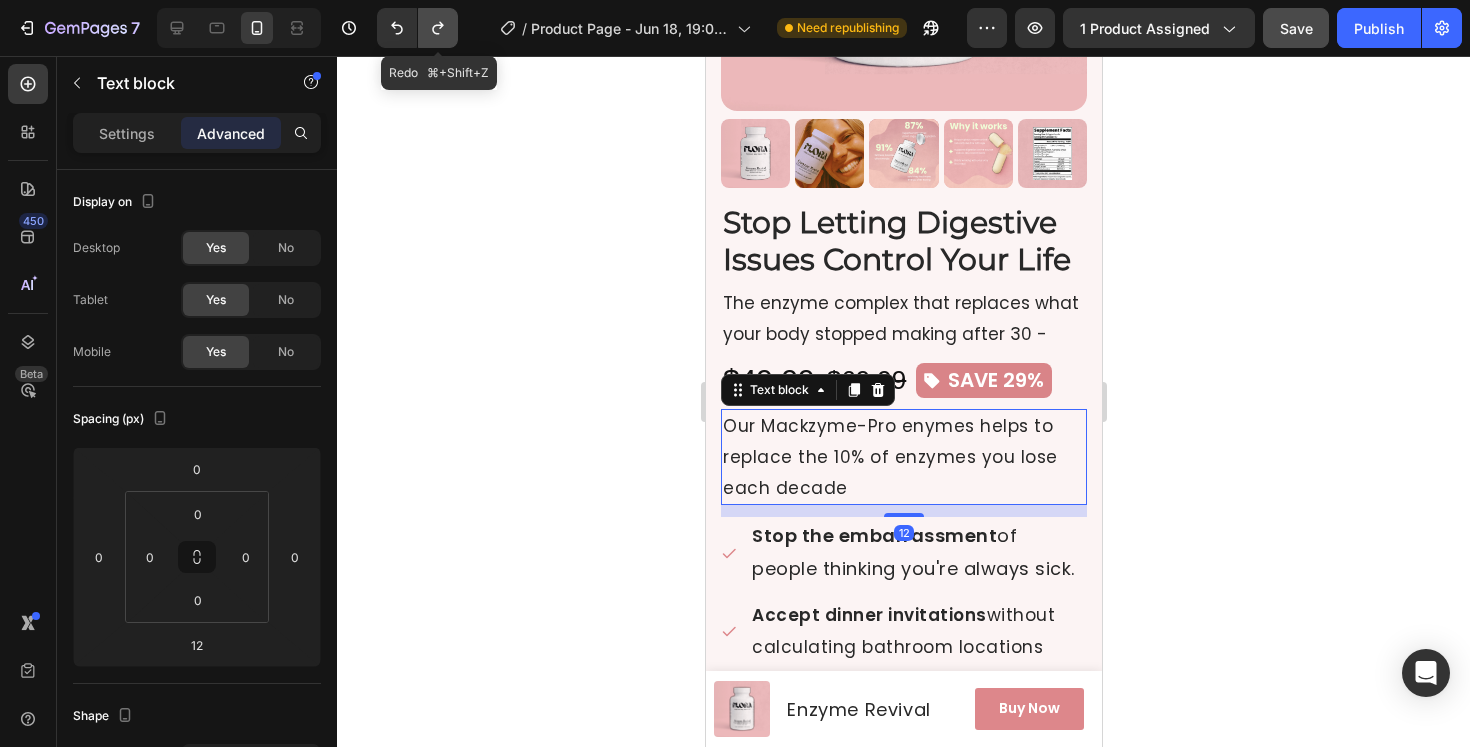 click 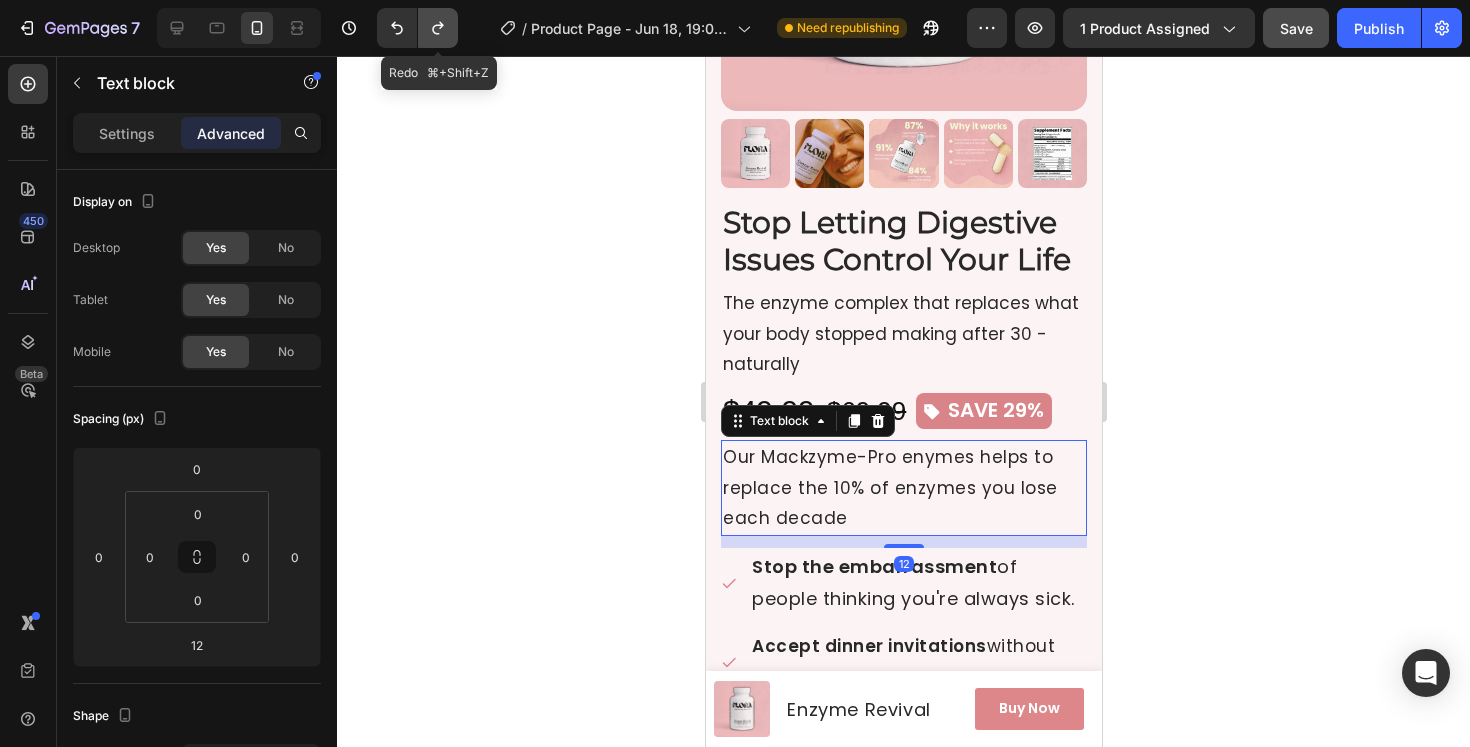 click 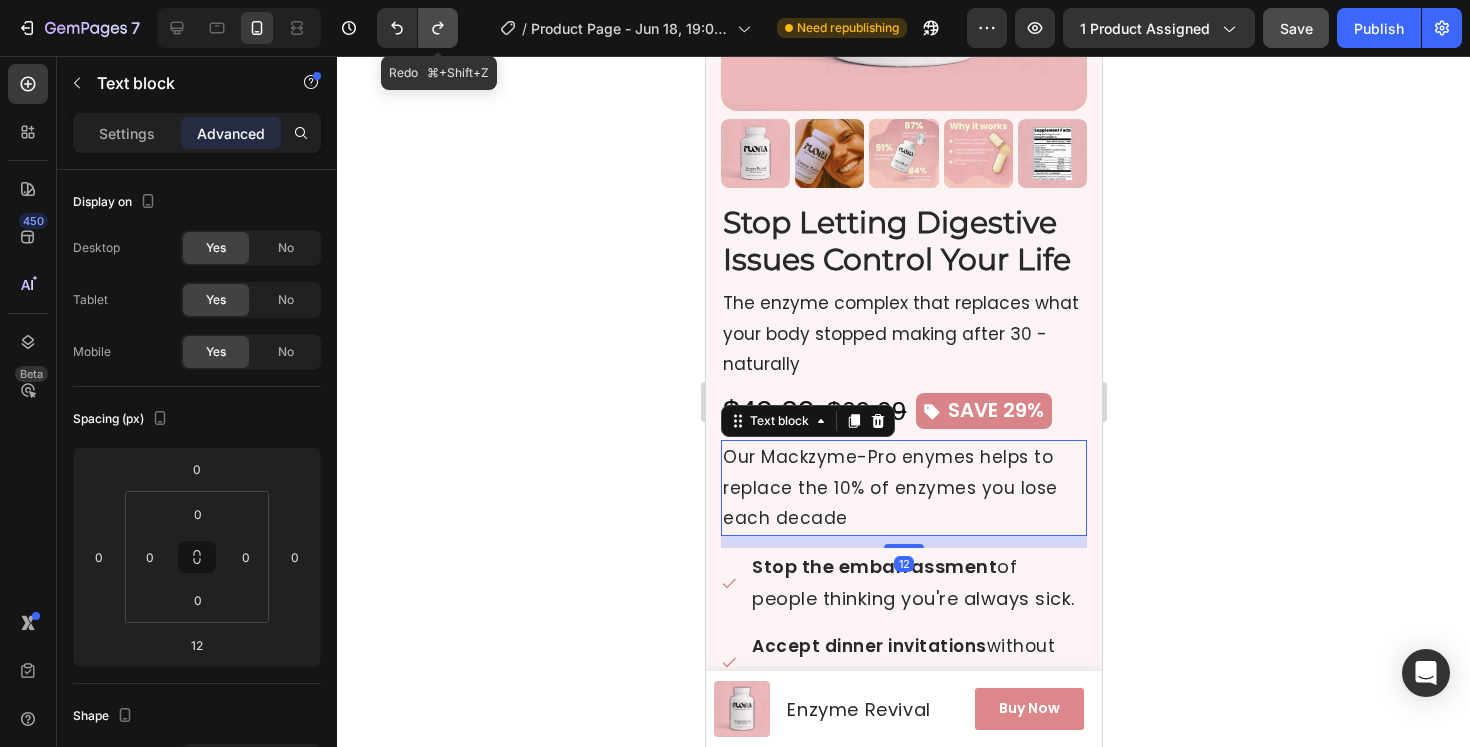 click 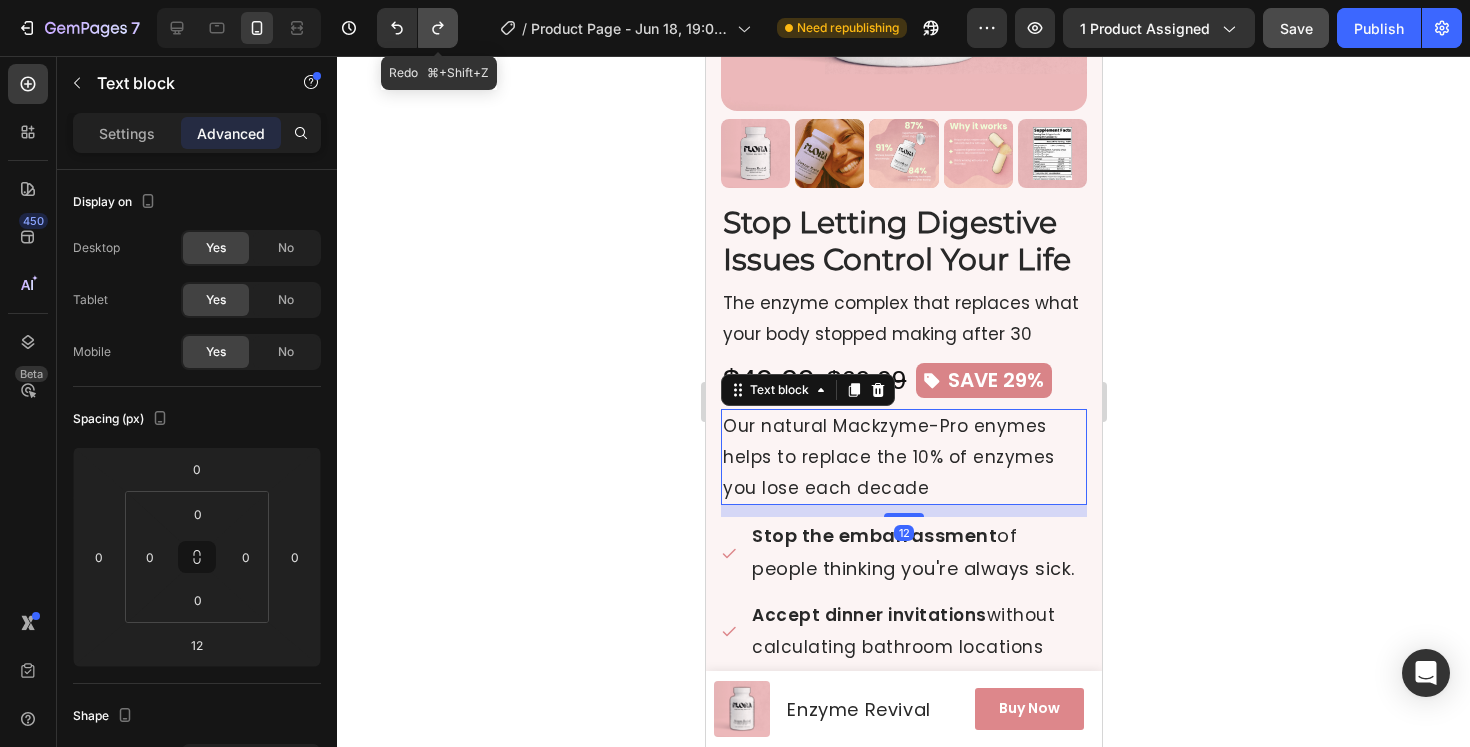 click 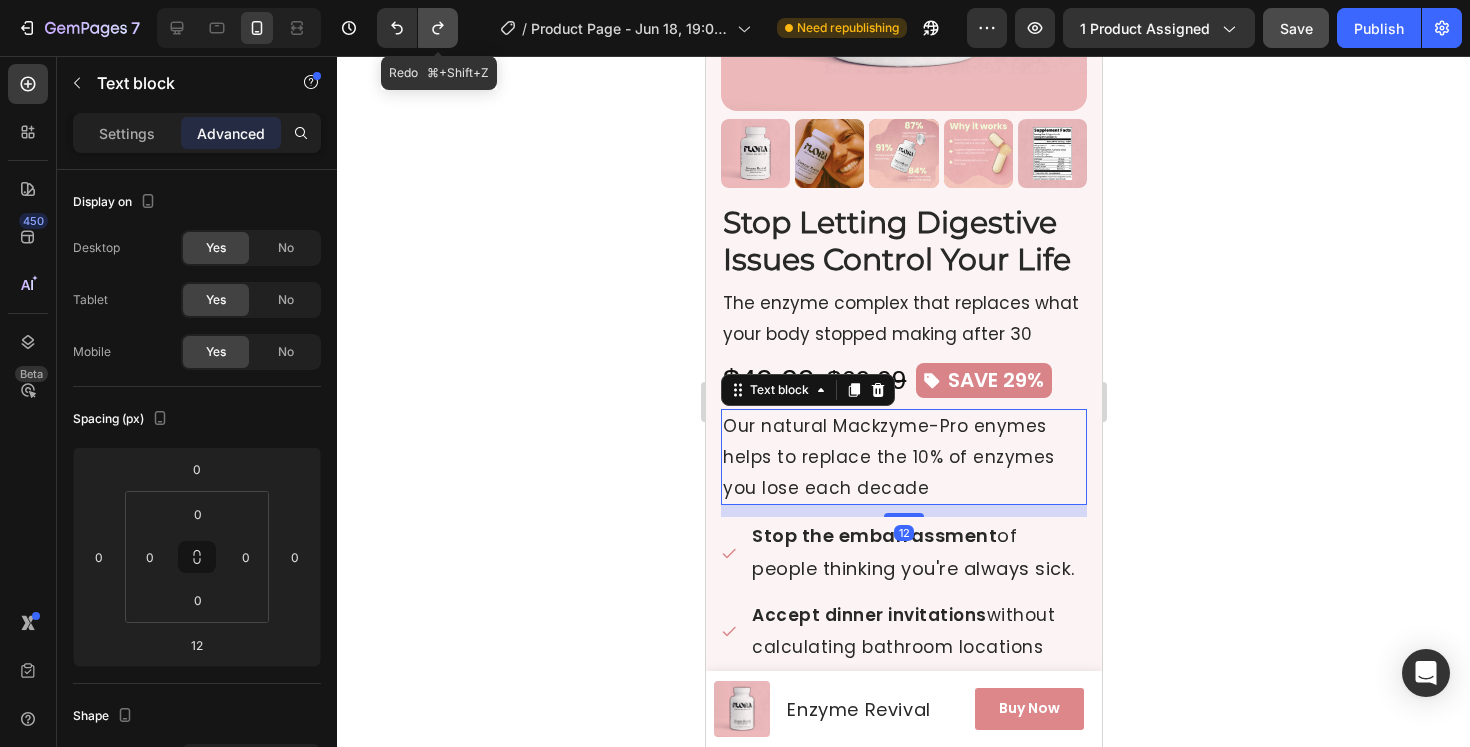 click 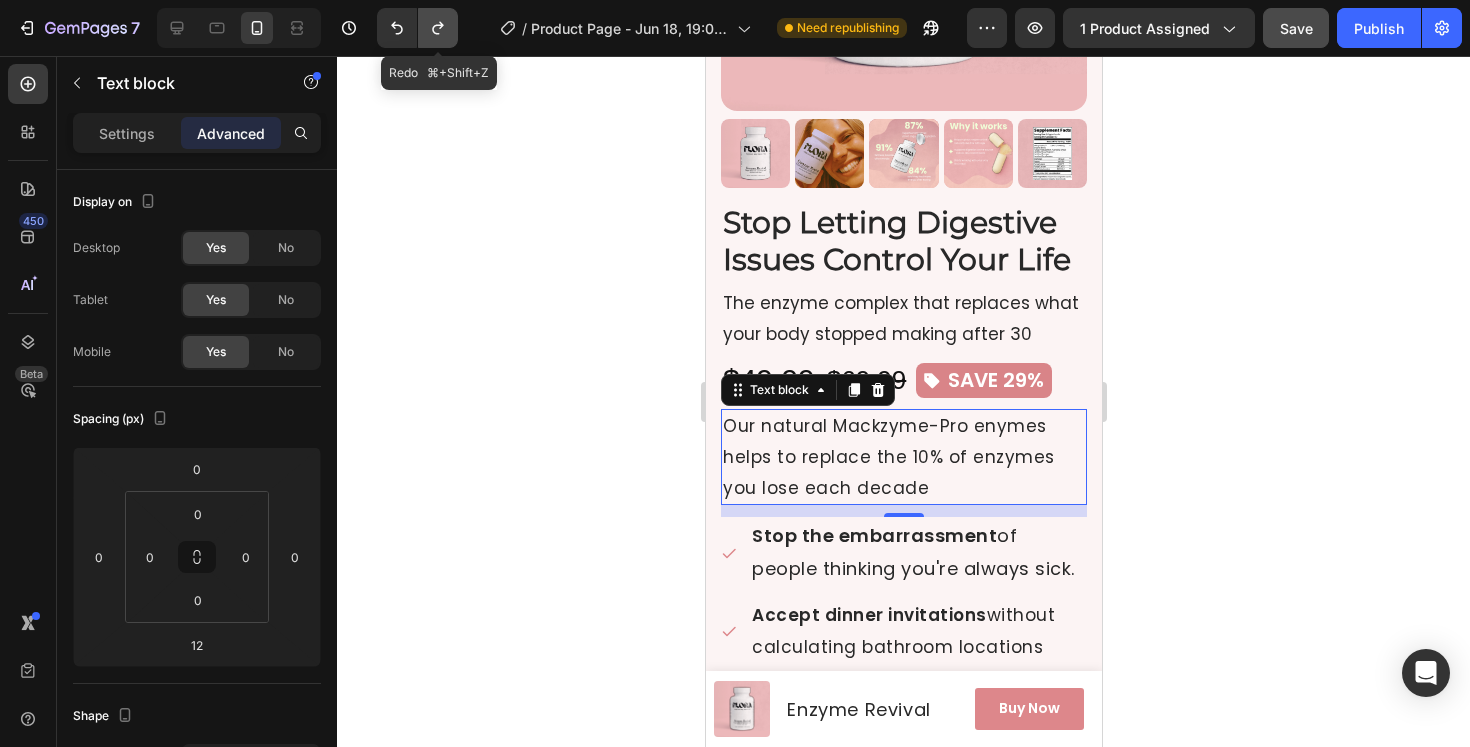 click 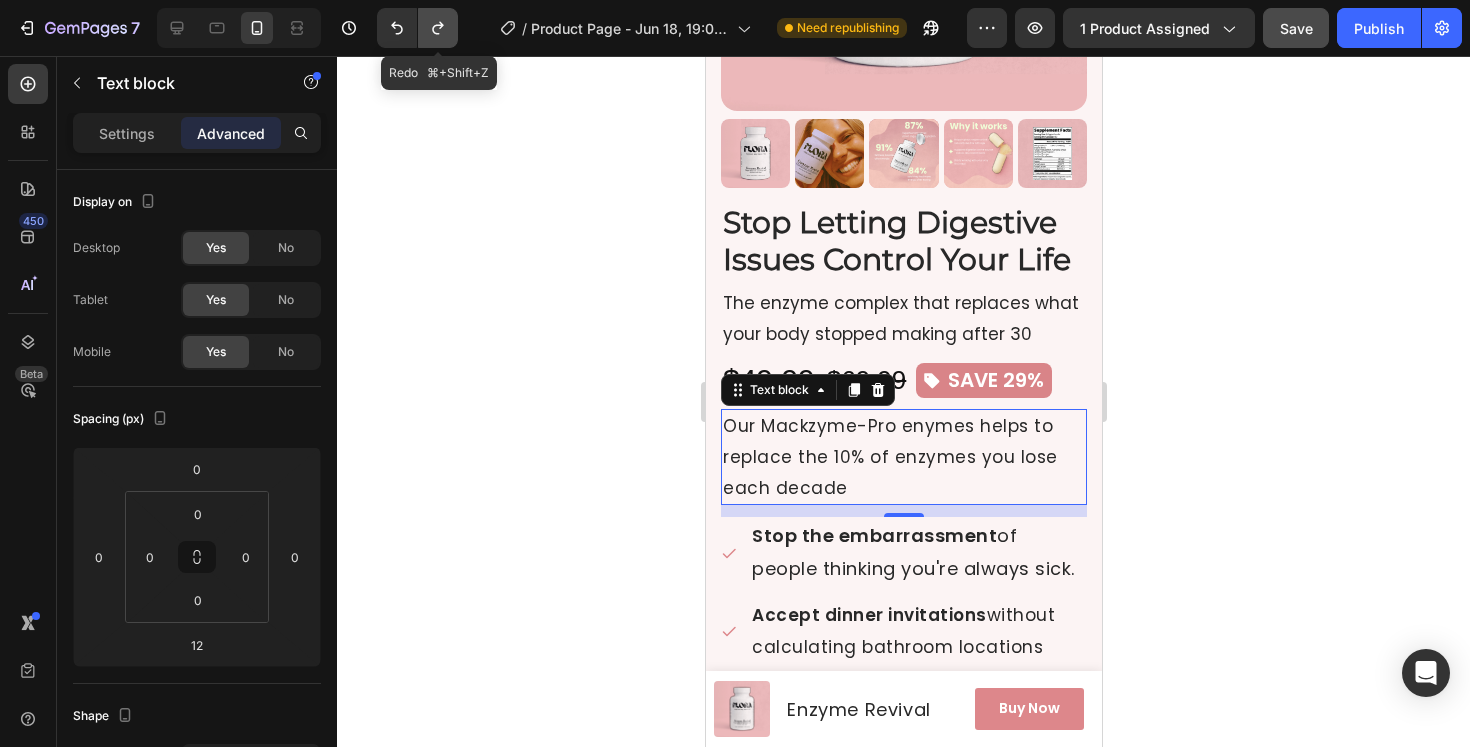 click 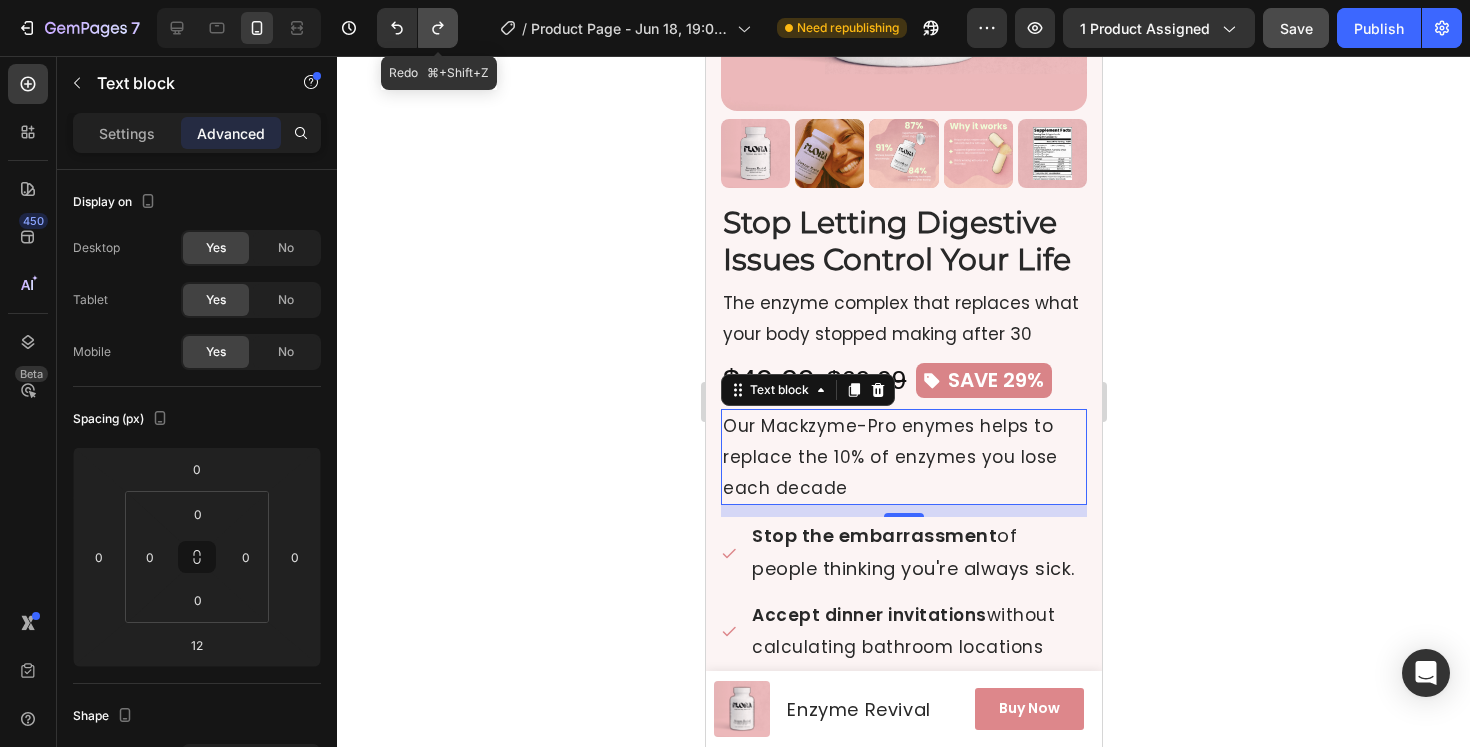 click 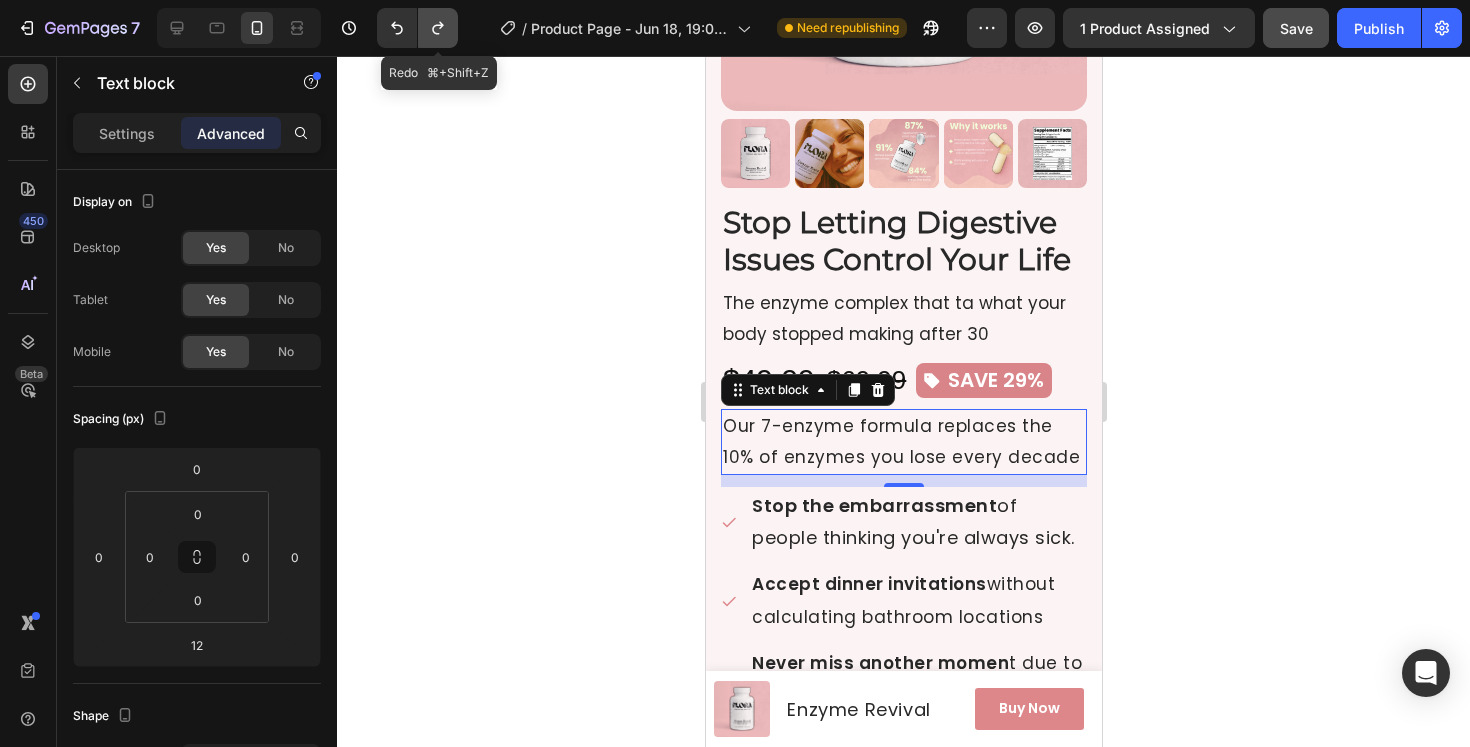 click 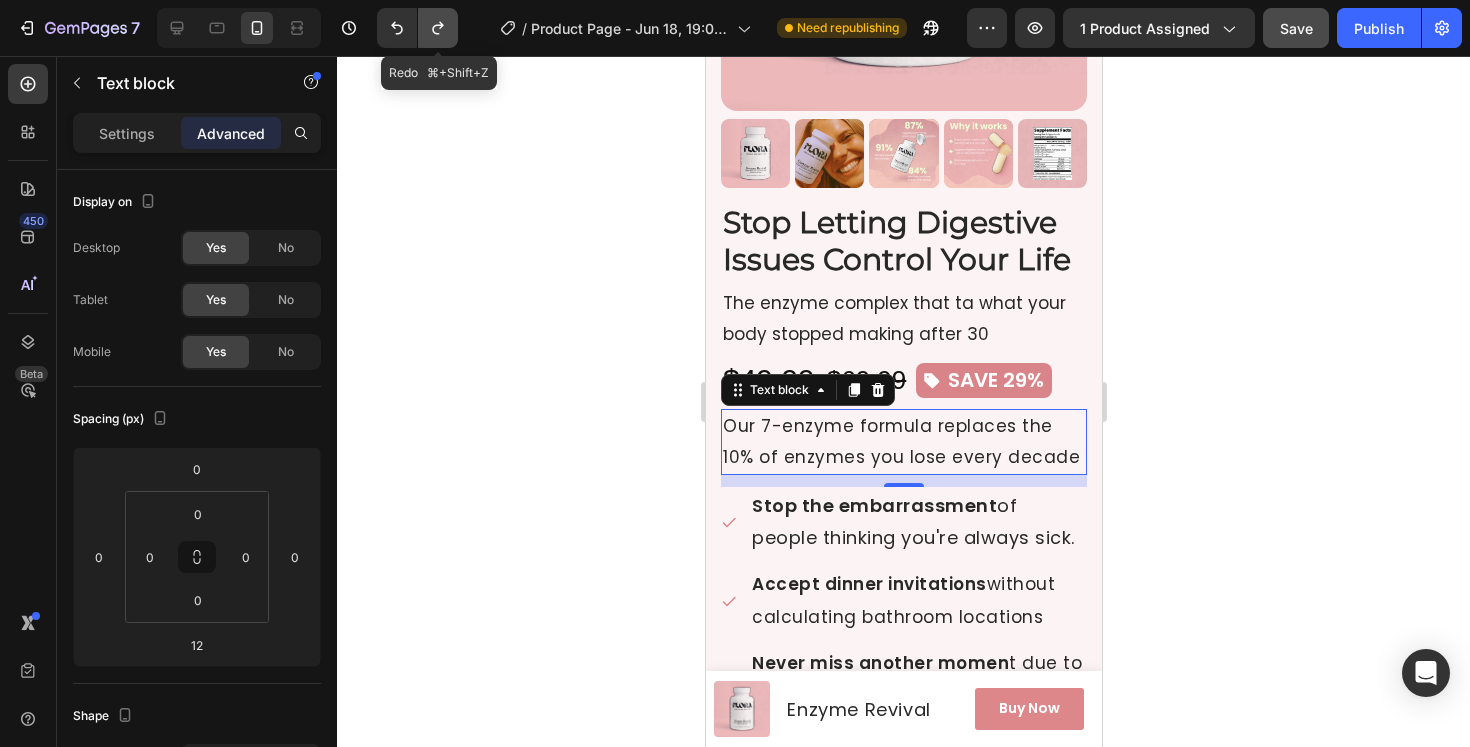 click 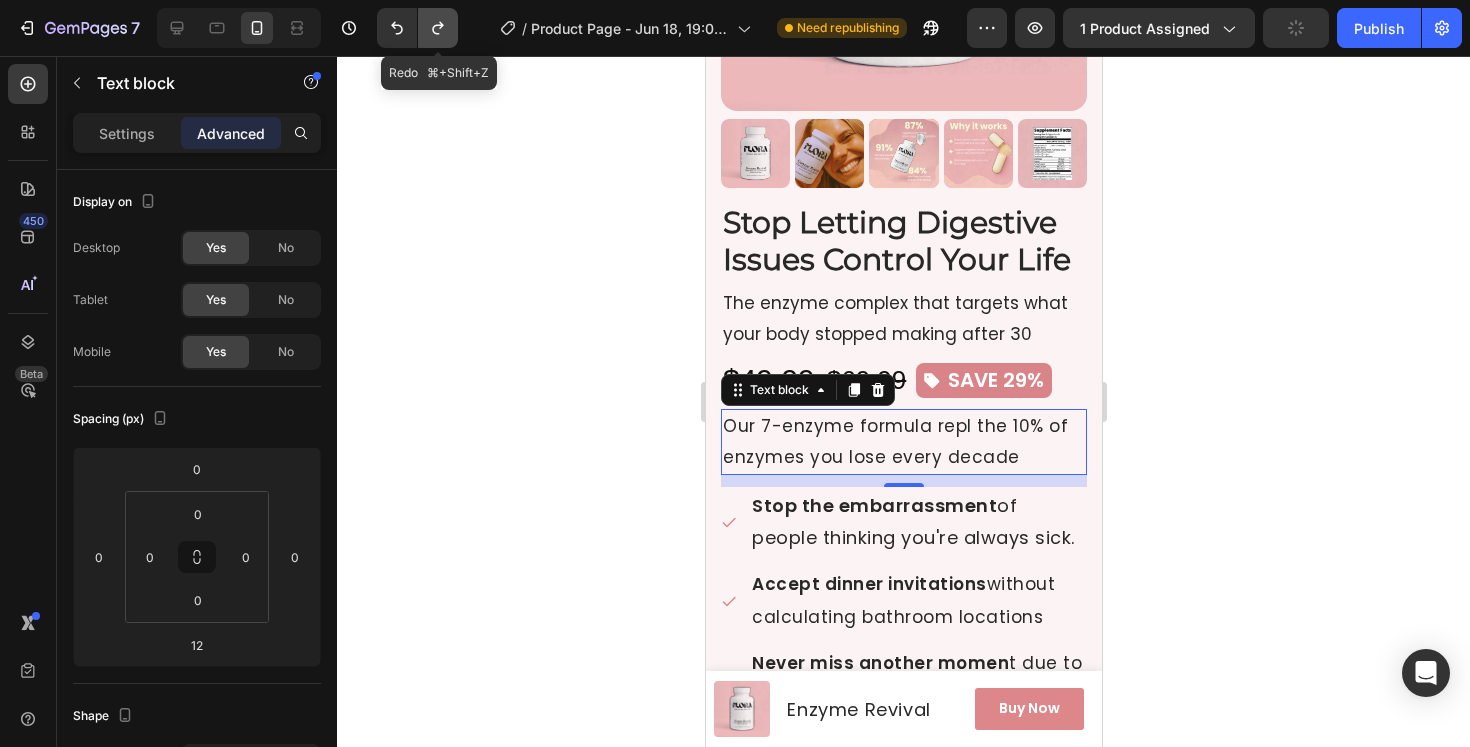 click 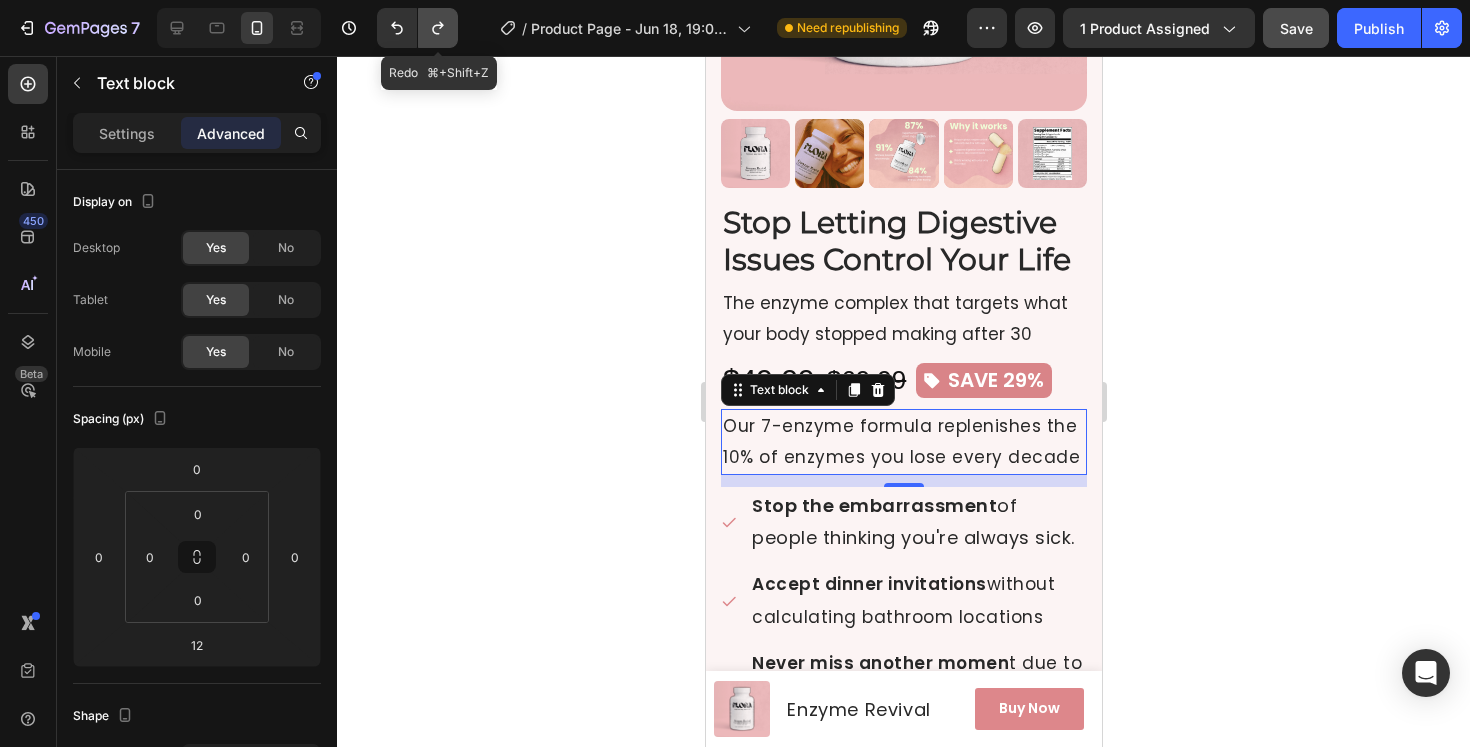 click 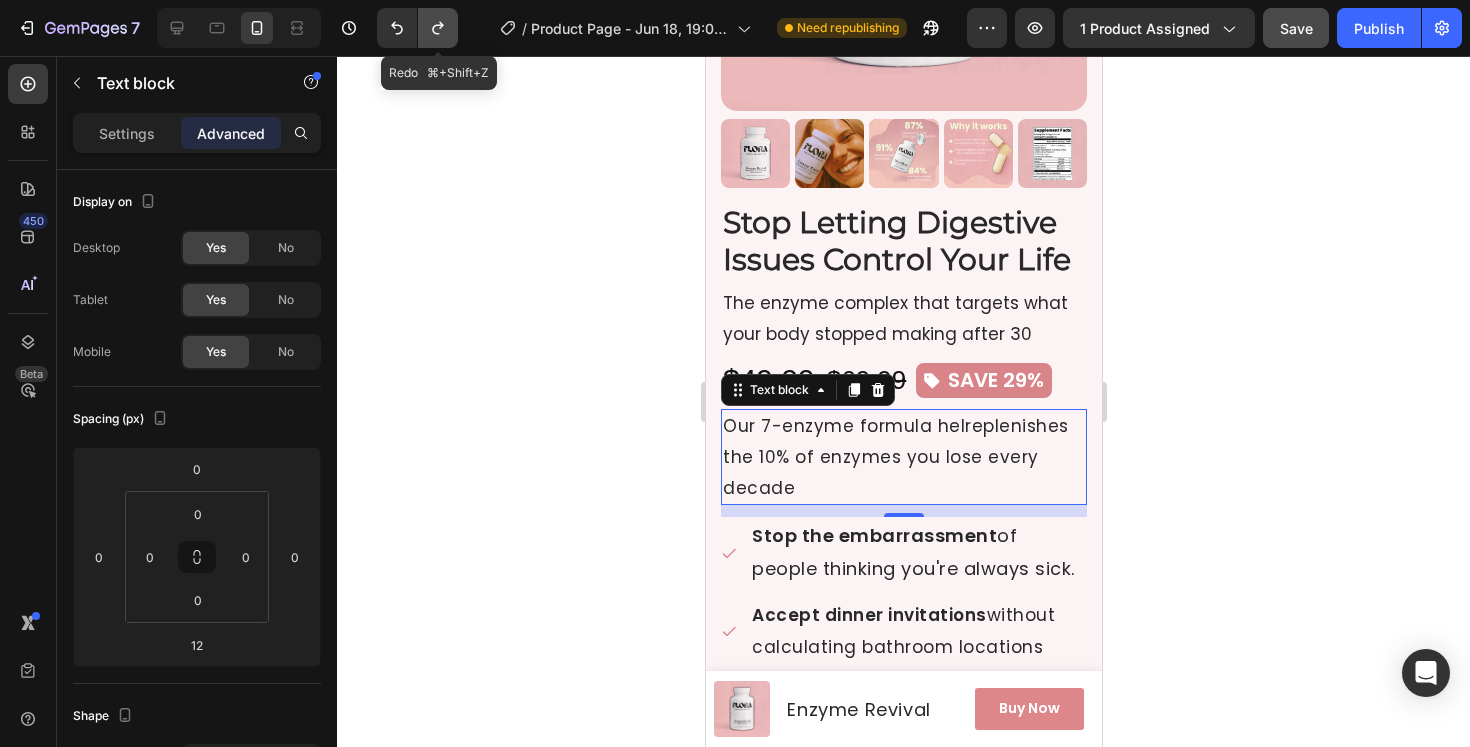 click 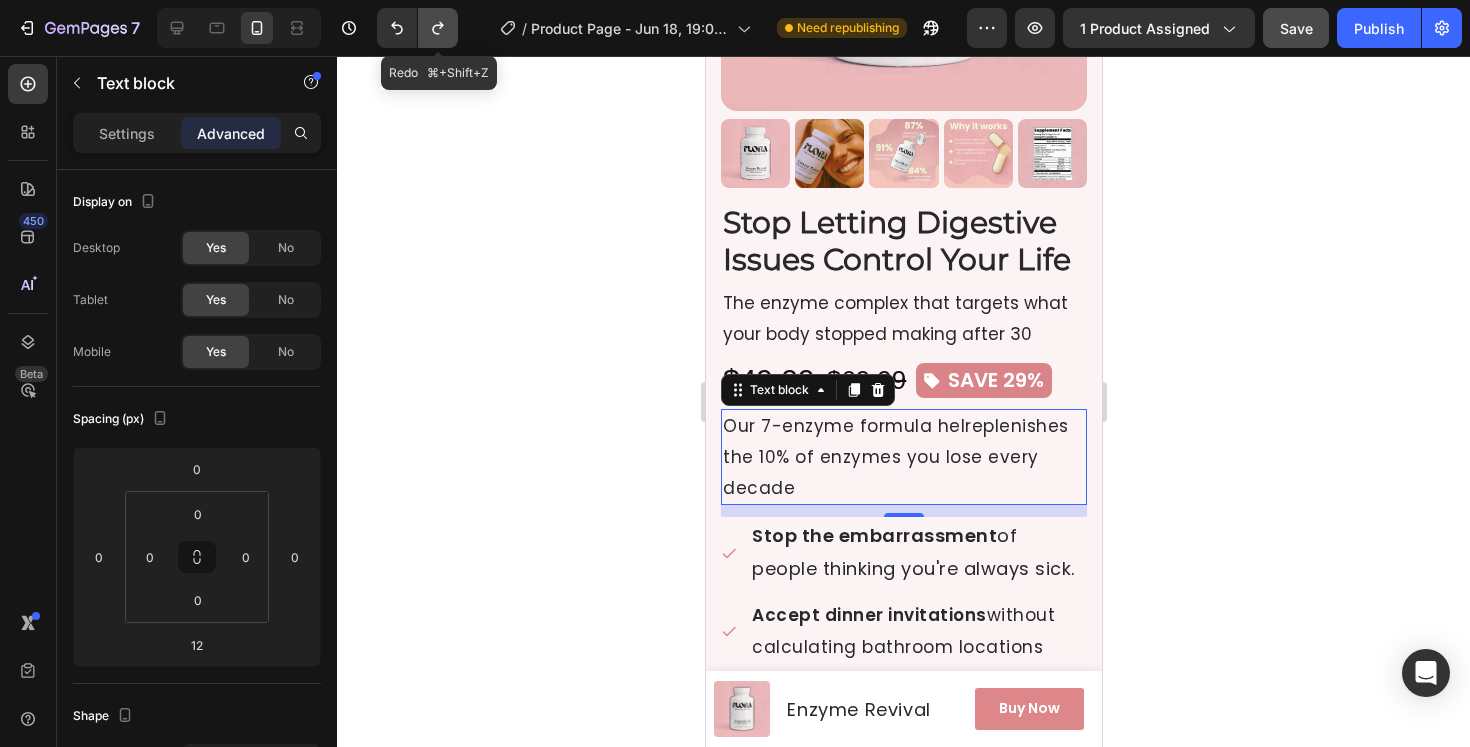 click 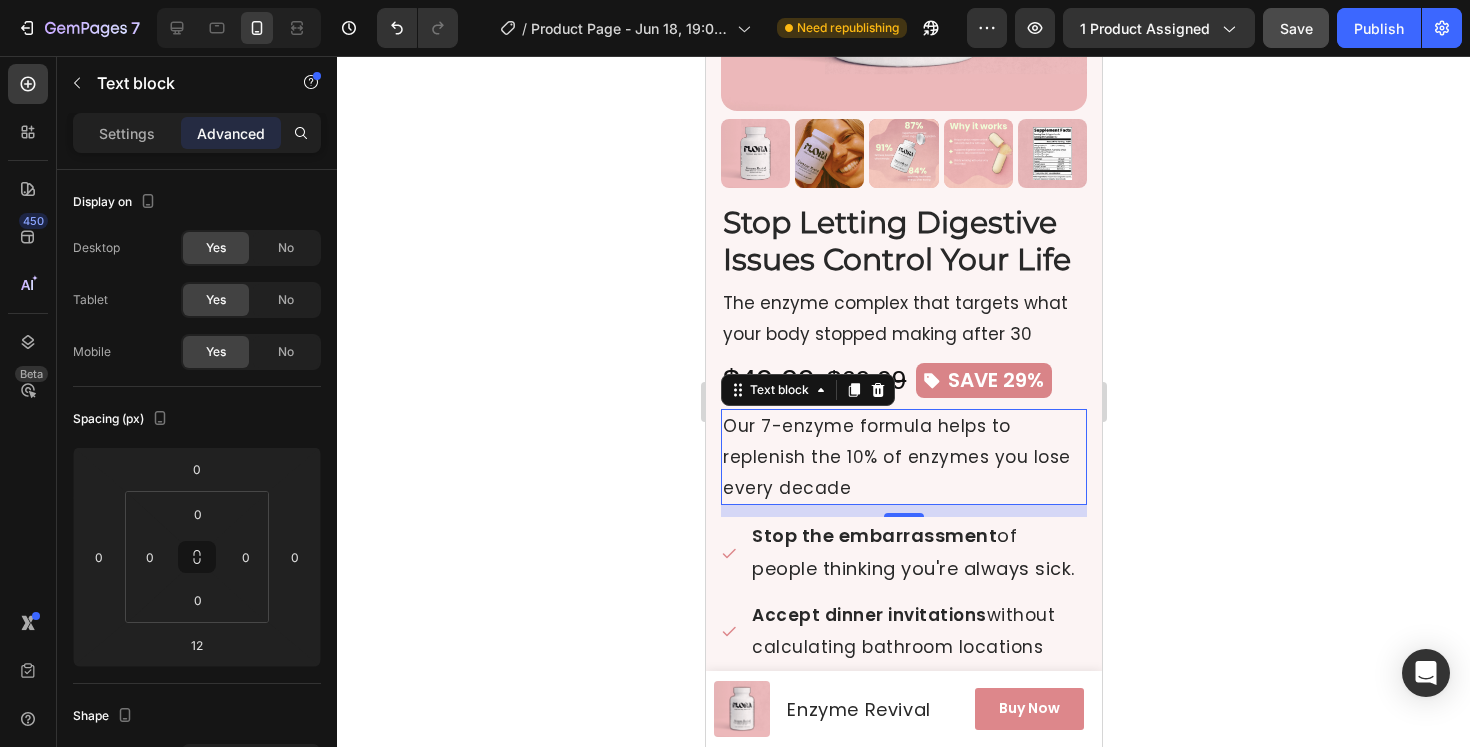 click on "Our 7-enzyme formula helps to replenish the 10% of enzymes you lose every decade" at bounding box center [903, 457] 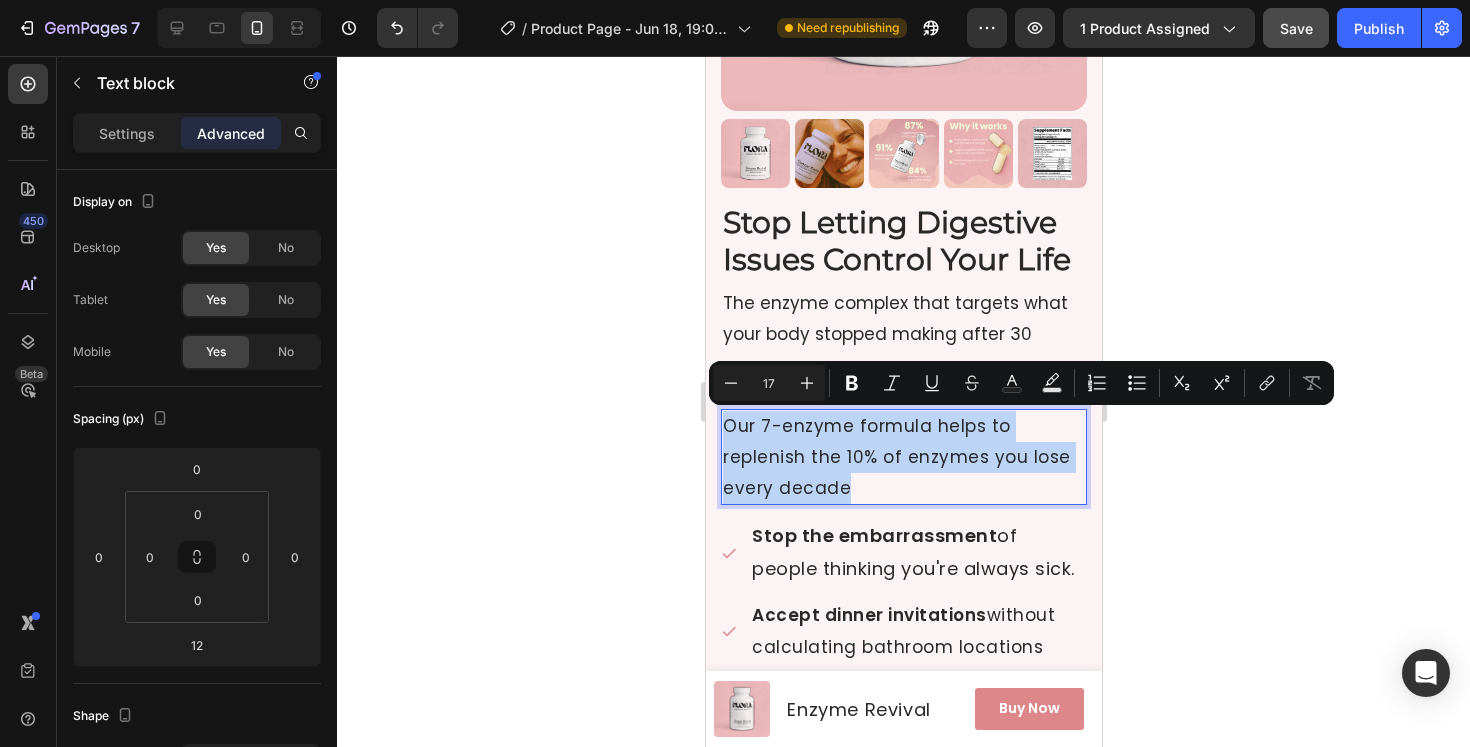 click on "Our 7-enzyme formula helps to replenish the 10% of enzymes you lose every decade" at bounding box center (903, 457) 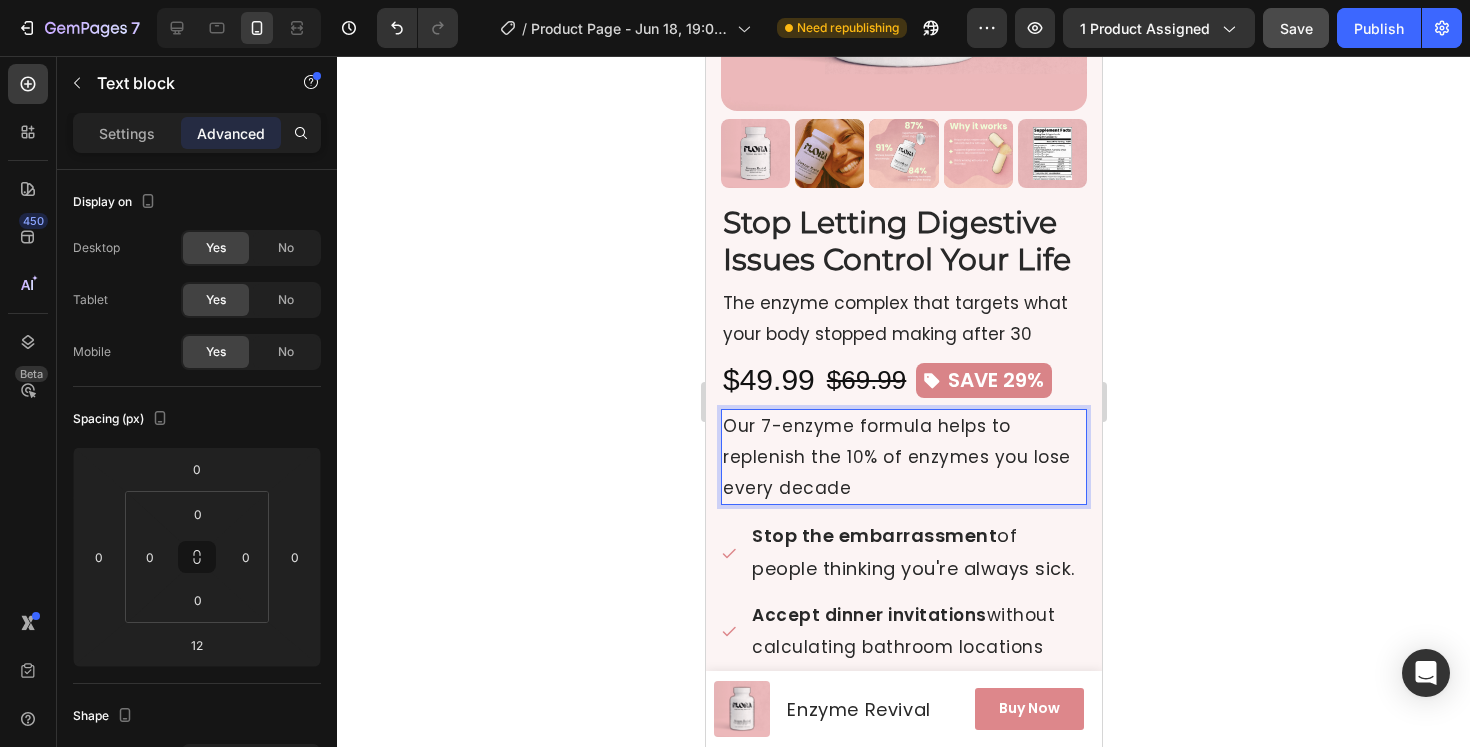 click on "Our 7-enzyme formula helps to replenish the 10% of enzymes you lose every decade" at bounding box center (903, 457) 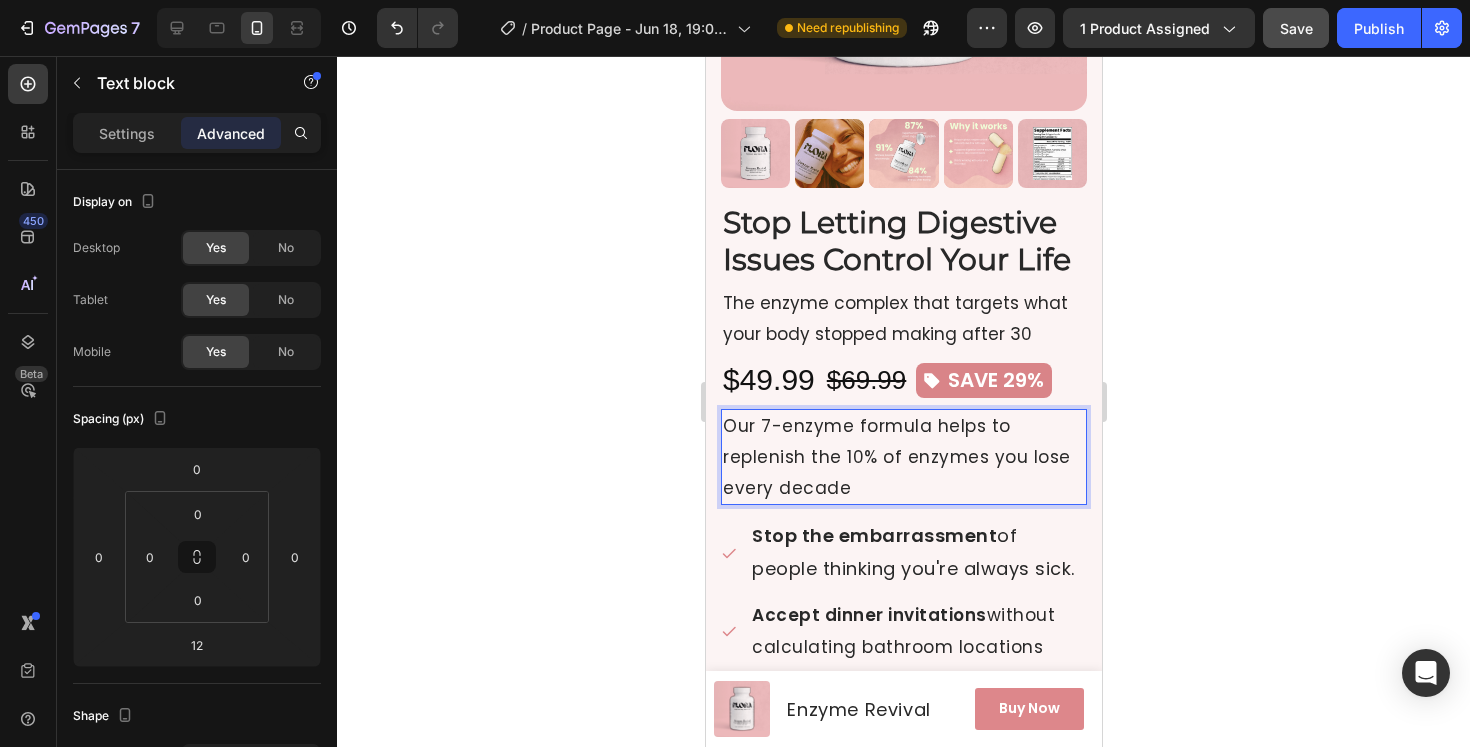 click on "Our 7-enzyme formula helps to replenish the 10% of enzymes you lose every decade" at bounding box center (903, 457) 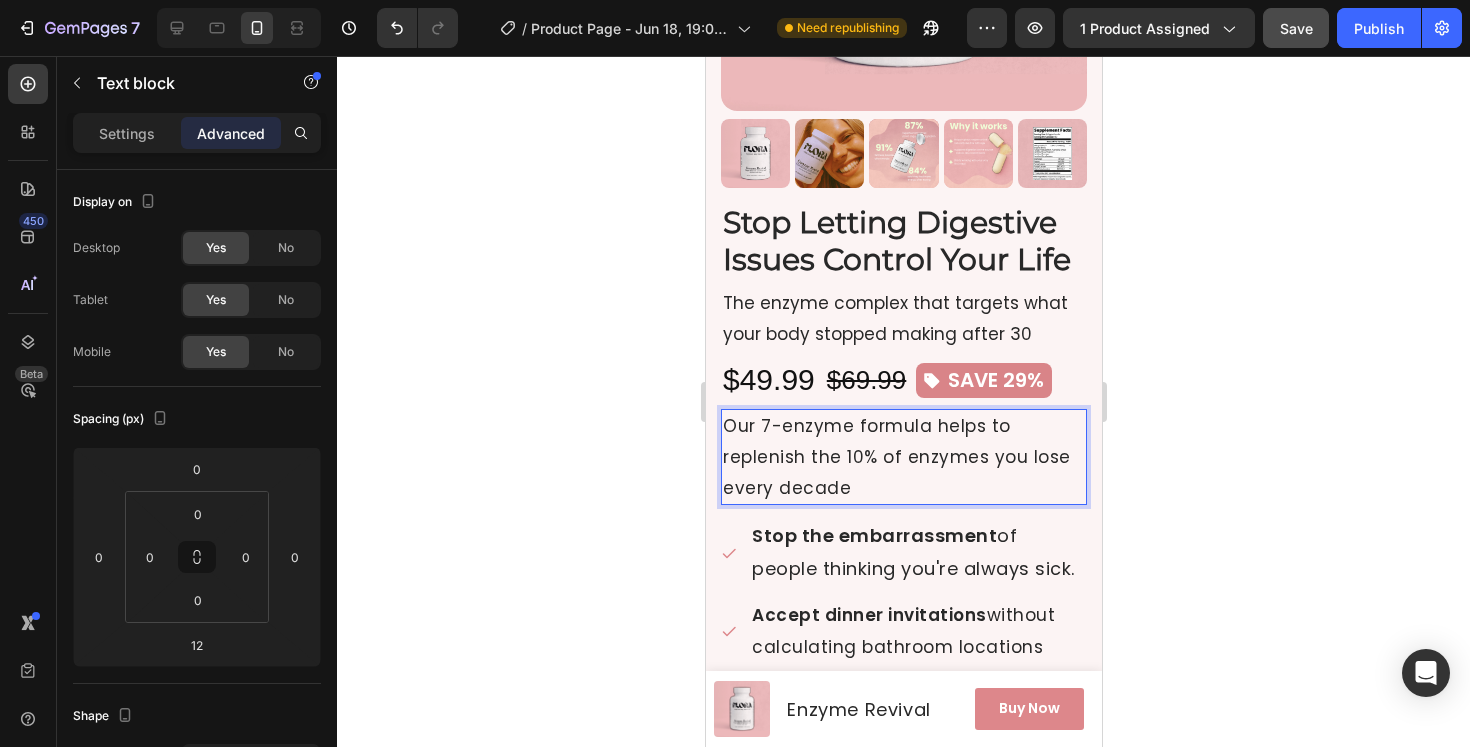 click on "Our 7-enzyme formula helps to replenish the 10% of enzymes you lose every decade" at bounding box center (903, 457) 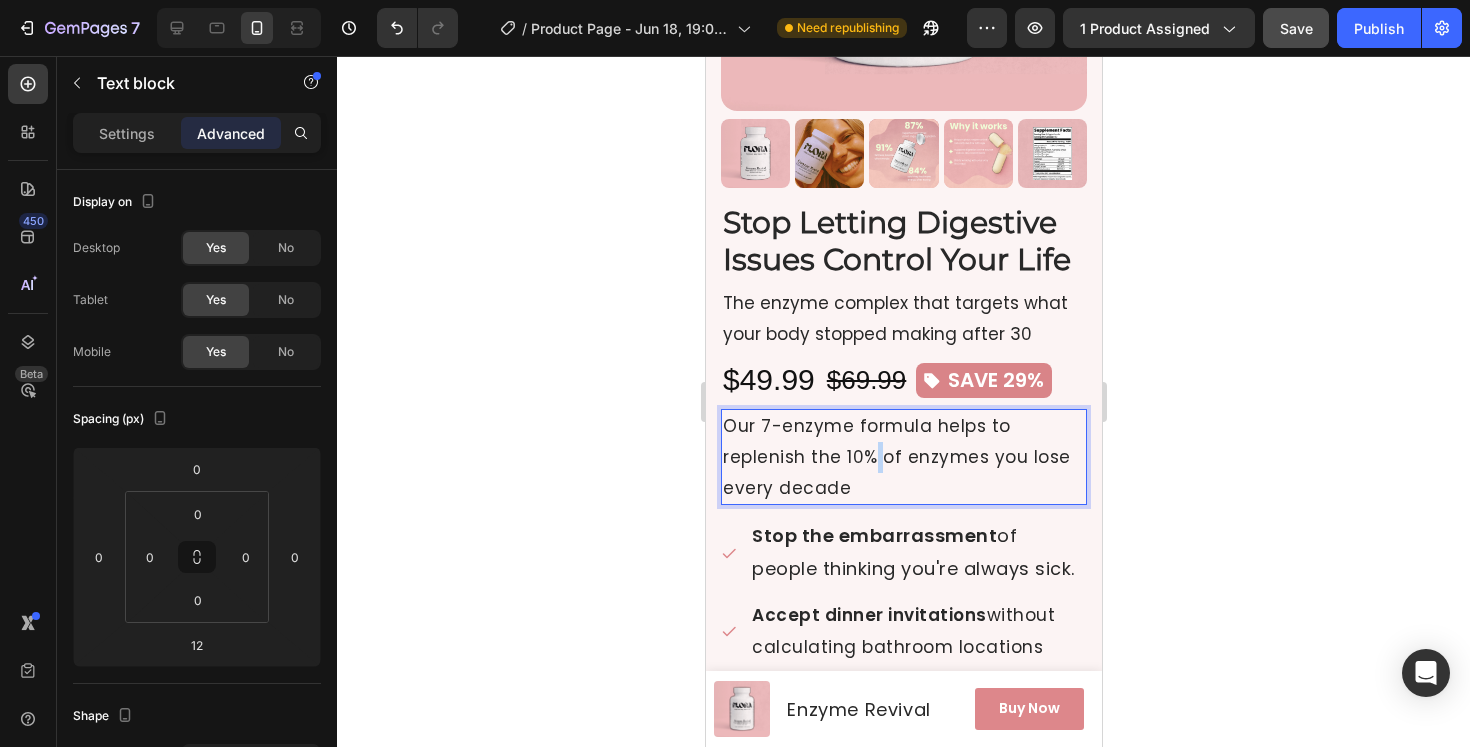 click on "Our 7-enzyme formula helps to replenish the 10% of enzymes you lose every decade" at bounding box center [903, 457] 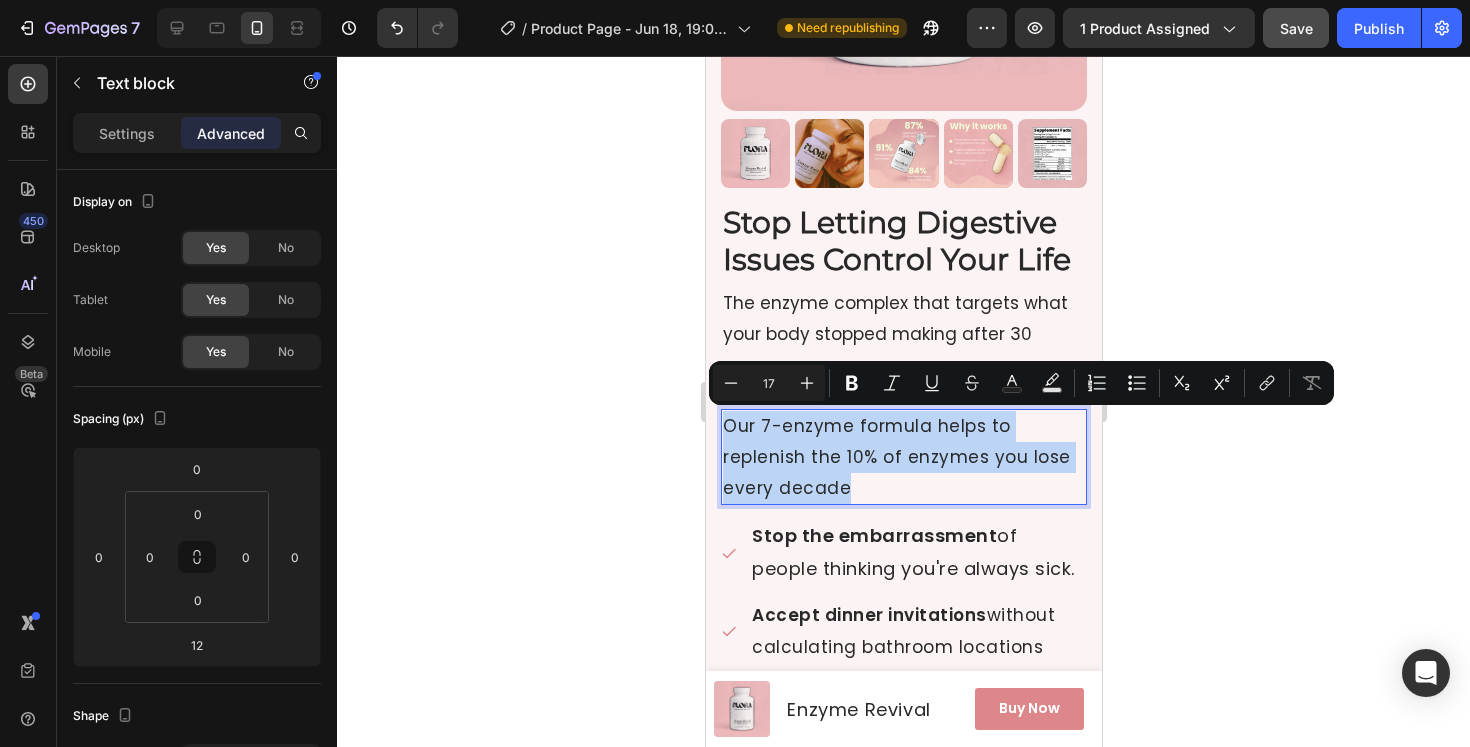 click on "Our 7-enzyme formula helps to replenish the 10% of enzymes you lose every decade" at bounding box center [903, 457] 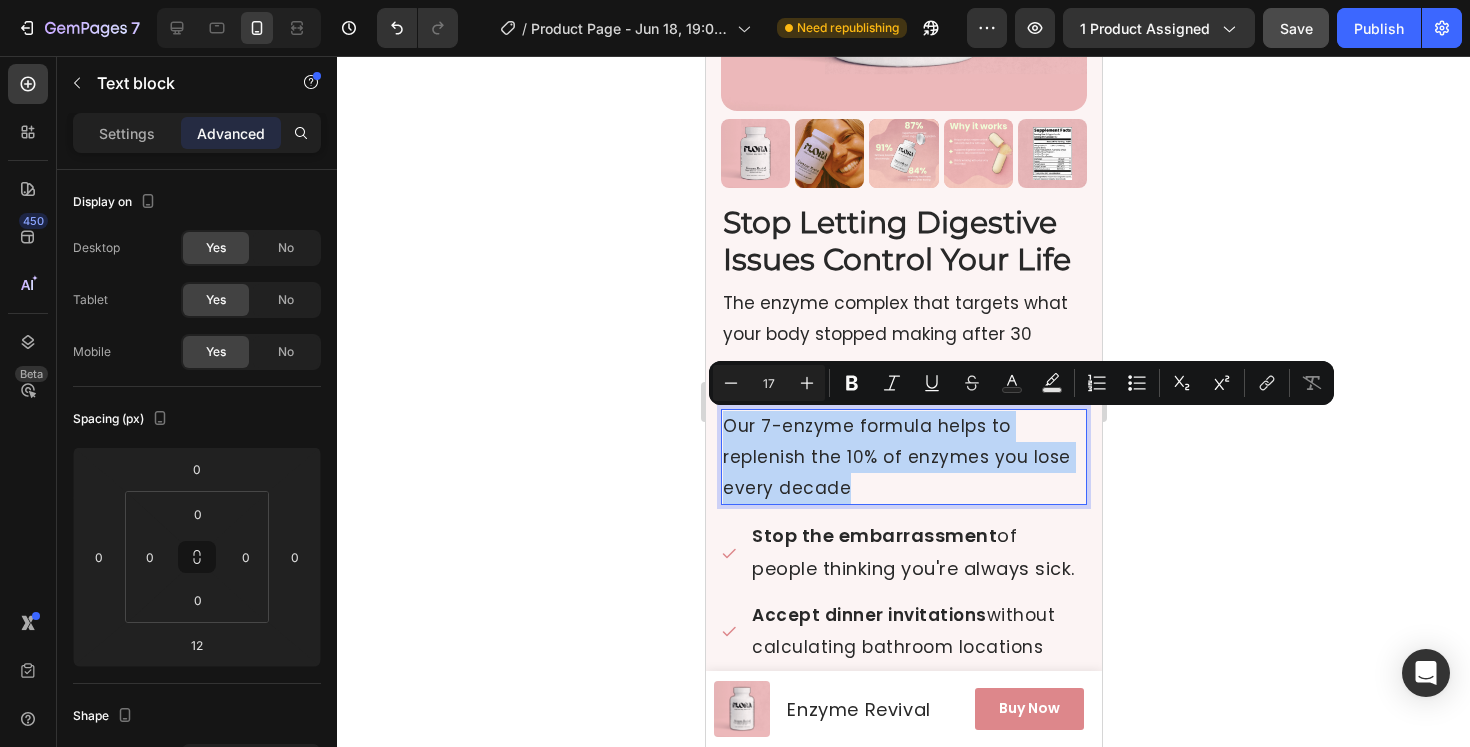 click on "Our 7-enzyme formula helps to replenish the 10% of enzymes you lose every decade" at bounding box center [903, 457] 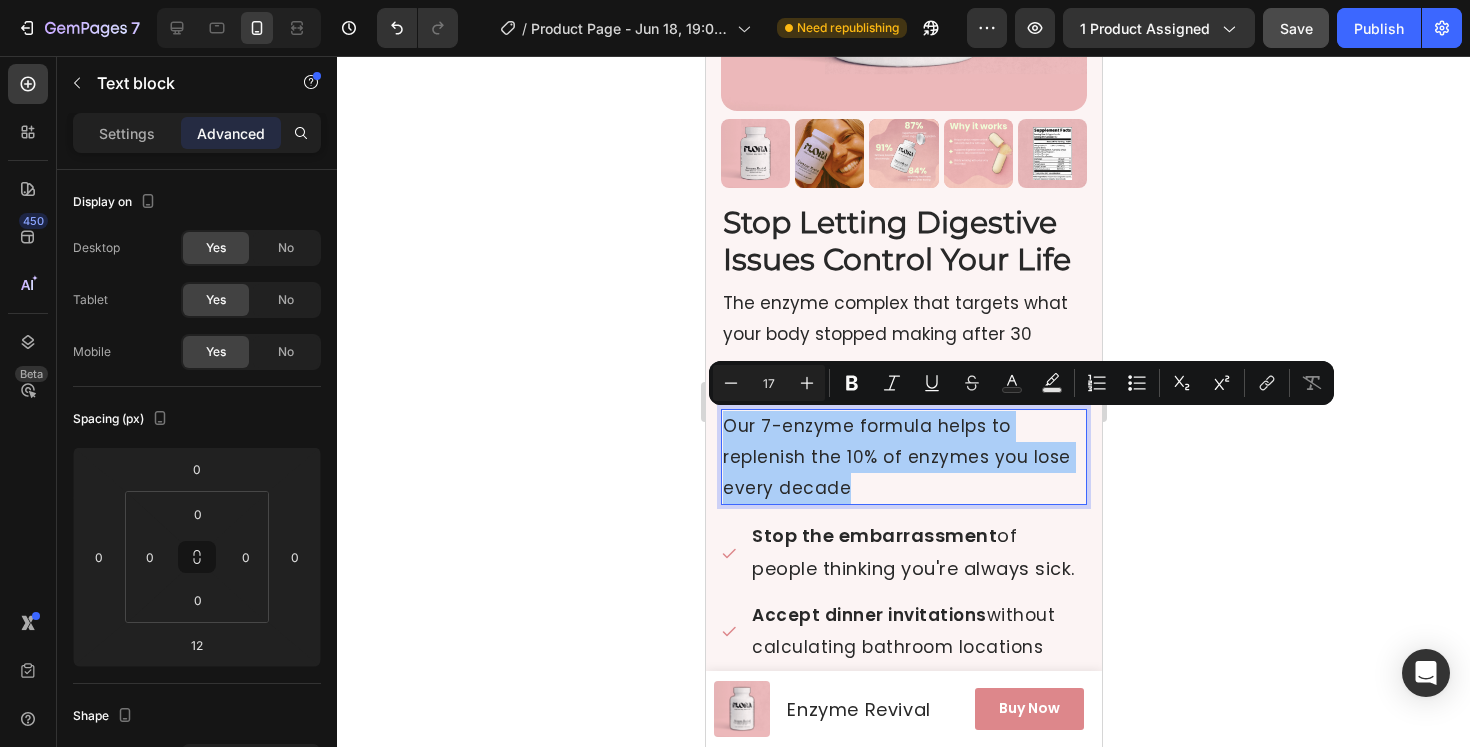 click 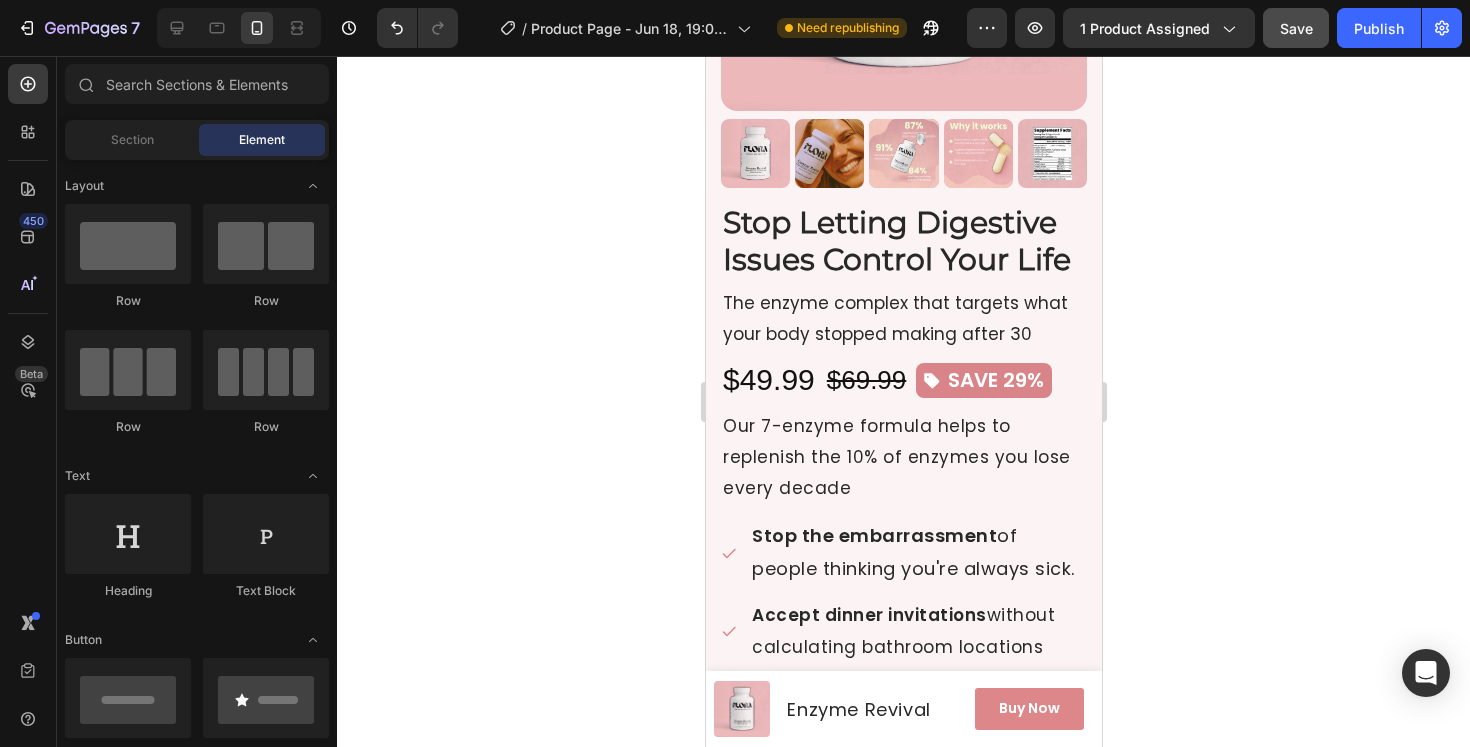 click on "Our 7-enzyme formula helps to replenish the 10% of enzymes you lose every decade" at bounding box center [903, 457] 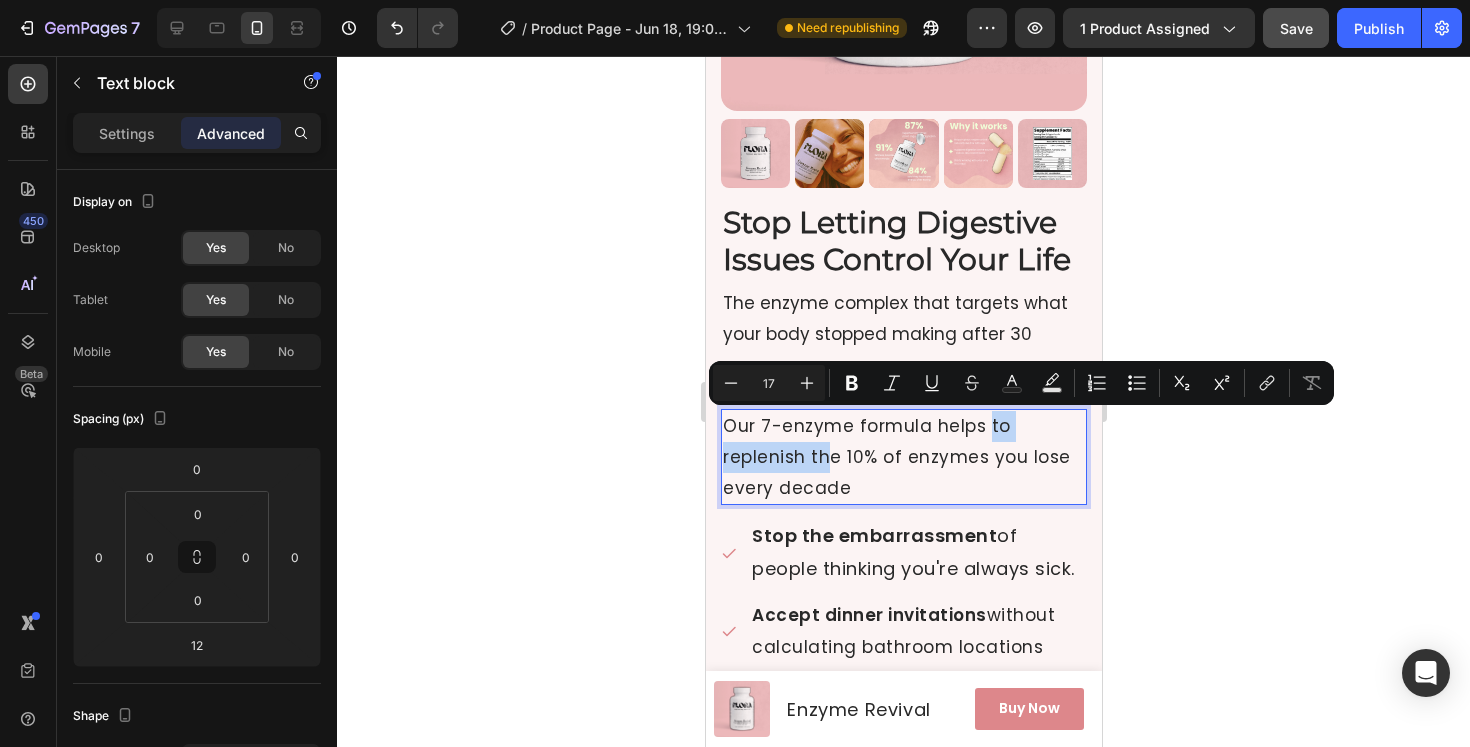 drag, startPoint x: 981, startPoint y: 426, endPoint x: 832, endPoint y: 467, distance: 154.53802 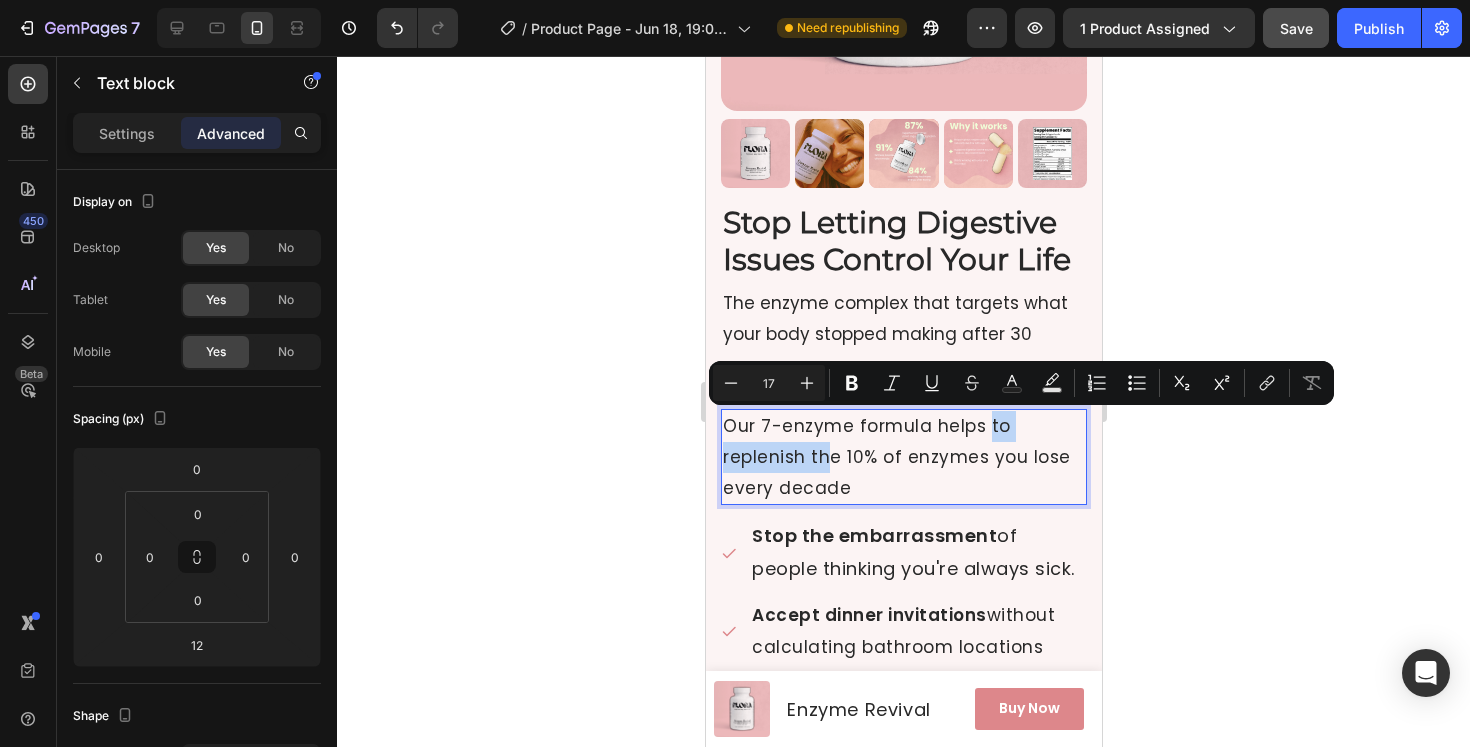 click on "Our 7-enzyme formula helps to replenish the 10% of enzymes you lose every decade" at bounding box center (903, 457) 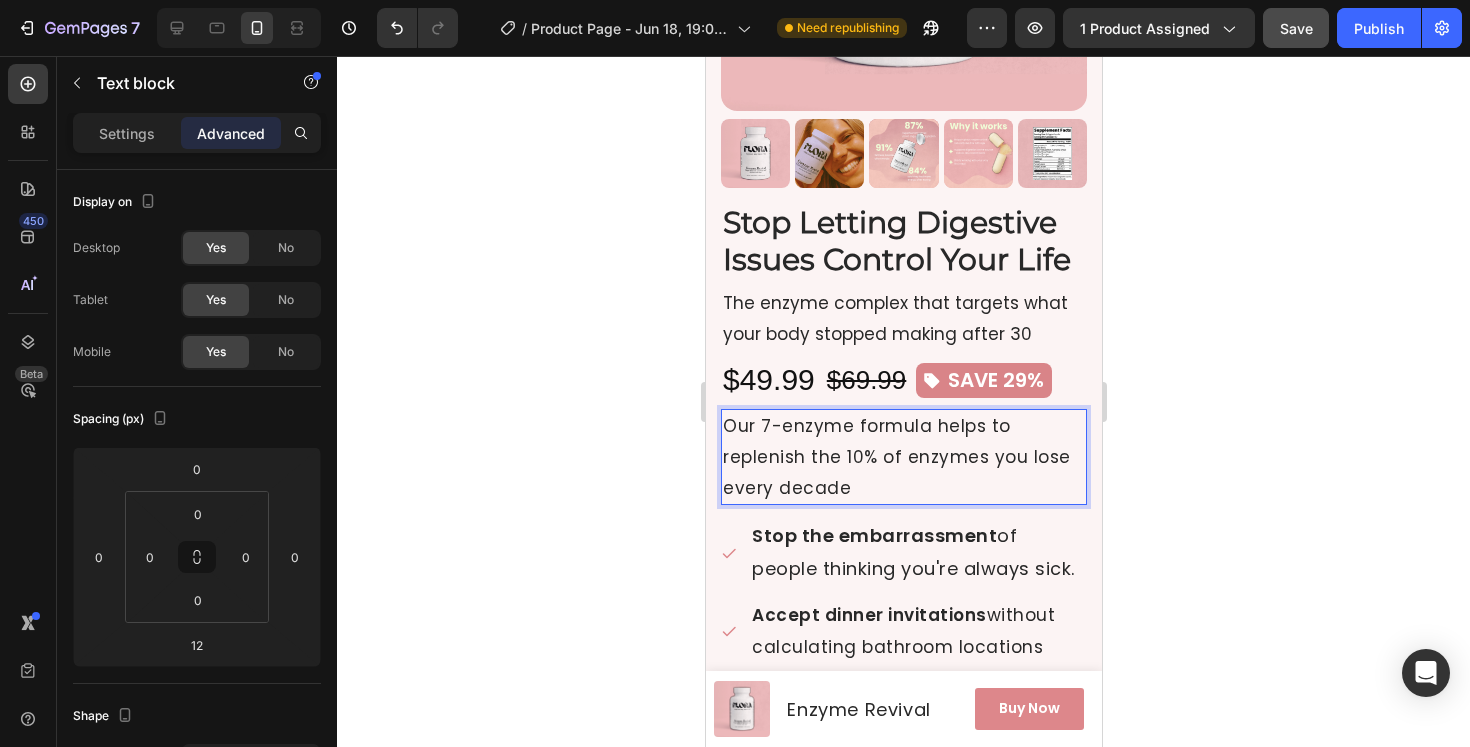click on "Our 7-enzyme formula helps to replenish the 10% of enzymes you lose every decade" at bounding box center [903, 457] 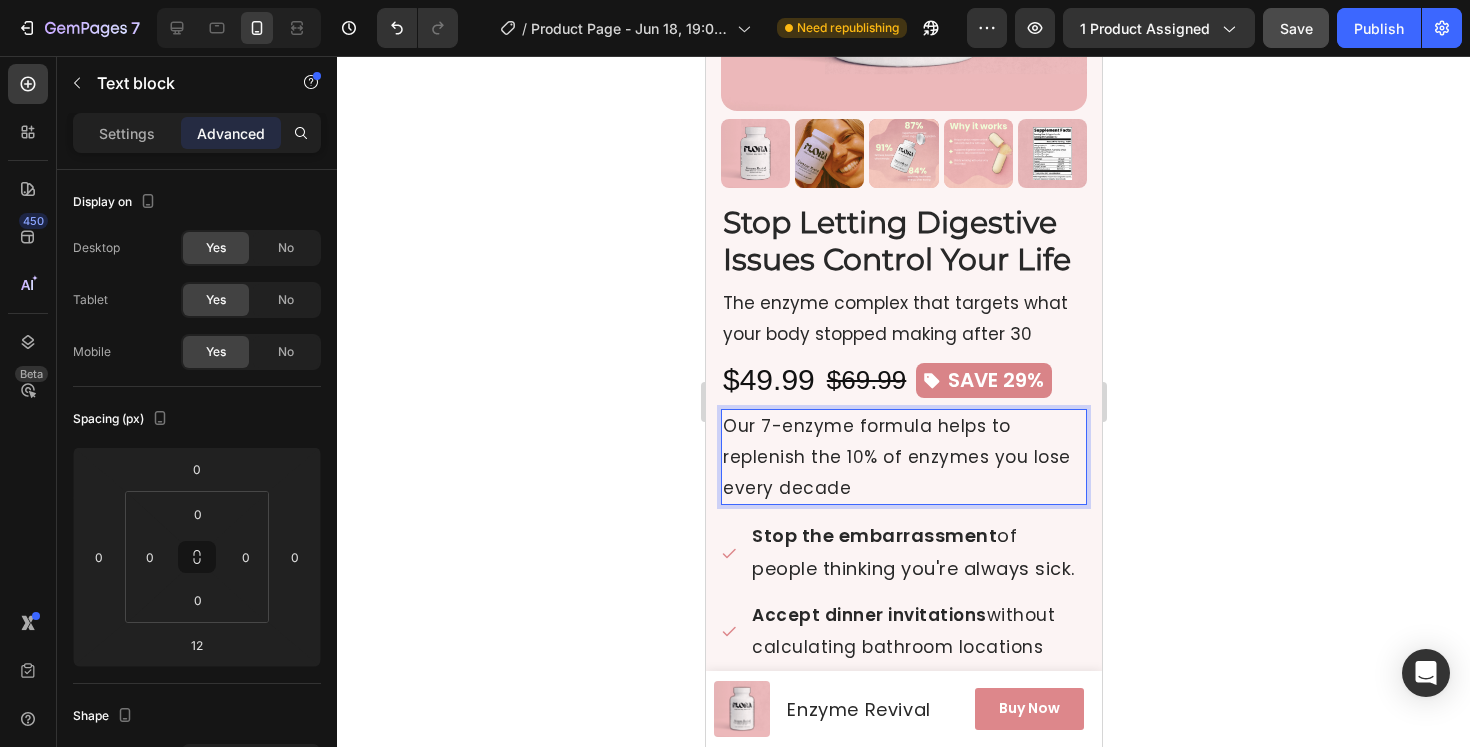 click on "Our 7-enzyme formula helps to replenish the 10% of enzymes you lose every decade" at bounding box center (903, 457) 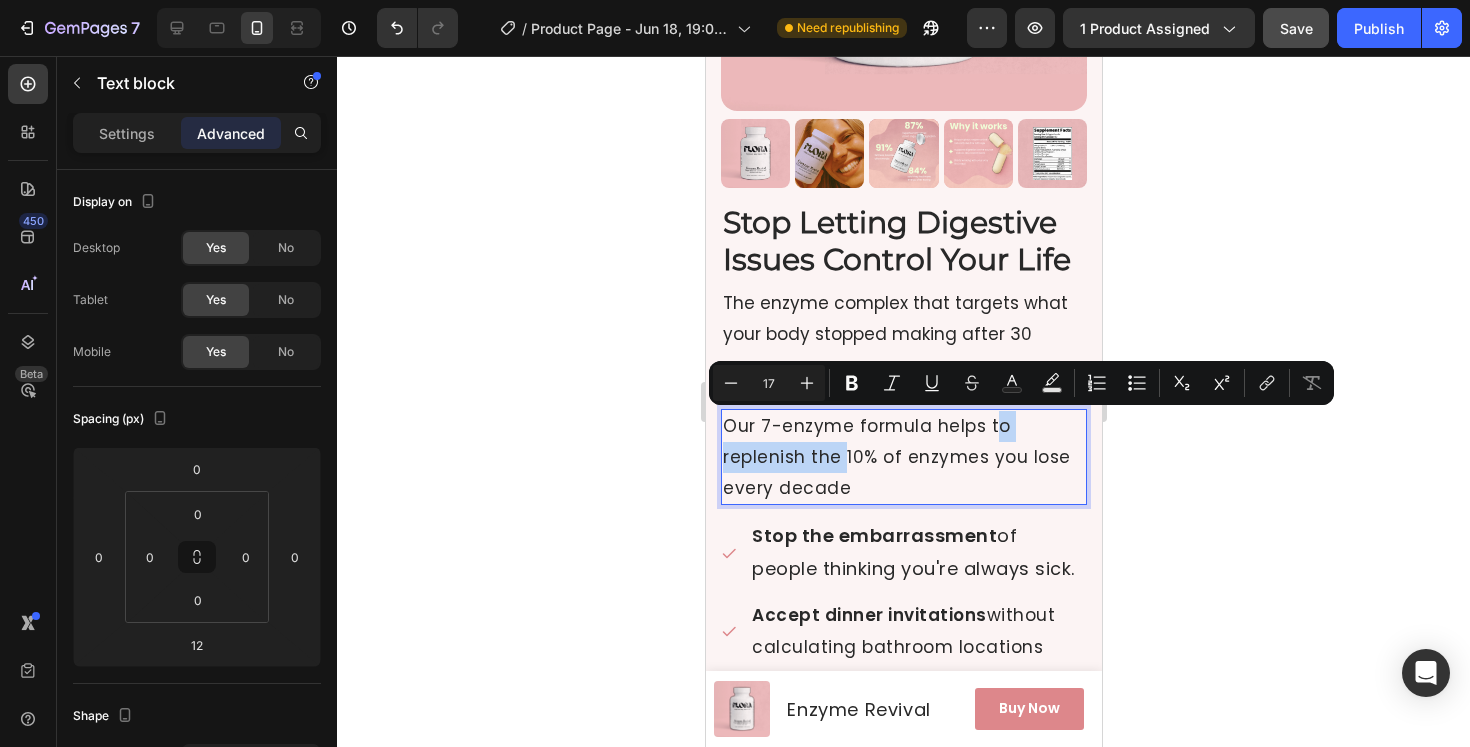 drag, startPoint x: 986, startPoint y: 426, endPoint x: 863, endPoint y: 447, distance: 124.77981 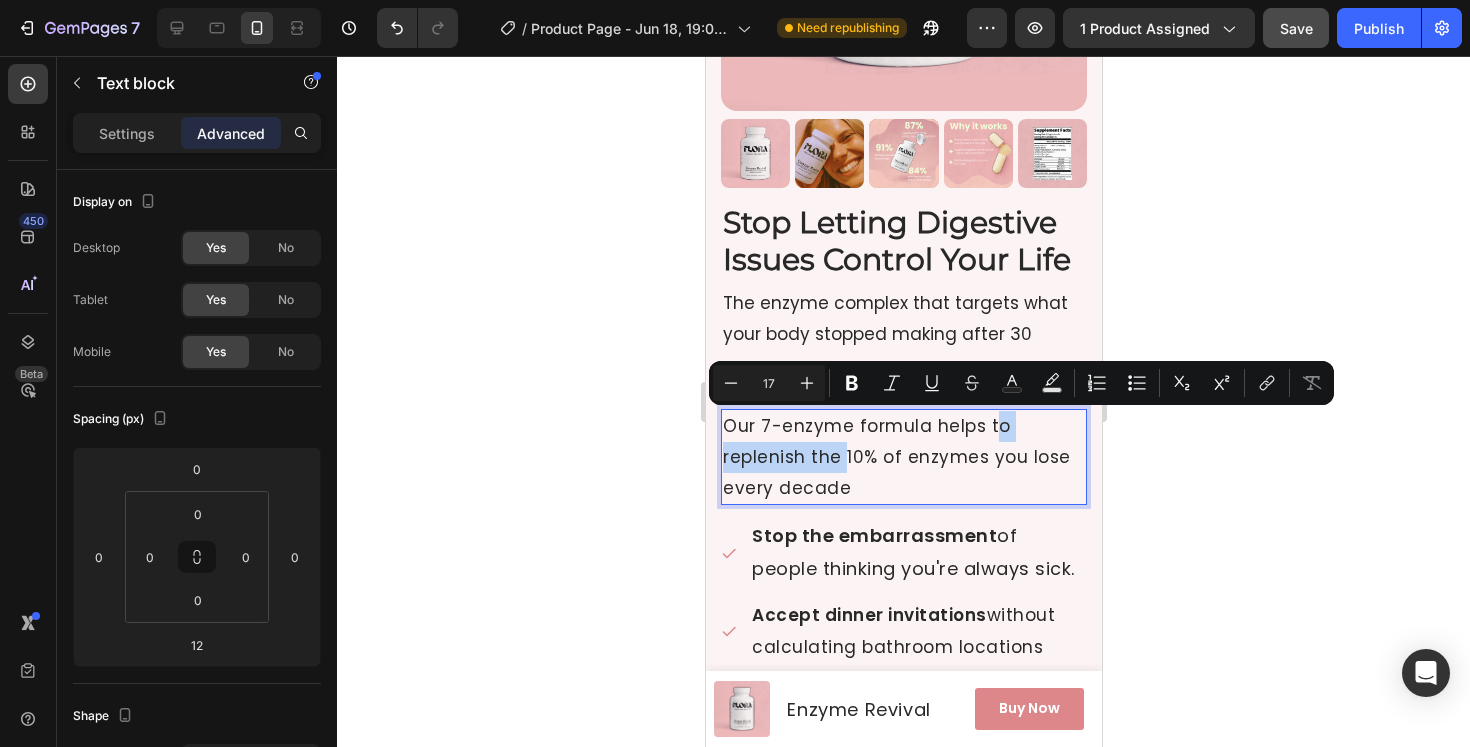 click on "Our 7-enzyme formula helps to replenish the 10% of enzymes you lose every decade" at bounding box center (903, 457) 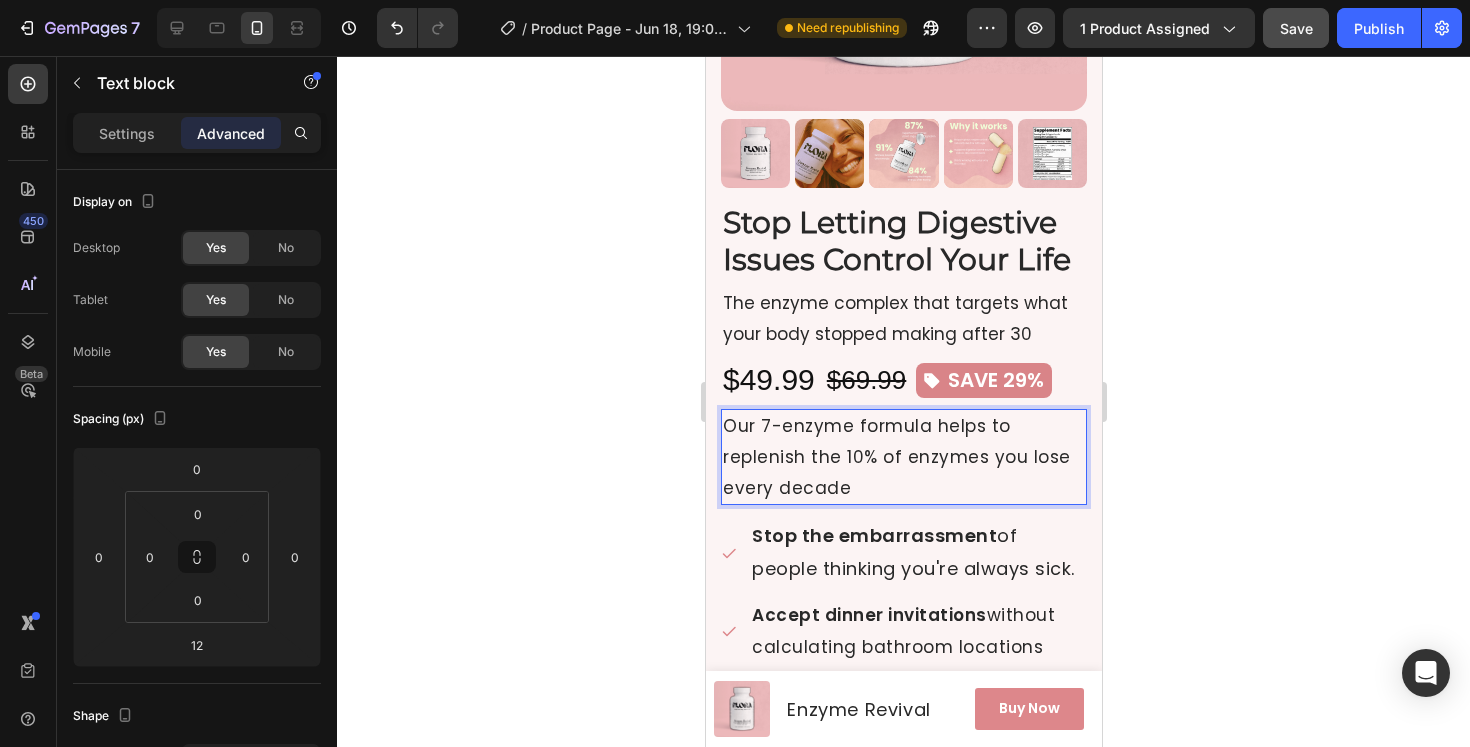click on "Our 7-enzyme formula helps to replenish the 10% of enzymes you lose every decade" at bounding box center [903, 457] 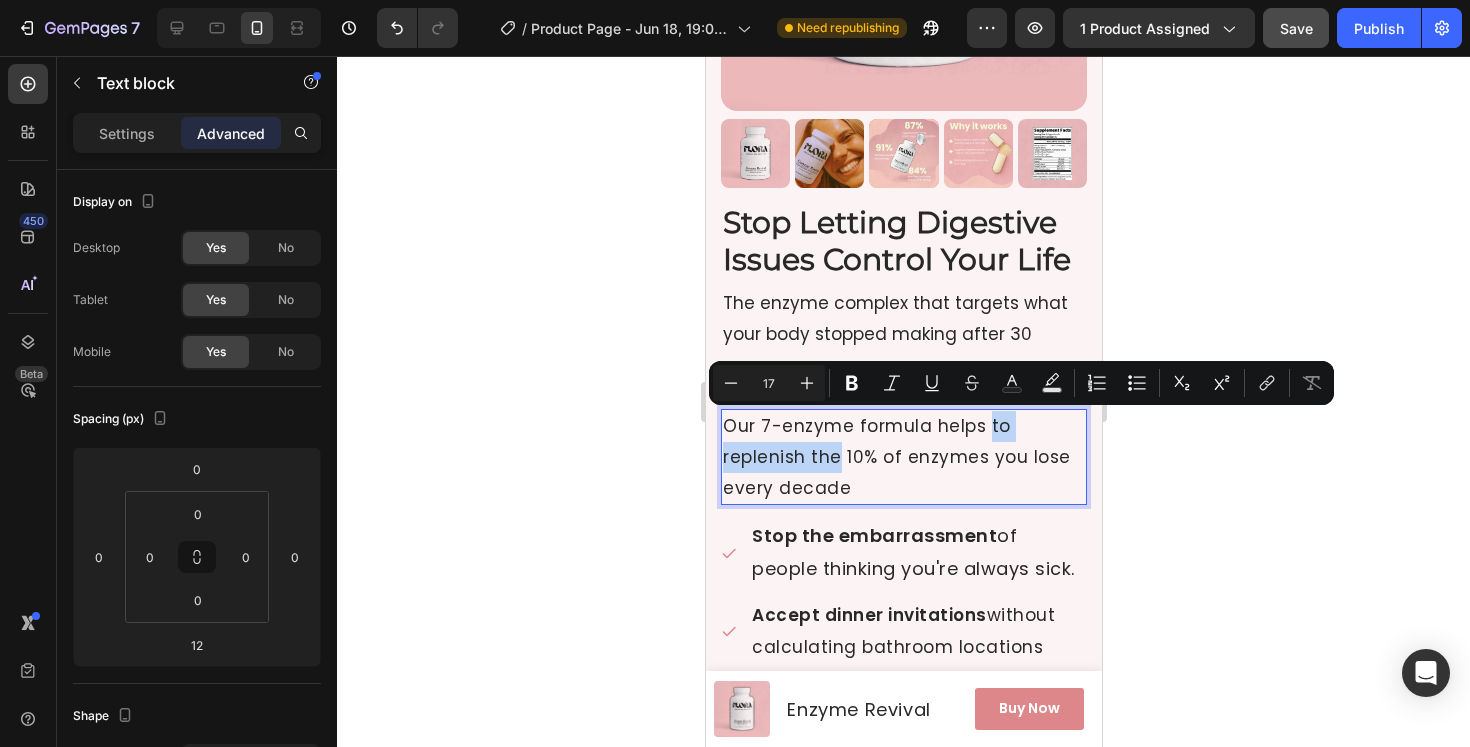 drag, startPoint x: 985, startPoint y: 422, endPoint x: 834, endPoint y: 452, distance: 153.9513 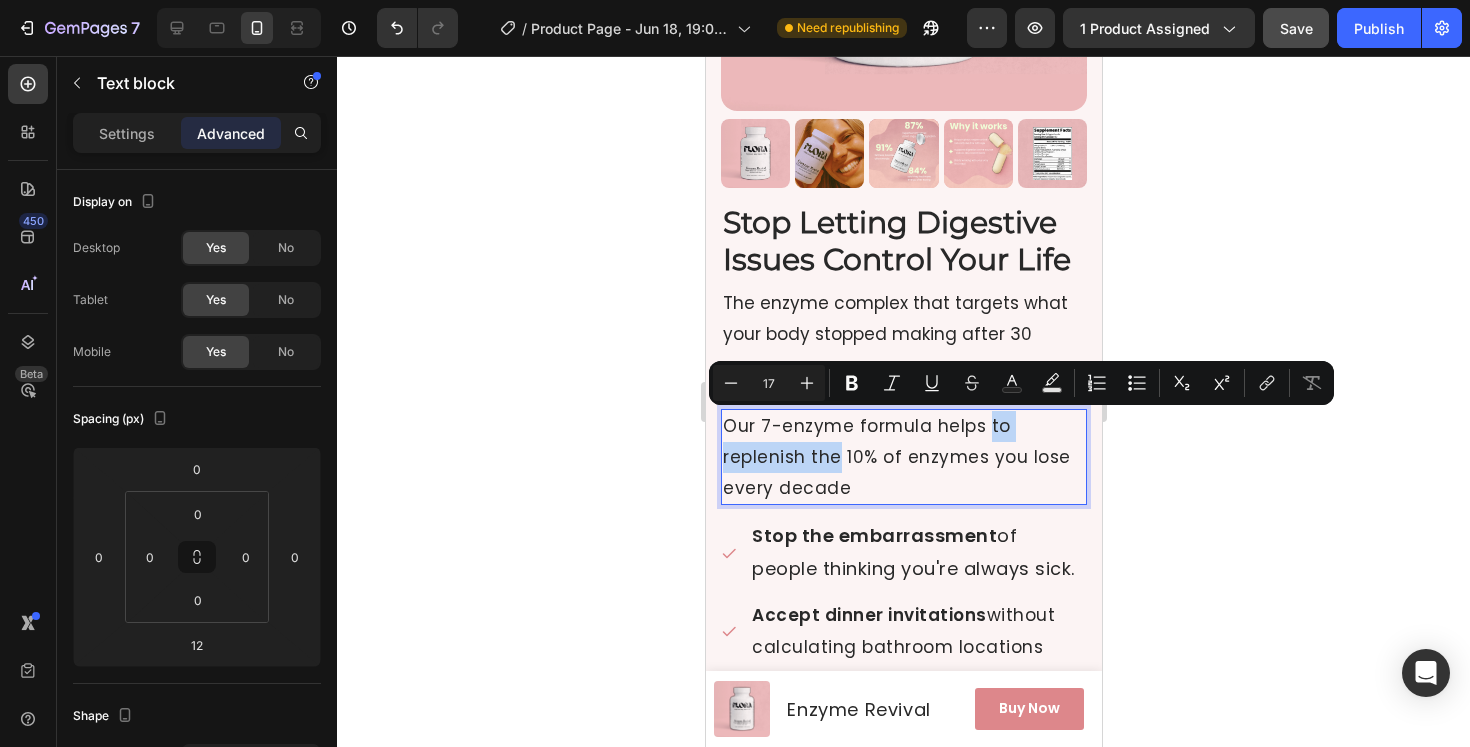 click on "Our 7-enzyme formula helps to replenish the 10% of enzymes you lose every decade" at bounding box center (903, 457) 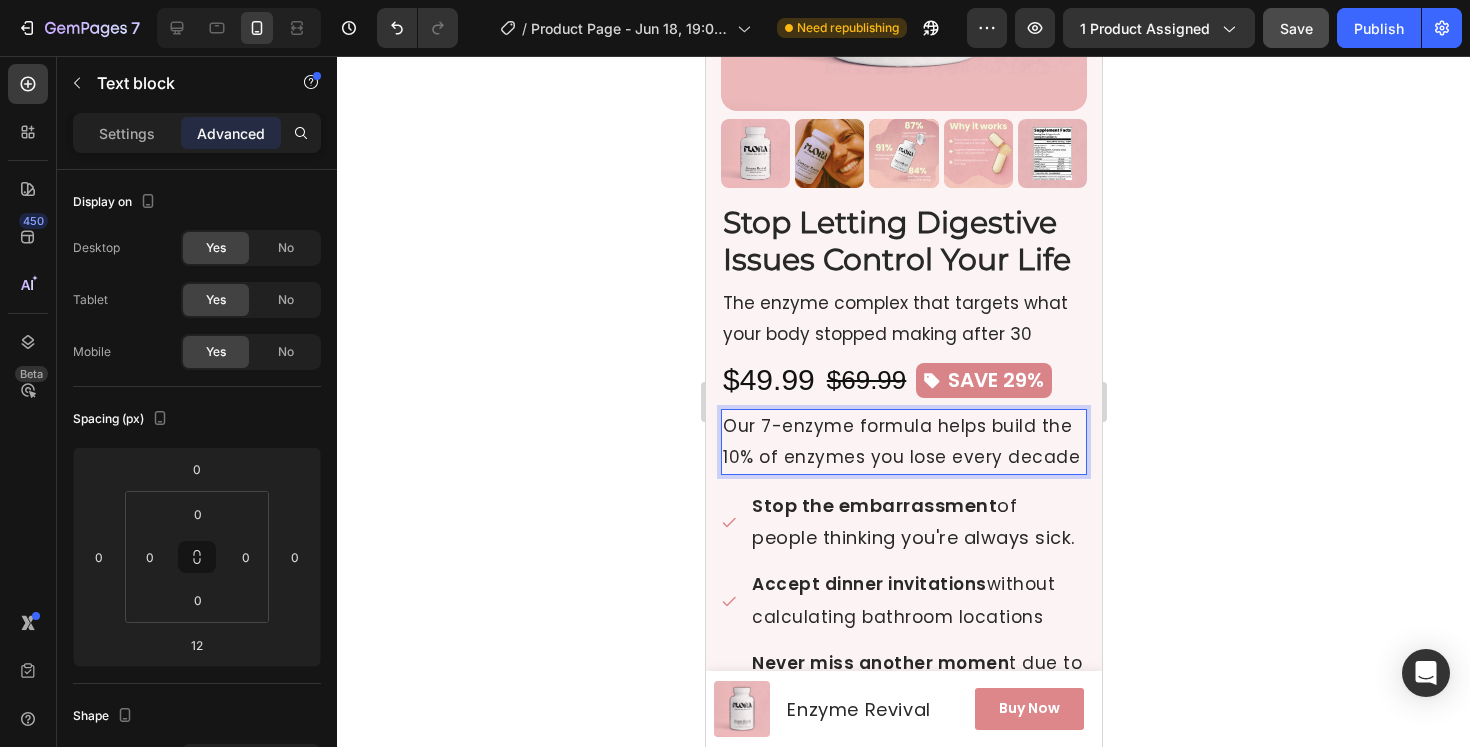 click 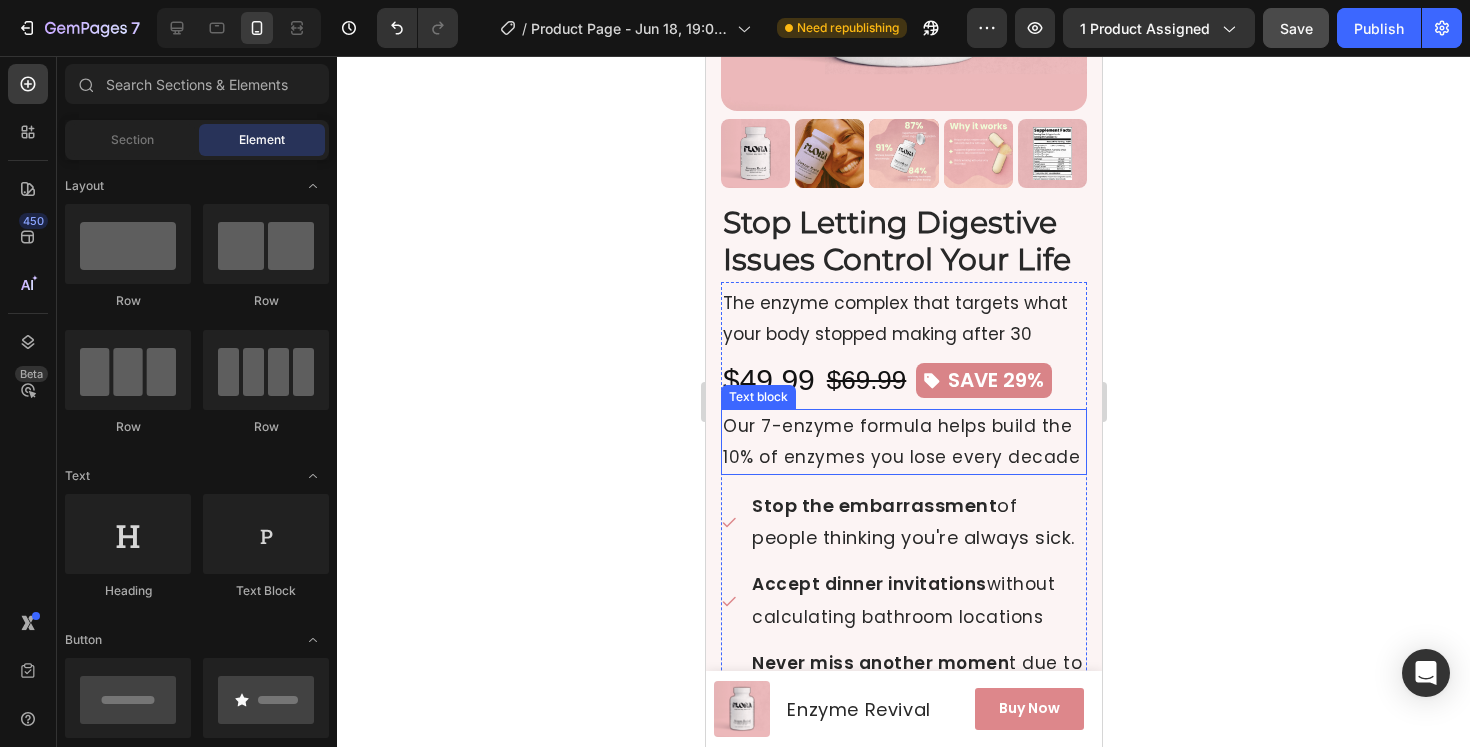 click on "Our 7-enzyme formula helps build the 10% of enzymes you lose every decade" at bounding box center (903, 441) 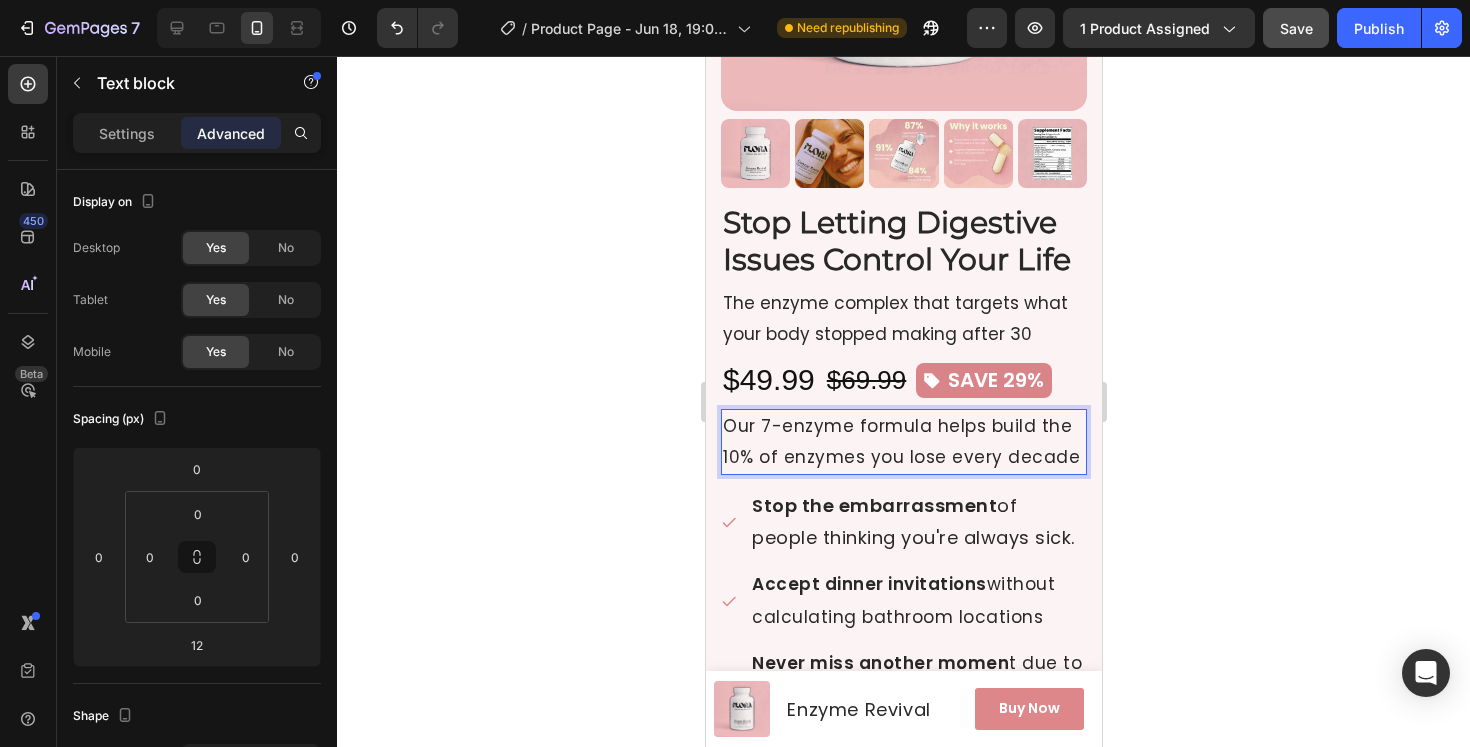 click on "Our 7-enzyme formula helps build the 10% of enzymes you lose every decade" at bounding box center (903, 441) 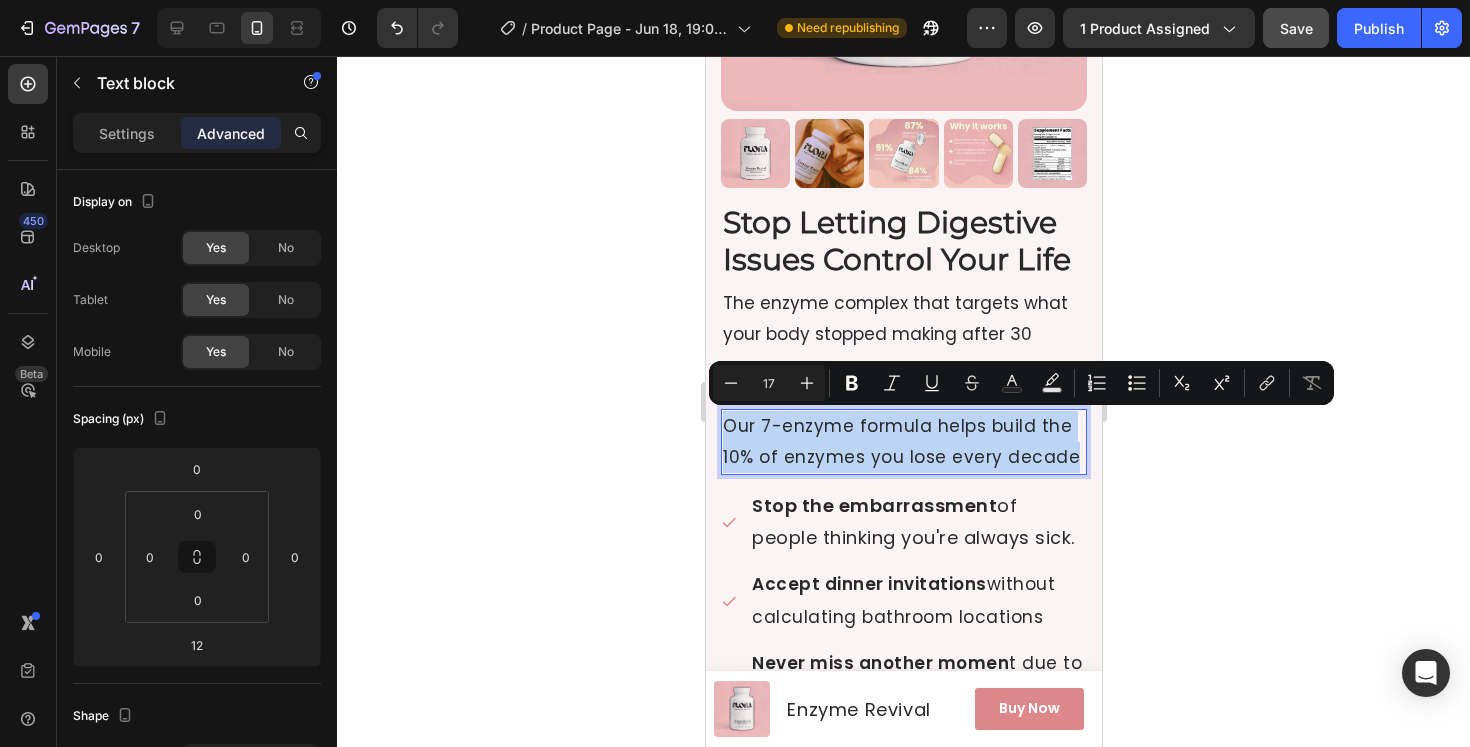 click on "Our 7-enzyme formula helps build the 10% of enzymes you lose every decade" at bounding box center [903, 441] 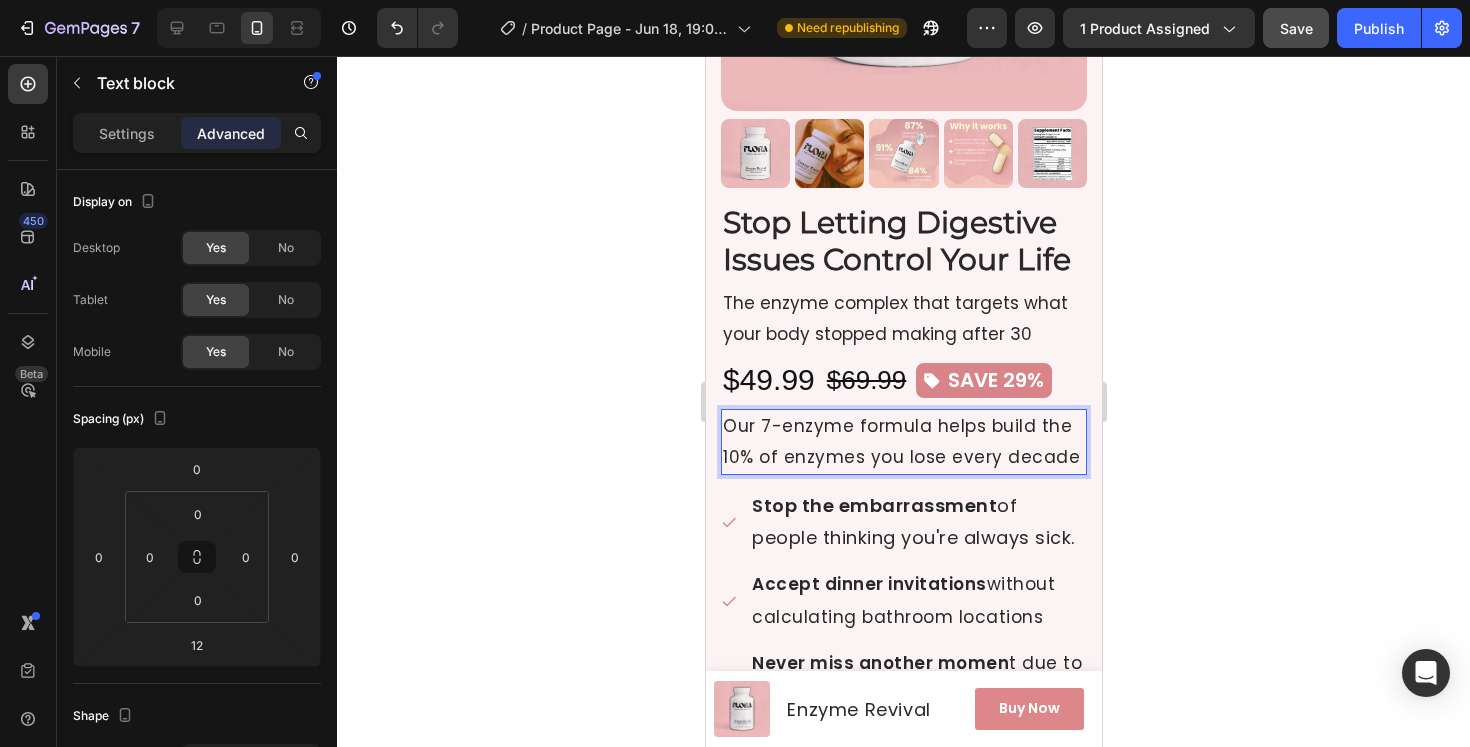 click on "Our 7-enzyme formula helps build the 10% of enzymes you lose every decade" at bounding box center [903, 441] 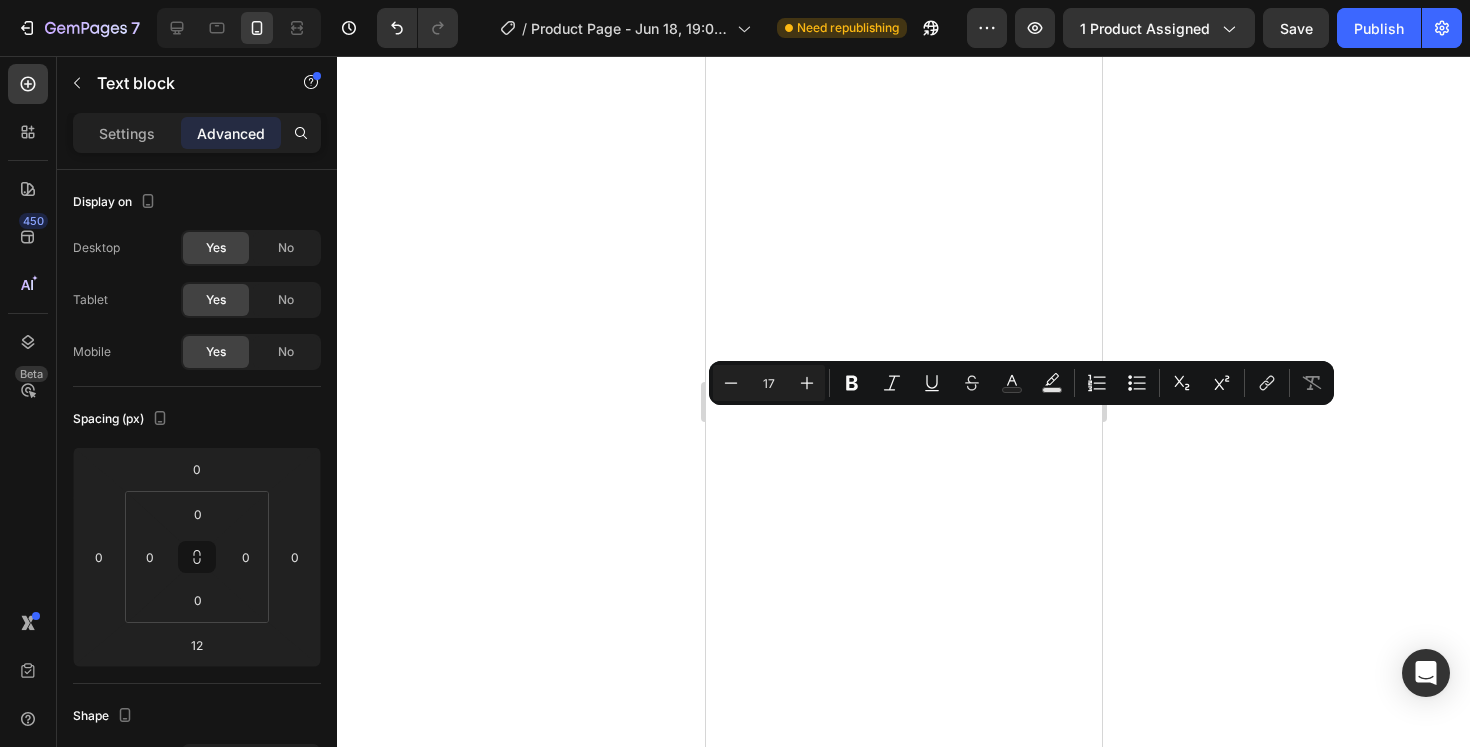 scroll, scrollTop: 0, scrollLeft: 0, axis: both 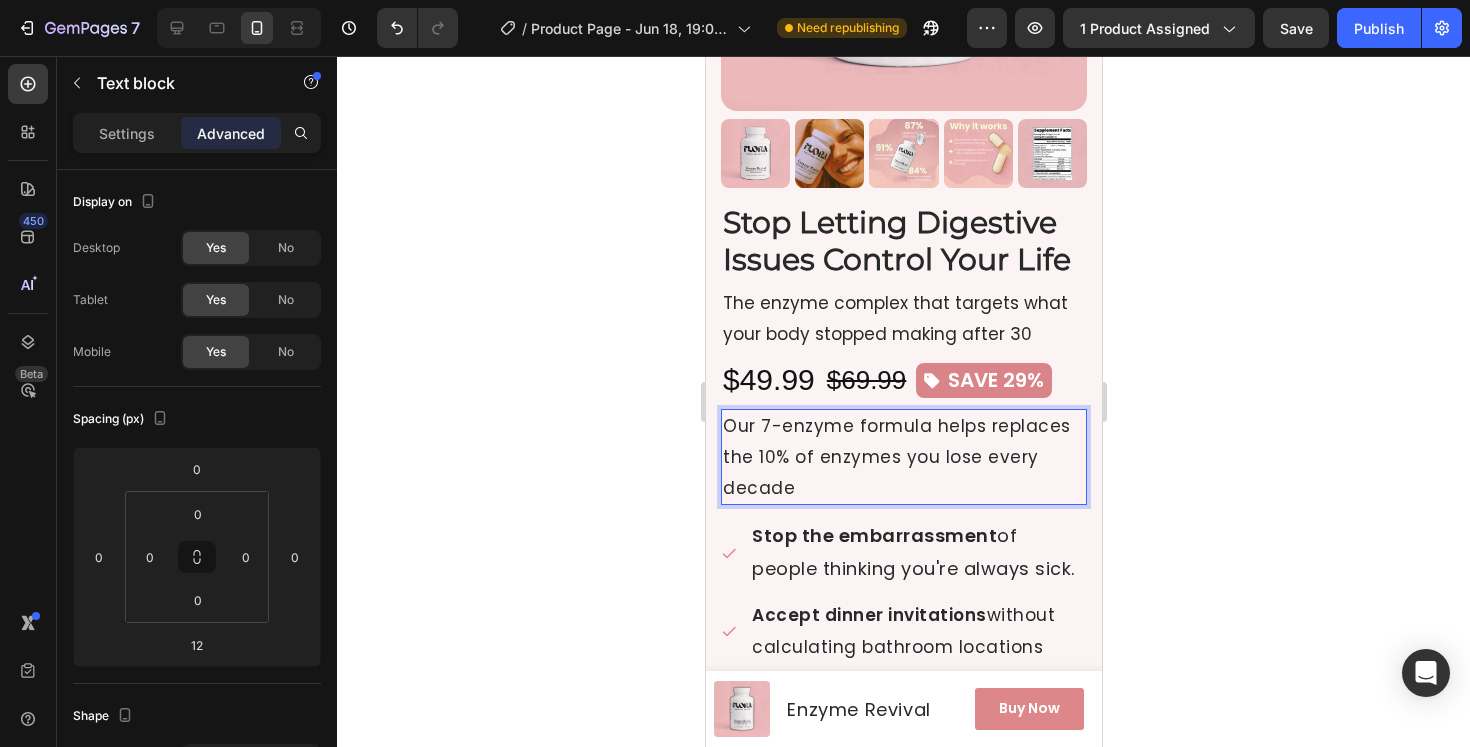 click on "Our 7-enzyme formula helps replaces the 10% of enzymes you lose every decade" at bounding box center (903, 457) 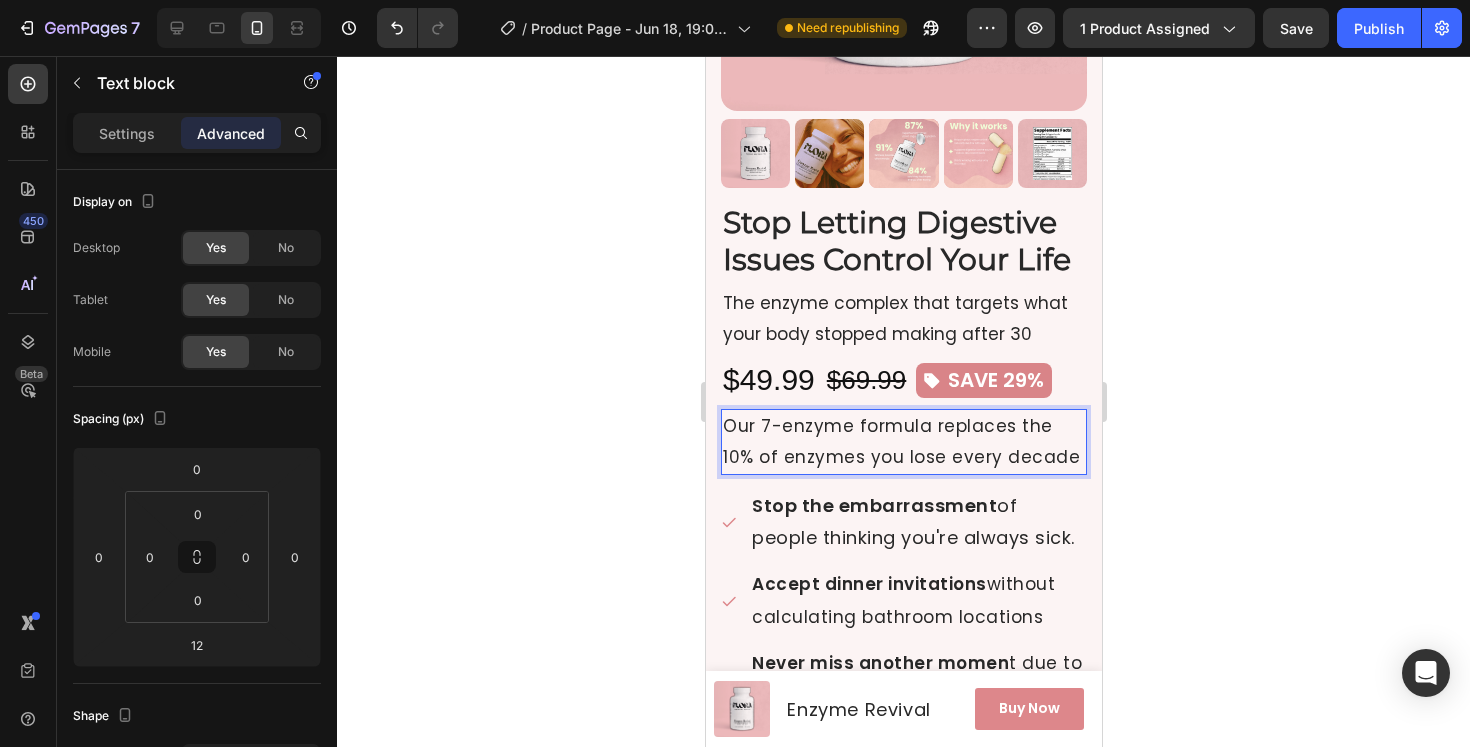 click 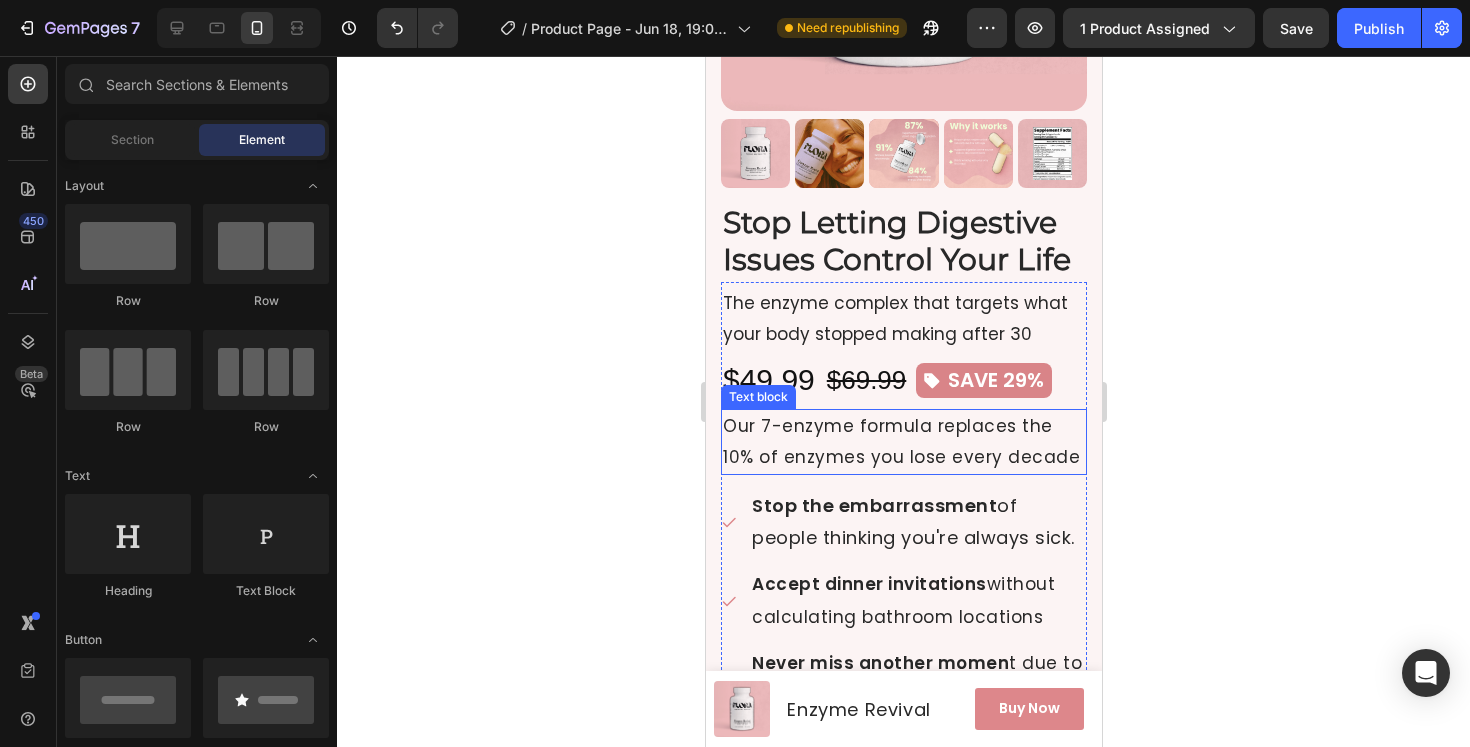 click on "Our 7-enzyme formula replaces the 10% of enzymes you lose every decade" at bounding box center (903, 441) 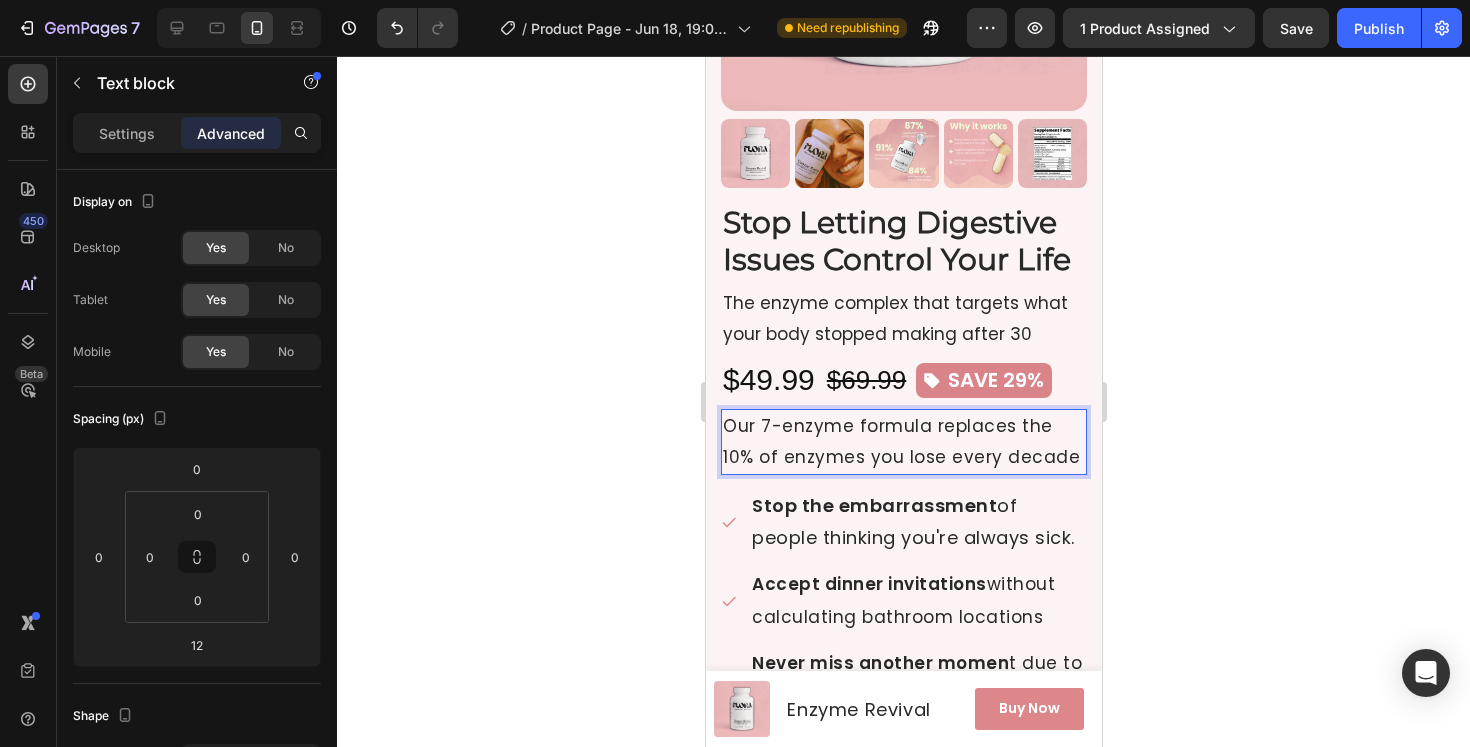 click on "Our 7-enzyme formula replaces the 10% of enzymes you lose every decade" at bounding box center (903, 441) 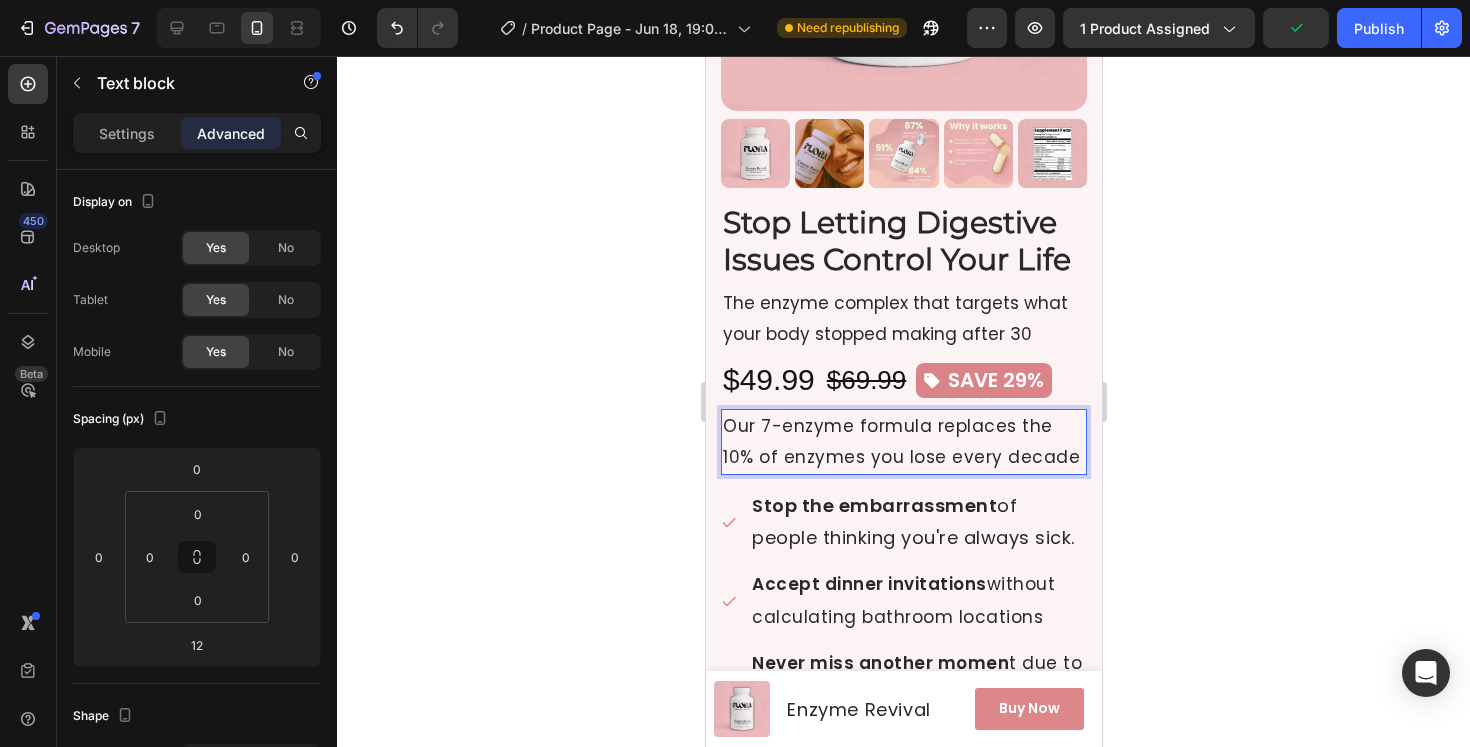click on "Our 7-enzyme formula replaces the 10% of enzymes you lose every decade" at bounding box center (903, 441) 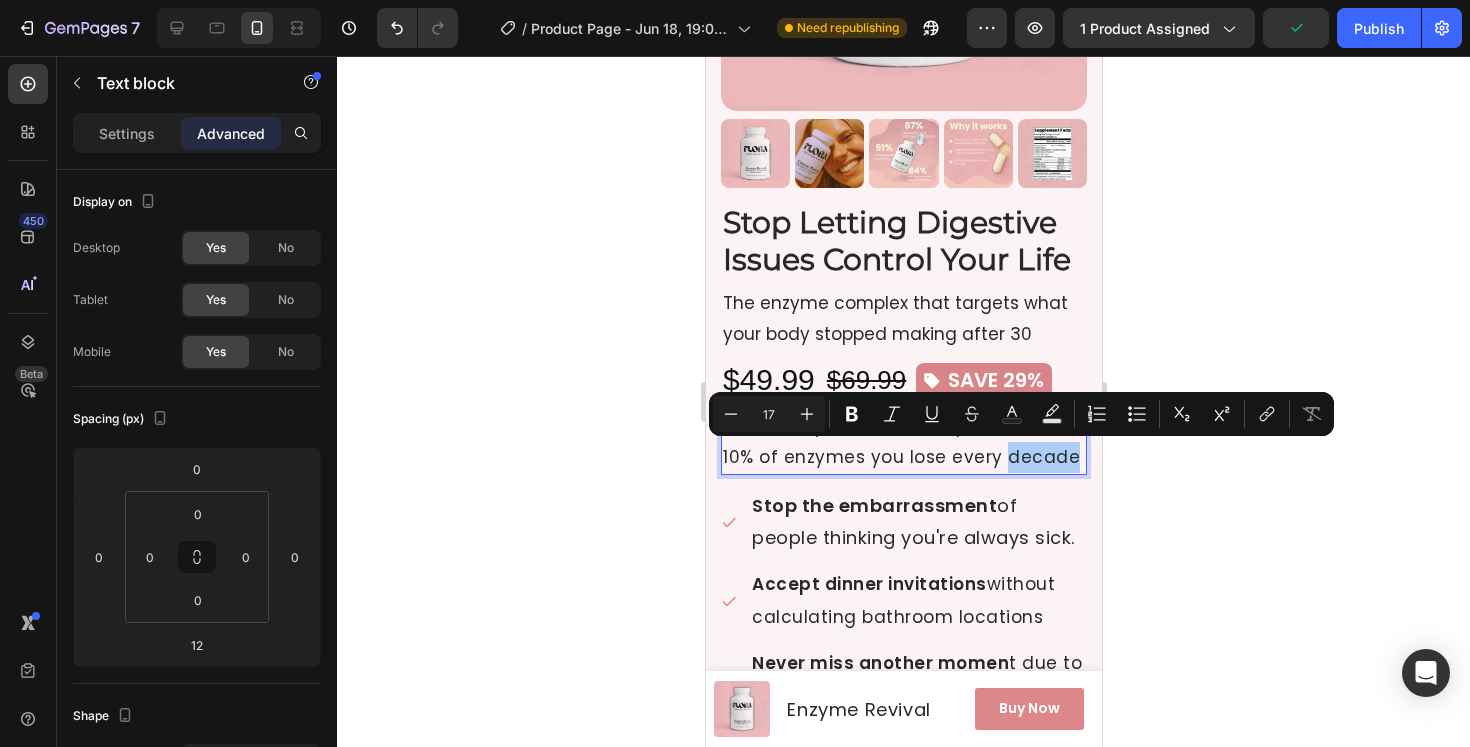 click 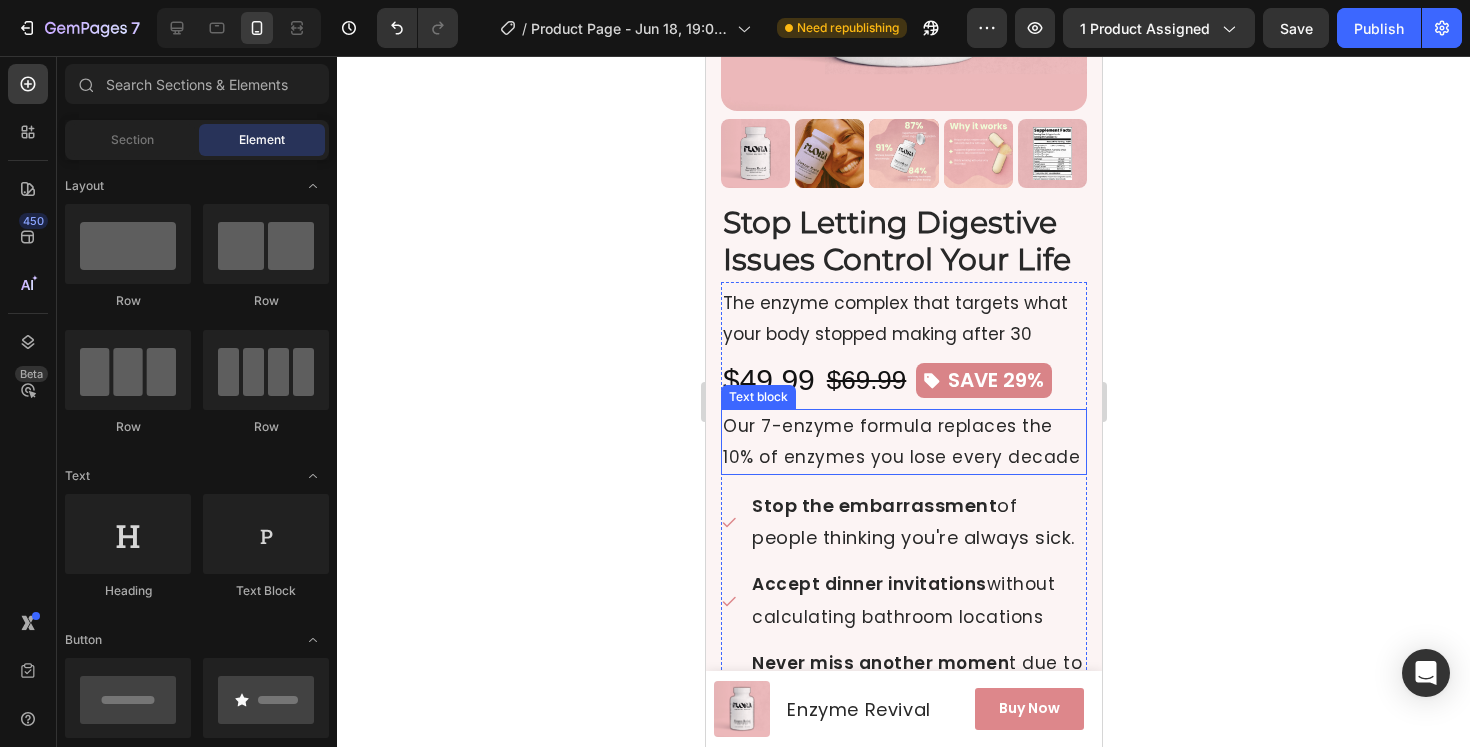 click on "Our 7-enzyme formula replaces the 10% of enzymes you lose every decade" at bounding box center [903, 441] 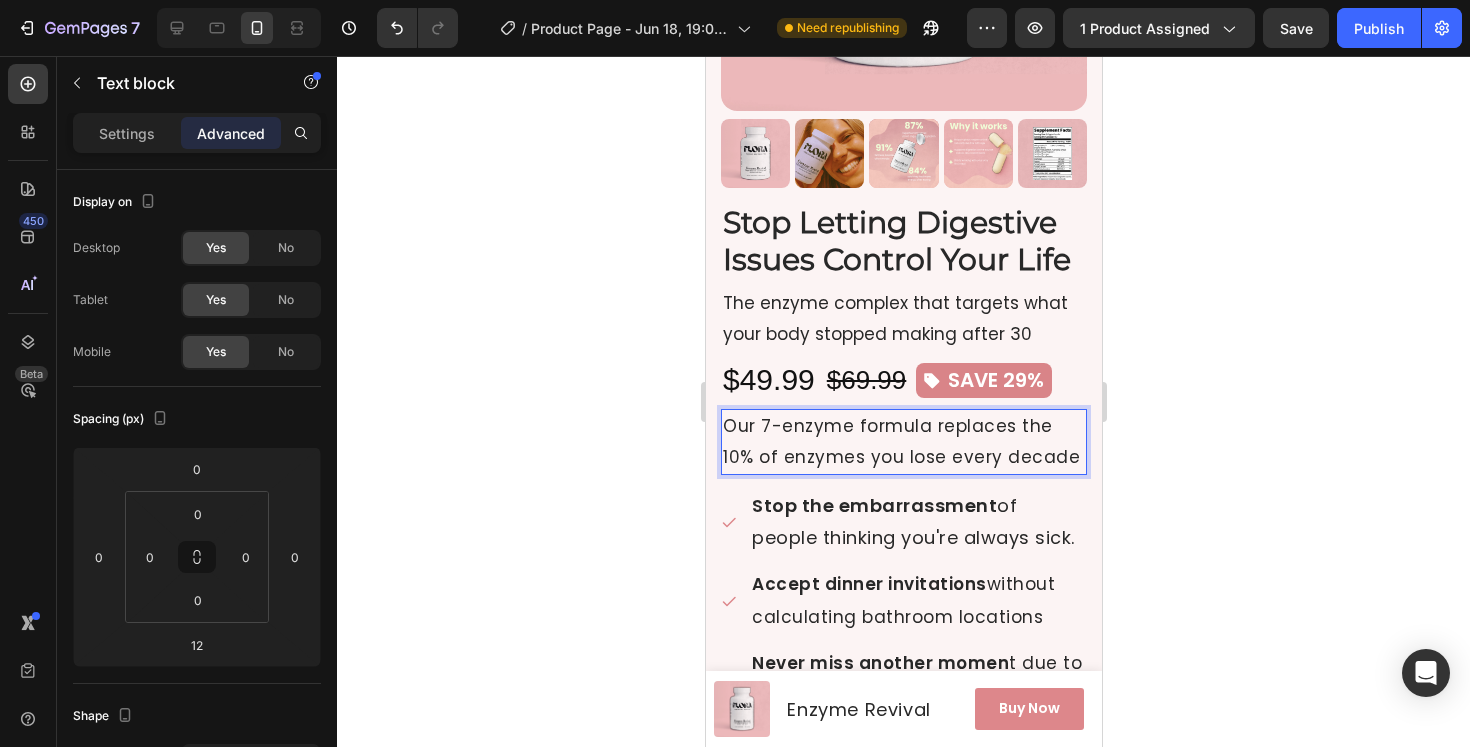click on "Our 7-enzyme formula replaces the 10% of enzymes you lose every decade" at bounding box center (903, 441) 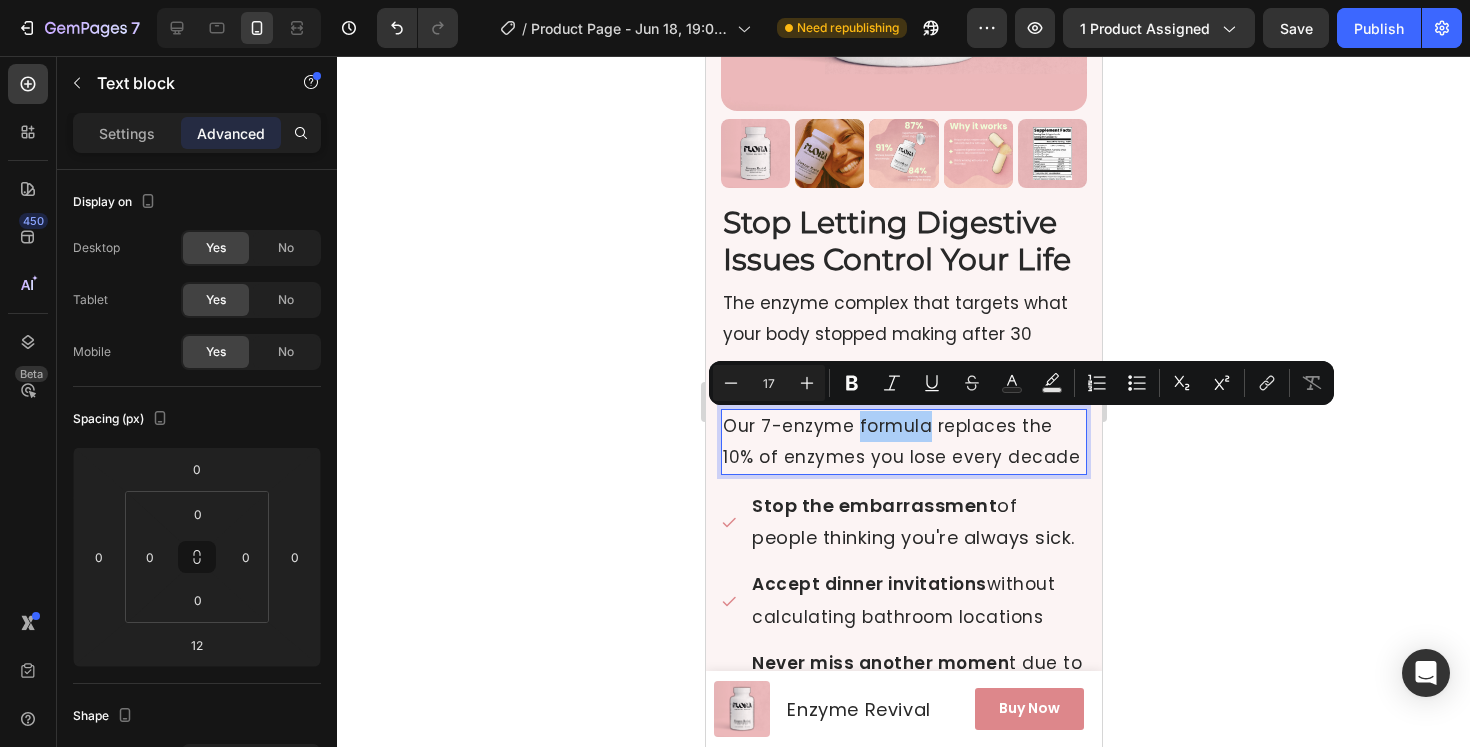 click 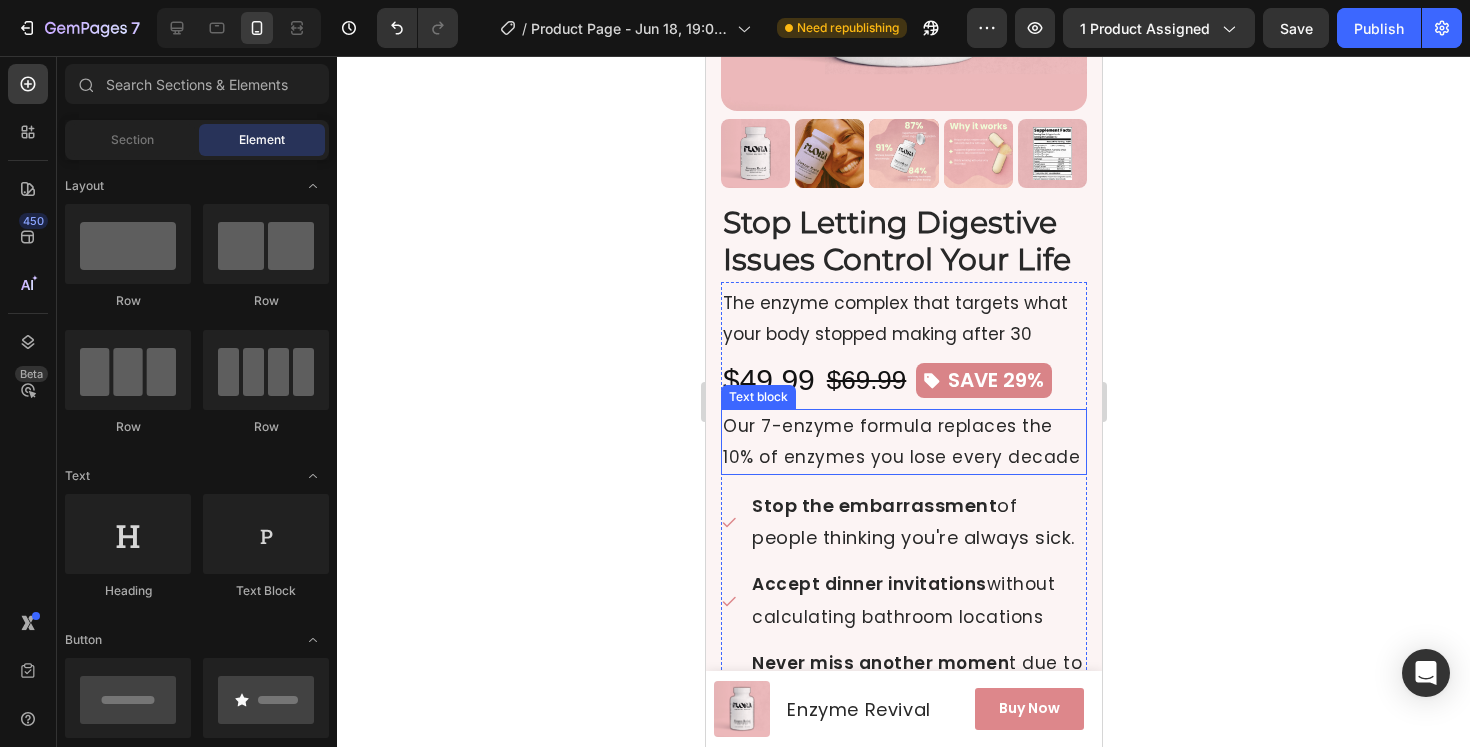 click on "Our 7-enzyme formula replaces the 10% of enzymes you lose every decade" at bounding box center [903, 441] 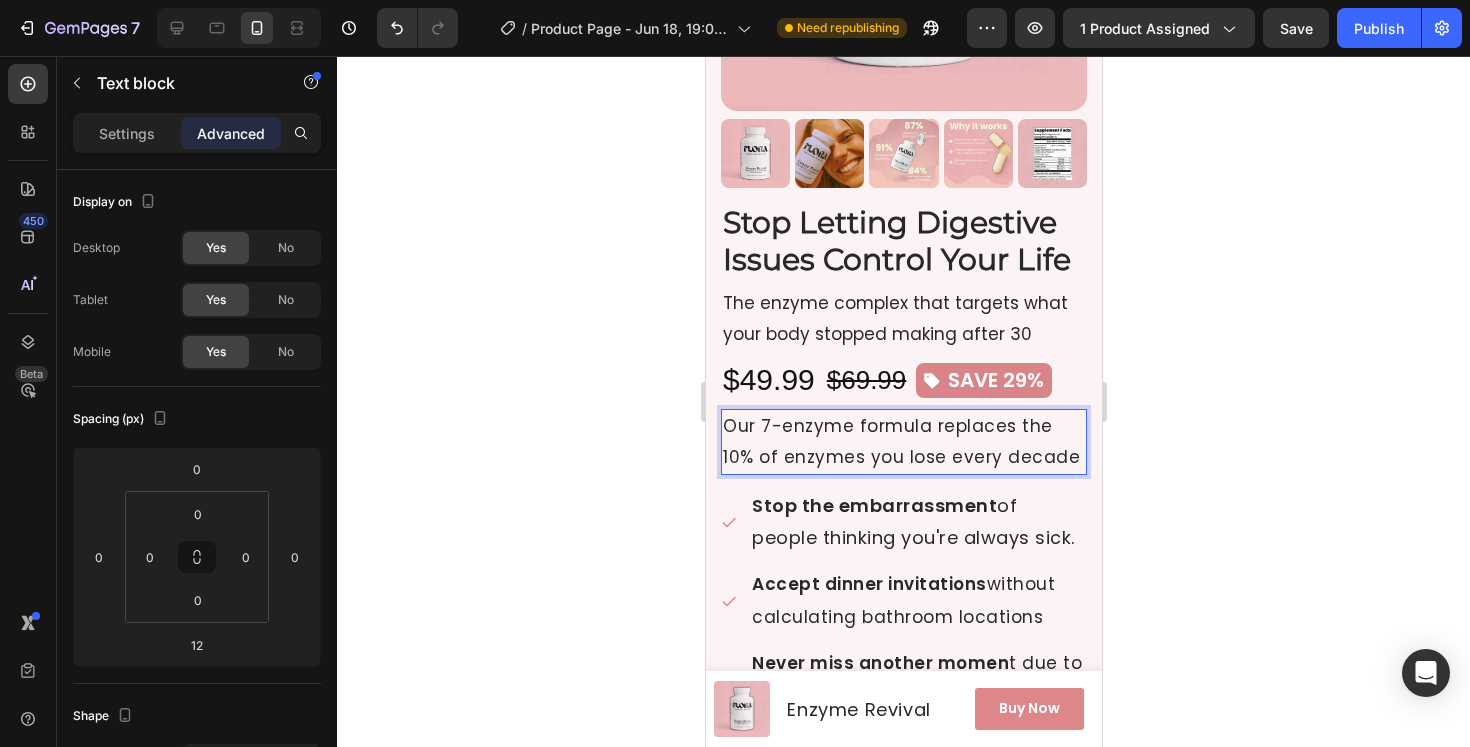 click on "Our 7-enzyme formula replaces the 10% of enzymes you lose every decade" at bounding box center [903, 441] 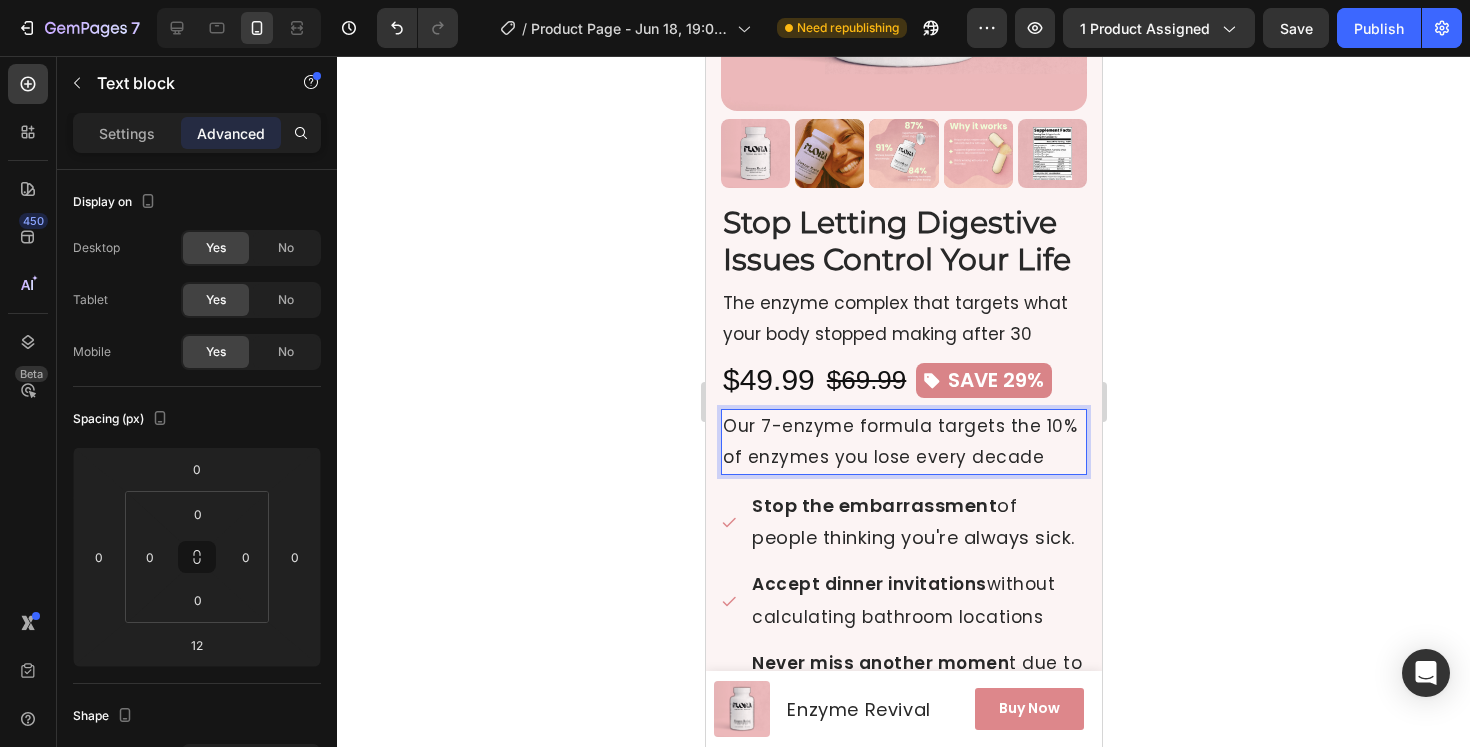 click on "Our 7-enzyme formula targets the 10% of enzymes you lose every decade" at bounding box center [903, 441] 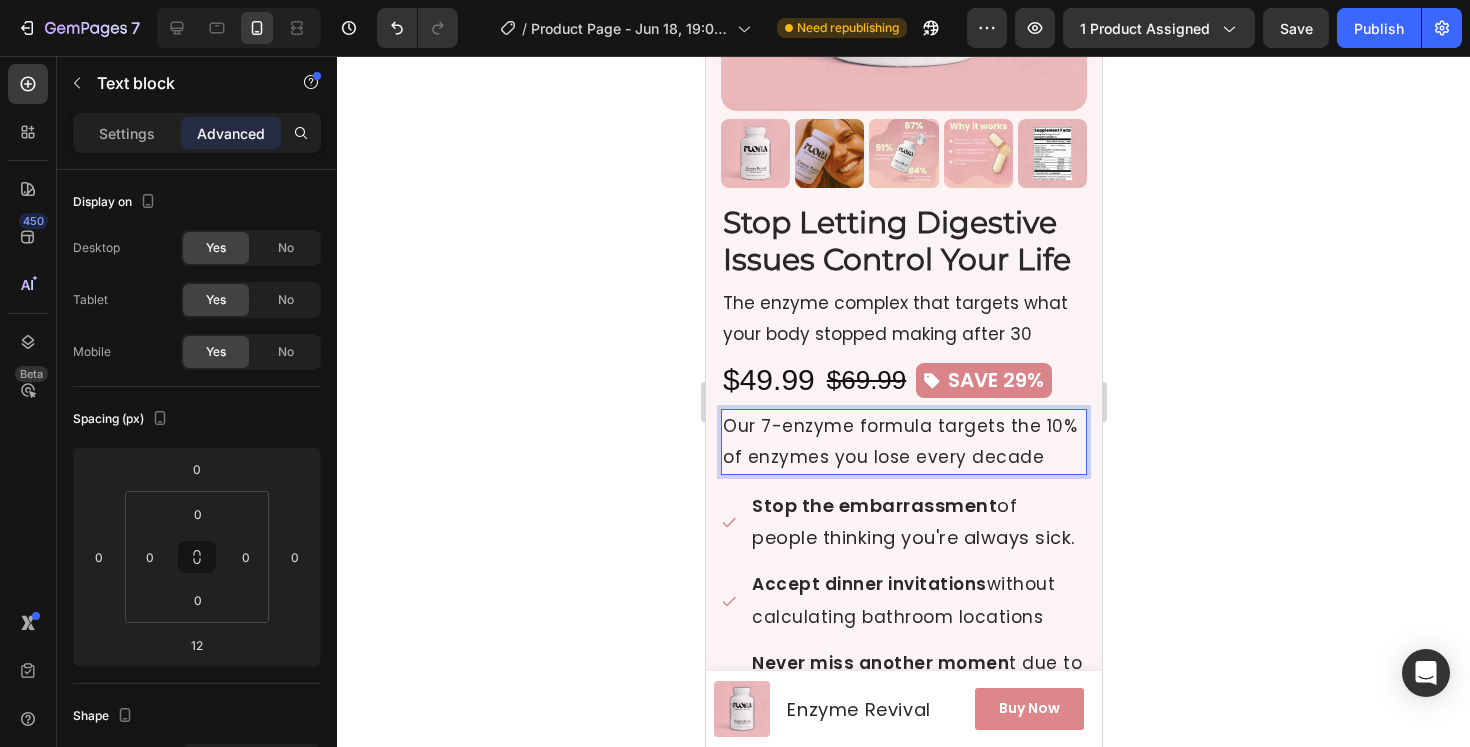 click on "Our 7-enzyme formula targets the 10% of enzymes you lose every decade" at bounding box center [903, 441] 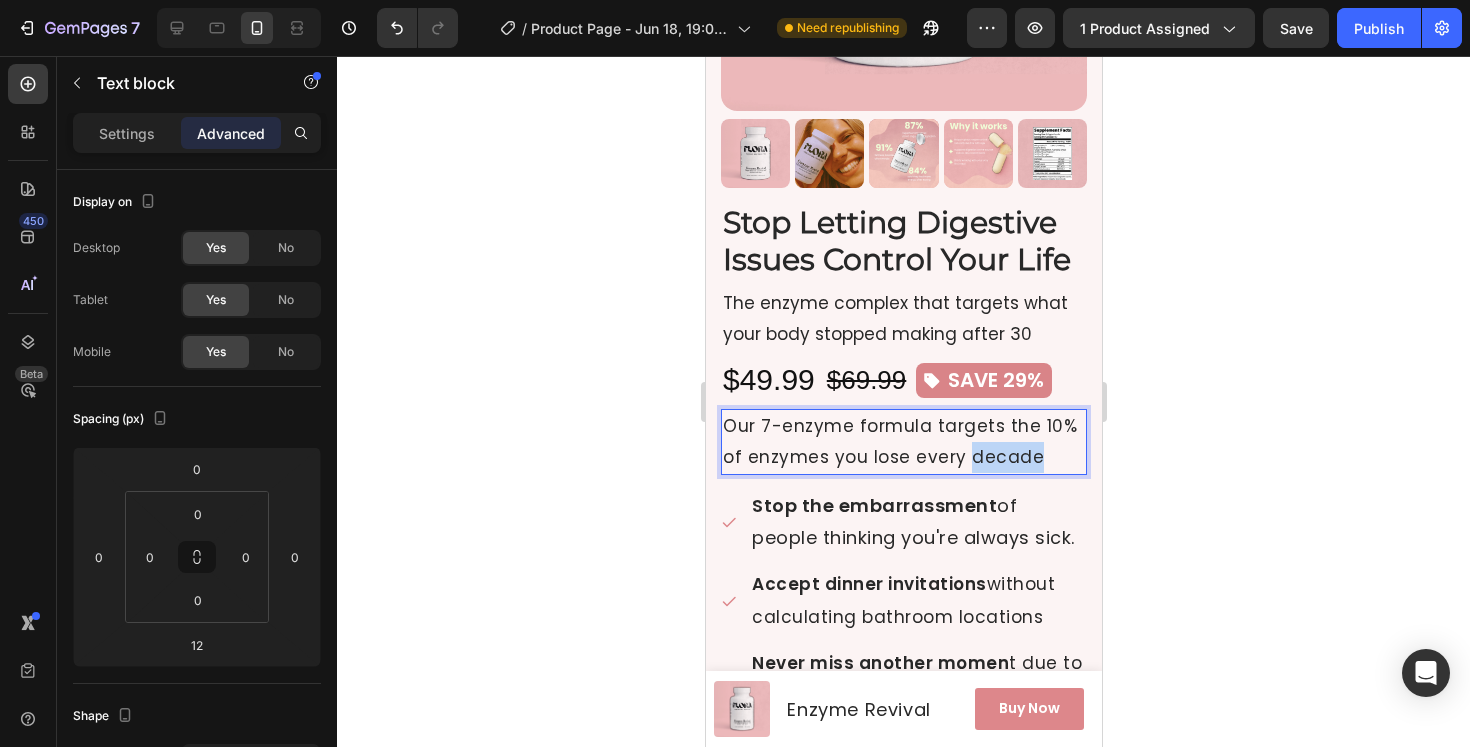 click on "Our 7-enzyme formula targets the 10% of enzymes you lose every decade" at bounding box center (903, 441) 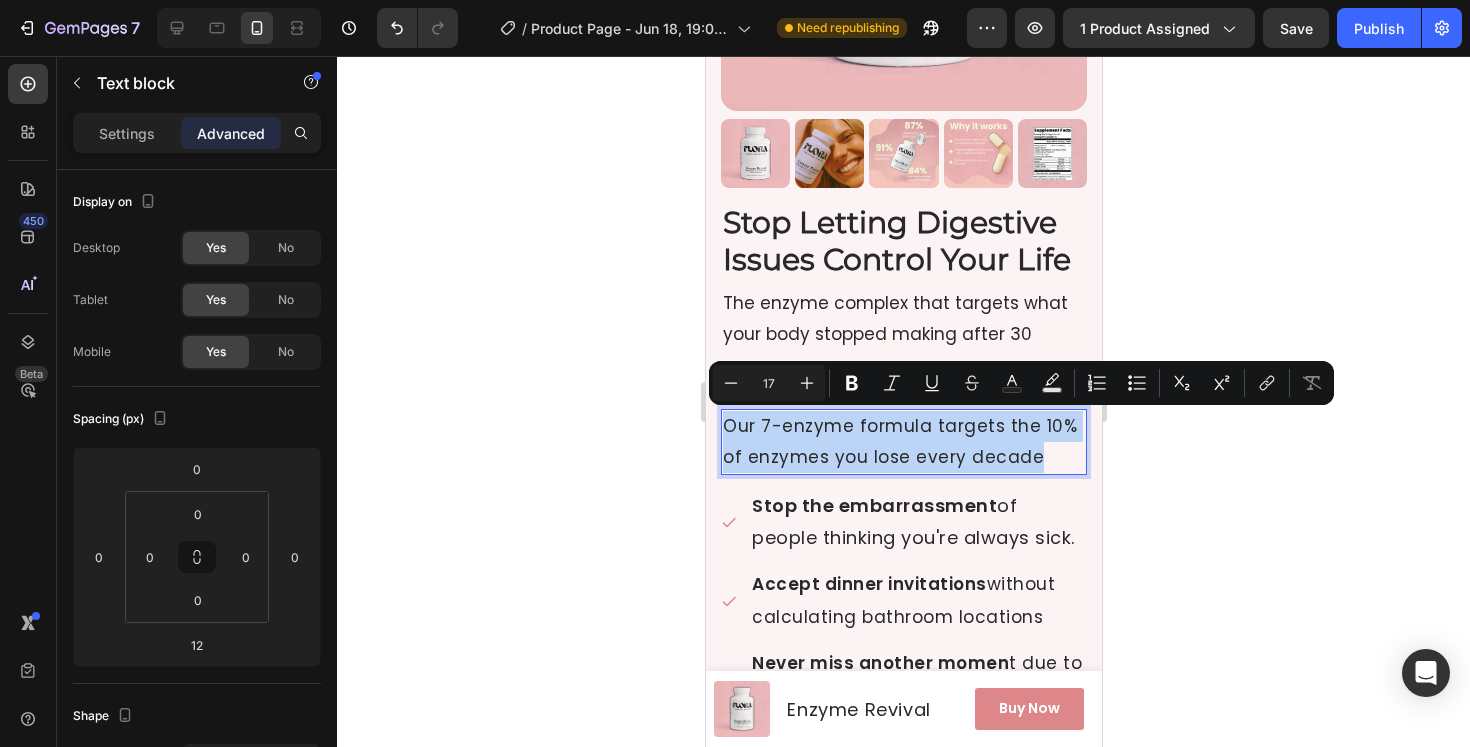 copy on "Our 7-enzyme formula targets the 10% of enzymes you lose every decade" 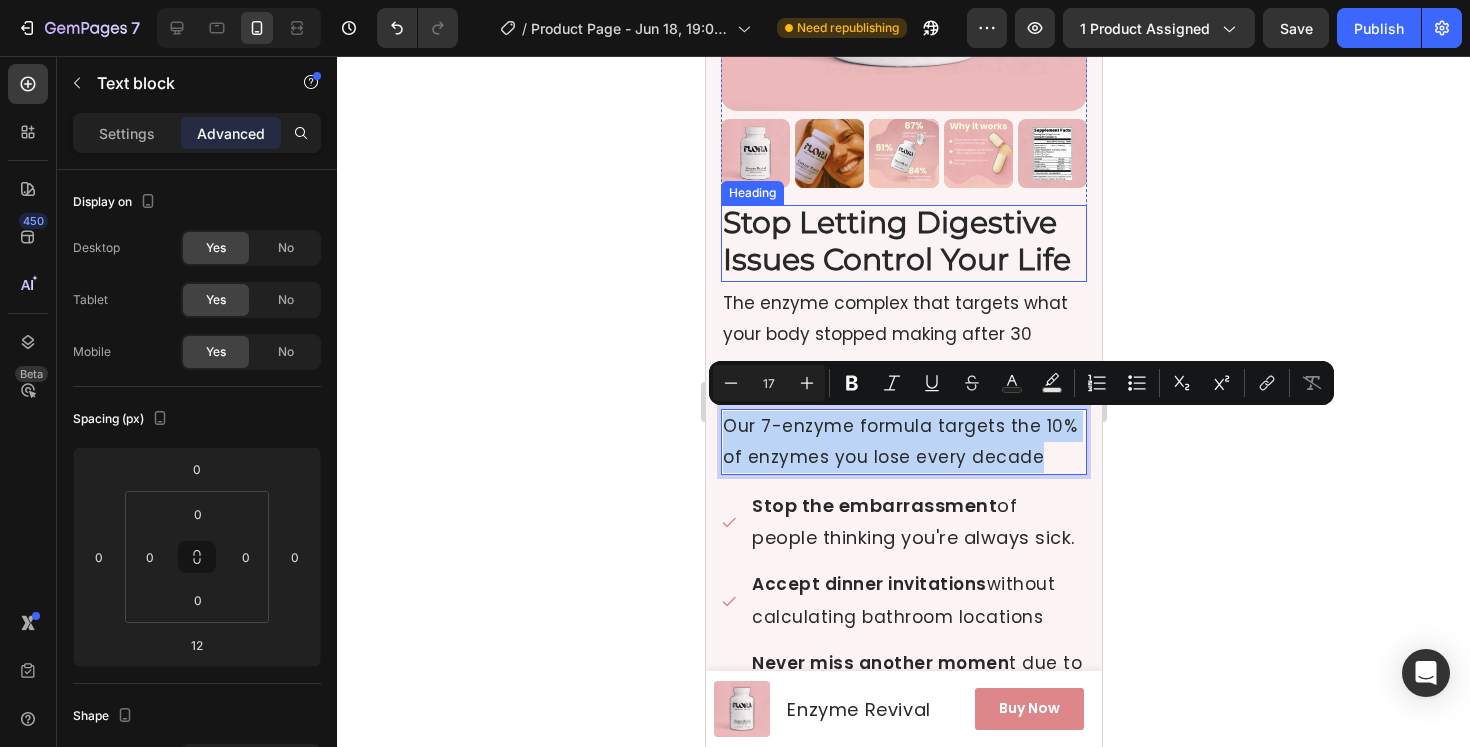 click on "Stop Letting Digestive Issues Control Your Life" at bounding box center [896, 240] 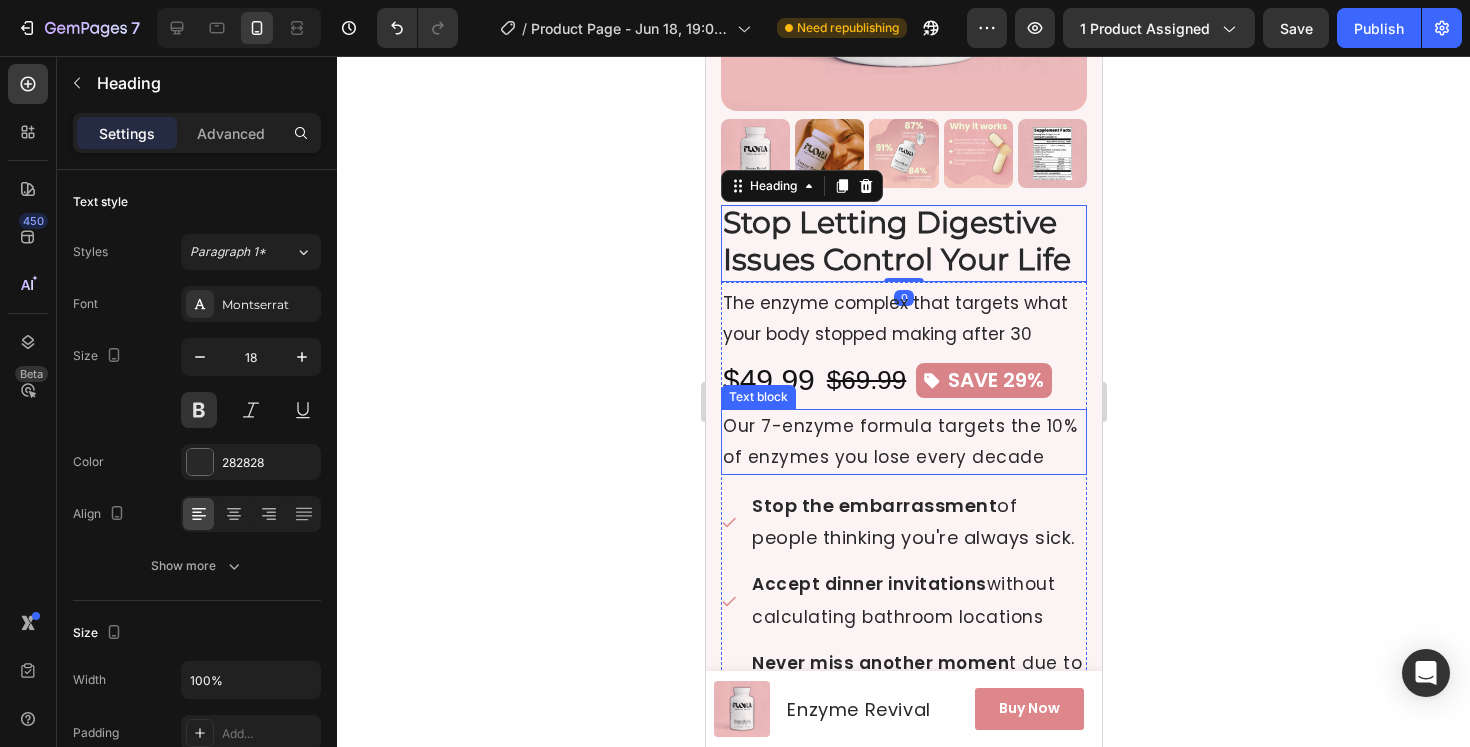 click on "Our 7-enzyme formula targets the 10% of enzymes you lose every decade" at bounding box center (903, 441) 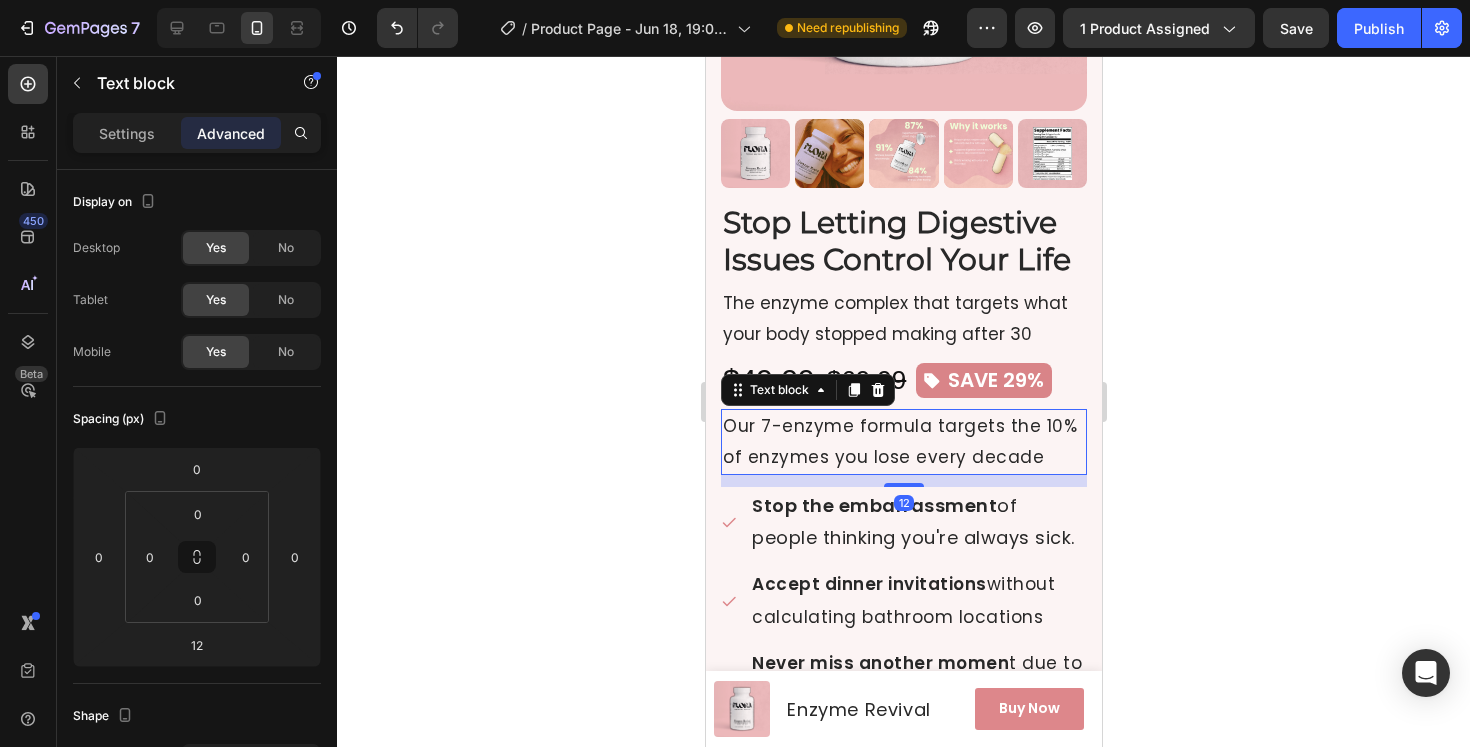 click on "Our 7-enzyme formula targets the 10% of enzymes you lose every decade" at bounding box center (903, 441) 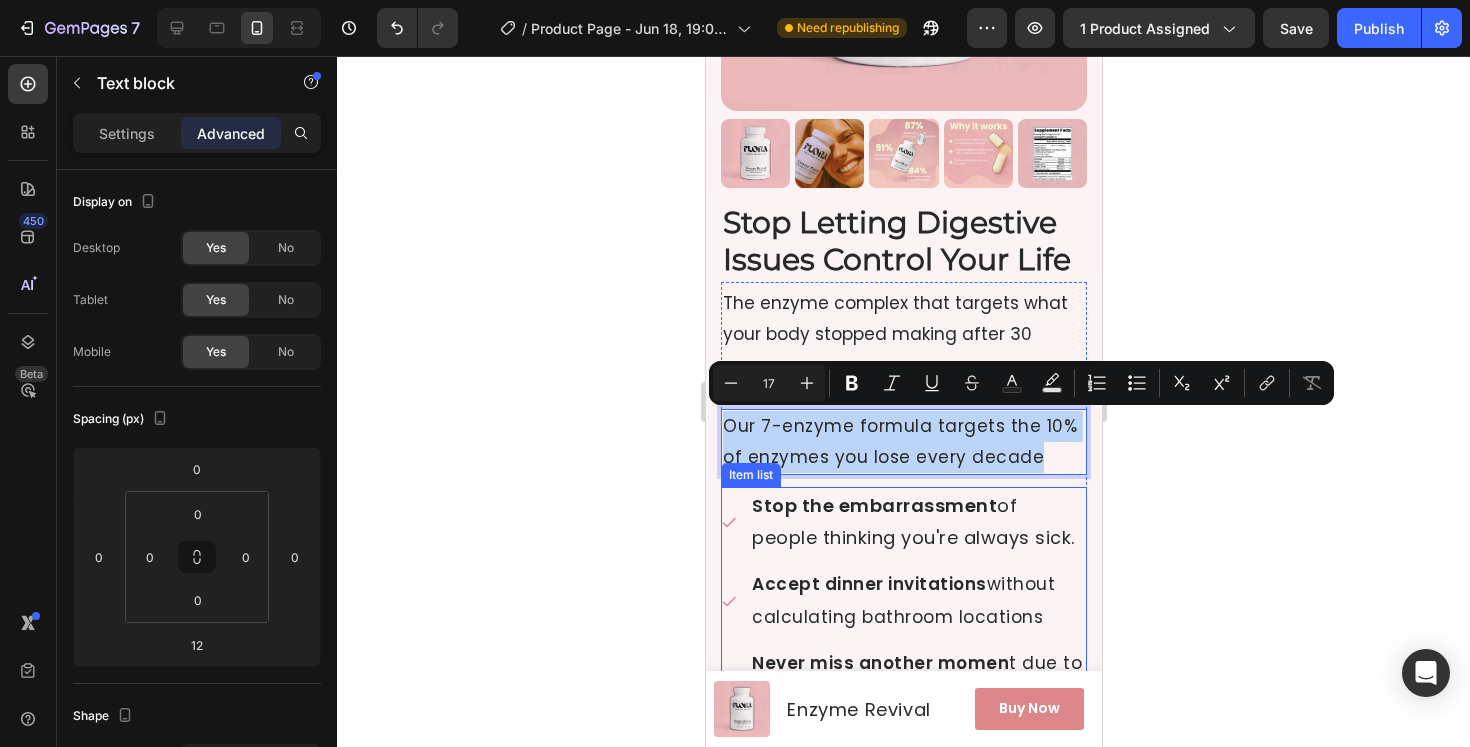 click on "Stop the embarrassment  of people thinking you're always sick." at bounding box center [912, 521] 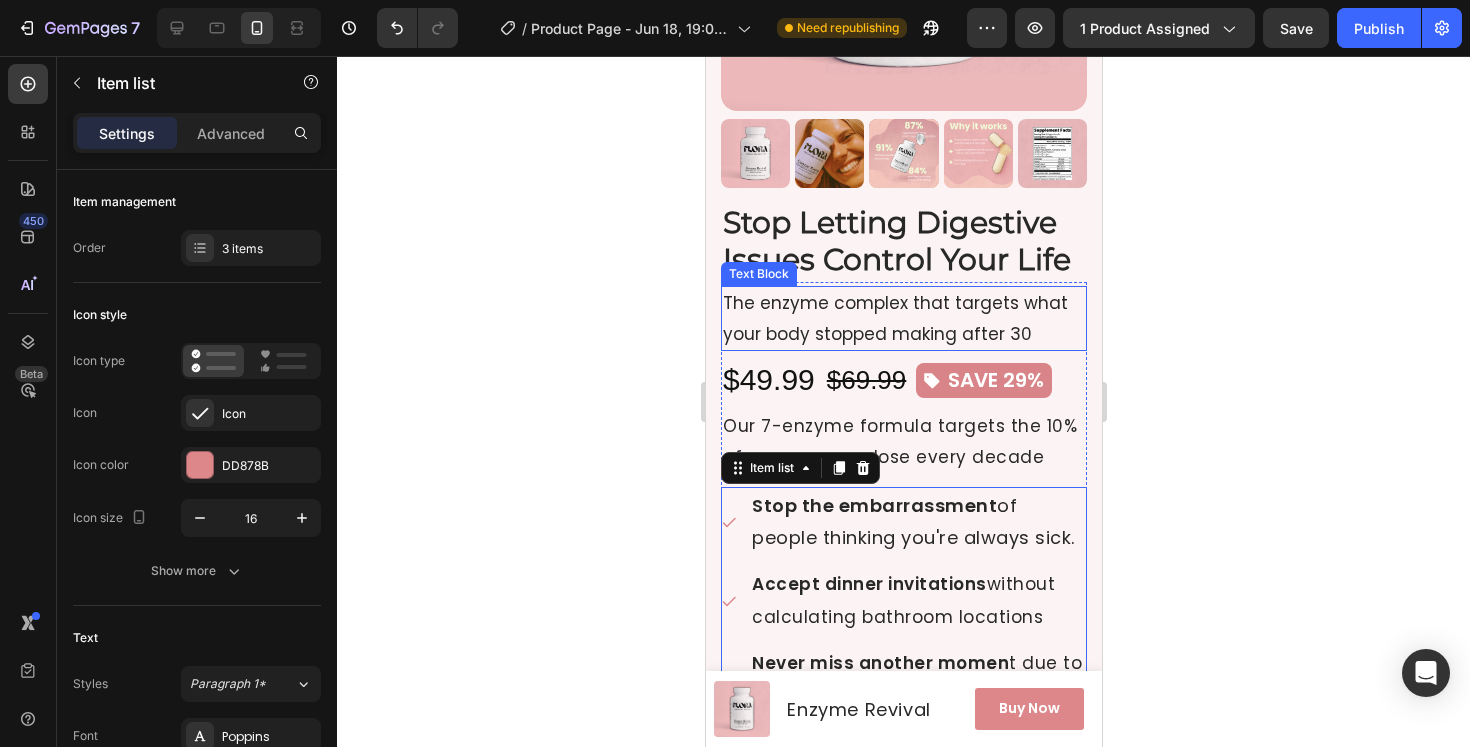 click on "The enzyme complex that targets what your body stopped making after 30" at bounding box center (903, 318) 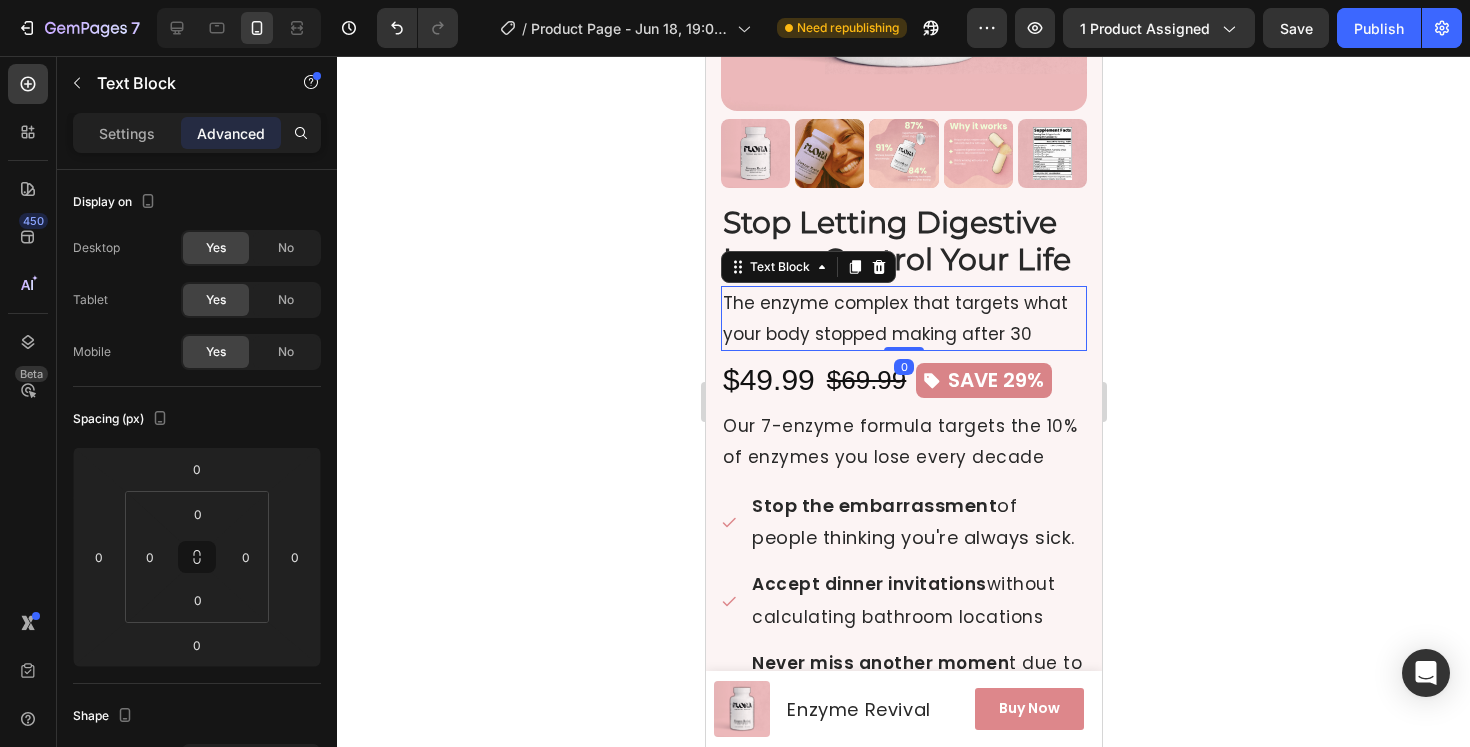 click on "The enzyme complex that targets what your body stopped making after 30" at bounding box center (903, 318) 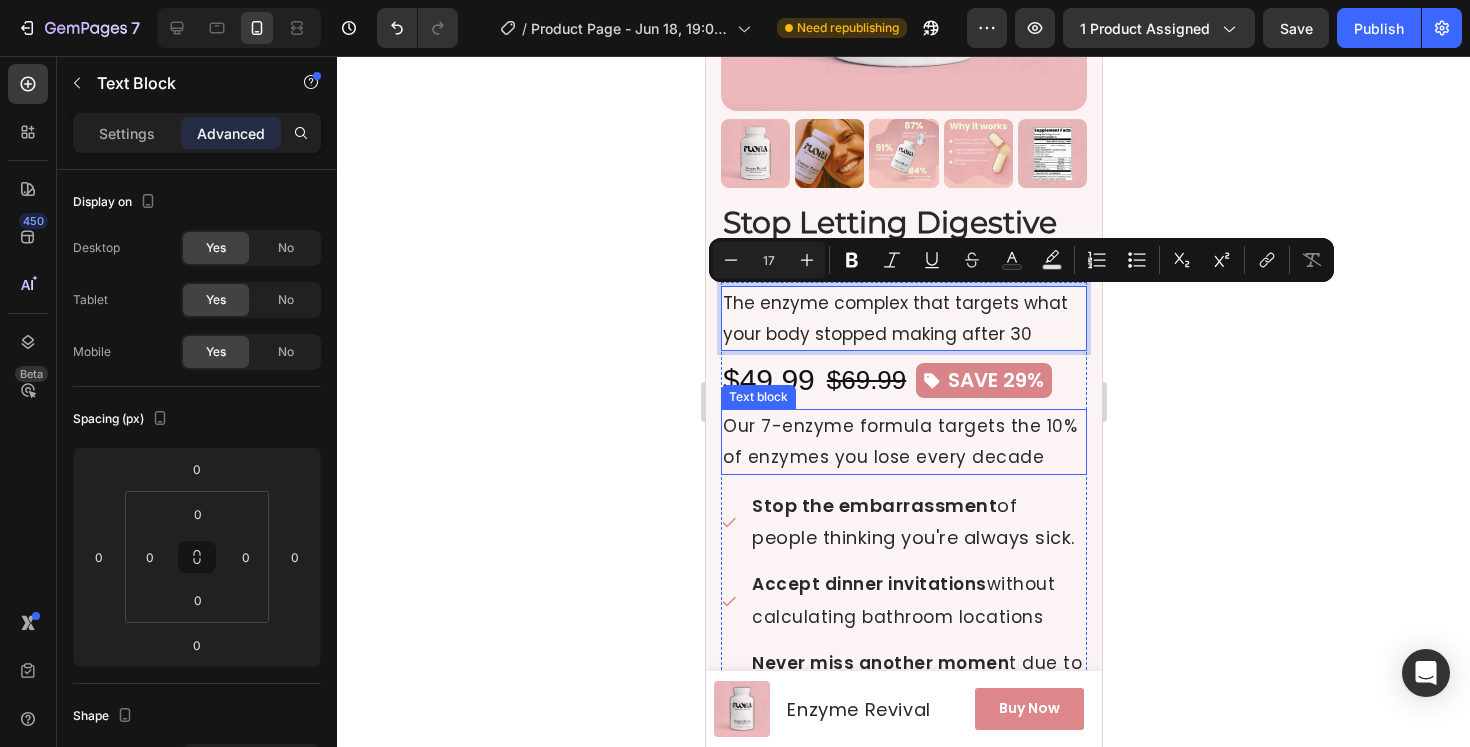 click on "Our 7-enzyme formula targets the 10% of enzymes you lose every decade" at bounding box center [903, 441] 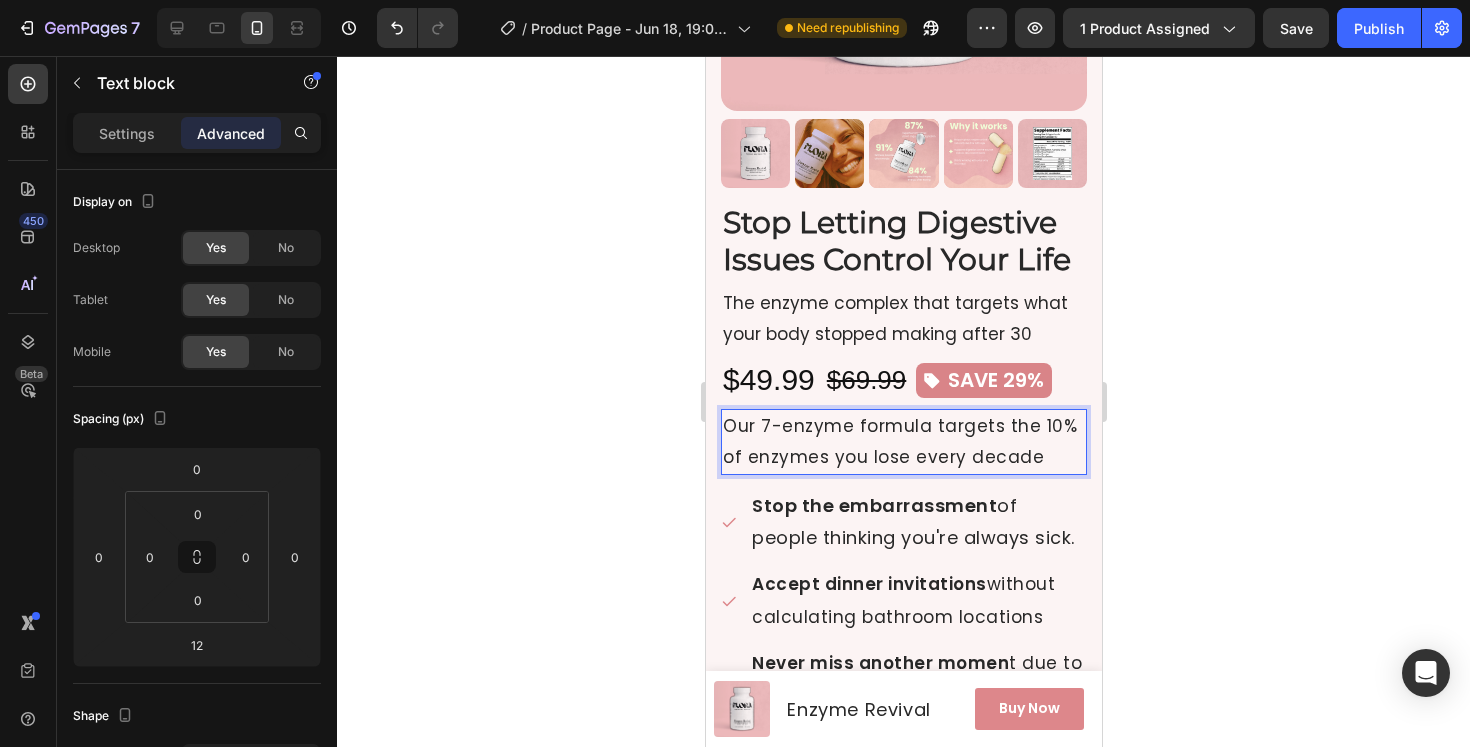click on "Our 7-enzyme formula targets the 10% of enzymes you lose every decade" at bounding box center (903, 441) 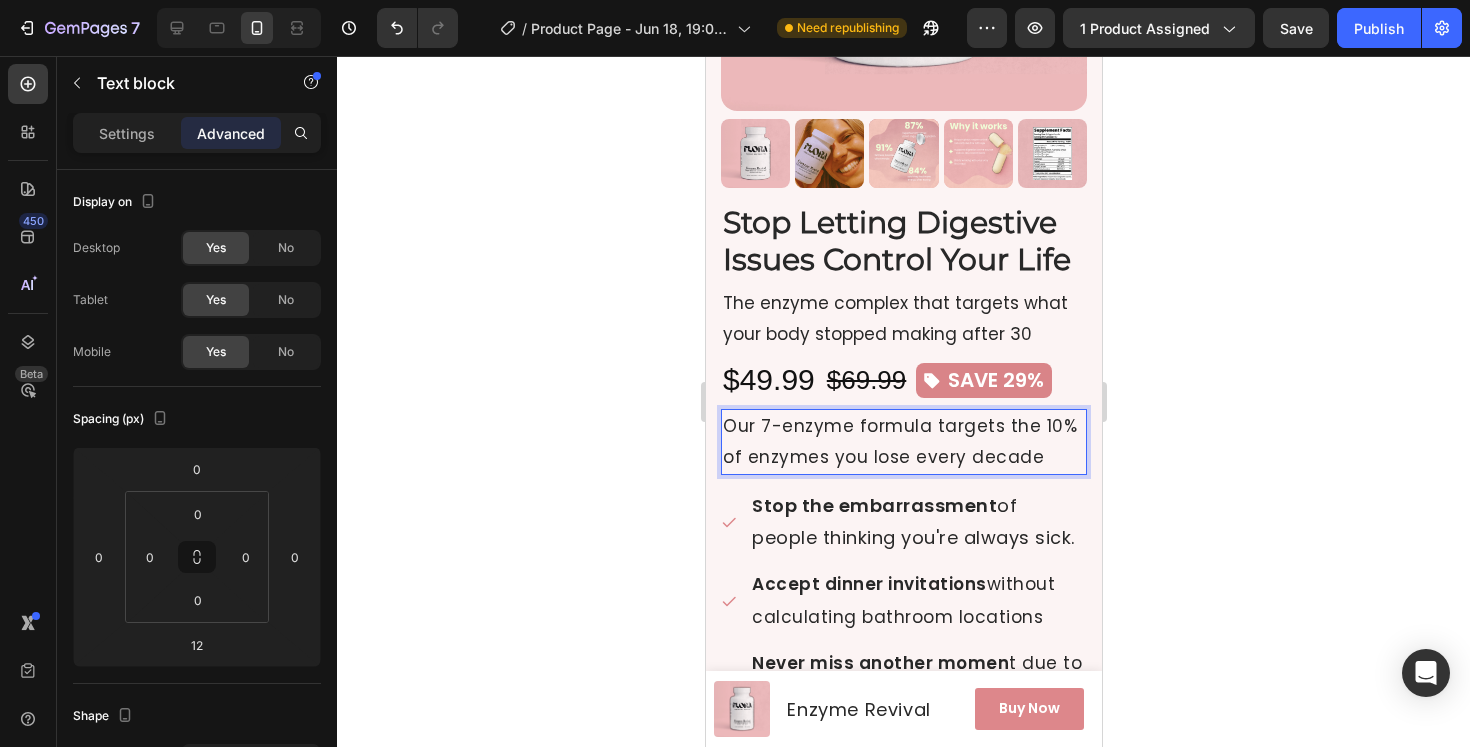 click 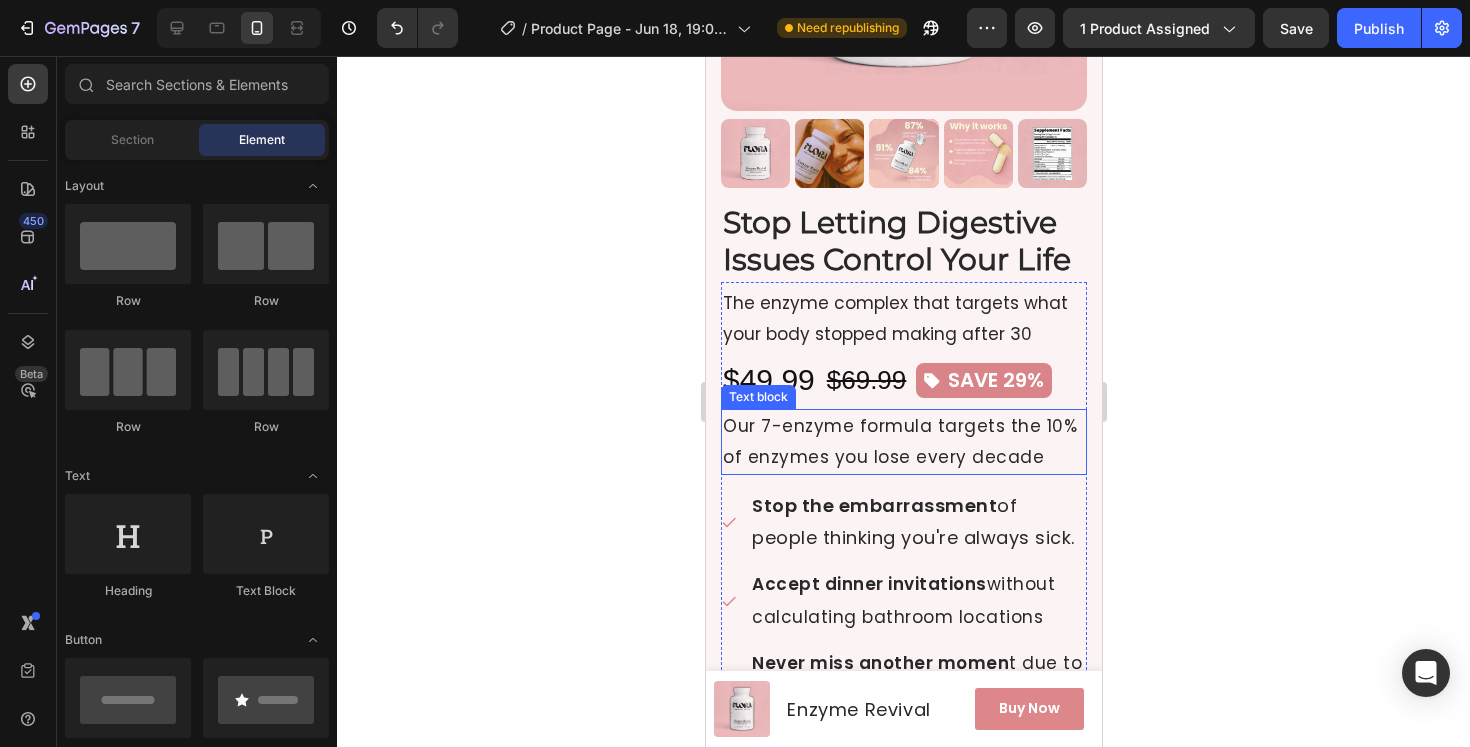 click on "Our 7-enzyme formula targets the 10% of enzymes you lose every decade" at bounding box center (903, 441) 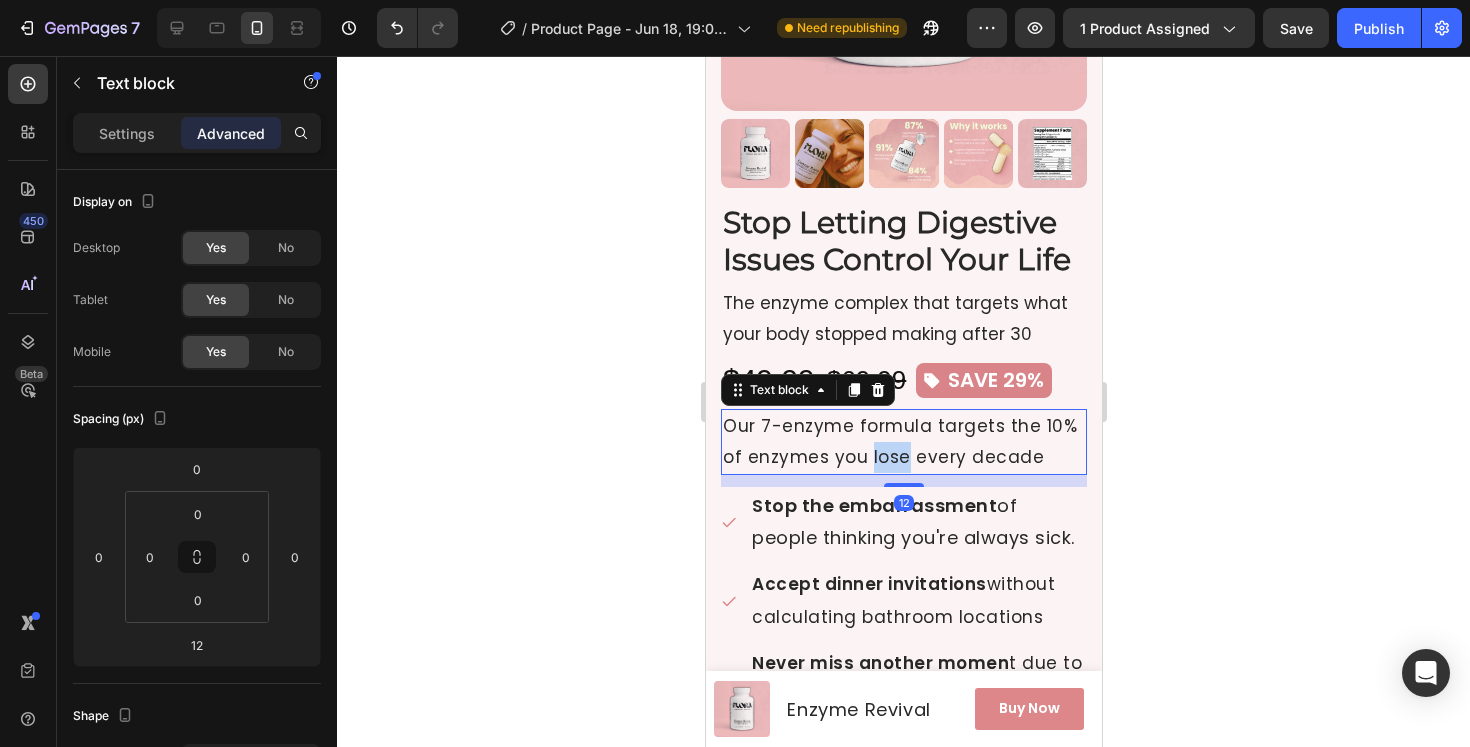 click on "Our 7-enzyme formula targets the 10% of enzymes you lose every decade" at bounding box center [903, 441] 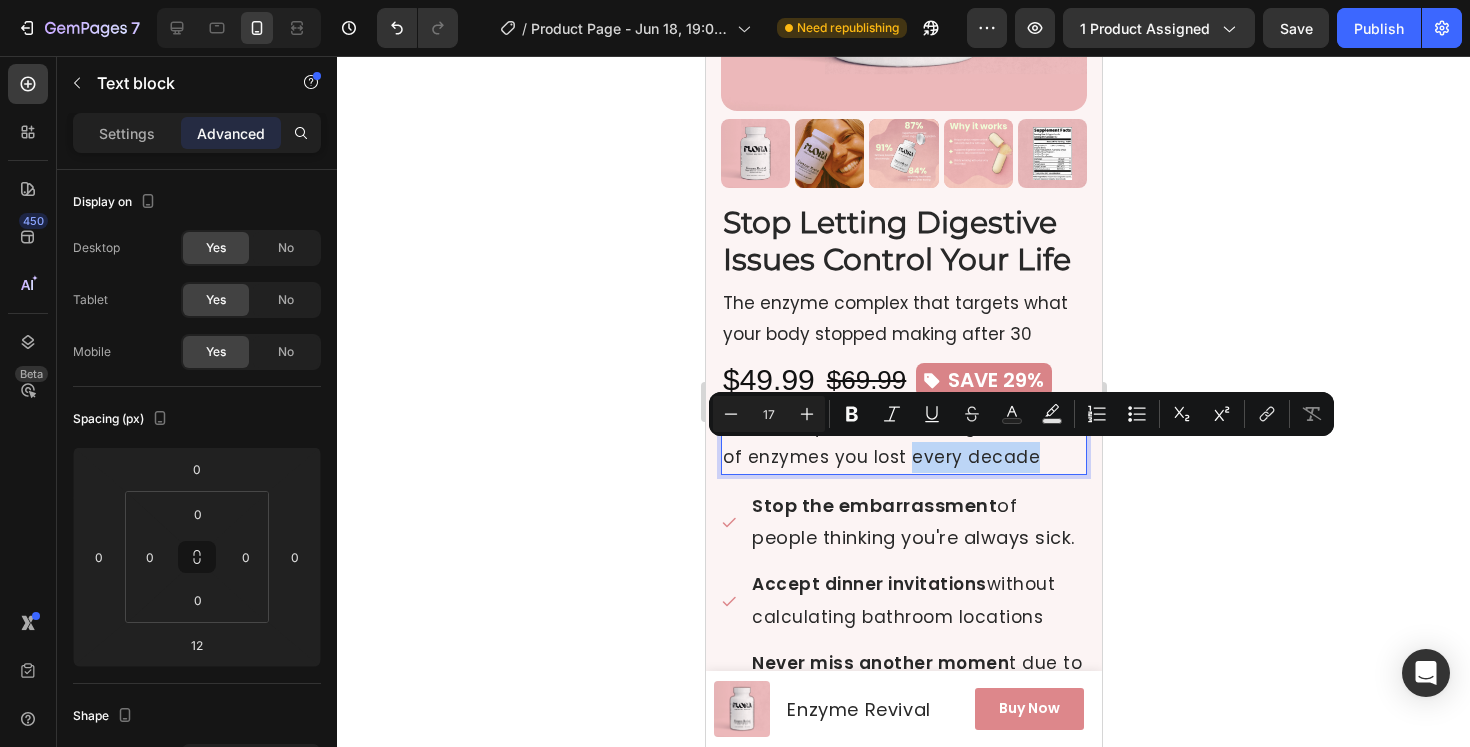 drag, startPoint x: 1041, startPoint y: 446, endPoint x: 908, endPoint y: 451, distance: 133.09395 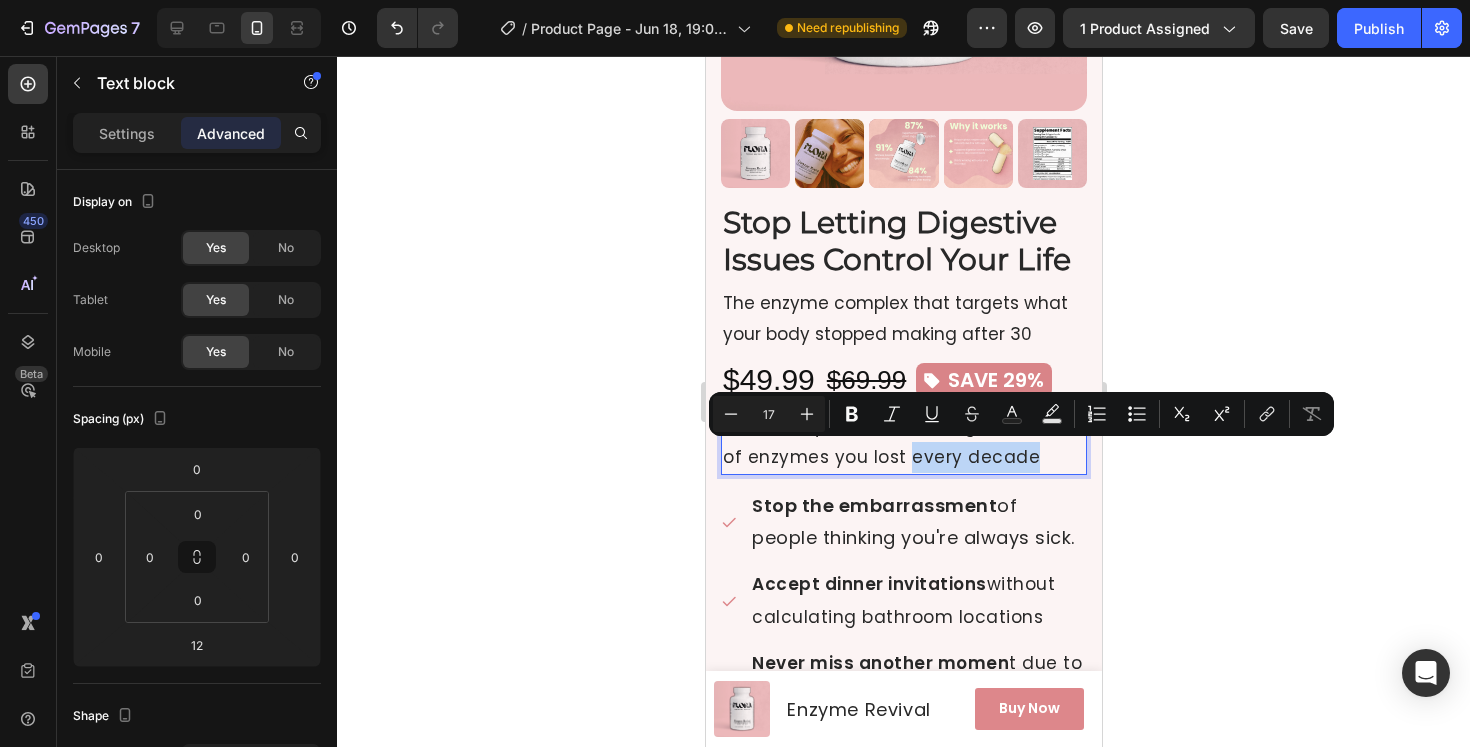 click on "Our 7-enzyme formula targets the 10% of enzymes you lost every decade" at bounding box center (903, 441) 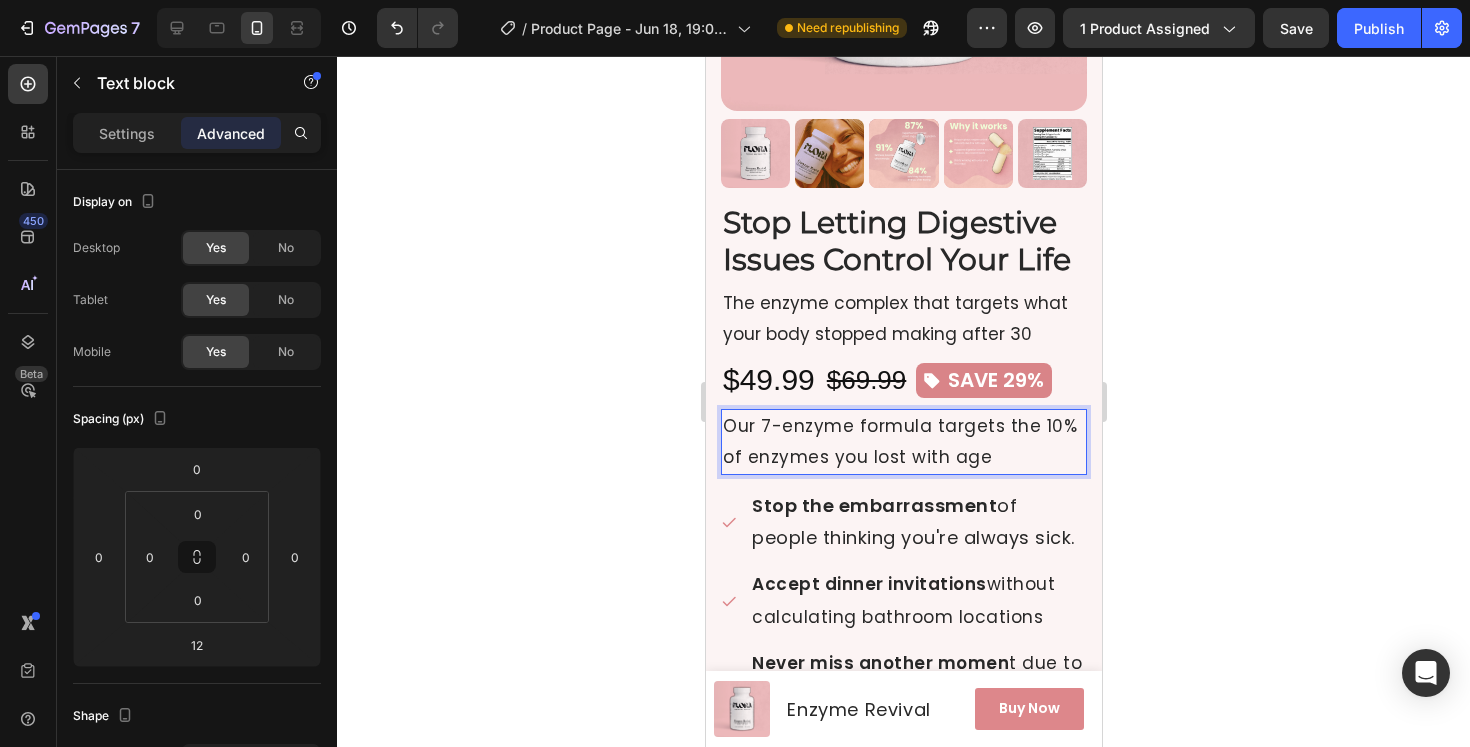 click 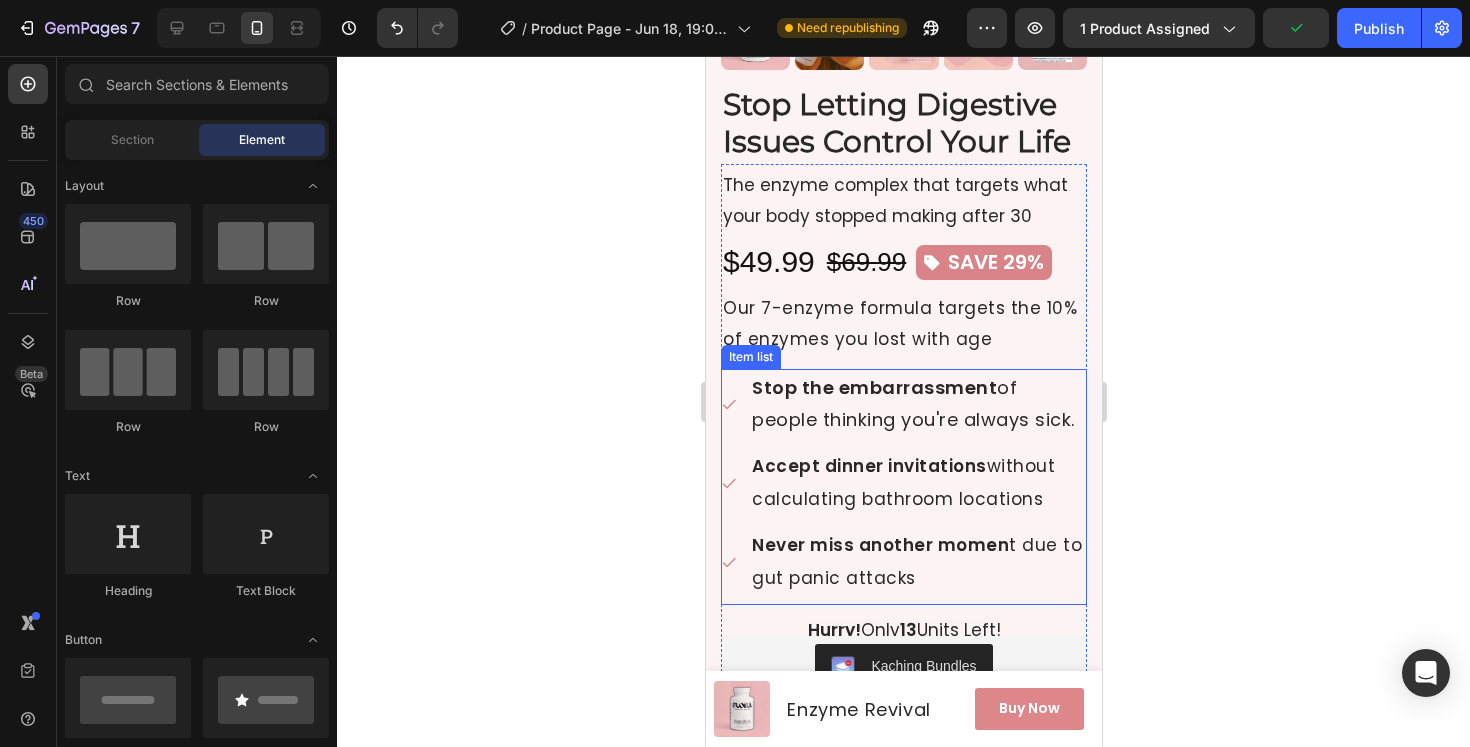 scroll, scrollTop: 554, scrollLeft: 0, axis: vertical 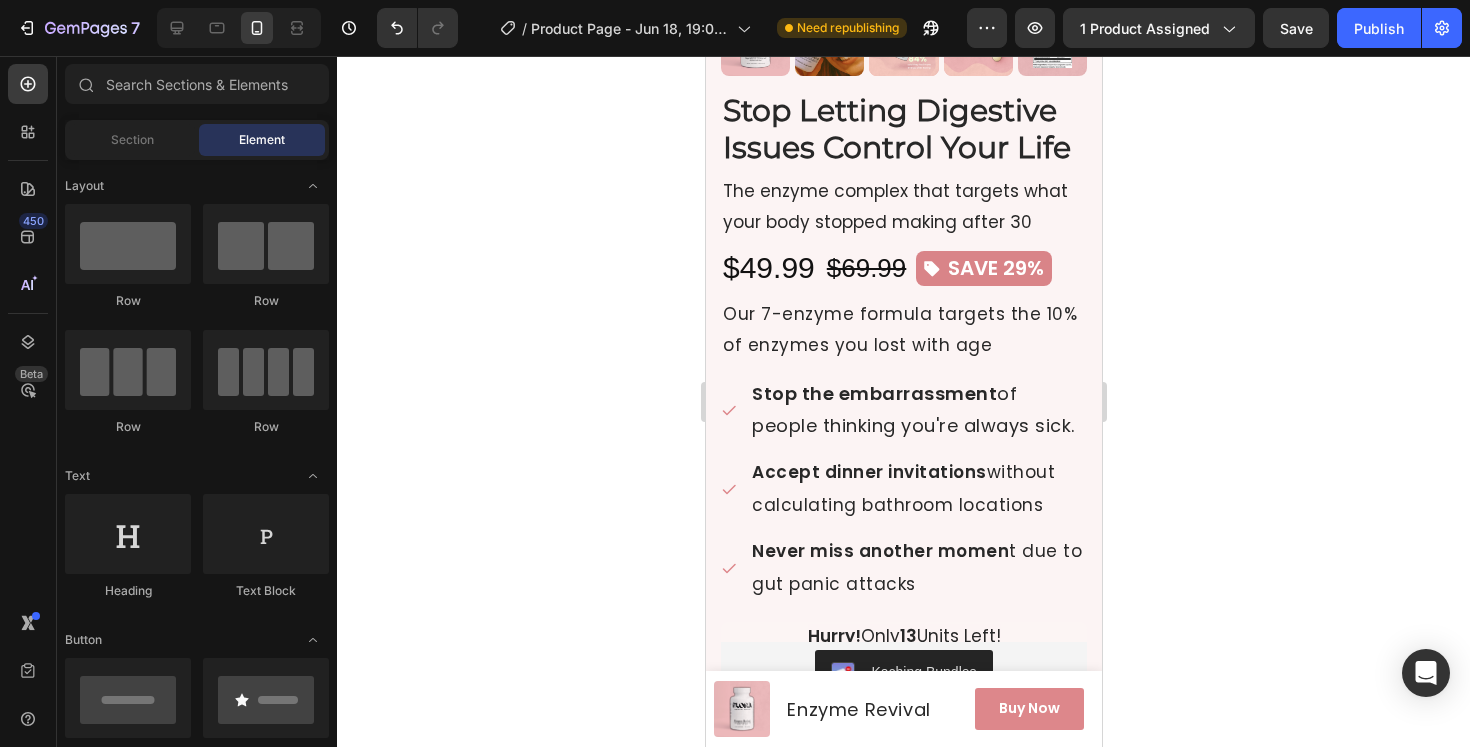 click 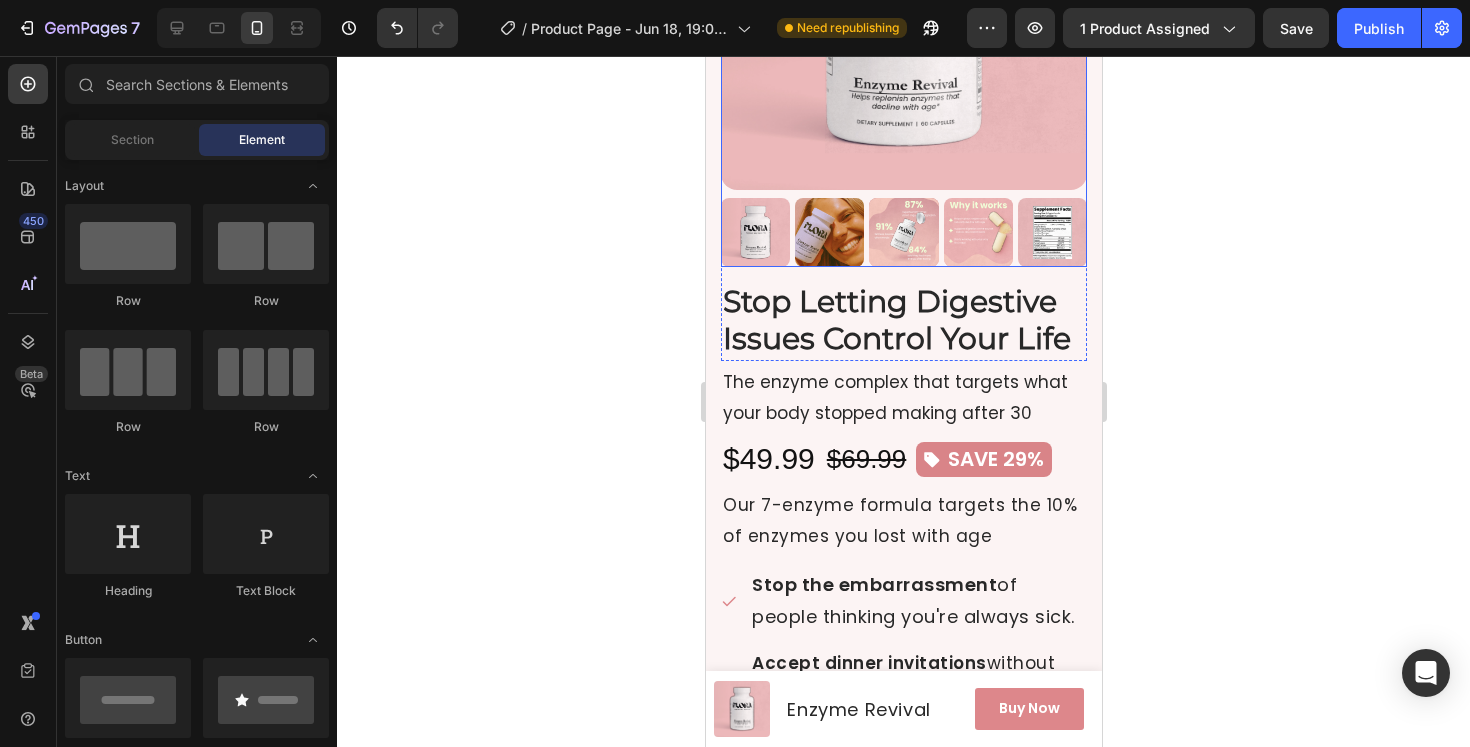 scroll, scrollTop: 371, scrollLeft: 0, axis: vertical 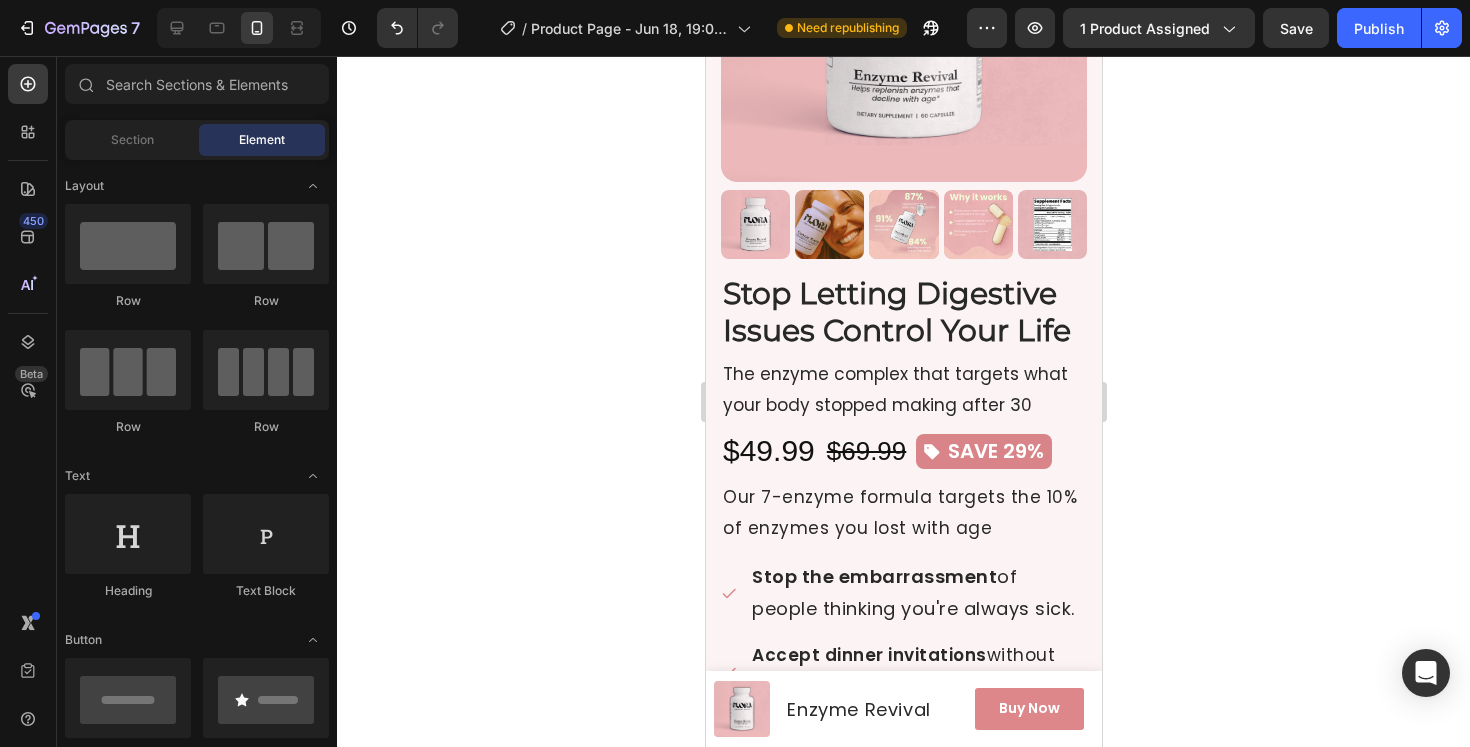 click 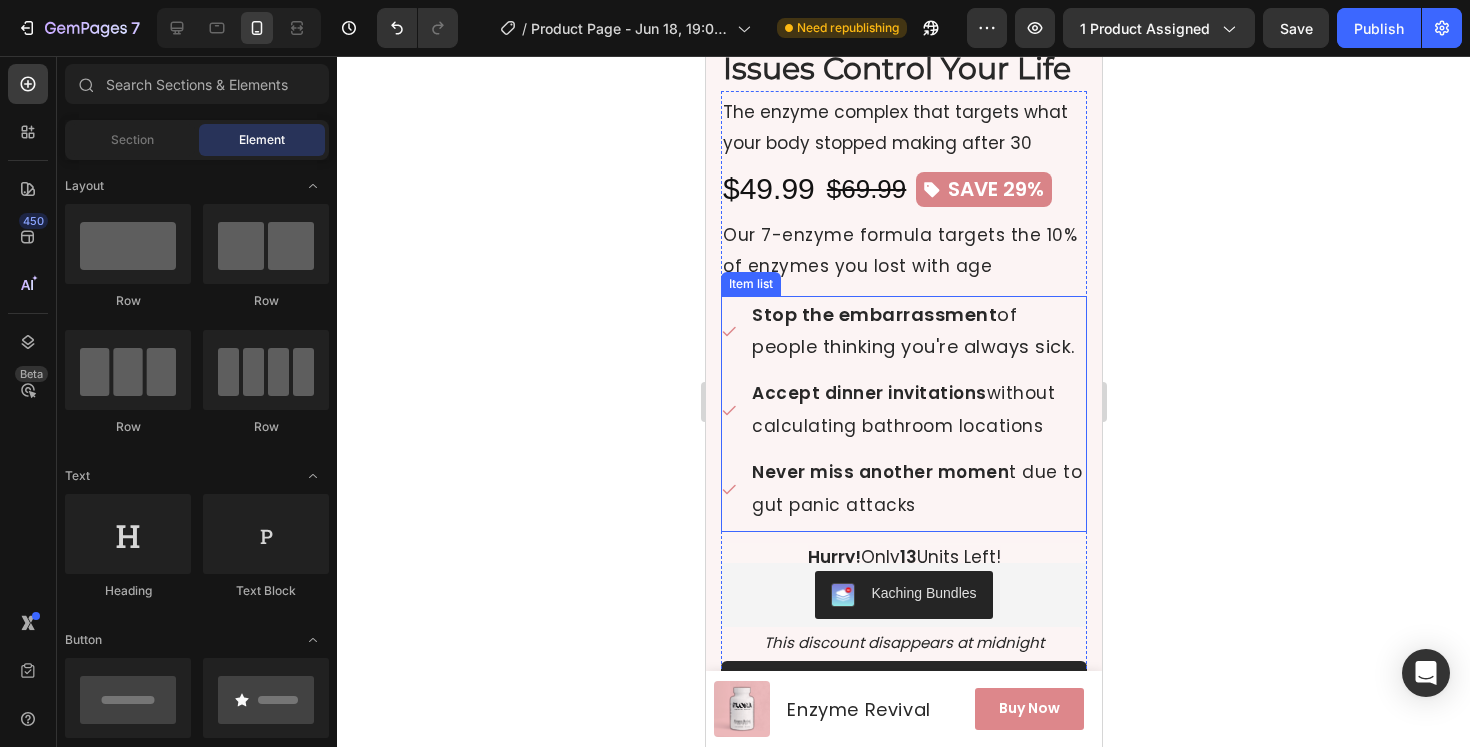 scroll, scrollTop: 652, scrollLeft: 0, axis: vertical 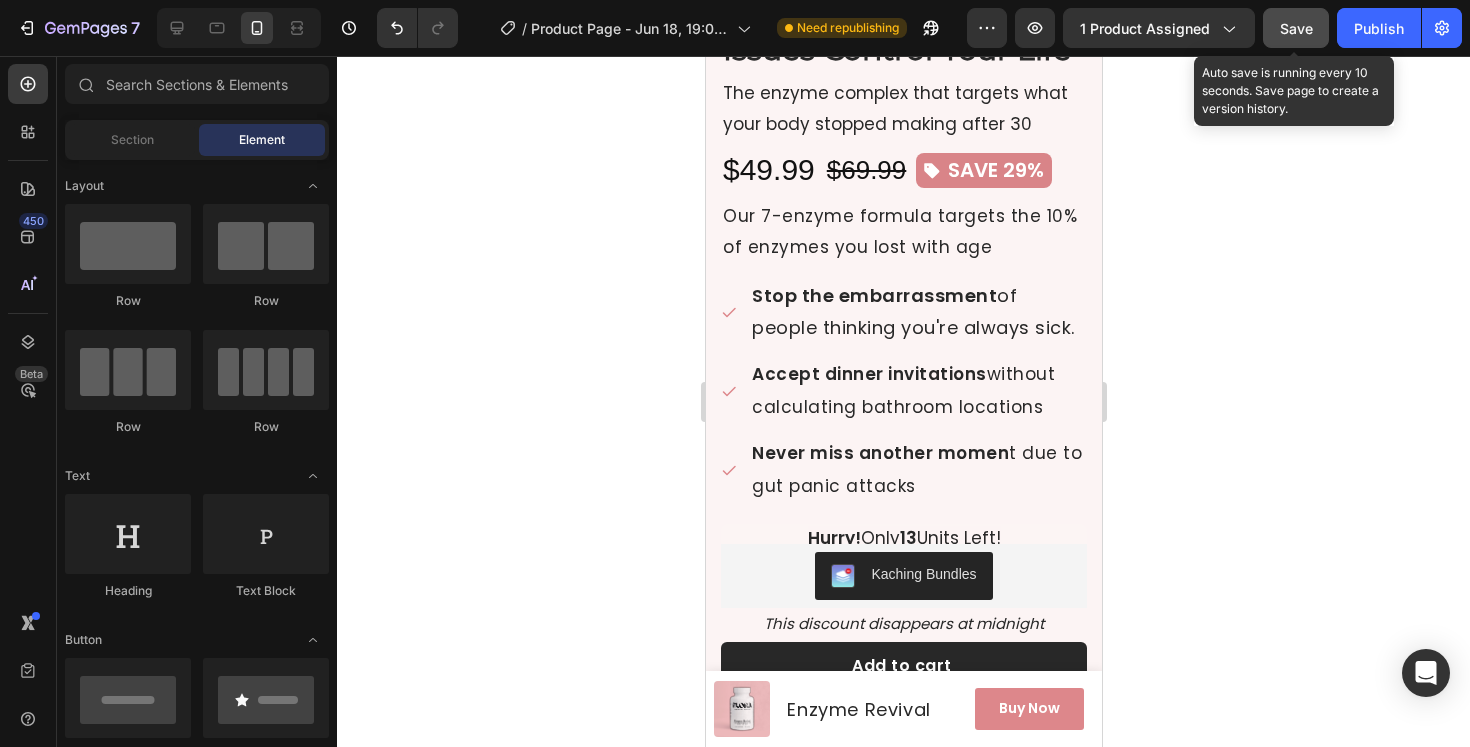 click on "Save" 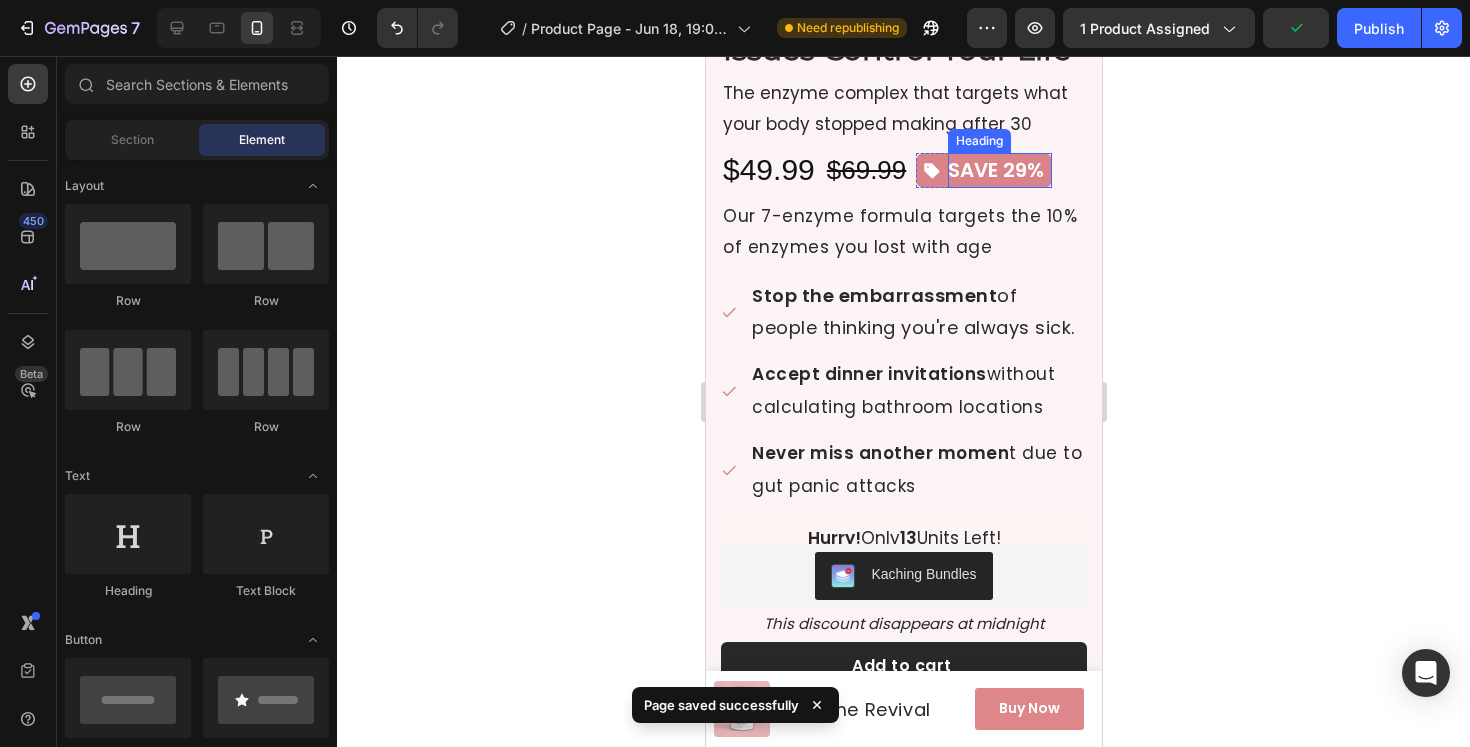 click on "SAVE 29%" at bounding box center [995, 170] 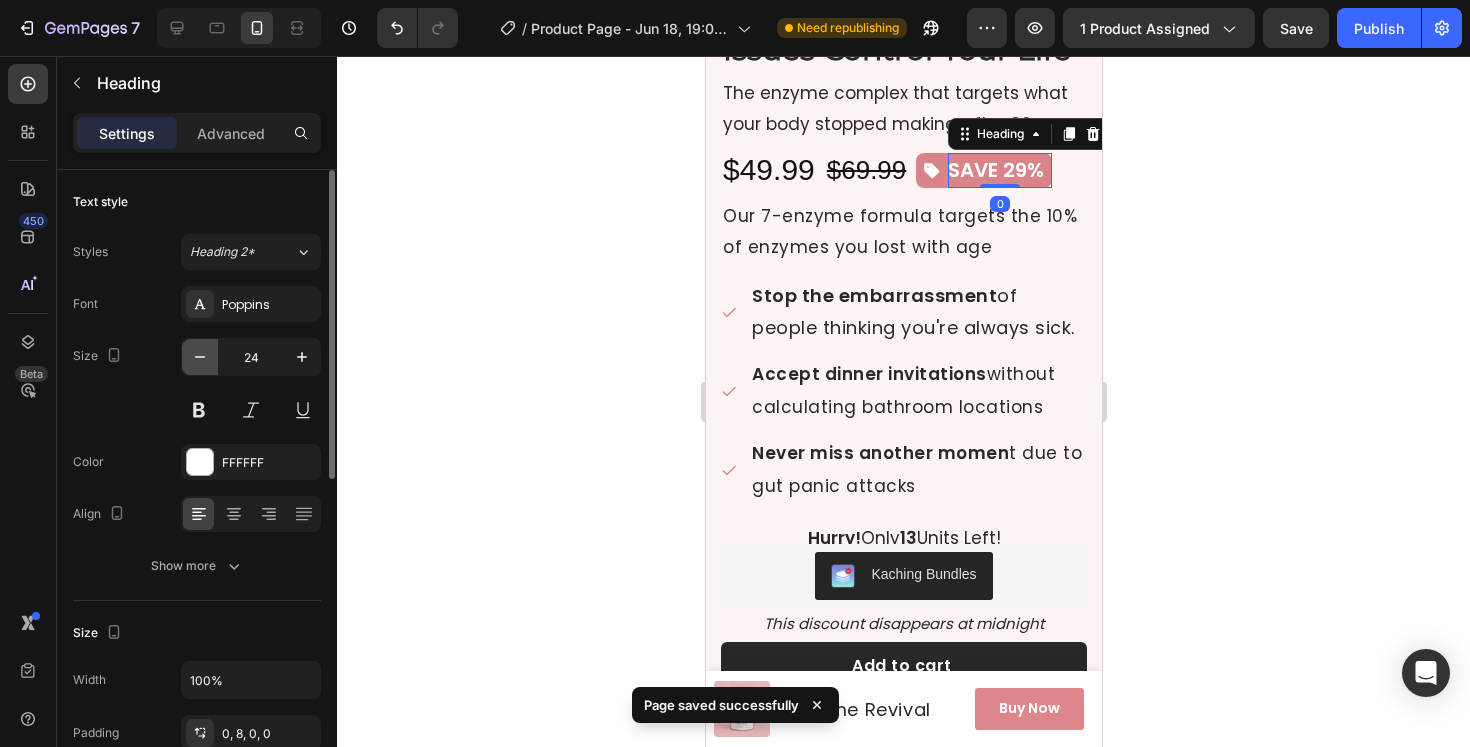click at bounding box center (200, 357) 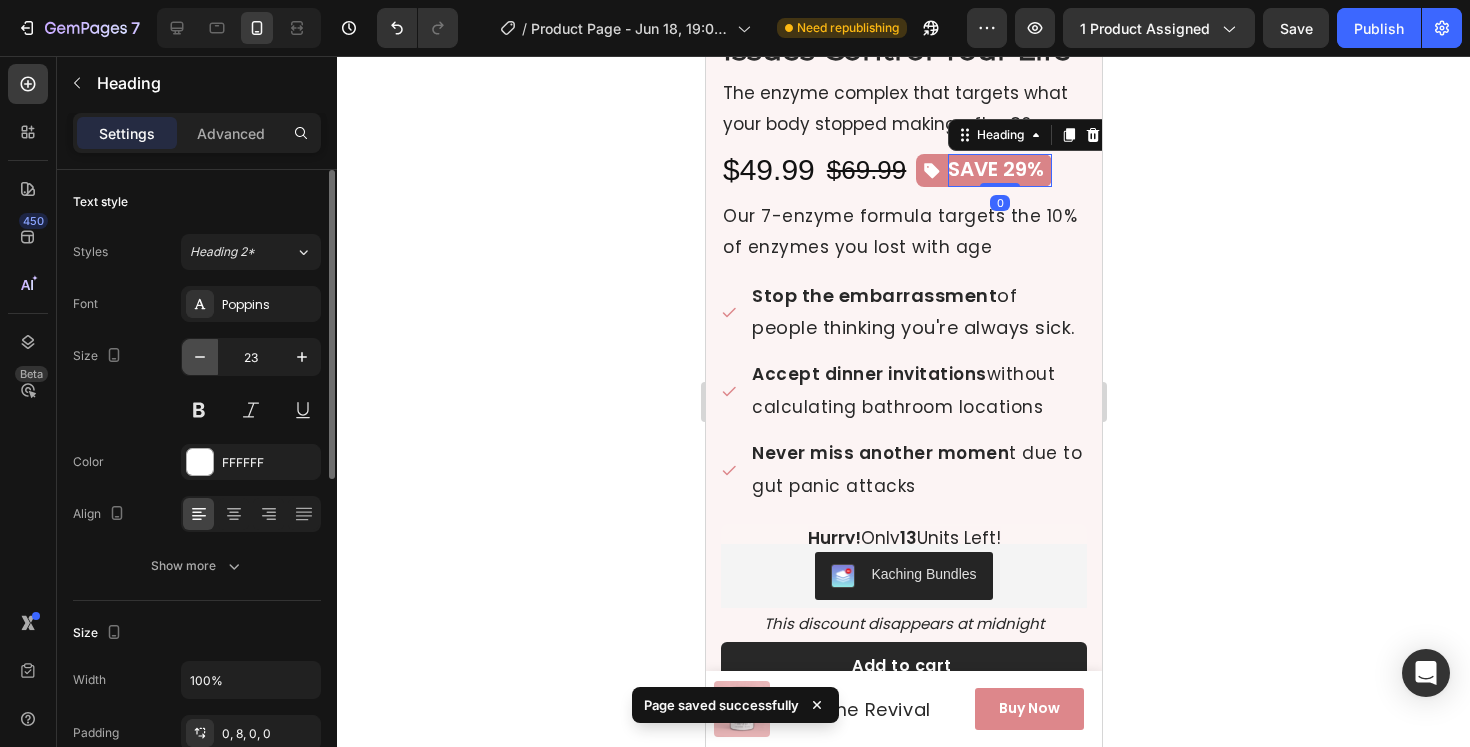 click at bounding box center [200, 357] 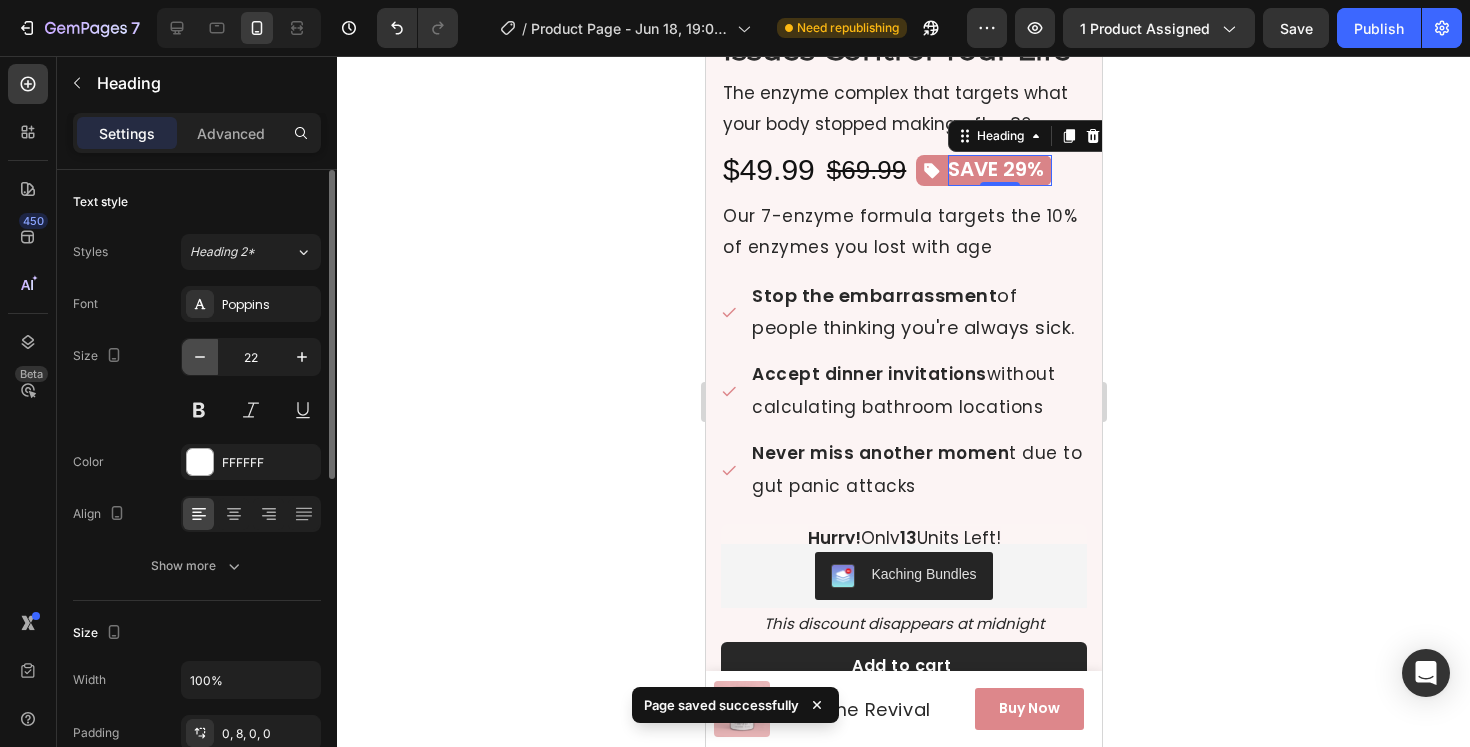 click at bounding box center (200, 357) 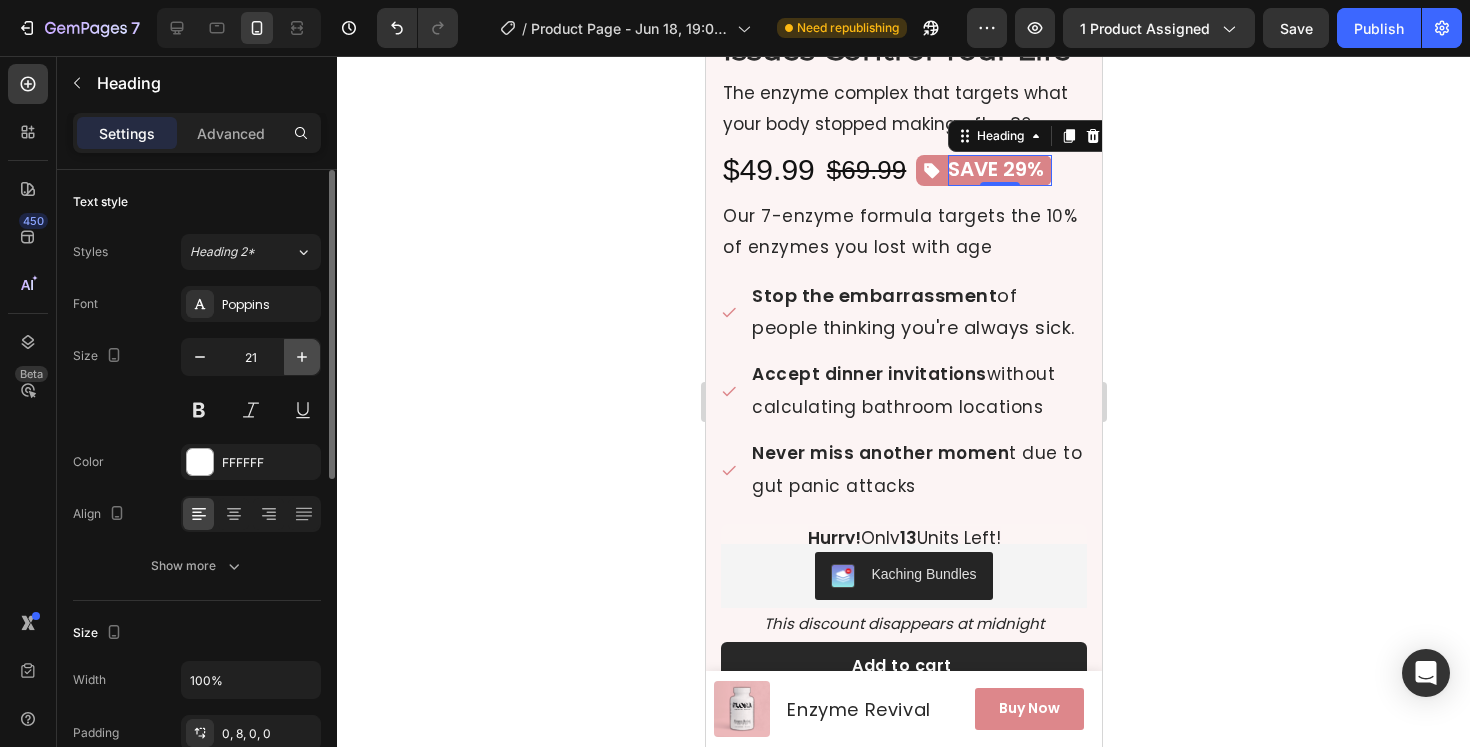 click 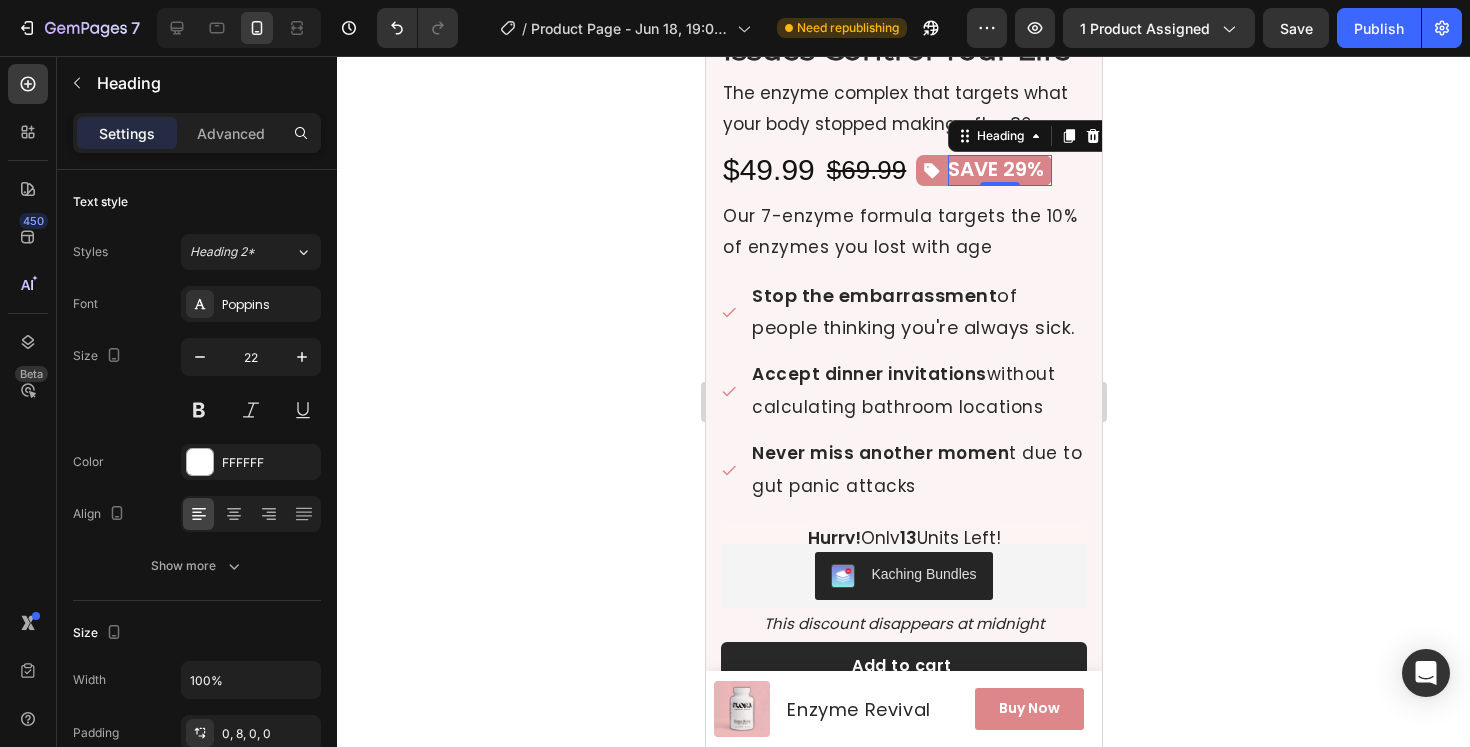 click 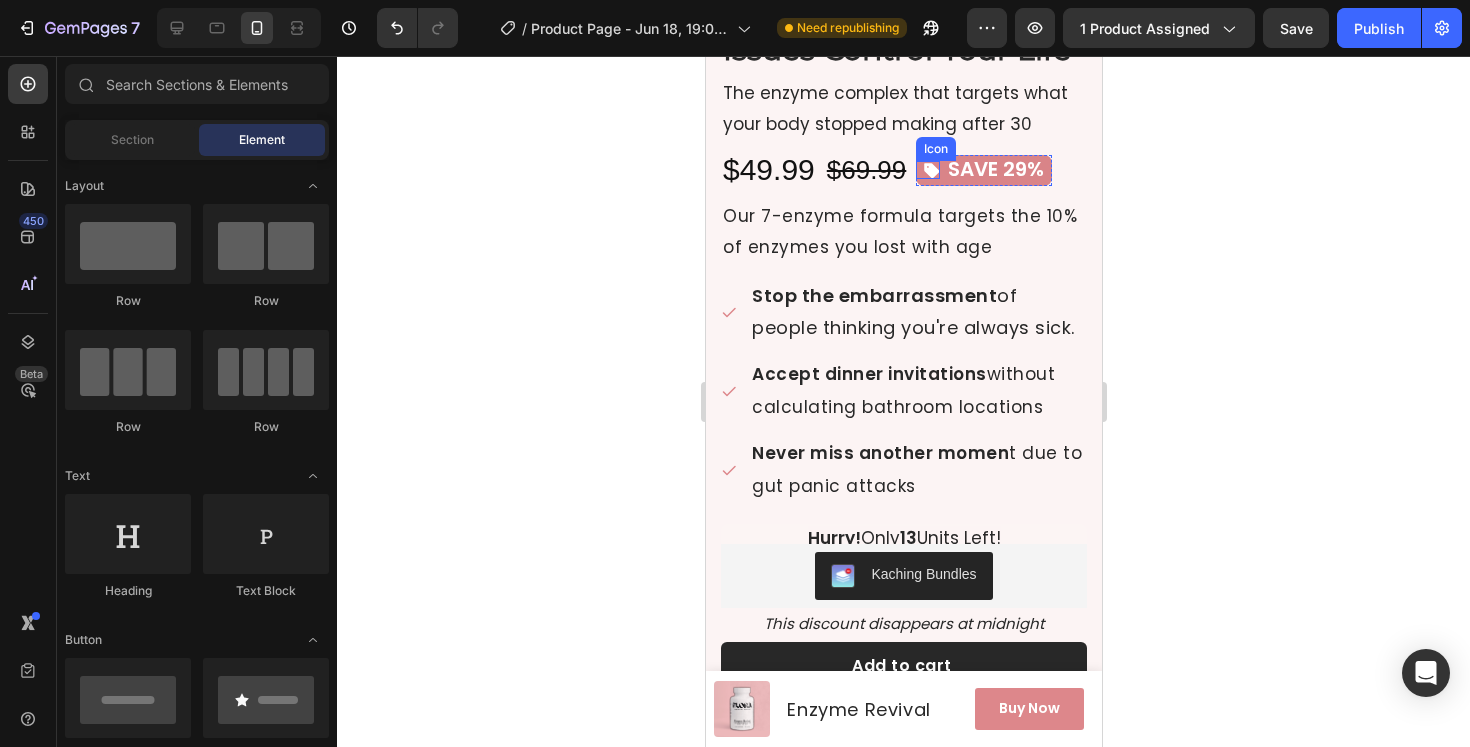 click 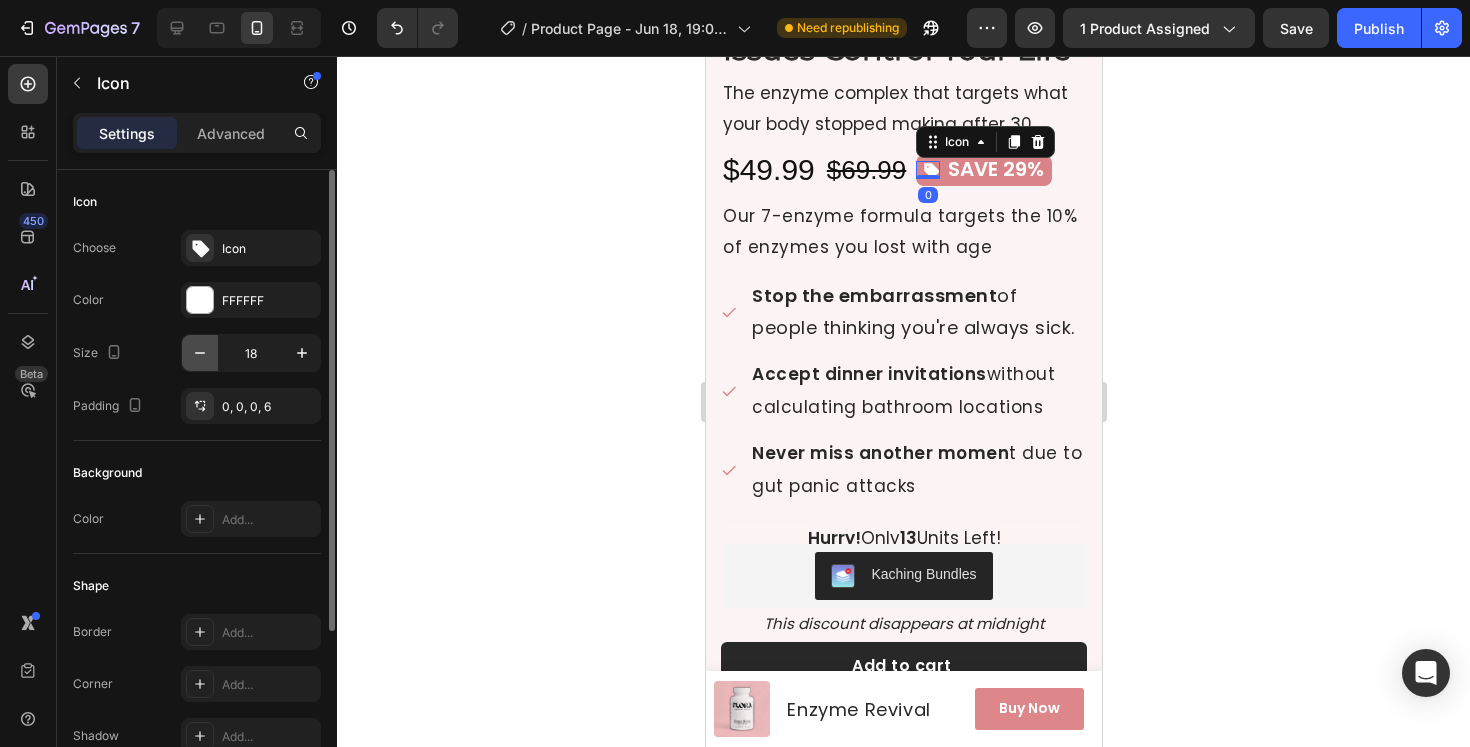 click 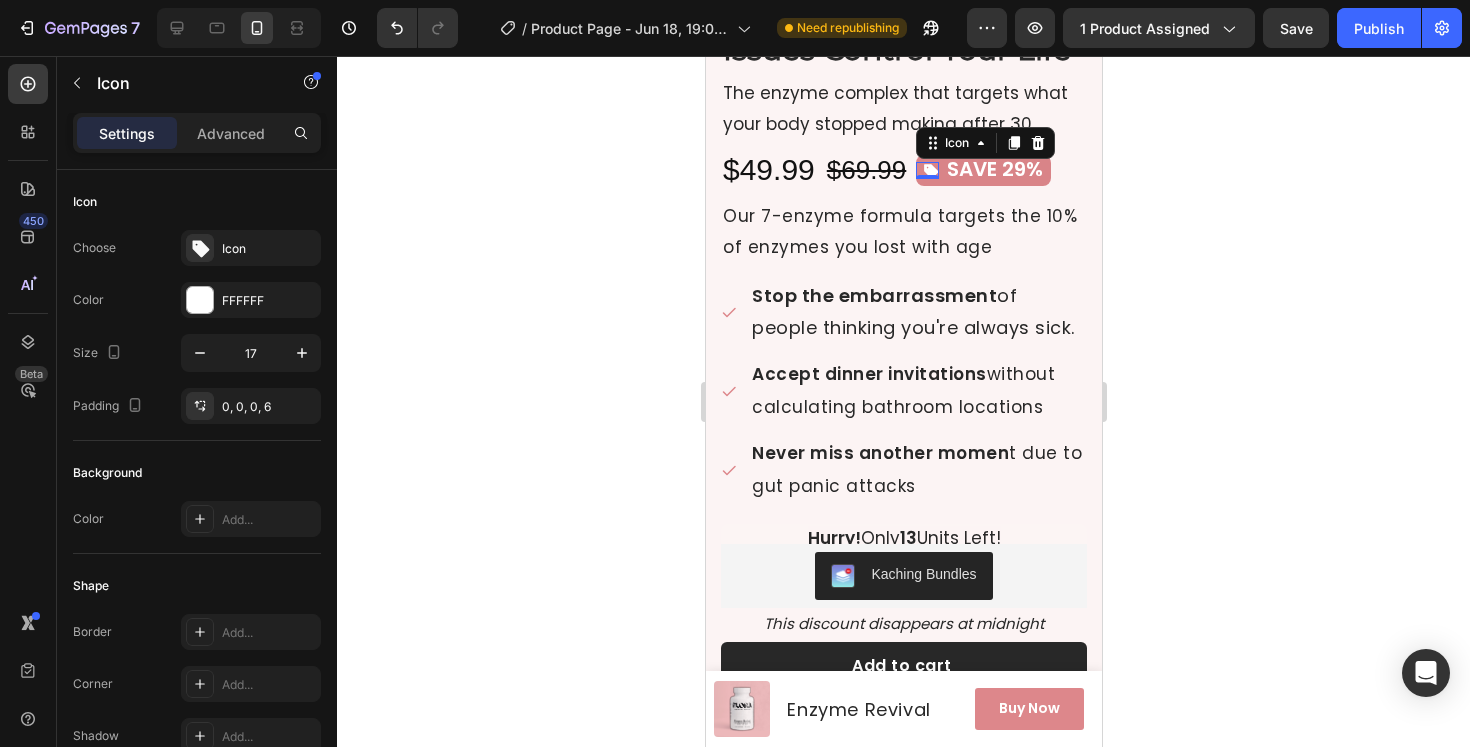 click 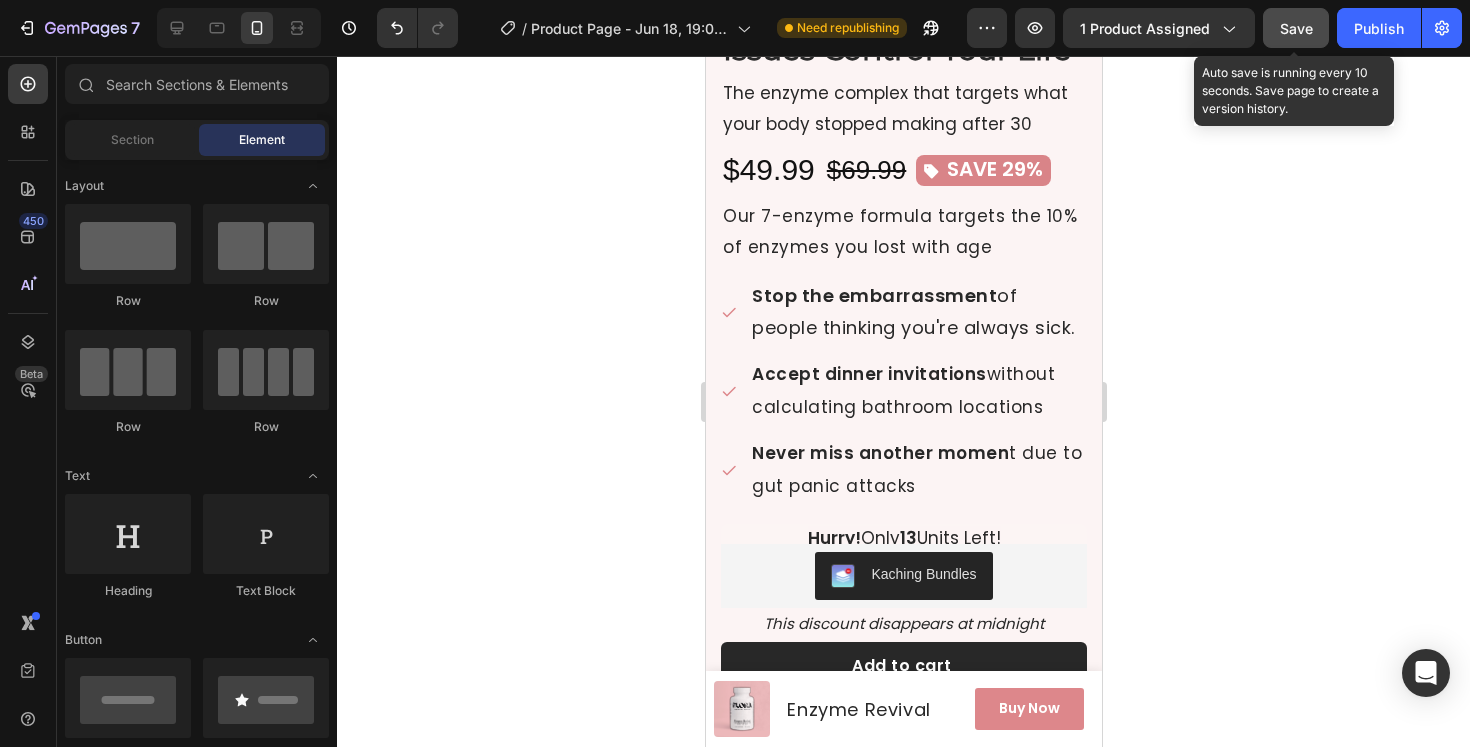 click on "Save" at bounding box center [1296, 28] 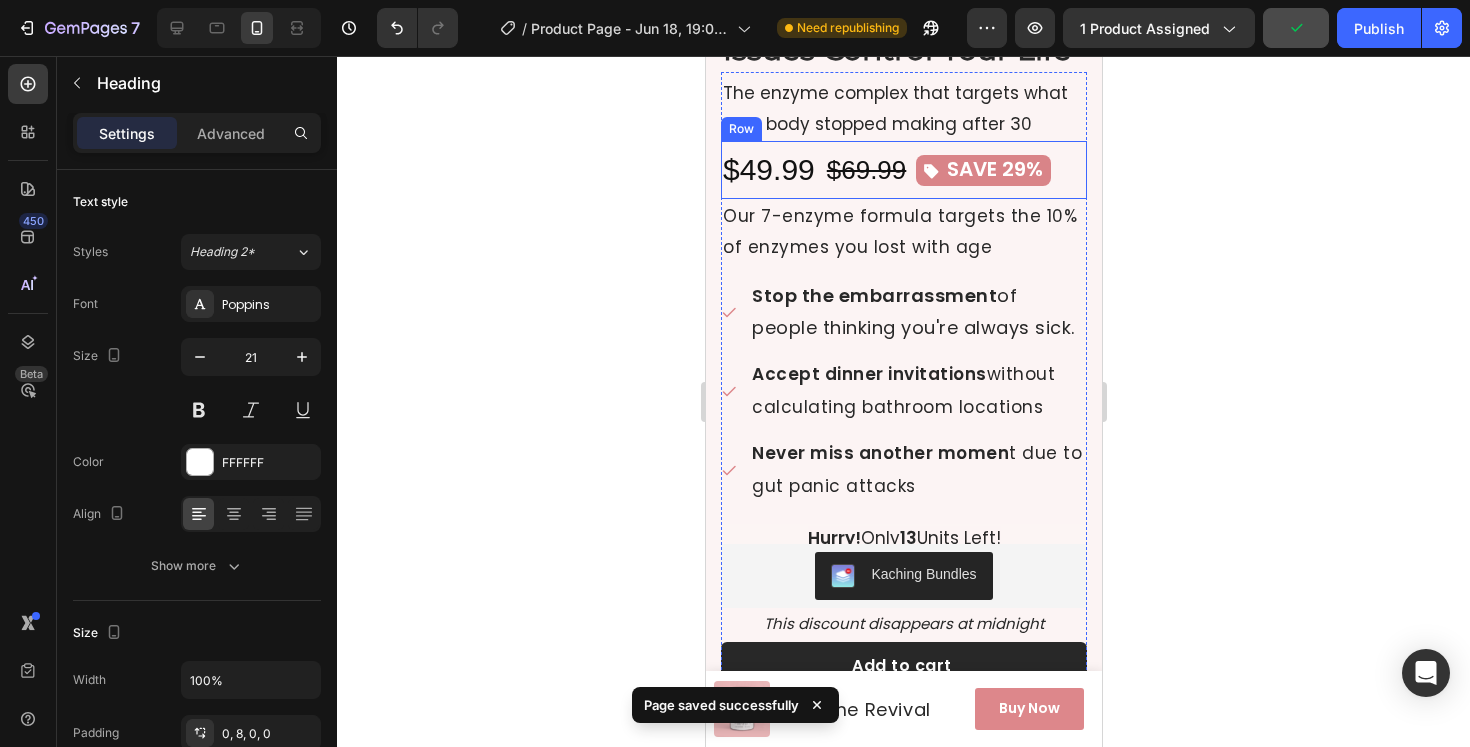 click on "SAVE 29%" at bounding box center [994, 169] 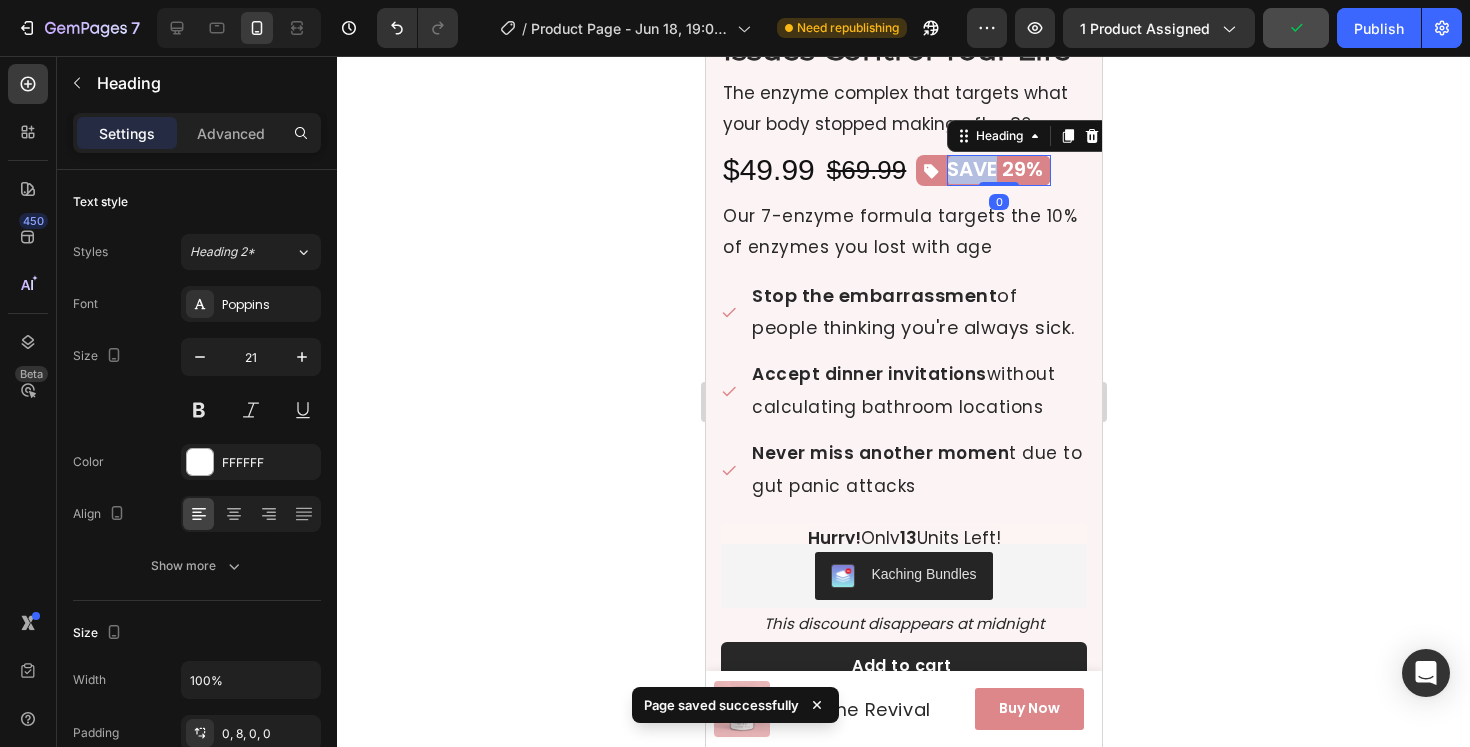 click on "SAVE 29%" at bounding box center [994, 169] 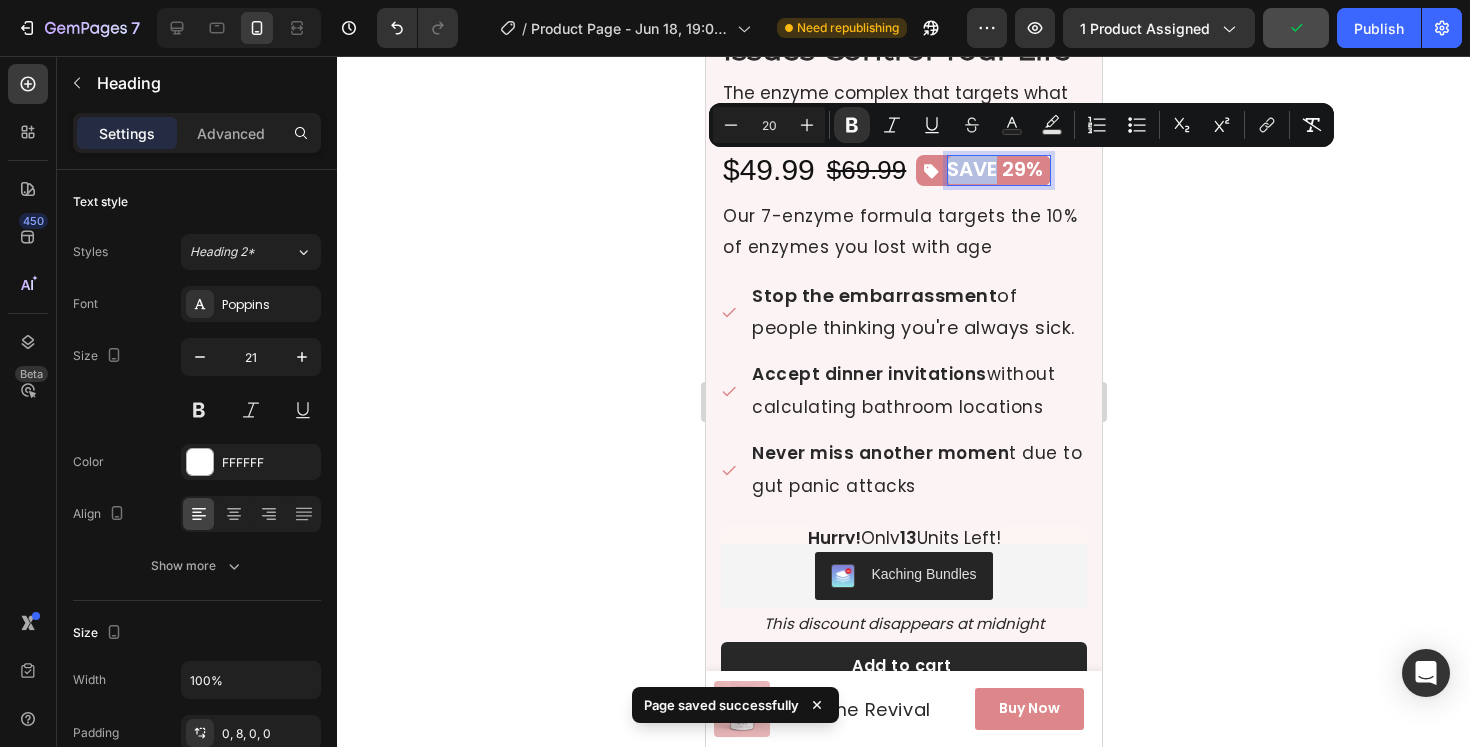click on "SAVE 29%" at bounding box center (994, 169) 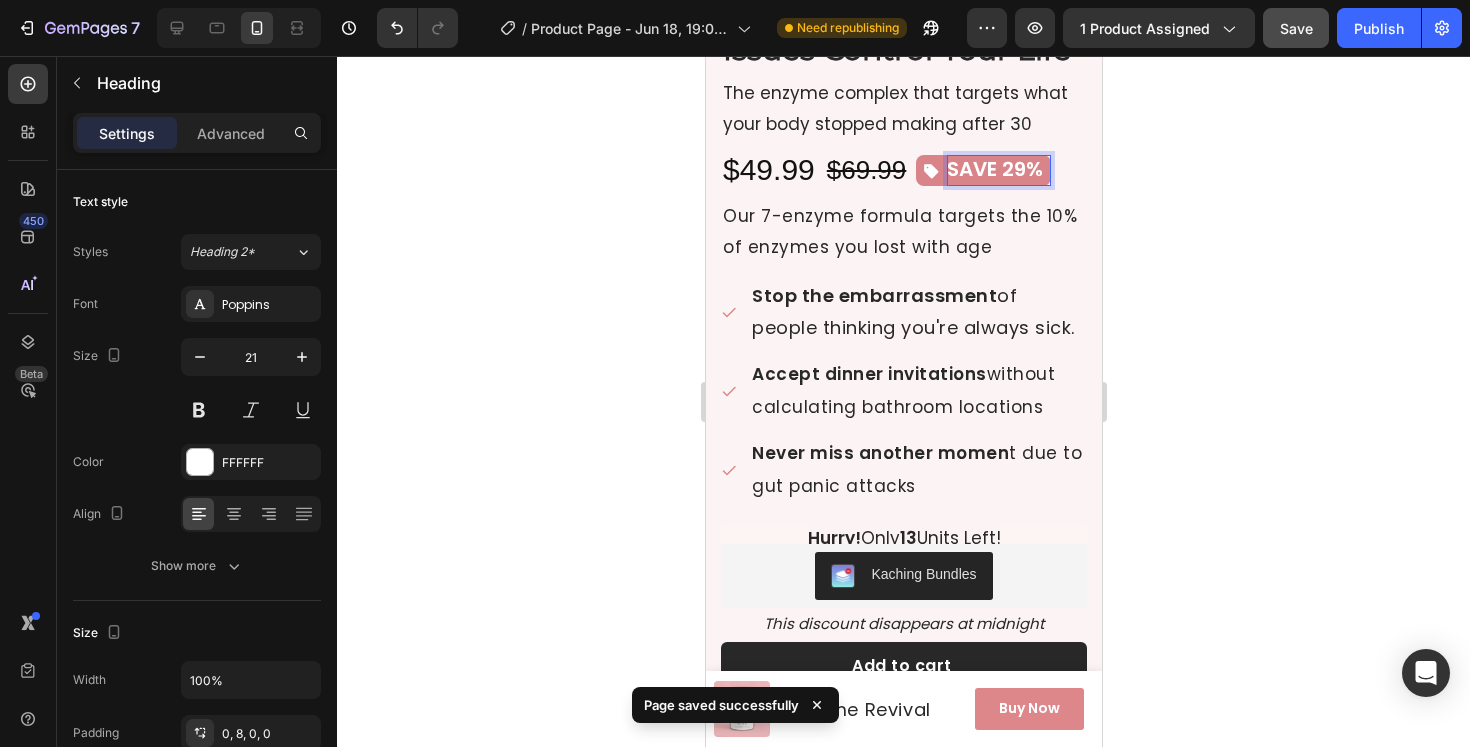 click on "SAVE 29%" at bounding box center [994, 169] 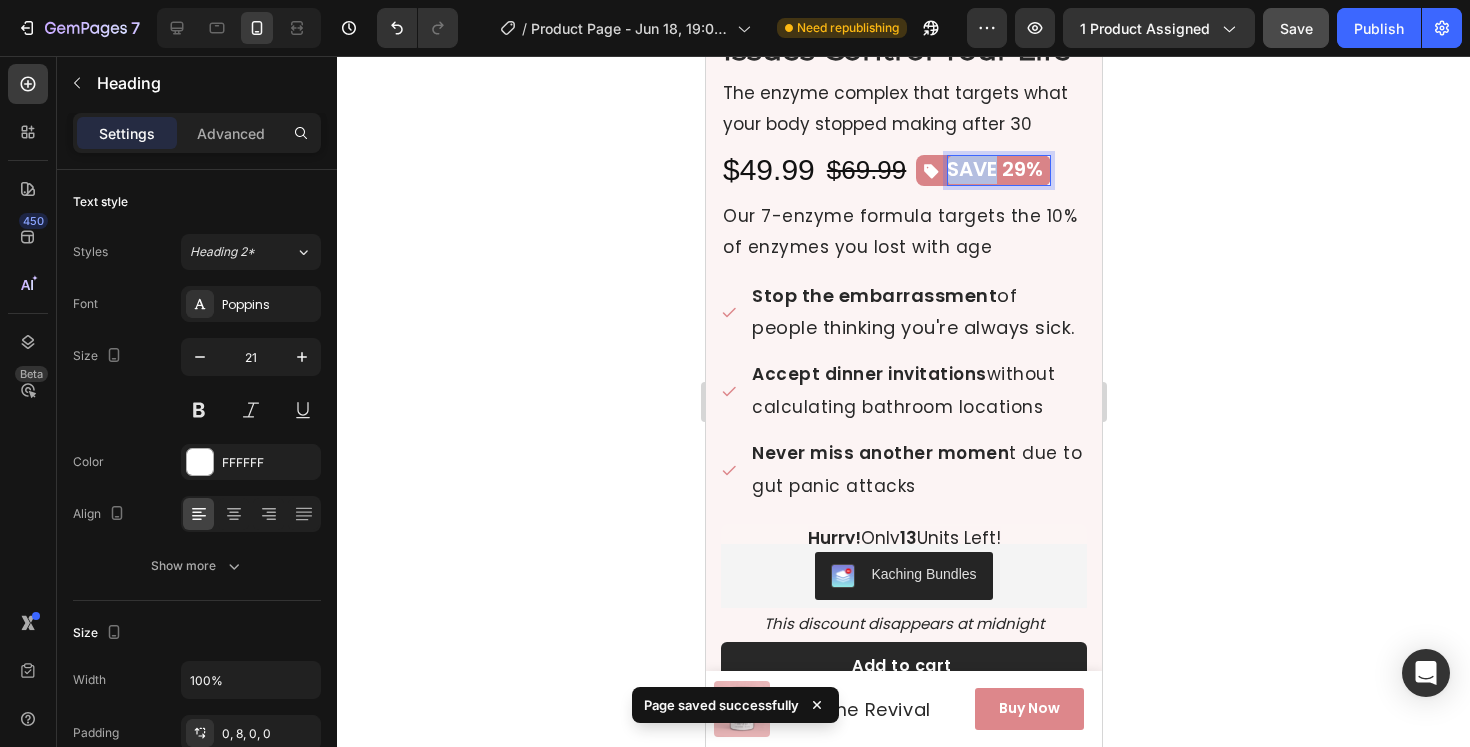 click on "SAVE 29%" at bounding box center [994, 169] 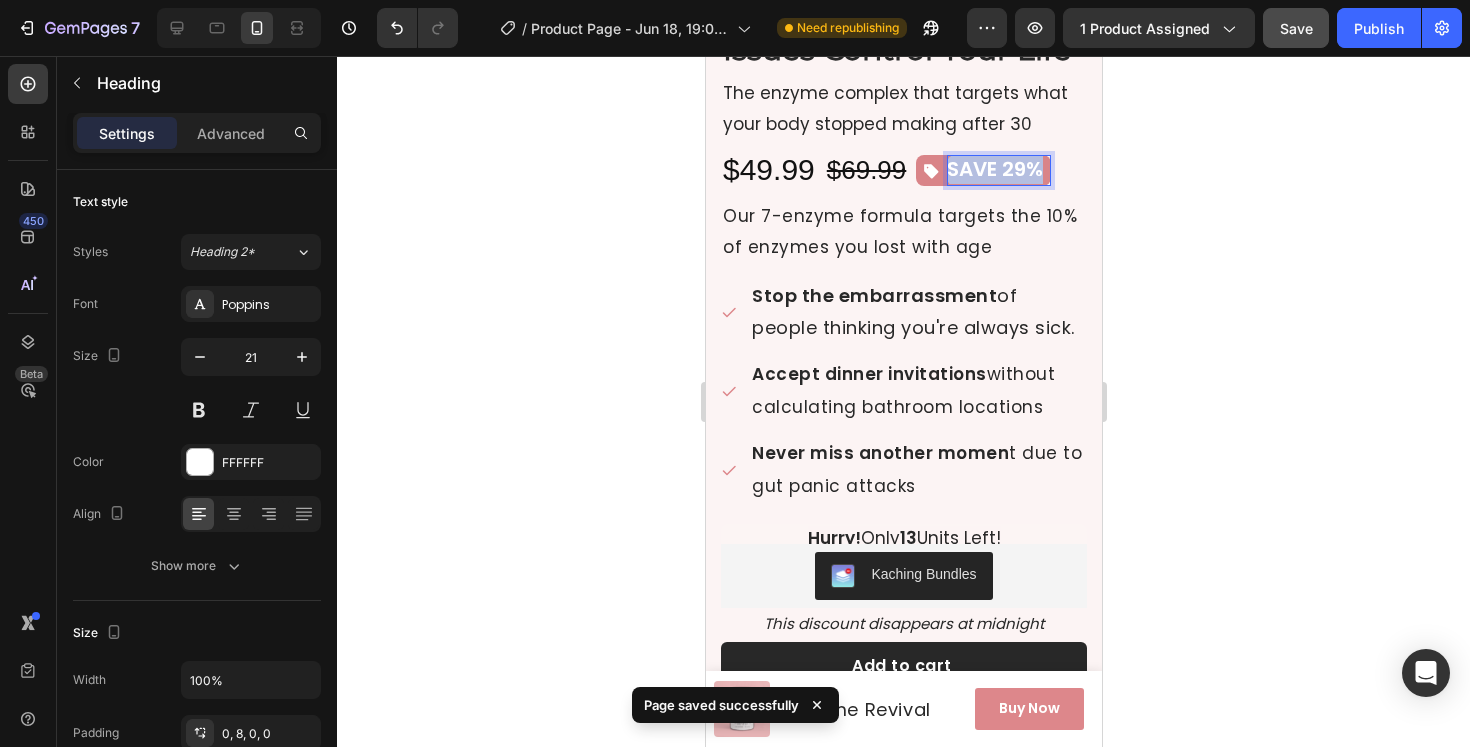 click on "SAVE 29%" at bounding box center [994, 169] 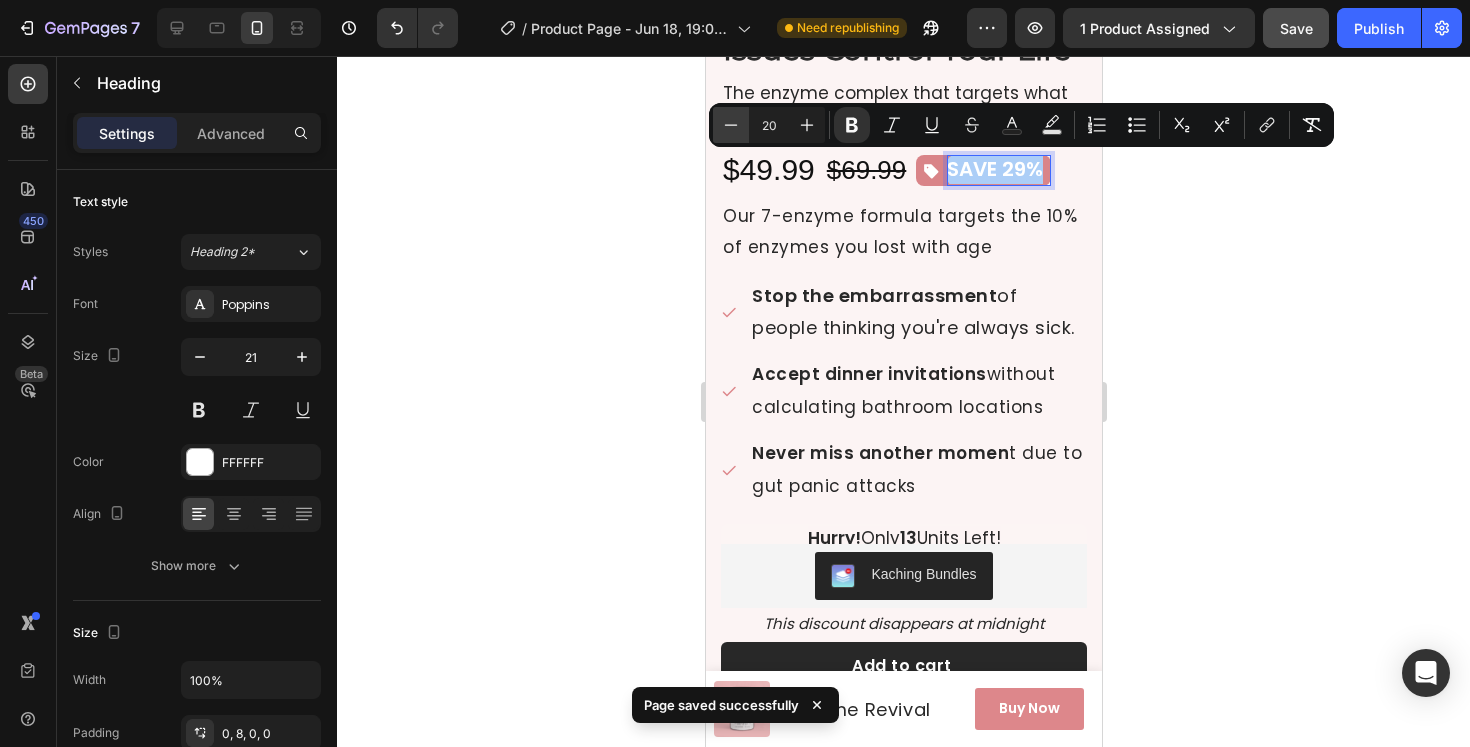 click 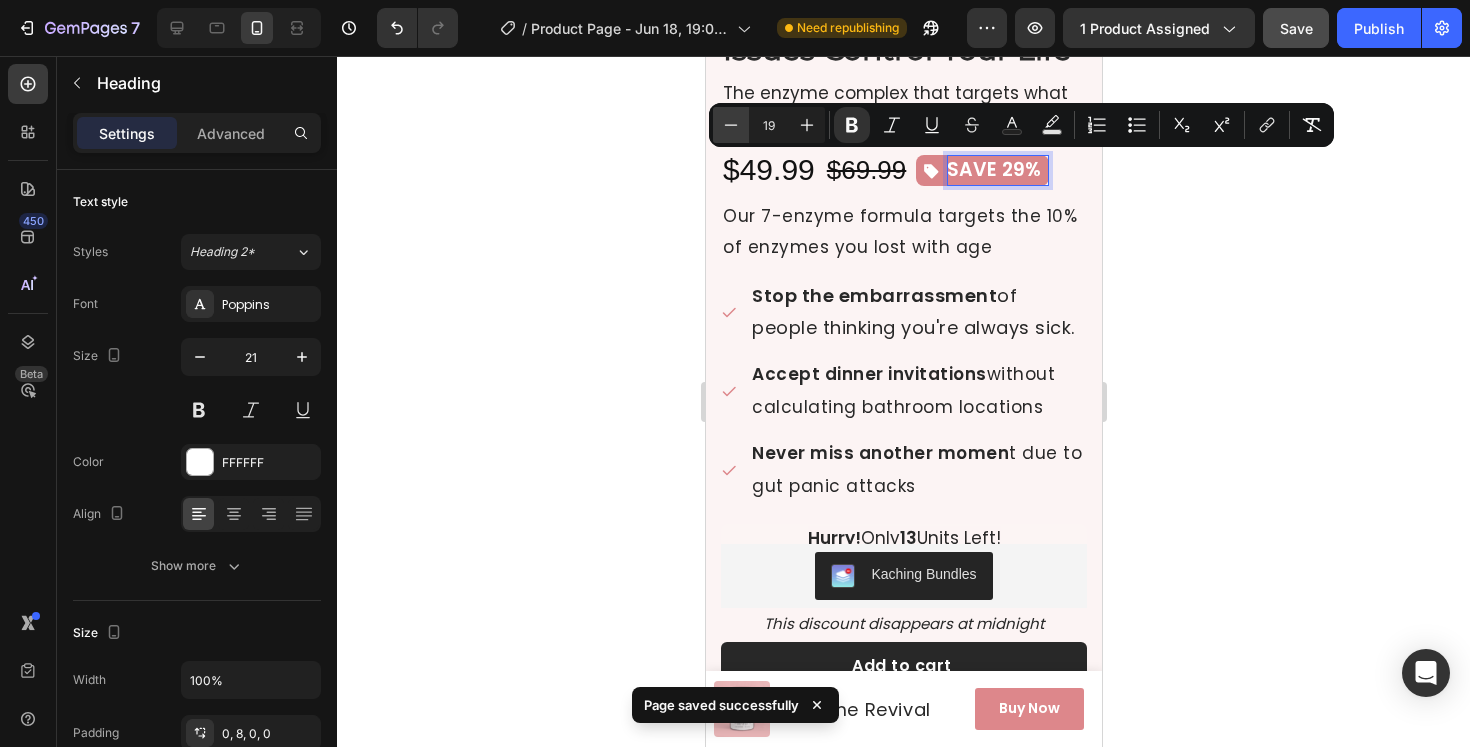 click 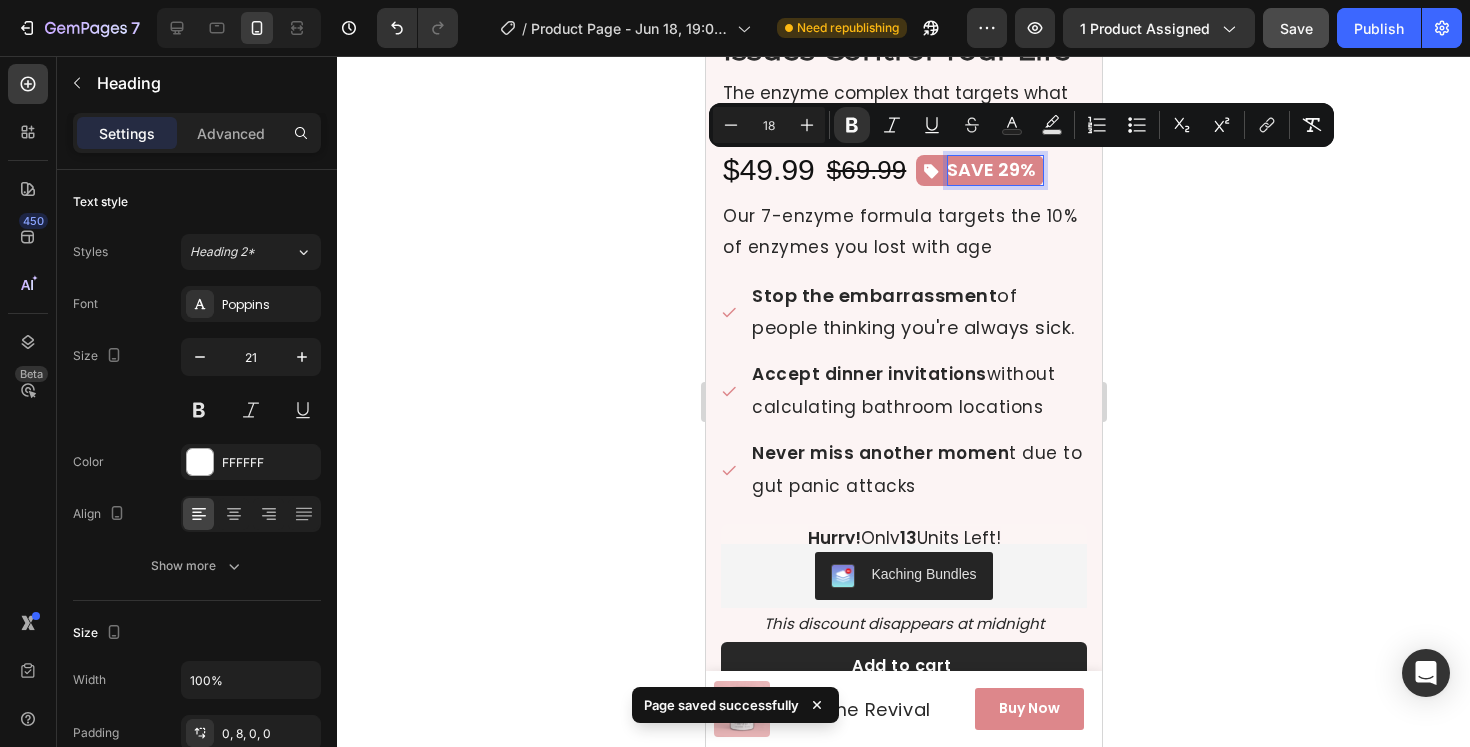 click 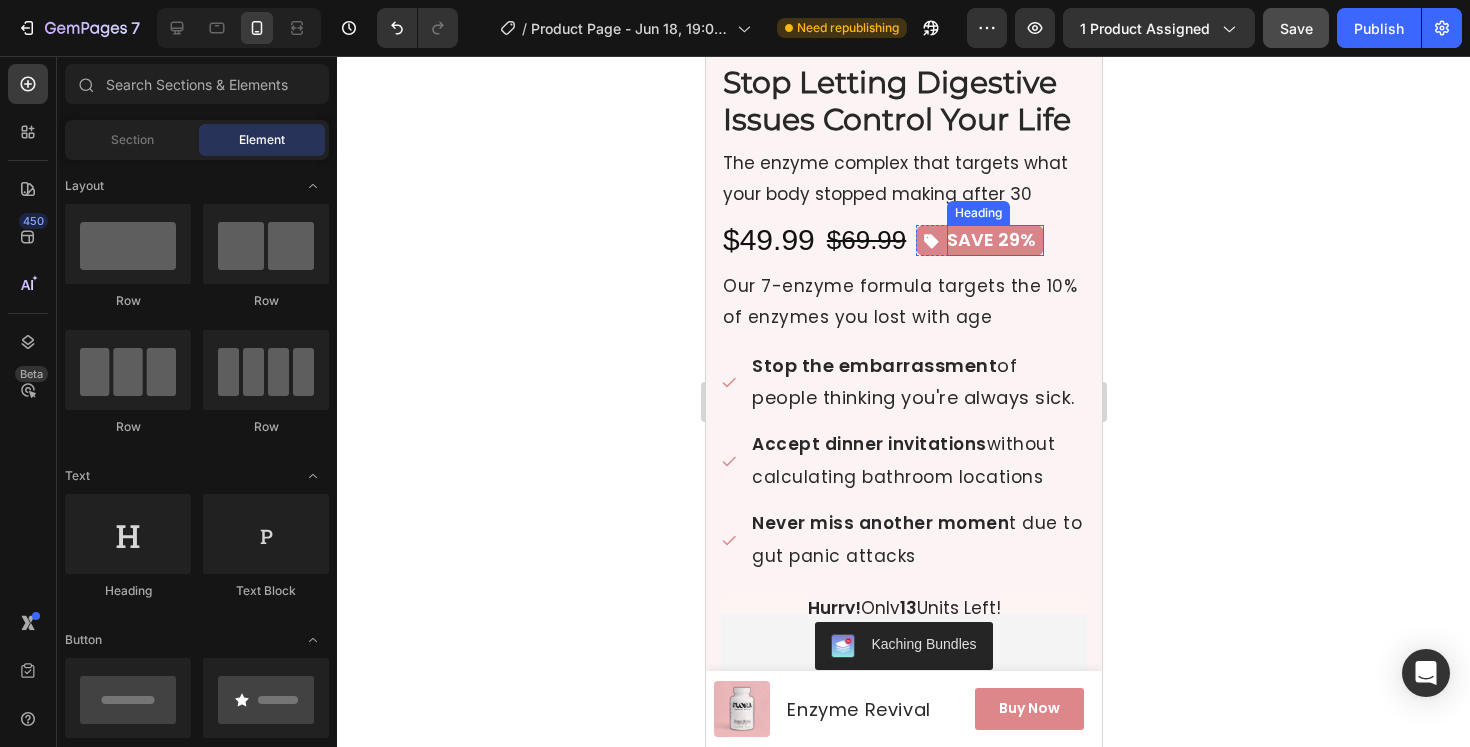 scroll, scrollTop: 569, scrollLeft: 0, axis: vertical 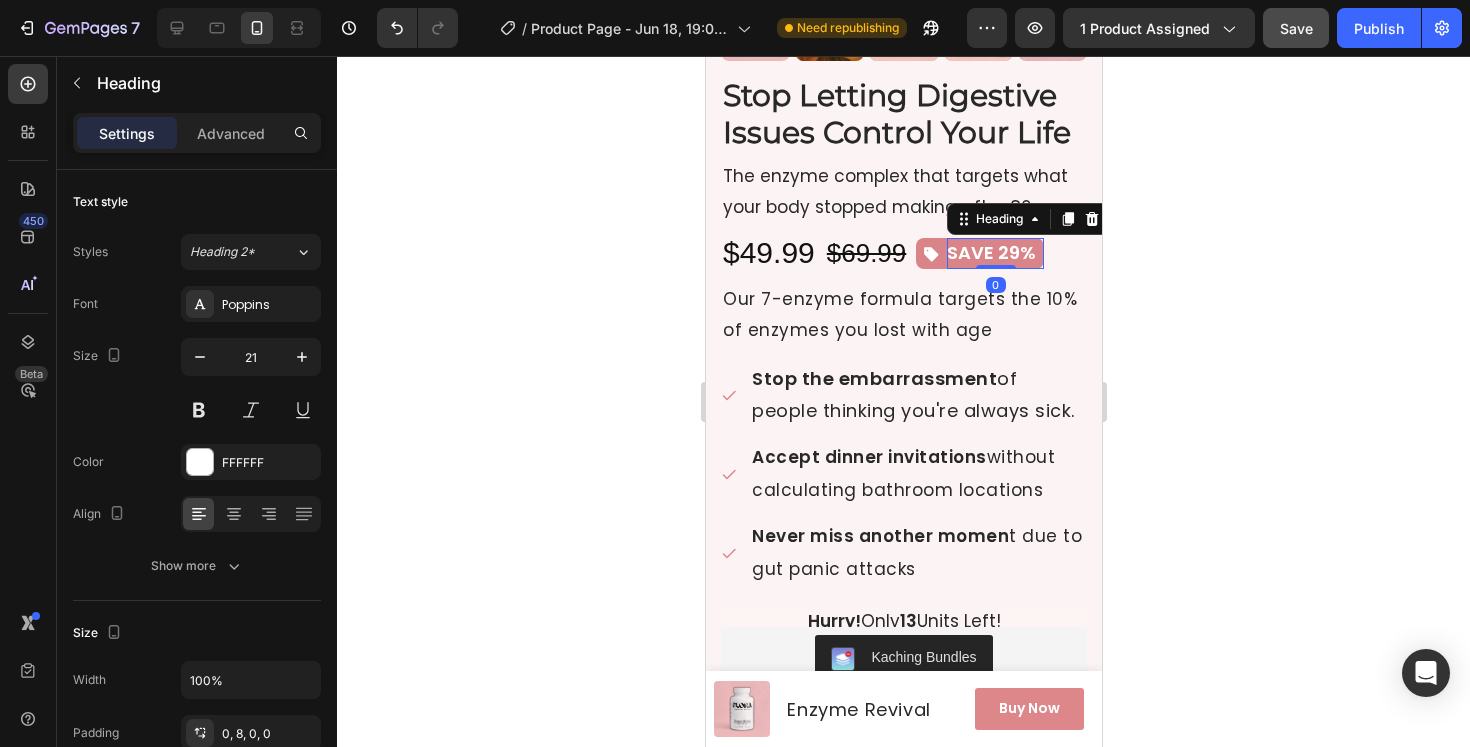 click on "SAVE 29%" at bounding box center [990, 252] 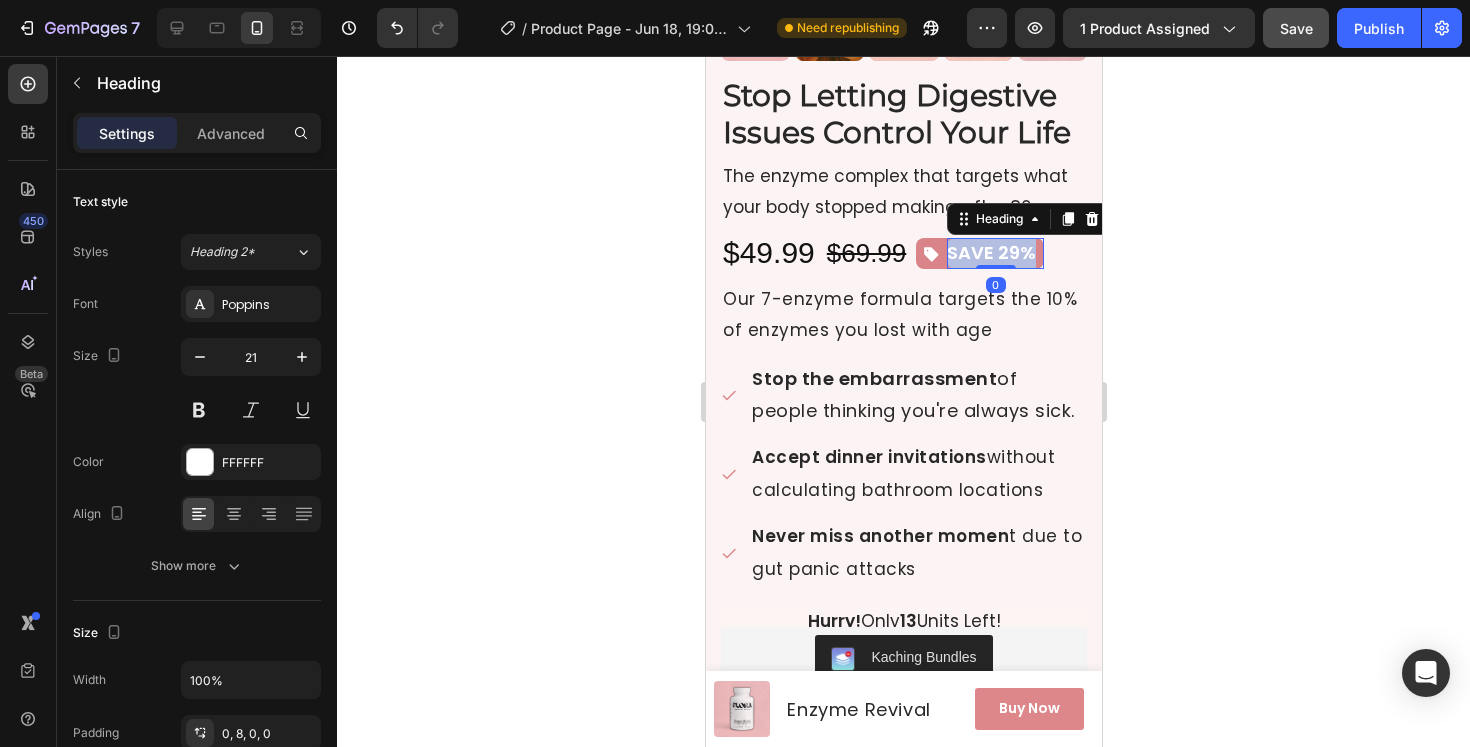 click on "SAVE 29%" at bounding box center [990, 252] 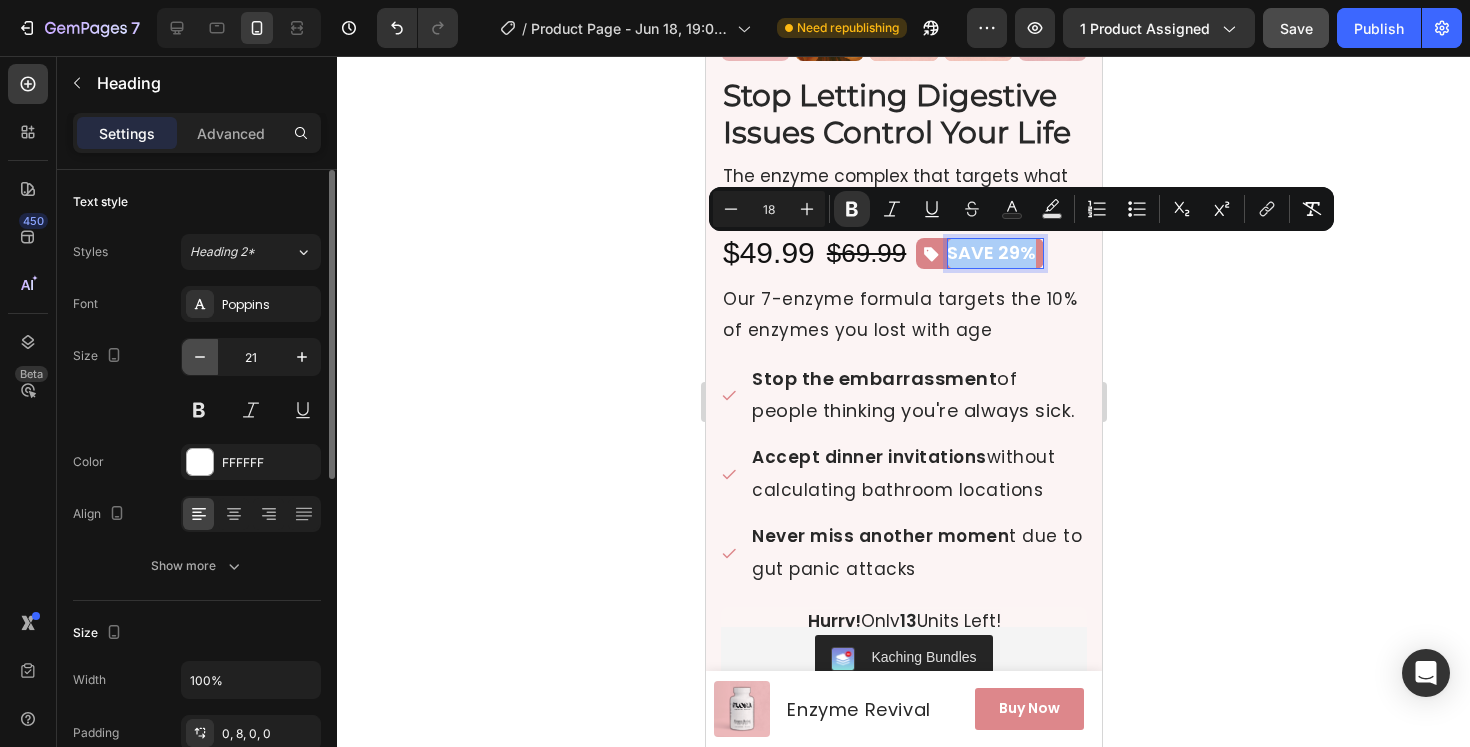 click at bounding box center [200, 357] 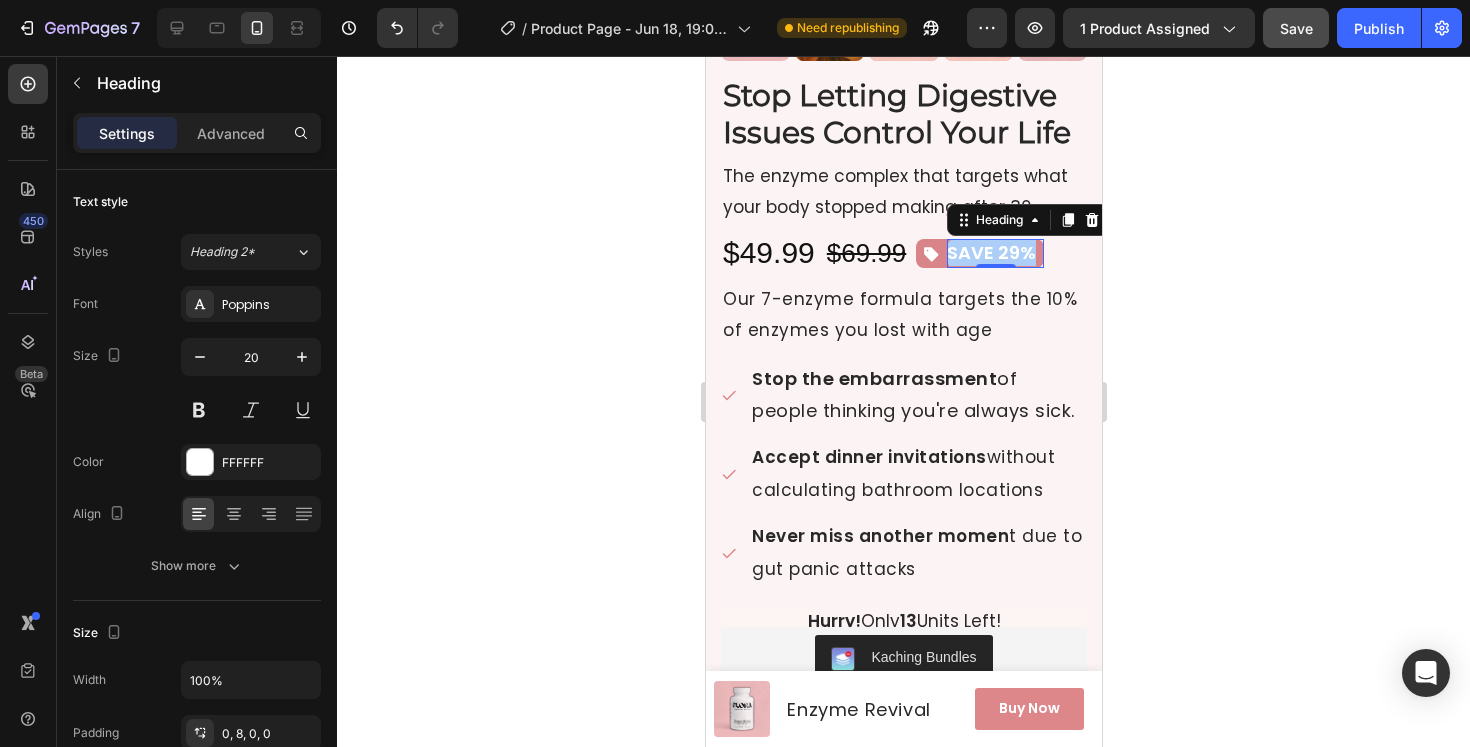 click 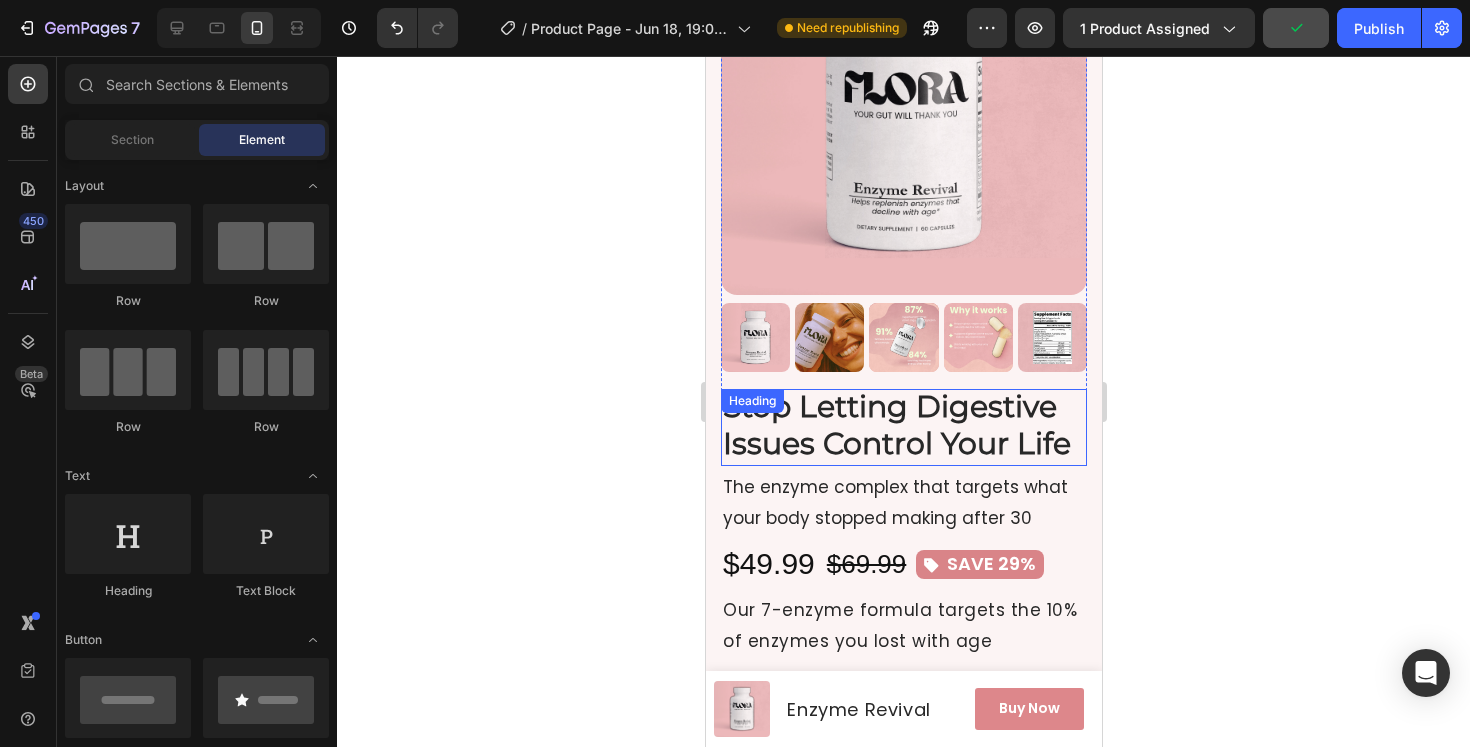 scroll, scrollTop: 165, scrollLeft: 0, axis: vertical 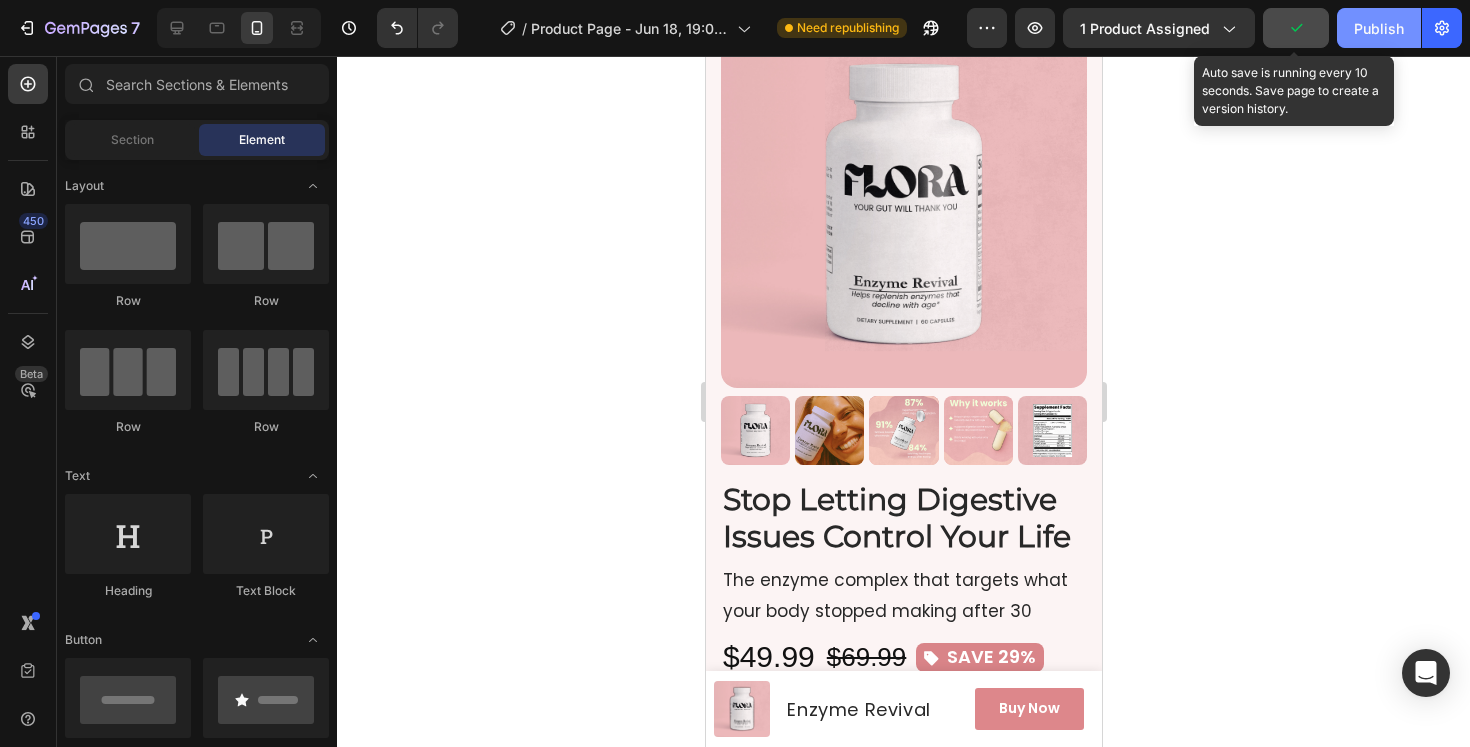 click on "Publish" at bounding box center (1379, 28) 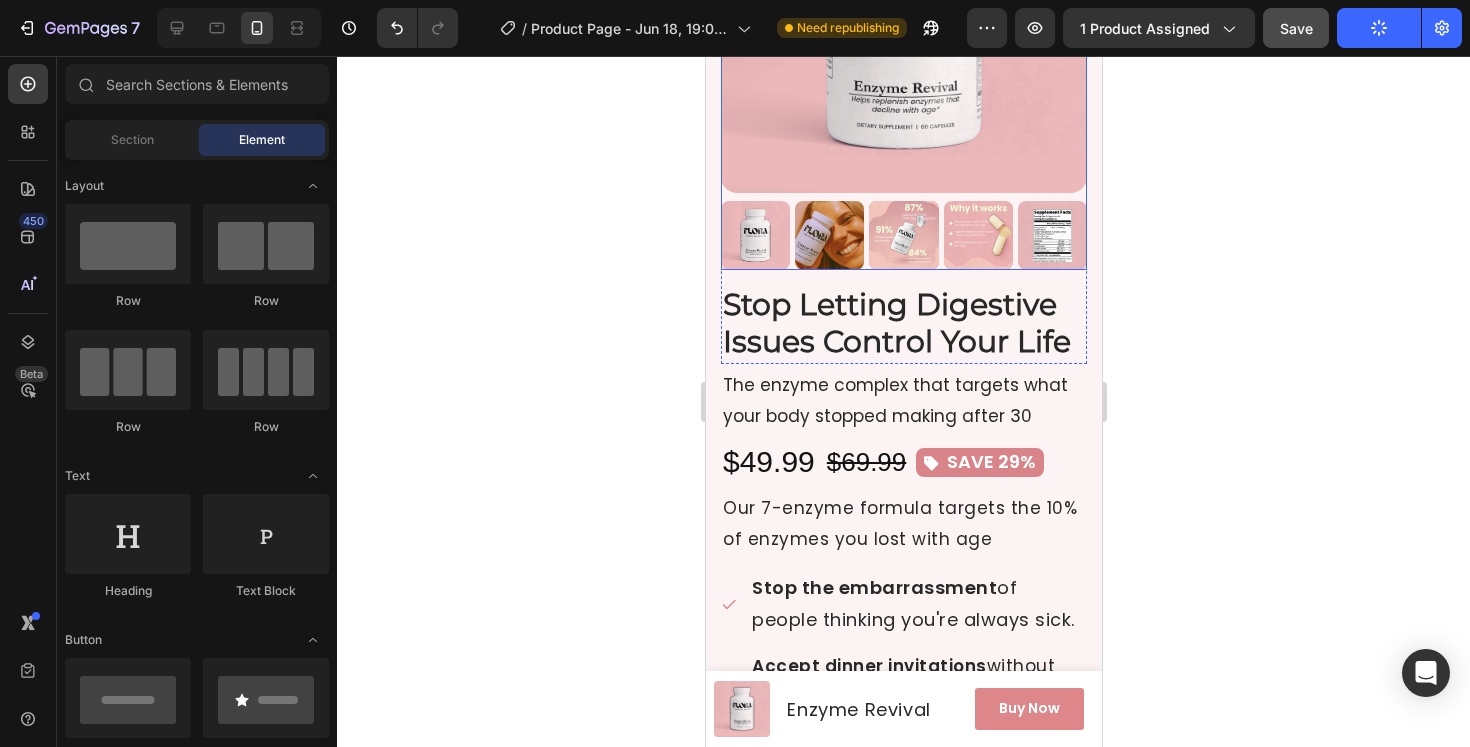 scroll, scrollTop: 363, scrollLeft: 0, axis: vertical 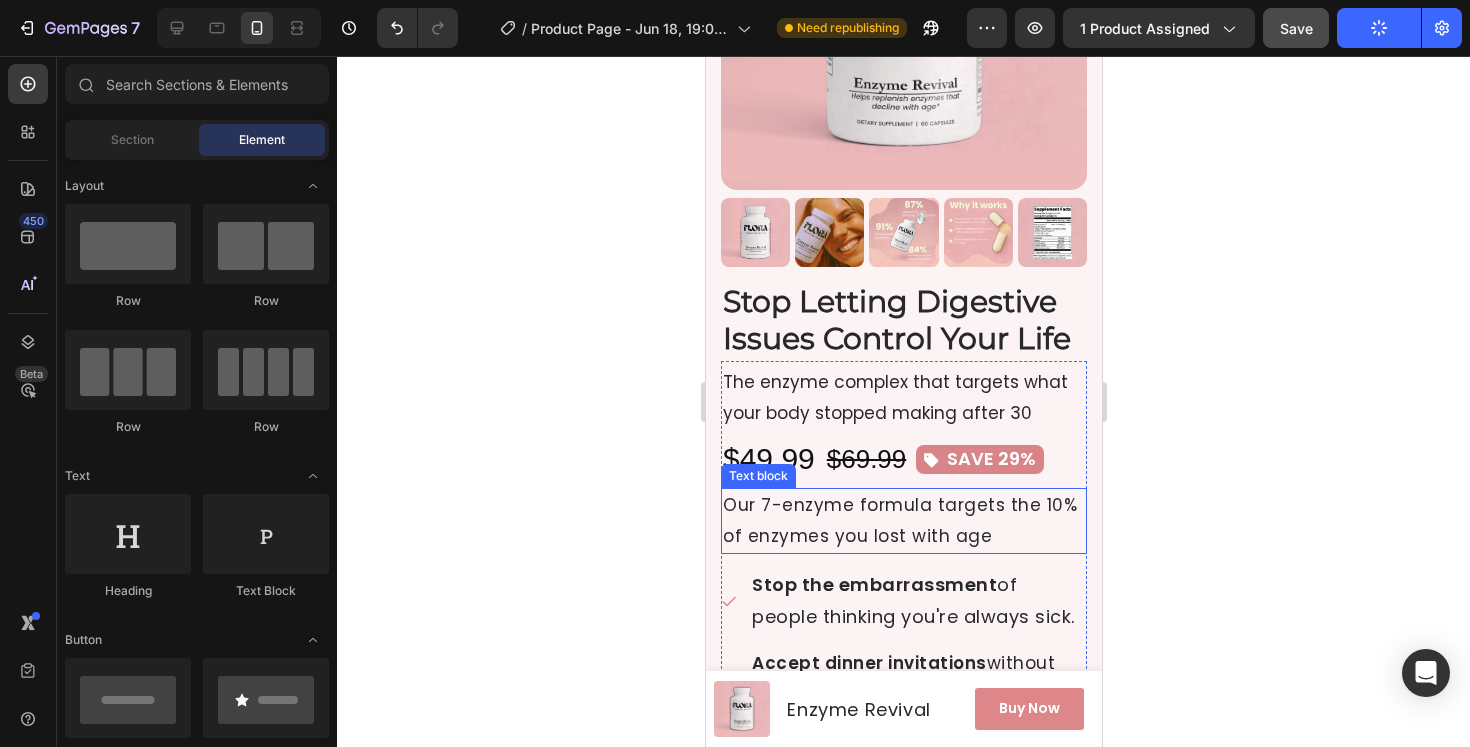 click on "Our 7-enzyme formula targets the 10% of enzymes you lost with age" at bounding box center [903, 520] 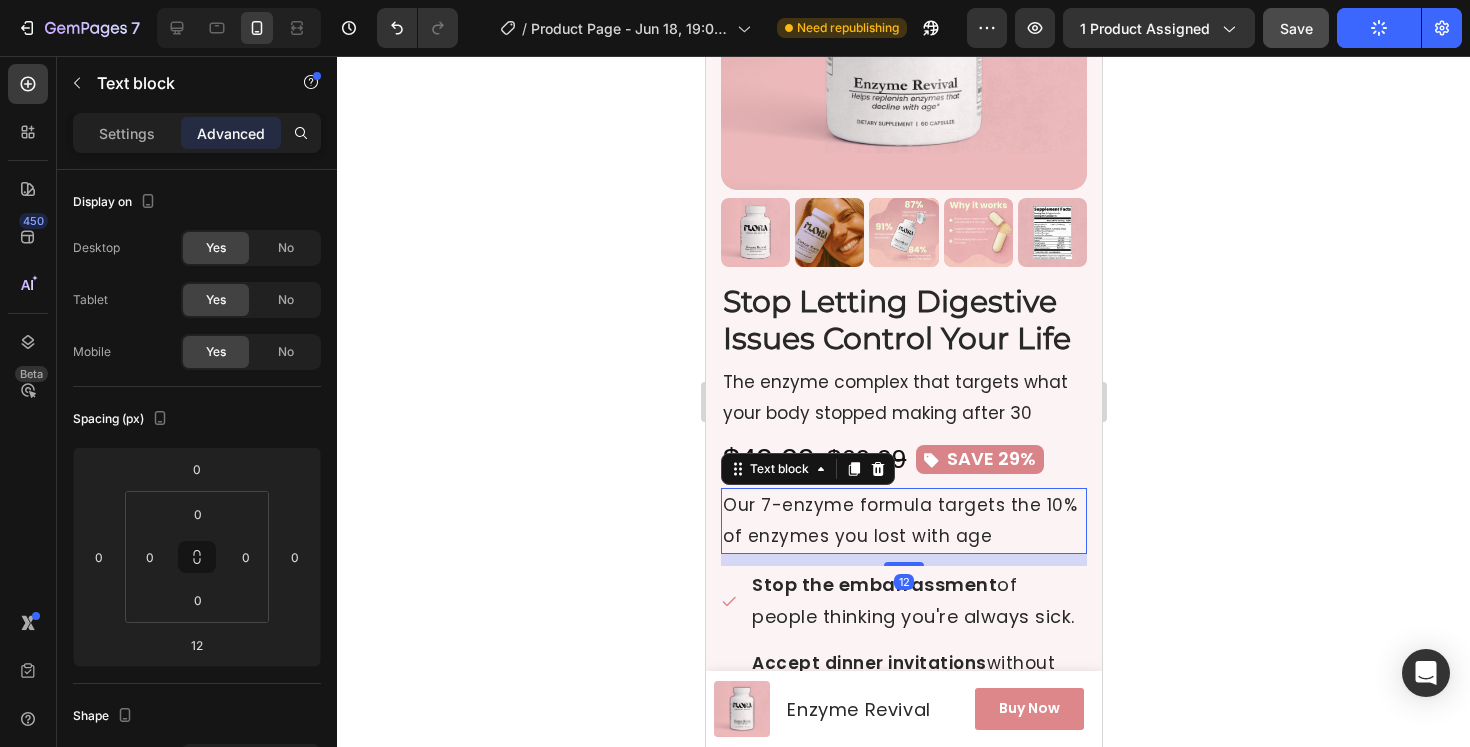 click on "Our 7-enzyme formula targets the 10% of enzymes you lost with age" at bounding box center [903, 520] 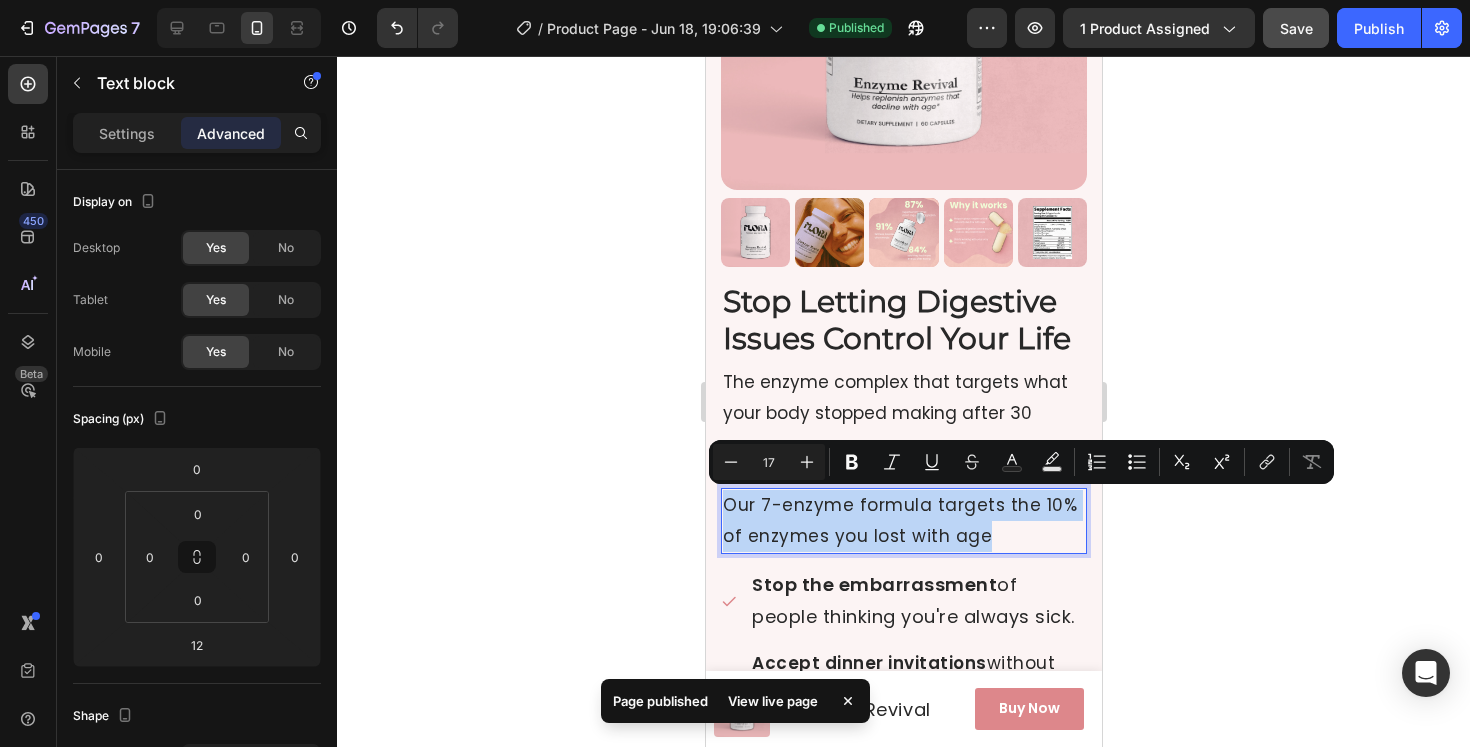 click on "Our 7-enzyme formula targets the 10% of enzymes you lost with age" at bounding box center (903, 520) 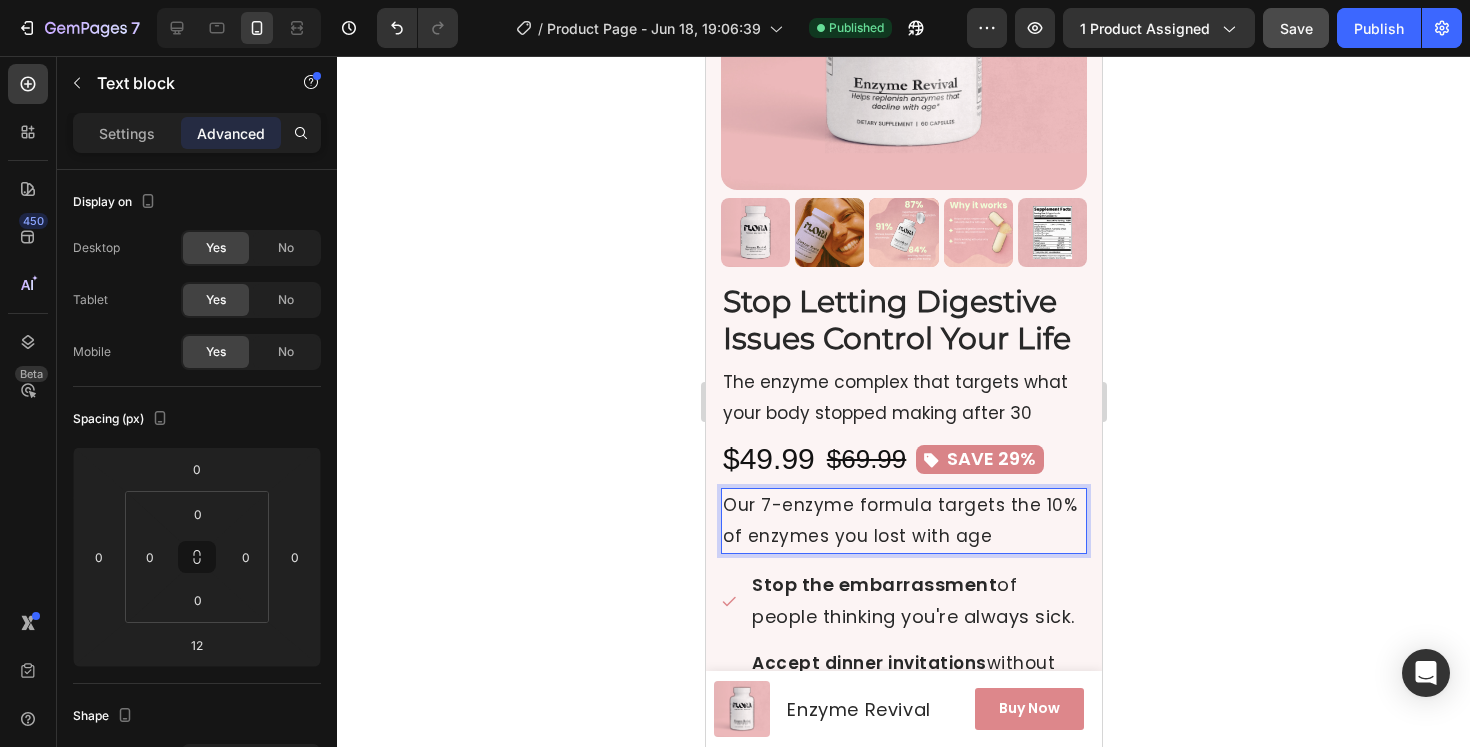 click on "Our 7-enzyme formula targets the 10% of enzymes you lost with age" at bounding box center (903, 520) 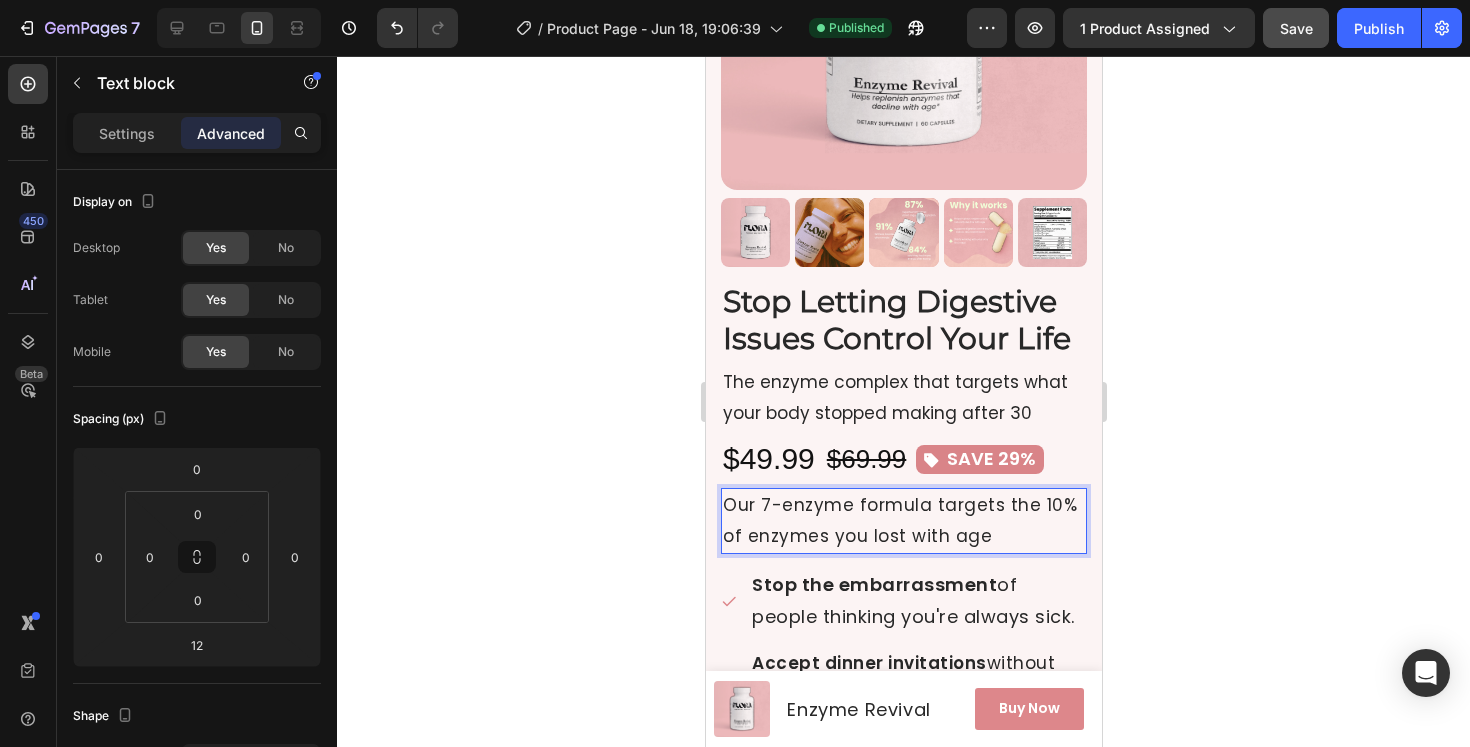 click on "Our 7-enzyme formula targets the 10% of enzymes you lost with age" at bounding box center (903, 520) 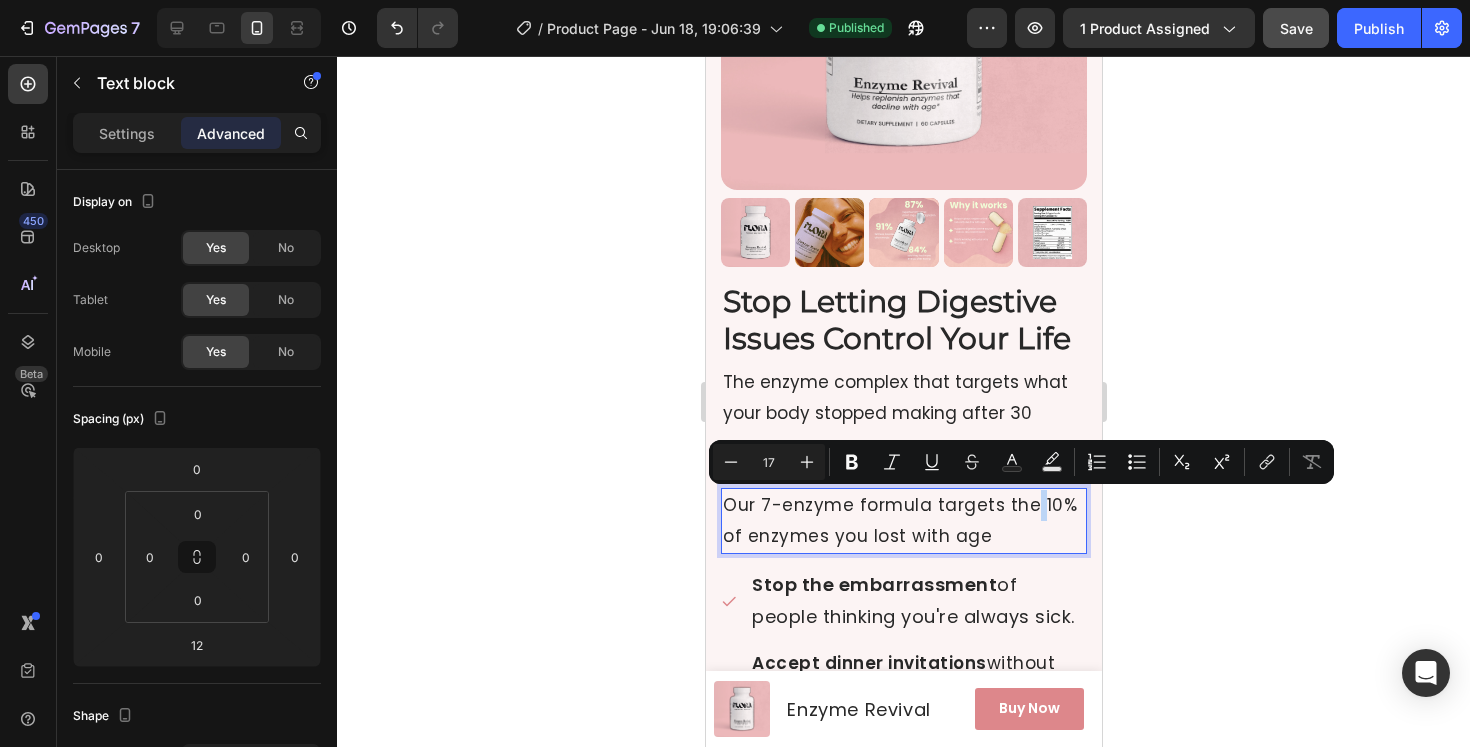 click on "Our 7-enzyme formula targets the 10% of enzymes you lost with age" at bounding box center [903, 520] 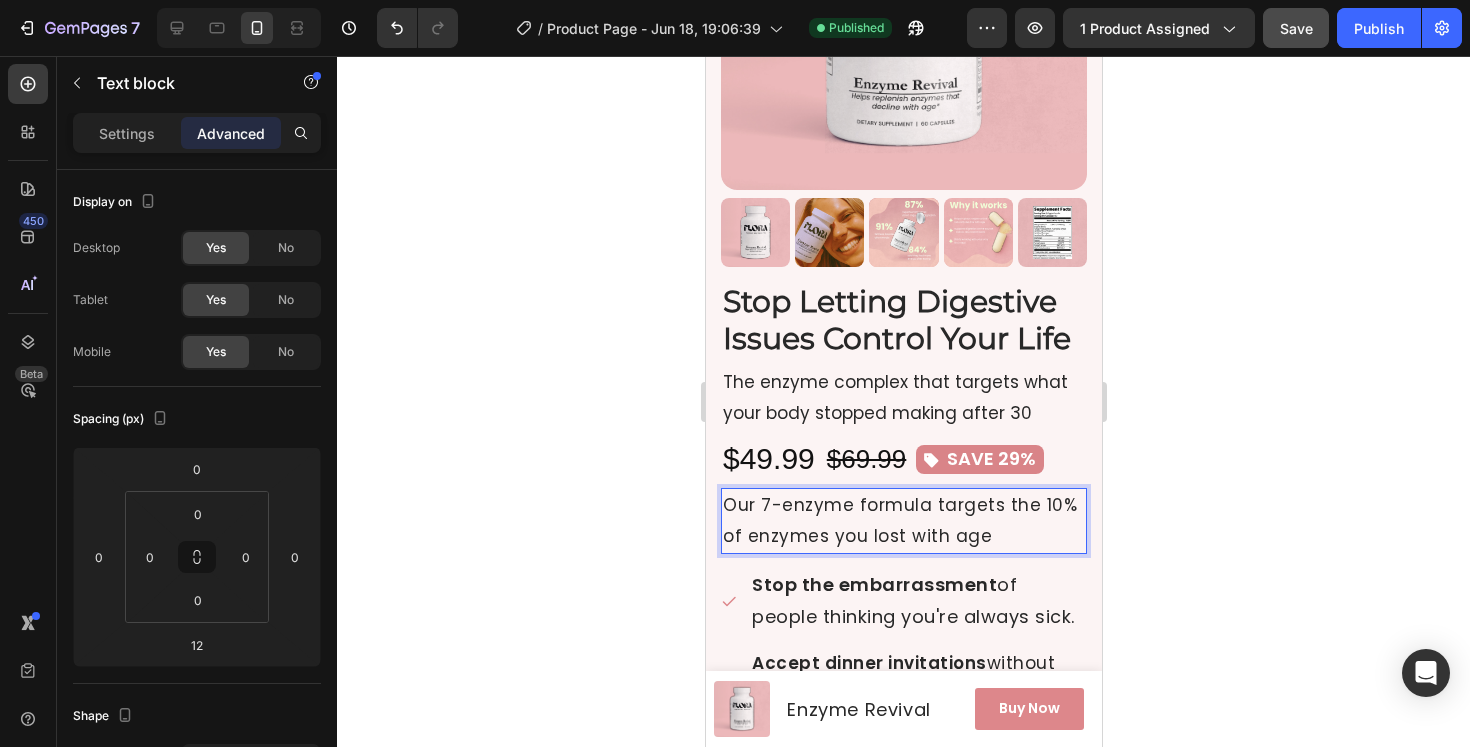 click on "Our 7-enzyme formula targets the 10% of enzymes you lost with age" at bounding box center (903, 520) 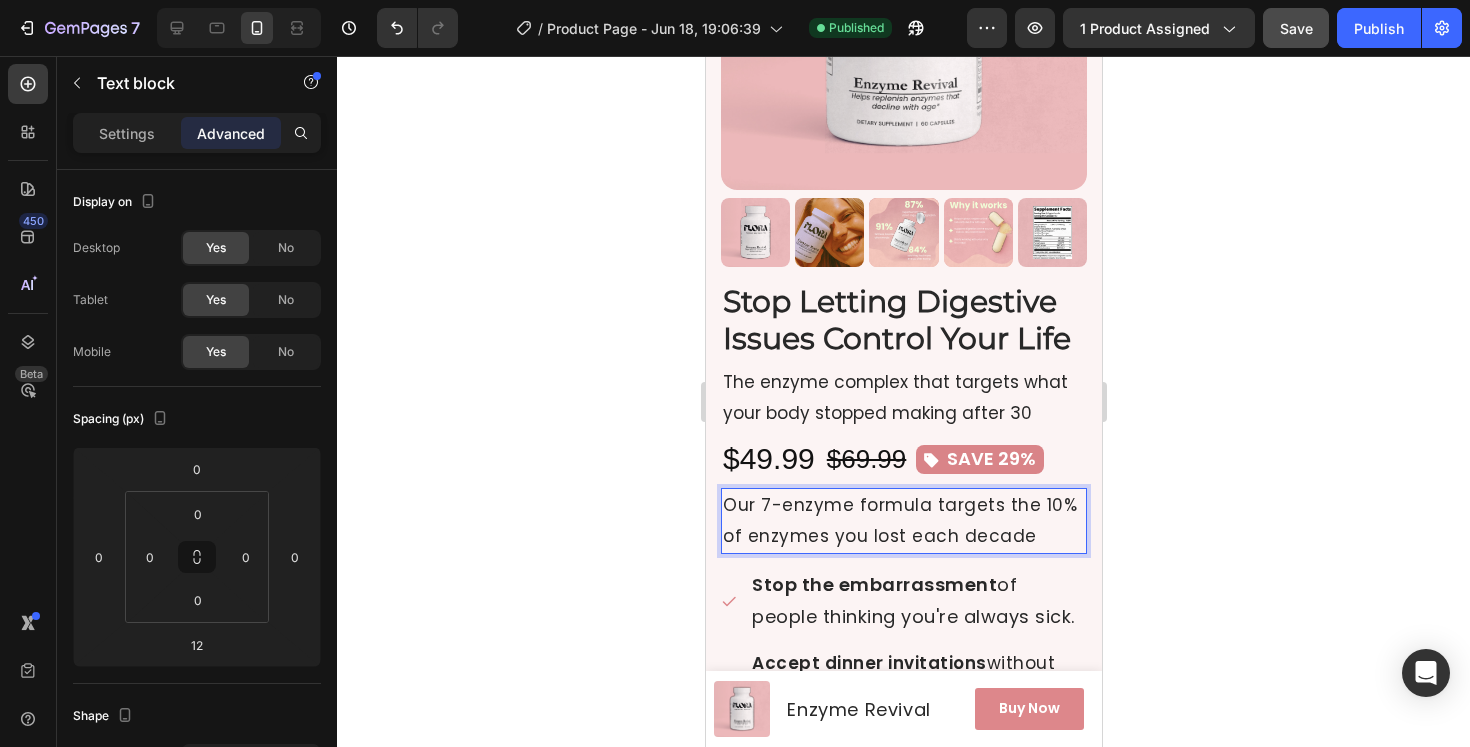 click on "Our 7-enzyme formula targets the 10% of enzymes you lost each decade" at bounding box center [903, 520] 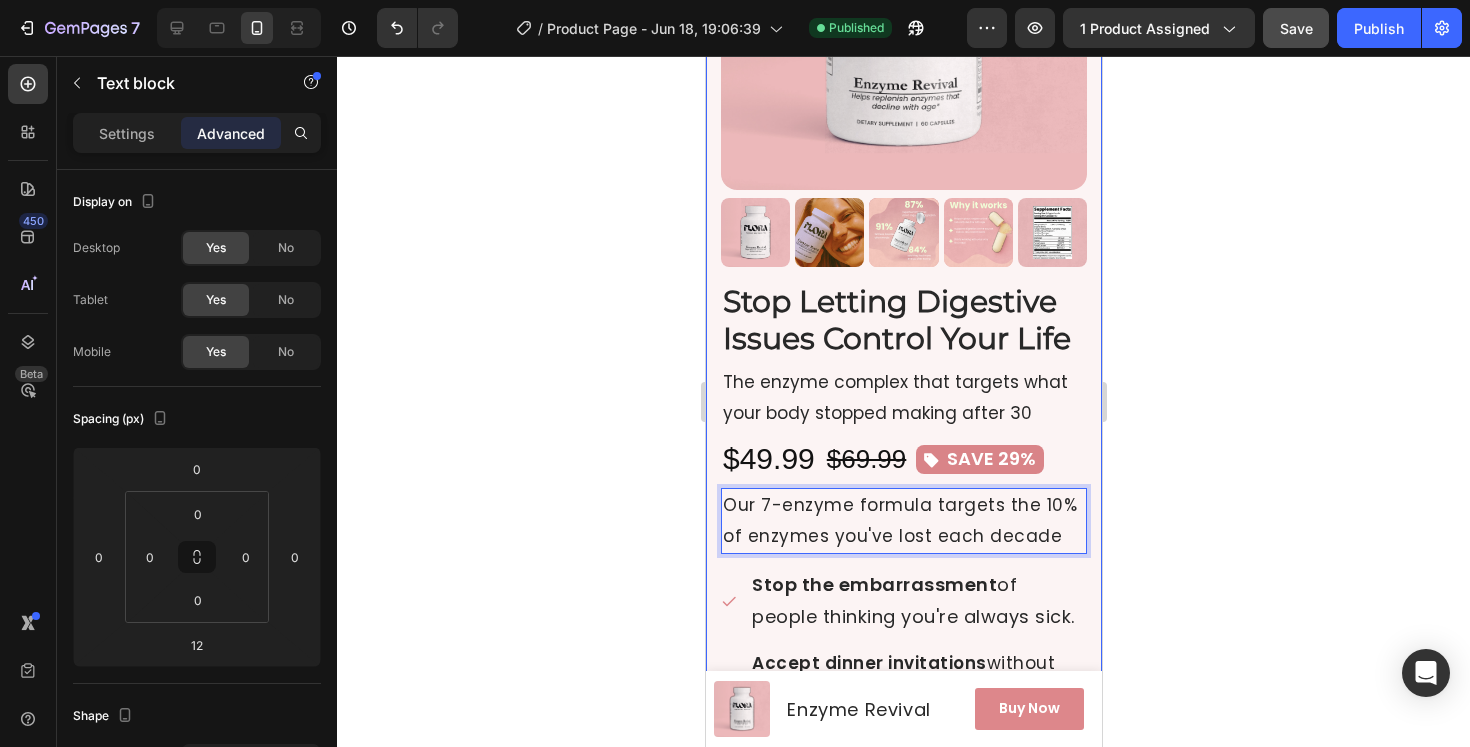 click 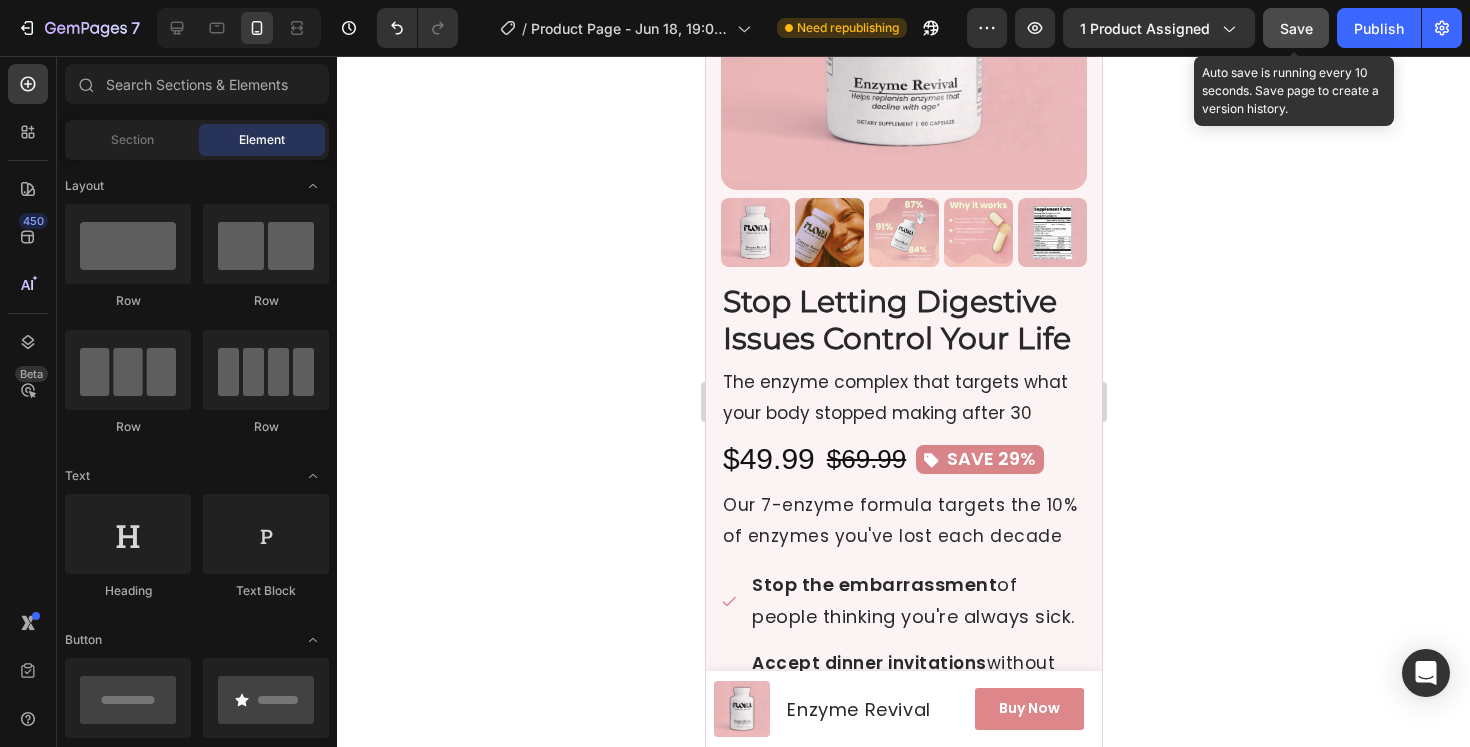 click on "Save" 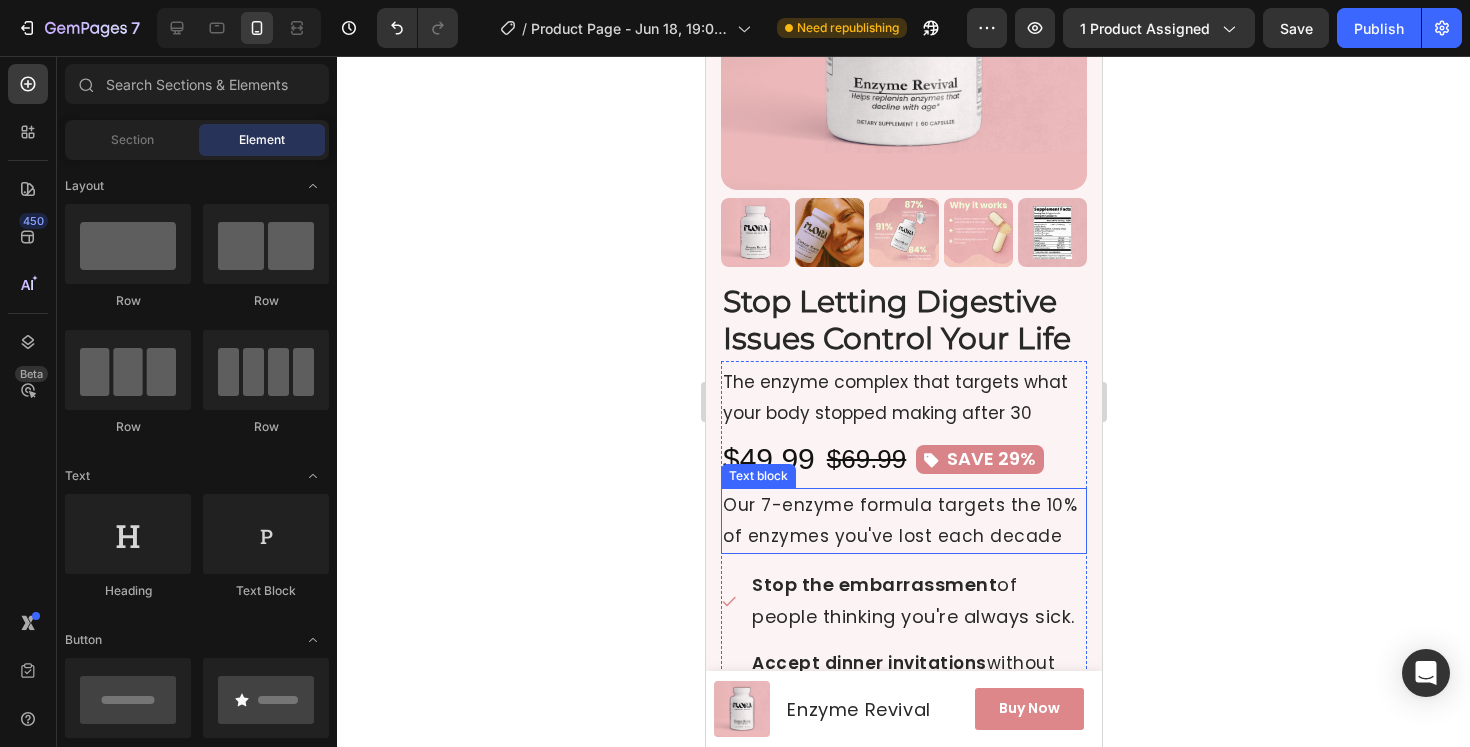 click on "Our 7-enzyme formula targets the 10% of enzymes you've lost each decade" at bounding box center (903, 520) 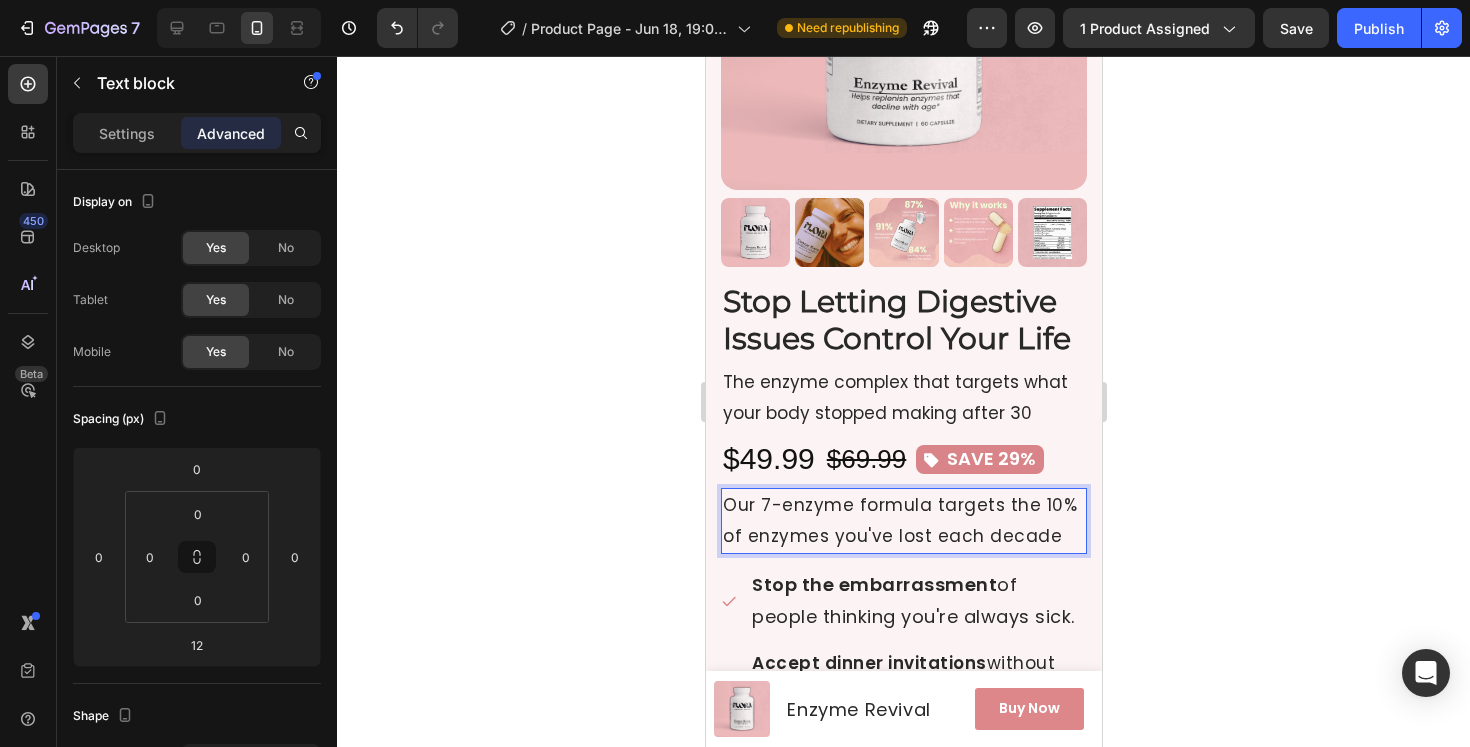 click on "Our 7-enzyme formula targets the 10% of enzymes you've lost each decade" at bounding box center [903, 520] 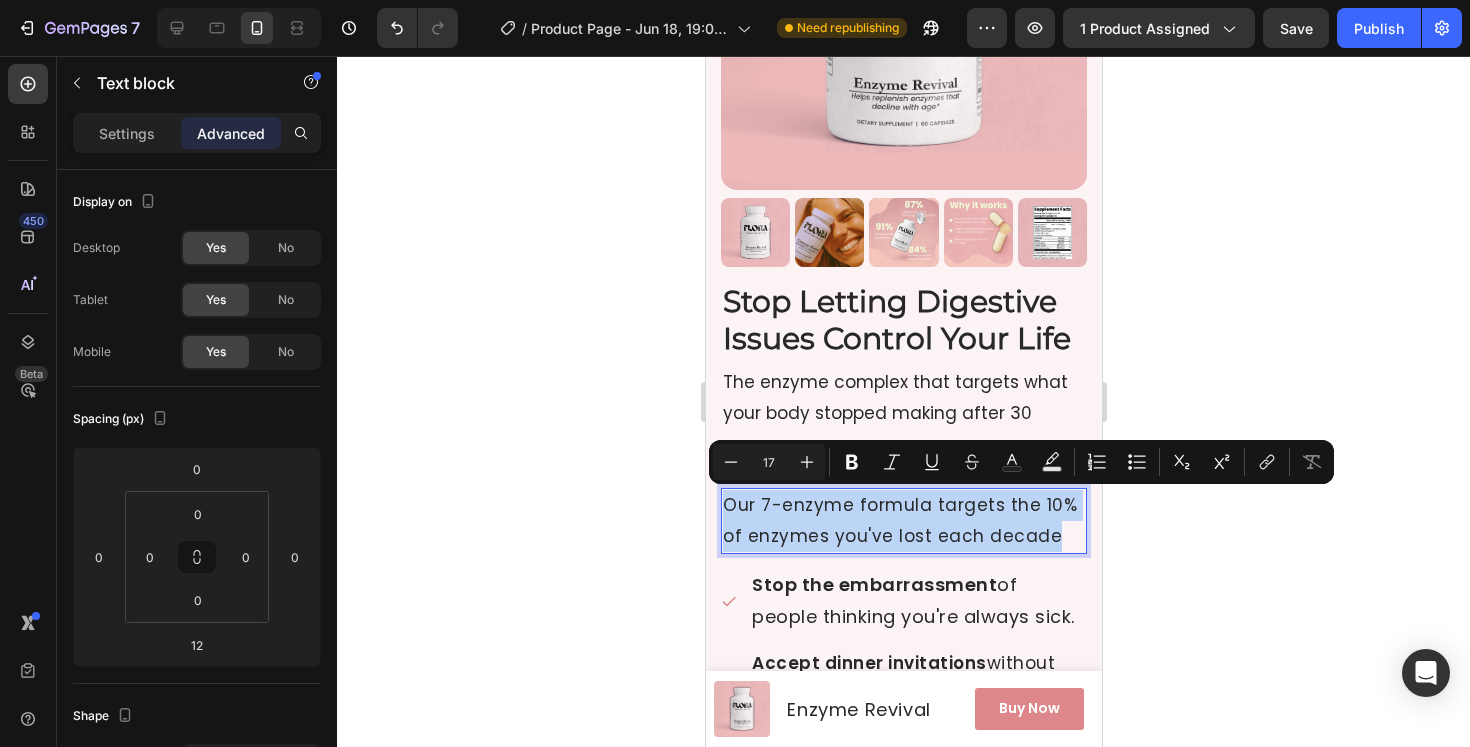click on "Our 7-enzyme formula targets the 10% of enzymes you've lost each decade" at bounding box center [903, 520] 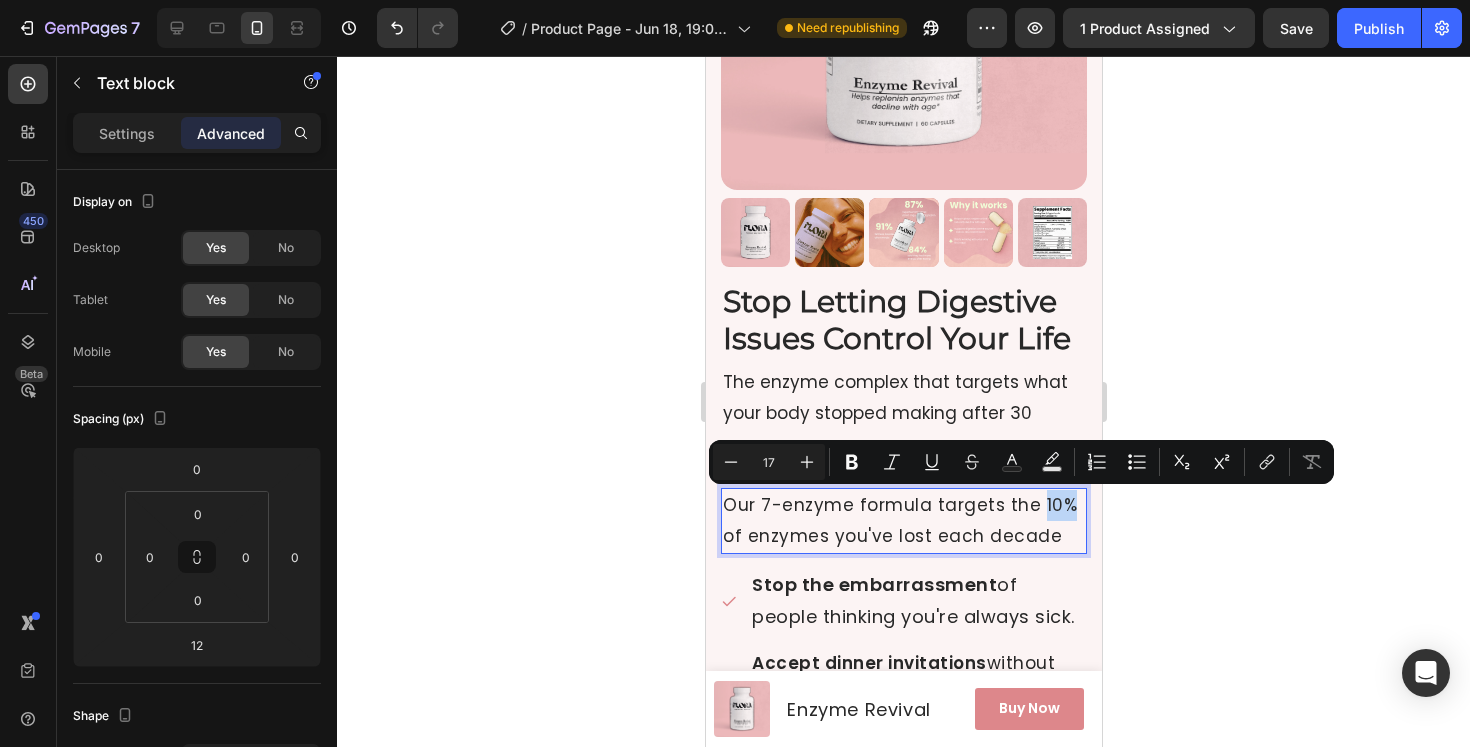 drag, startPoint x: 1066, startPoint y: 508, endPoint x: 994, endPoint y: 507, distance: 72.00694 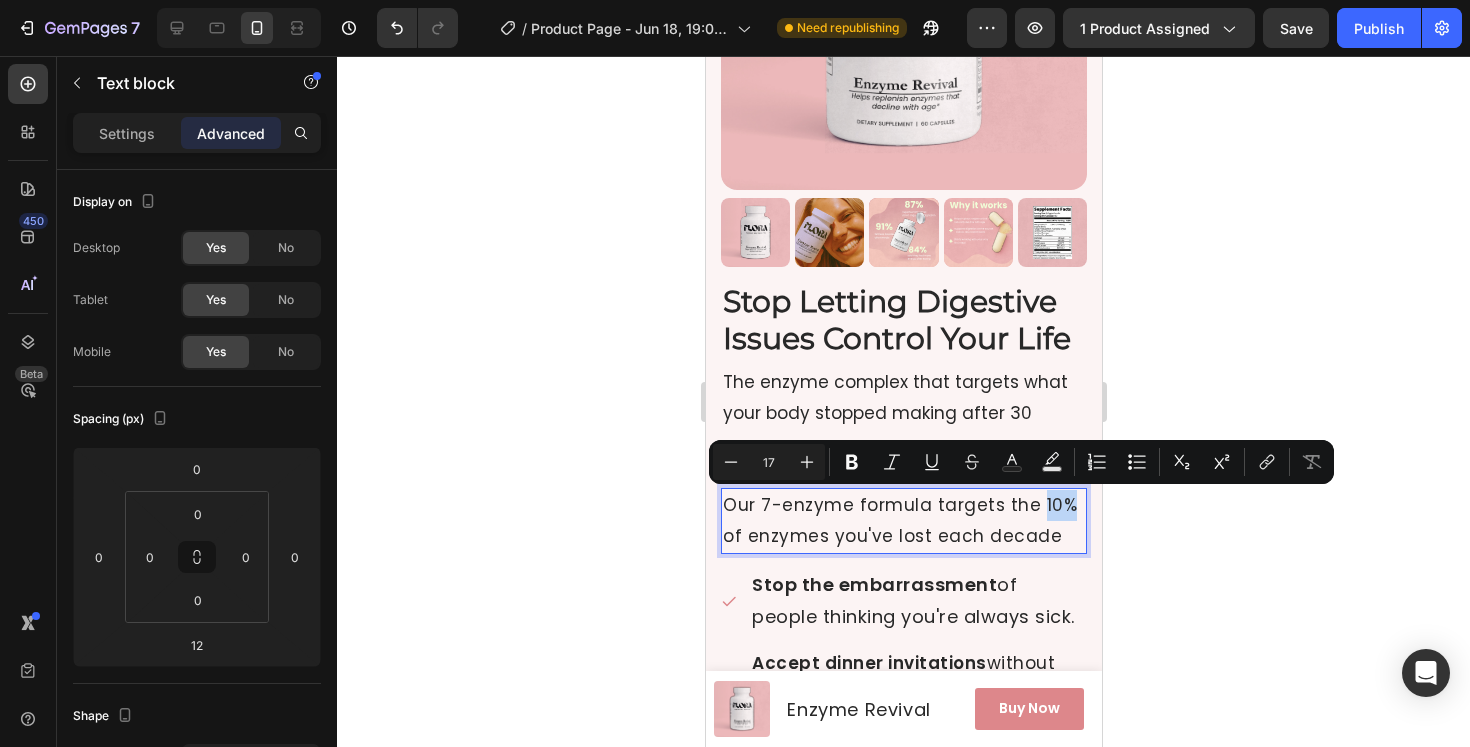 click on "Our 7-enzyme formula targets the 10% of enzymes you've lost each decade" at bounding box center [903, 520] 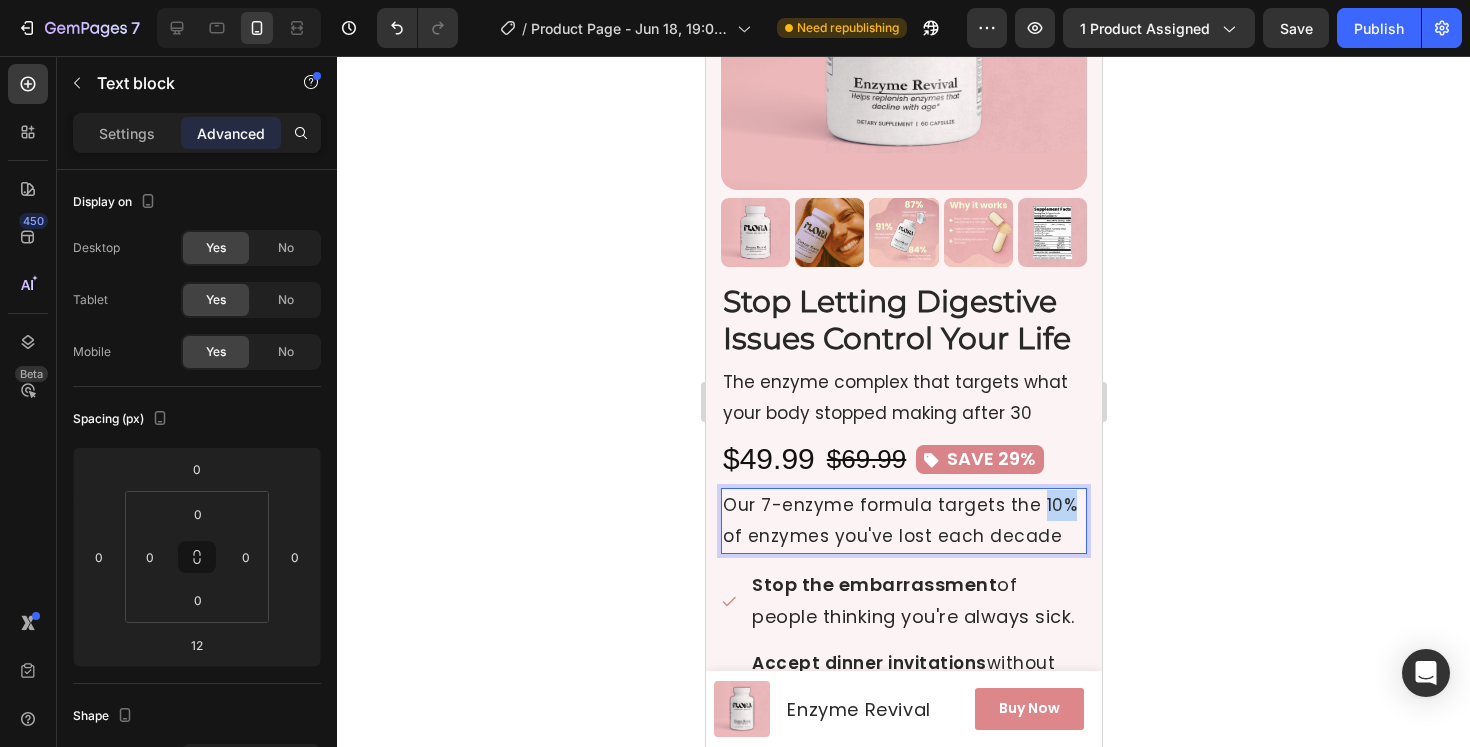 click on "Our 7-enzyme formula targets the 10% of enzymes you've lost each decade" at bounding box center (903, 520) 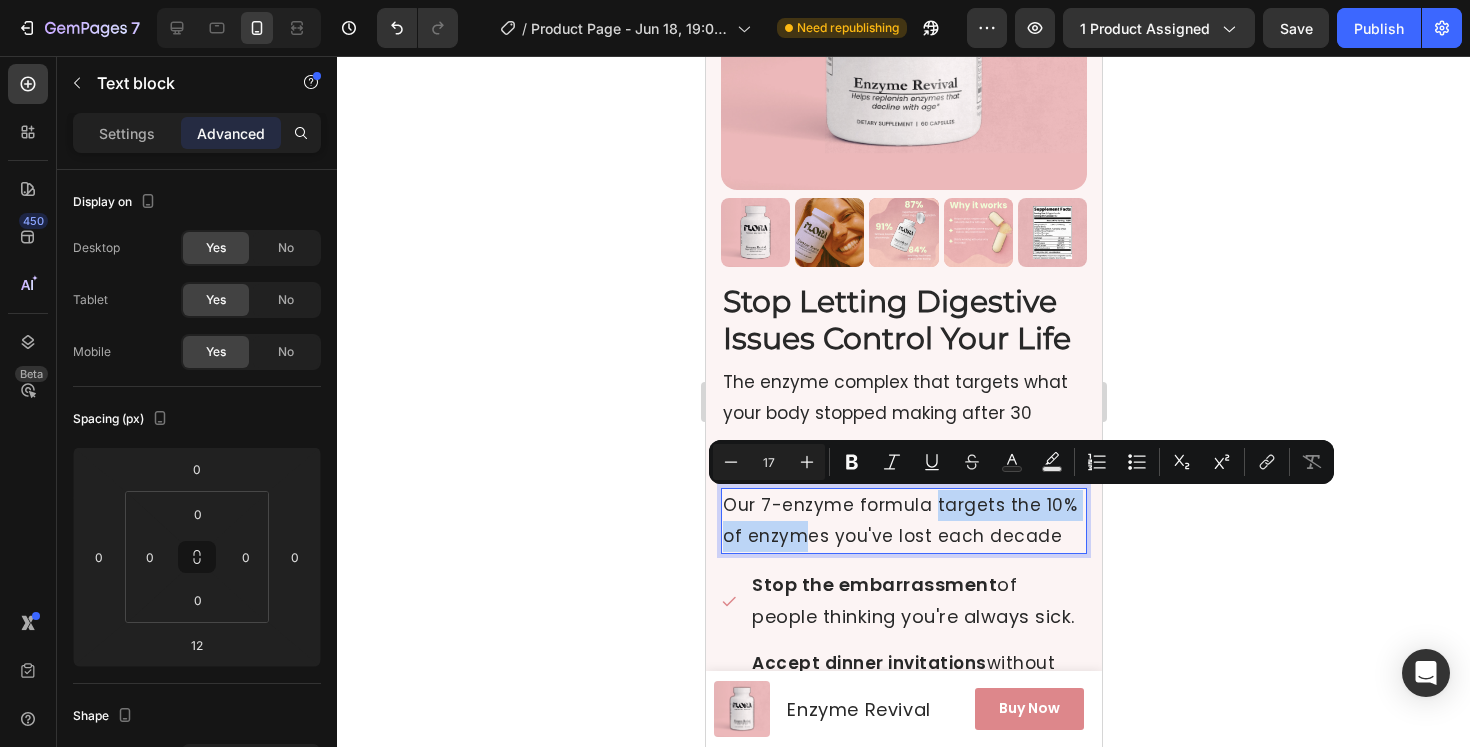drag, startPoint x: 928, startPoint y: 496, endPoint x: 794, endPoint y: 531, distance: 138.49548 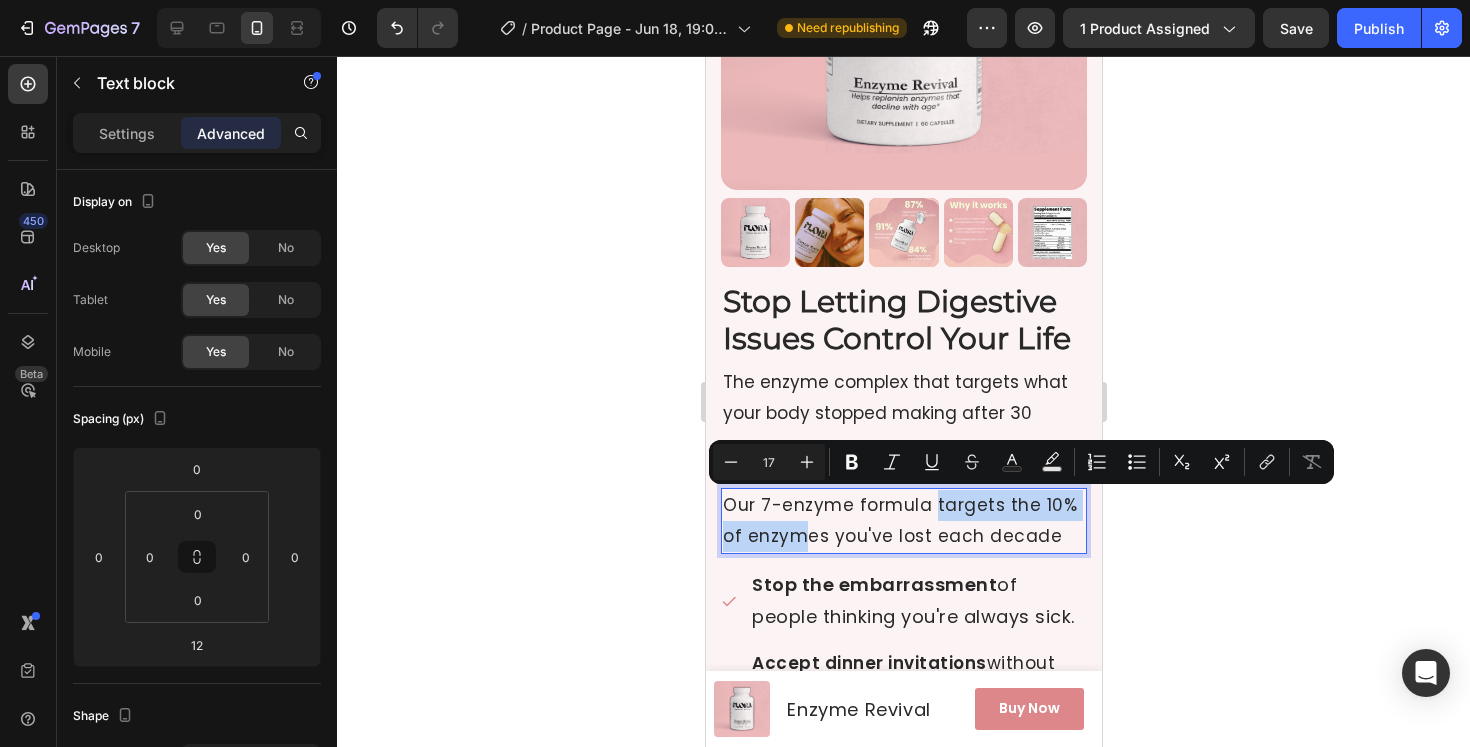 click on "Our 7-enzyme formula targets the 10% of enzymes you've lost each decade" at bounding box center [903, 520] 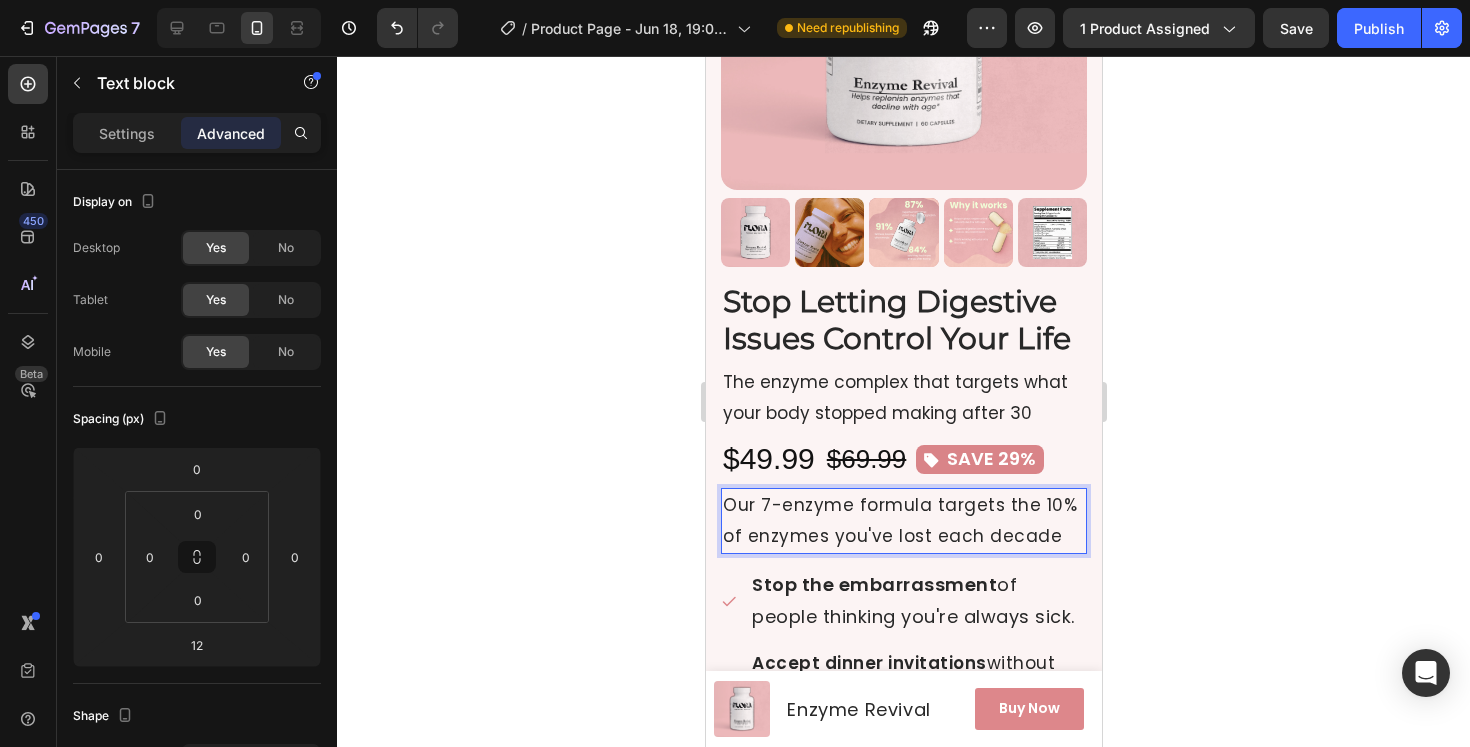 click on "Our 7-enzyme formula targets the 10% of enzymes you've lost each decade" at bounding box center [903, 520] 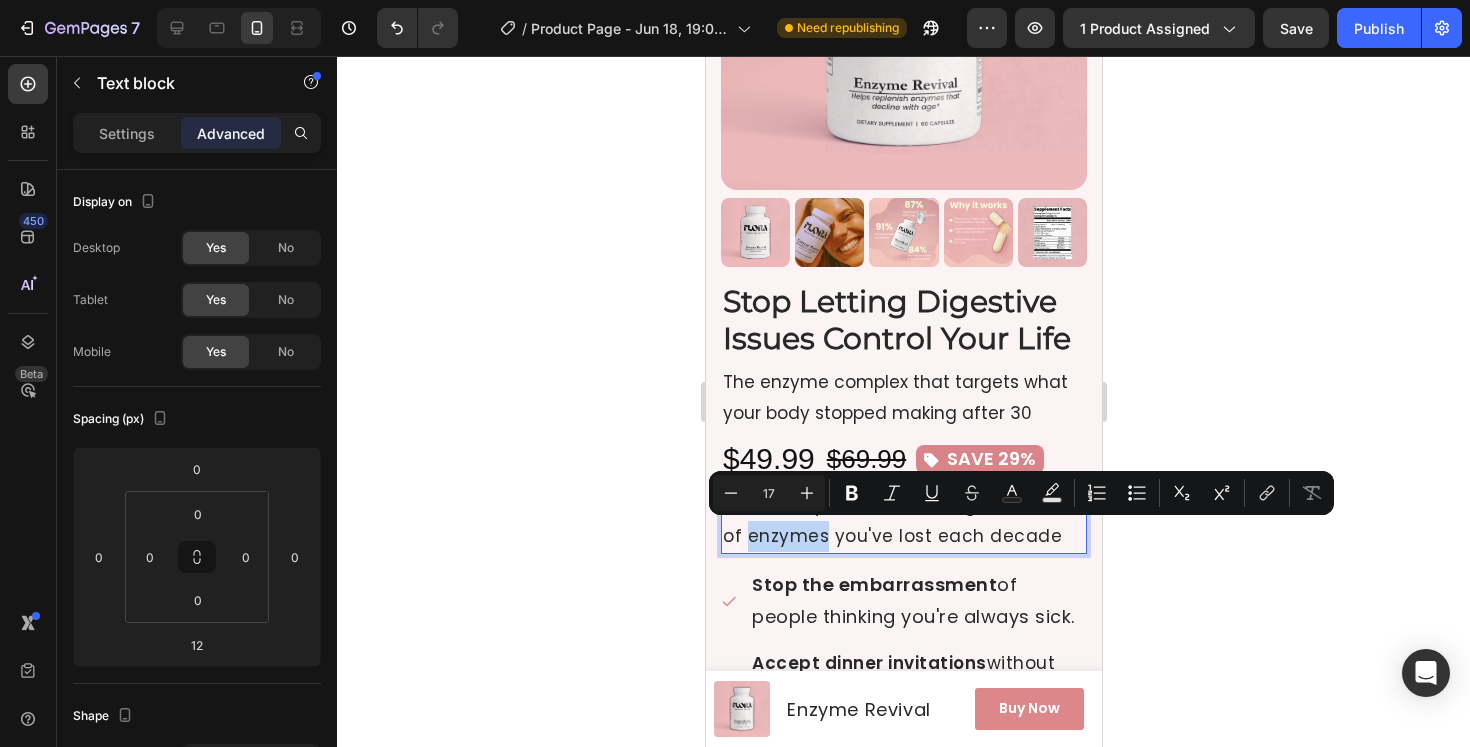 click on "Our 7-enzyme formula targets the 10% of enzymes you've lost each decade" at bounding box center (903, 520) 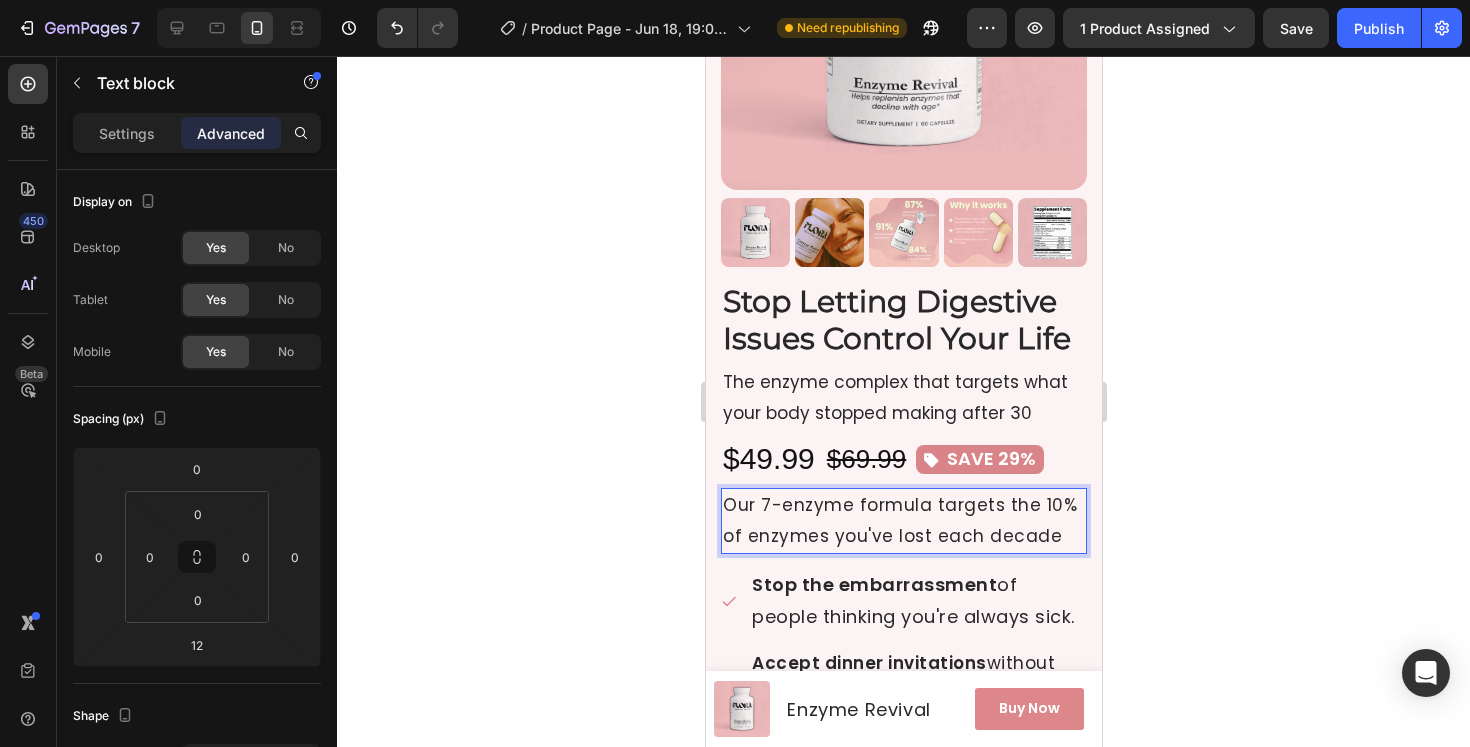 click 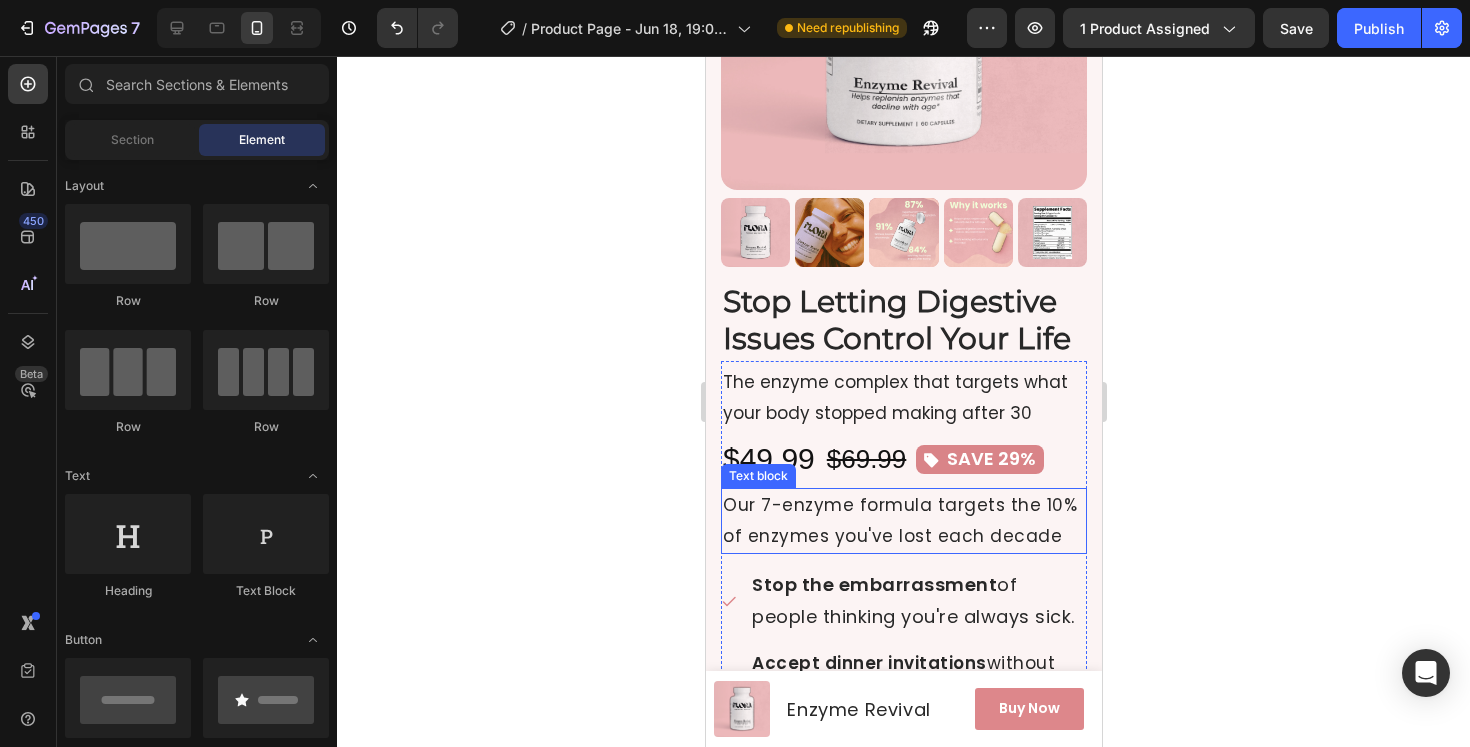 click on "Our 7-enzyme formula targets the 10% of enzymes you've lost each decade" at bounding box center [903, 520] 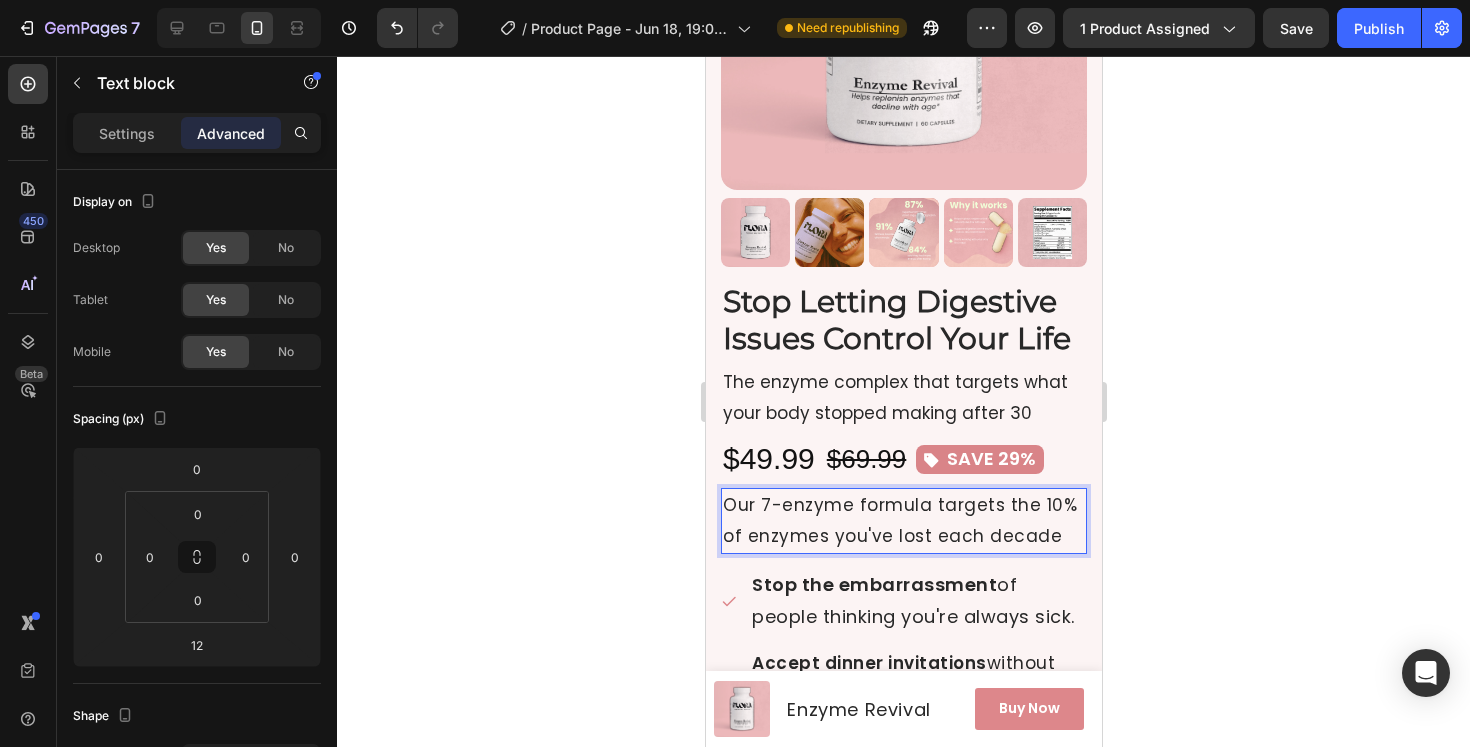 click on "Our 7-enzyme formula targets the 10% of enzymes you've lost each decade" at bounding box center [903, 520] 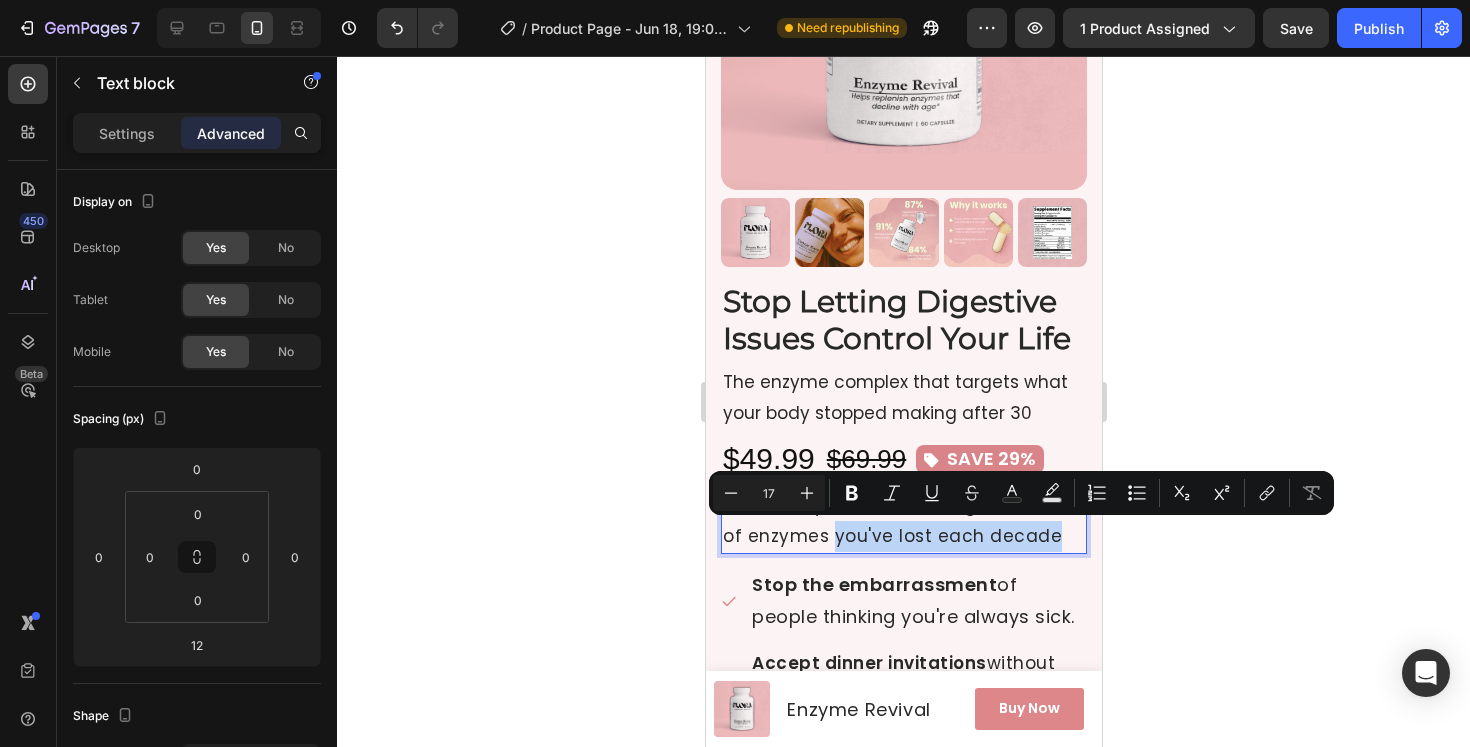 drag, startPoint x: 833, startPoint y: 537, endPoint x: 1061, endPoint y: 538, distance: 228.0022 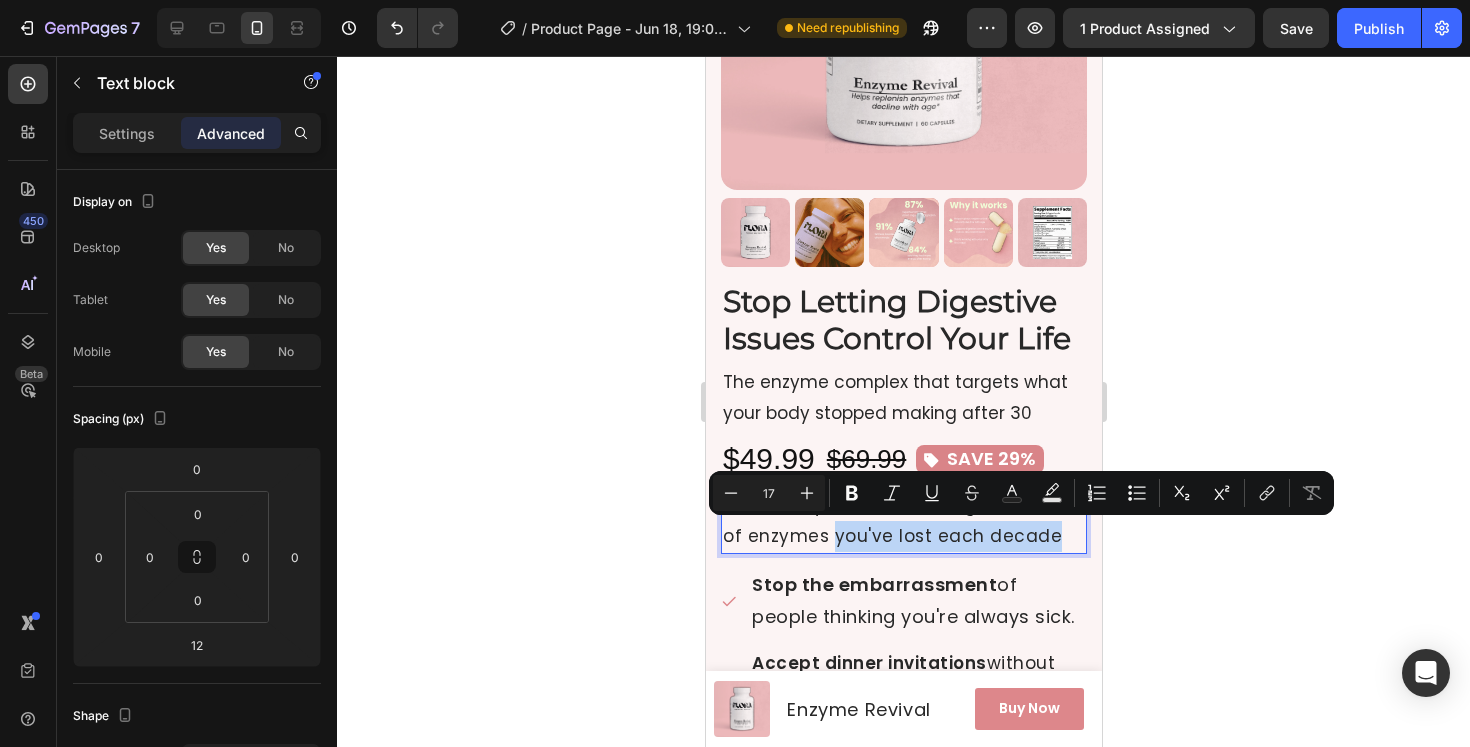 click on "Our 7-enzyme formula targets the 10% of enzymes you've lost each decade" at bounding box center (903, 520) 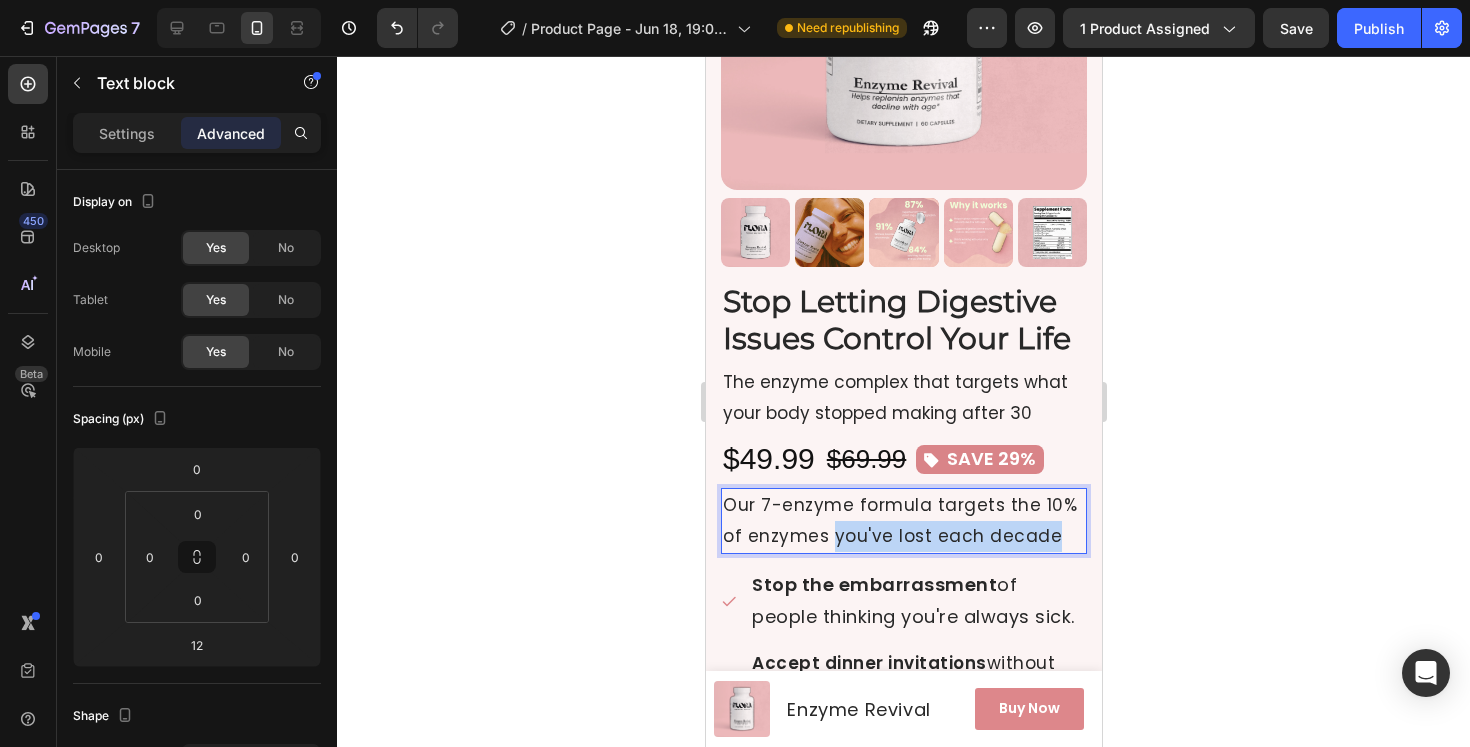 click on "Our 7-enzyme formula targets the 10% of enzymes you've lost each decade" at bounding box center (903, 520) 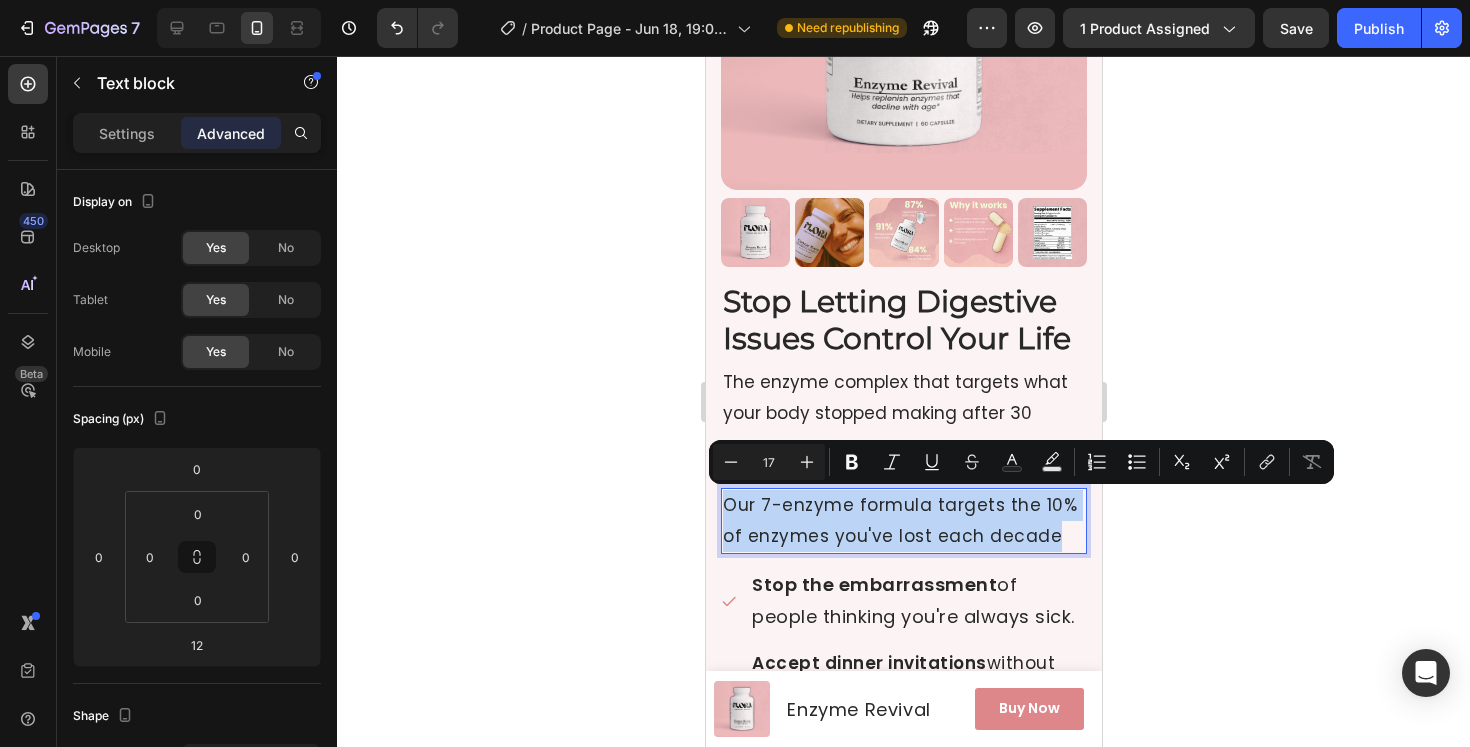 click on "Our 7-enzyme formula targets the 10% of enzymes you've lost each decade" at bounding box center [903, 520] 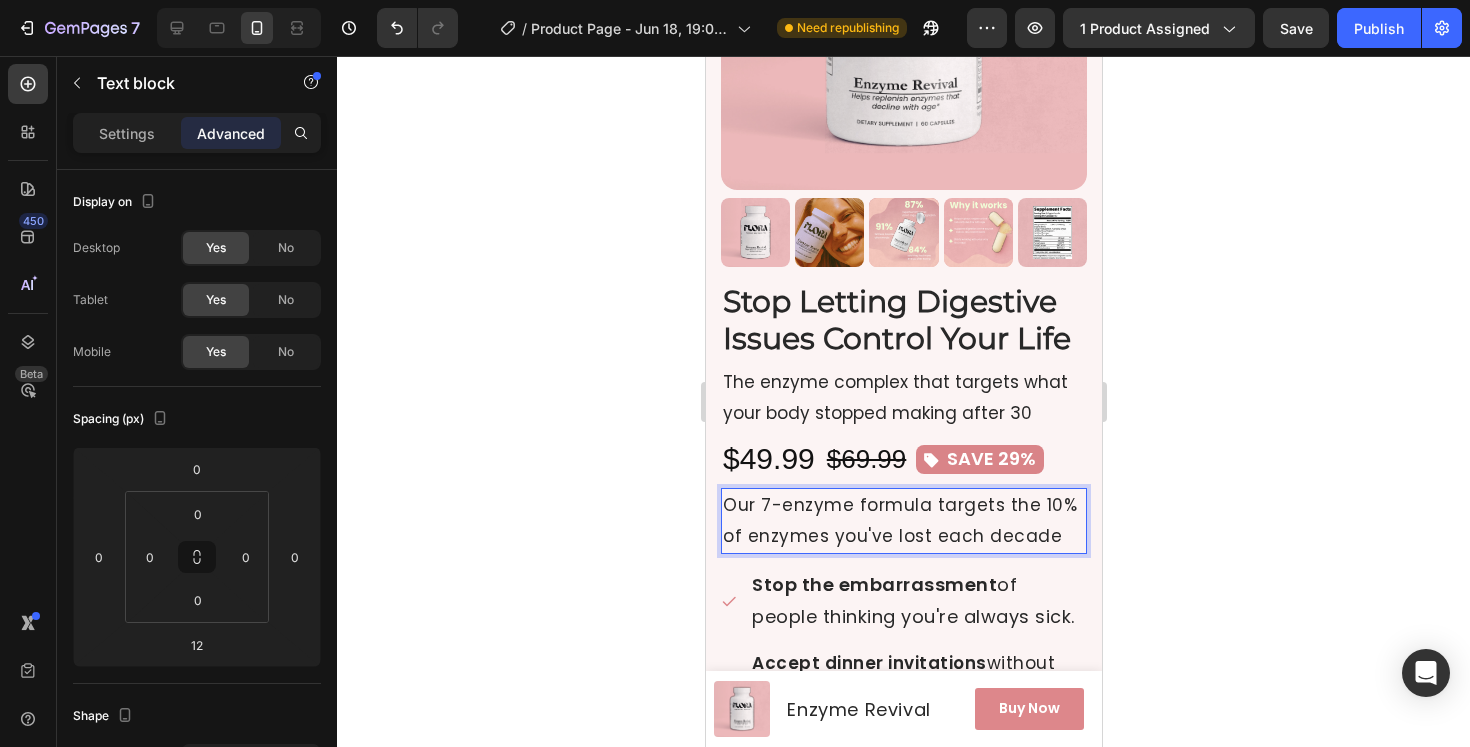 click on "Our 7-enzyme formula targets the 10% of enzymes you've lost each decade" at bounding box center [903, 520] 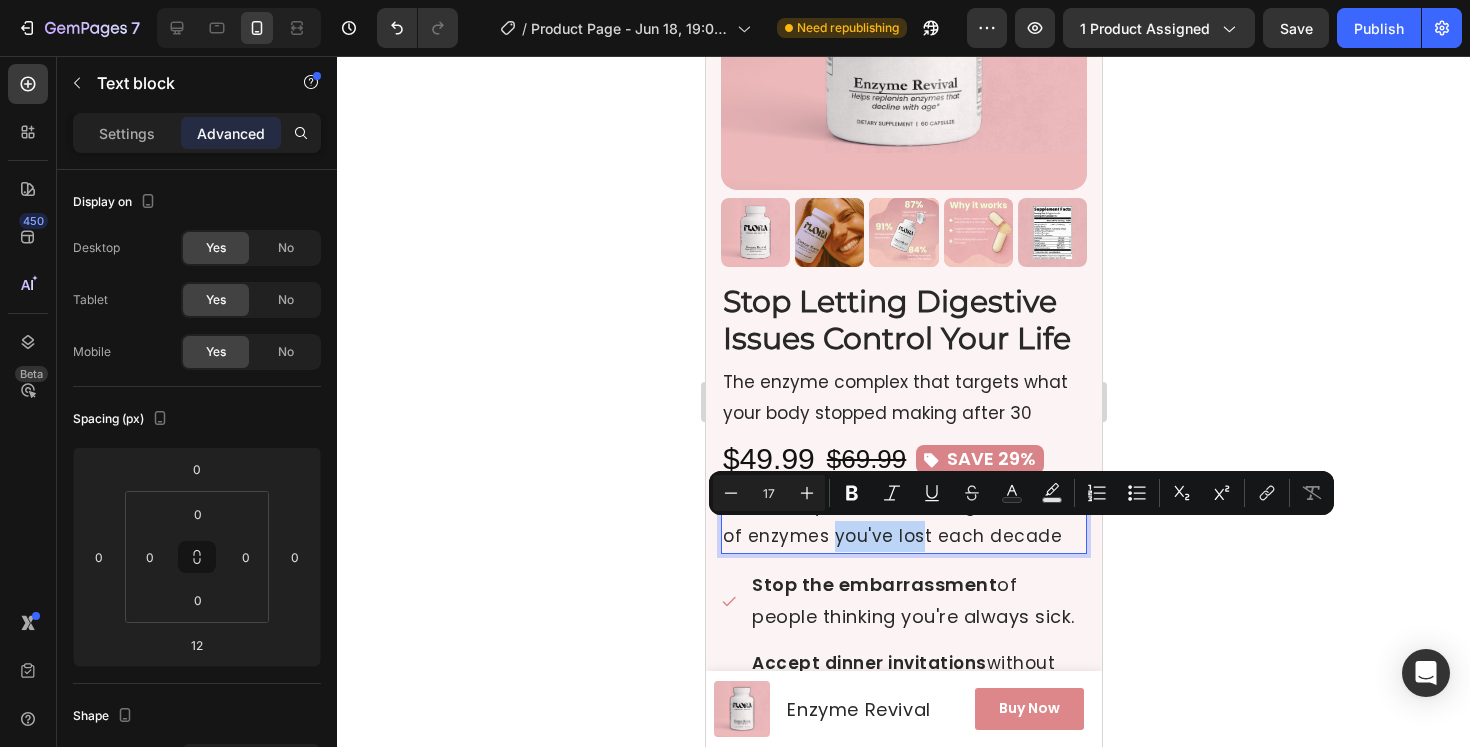 drag, startPoint x: 919, startPoint y: 540, endPoint x: 831, endPoint y: 547, distance: 88.27797 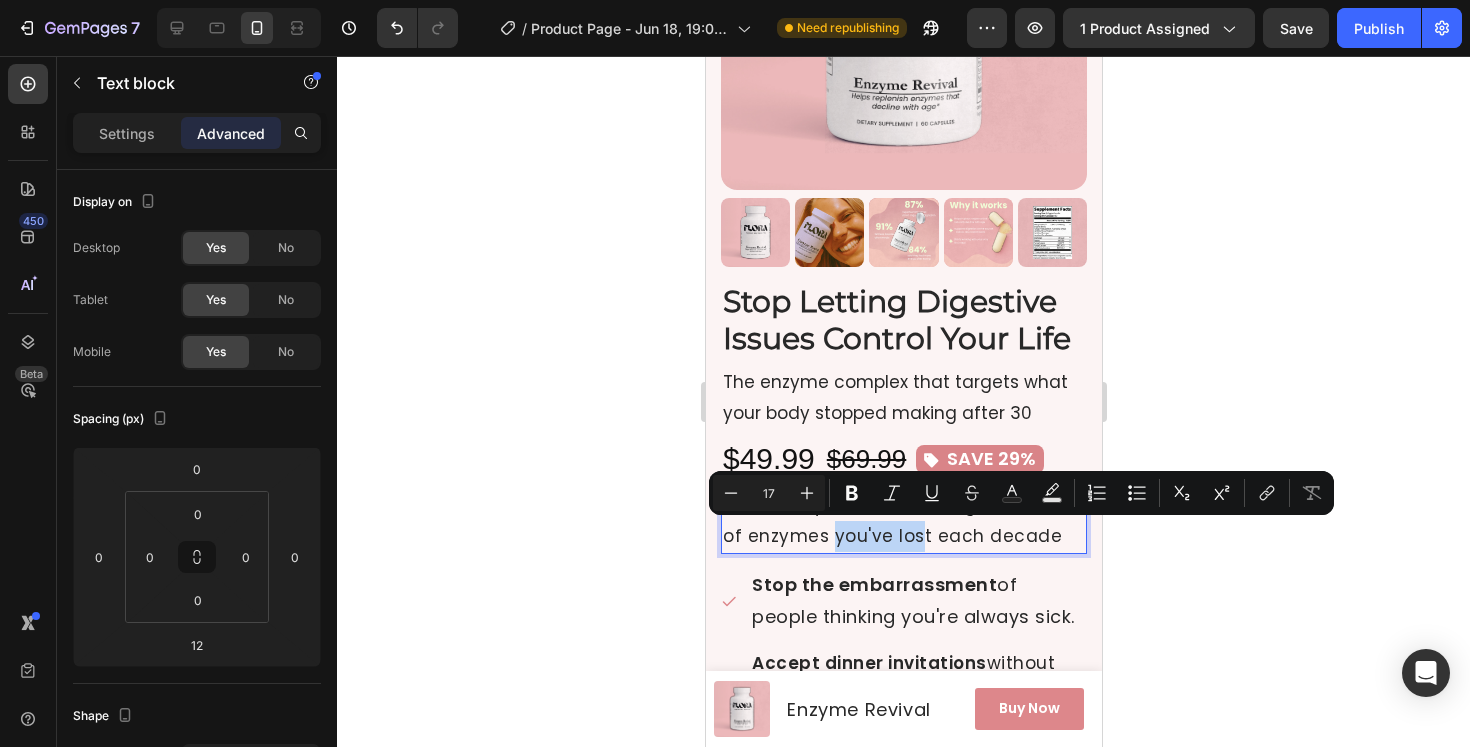click on "Our 7-enzyme formula targets the 10% of enzymes you've lost each decade" at bounding box center [903, 520] 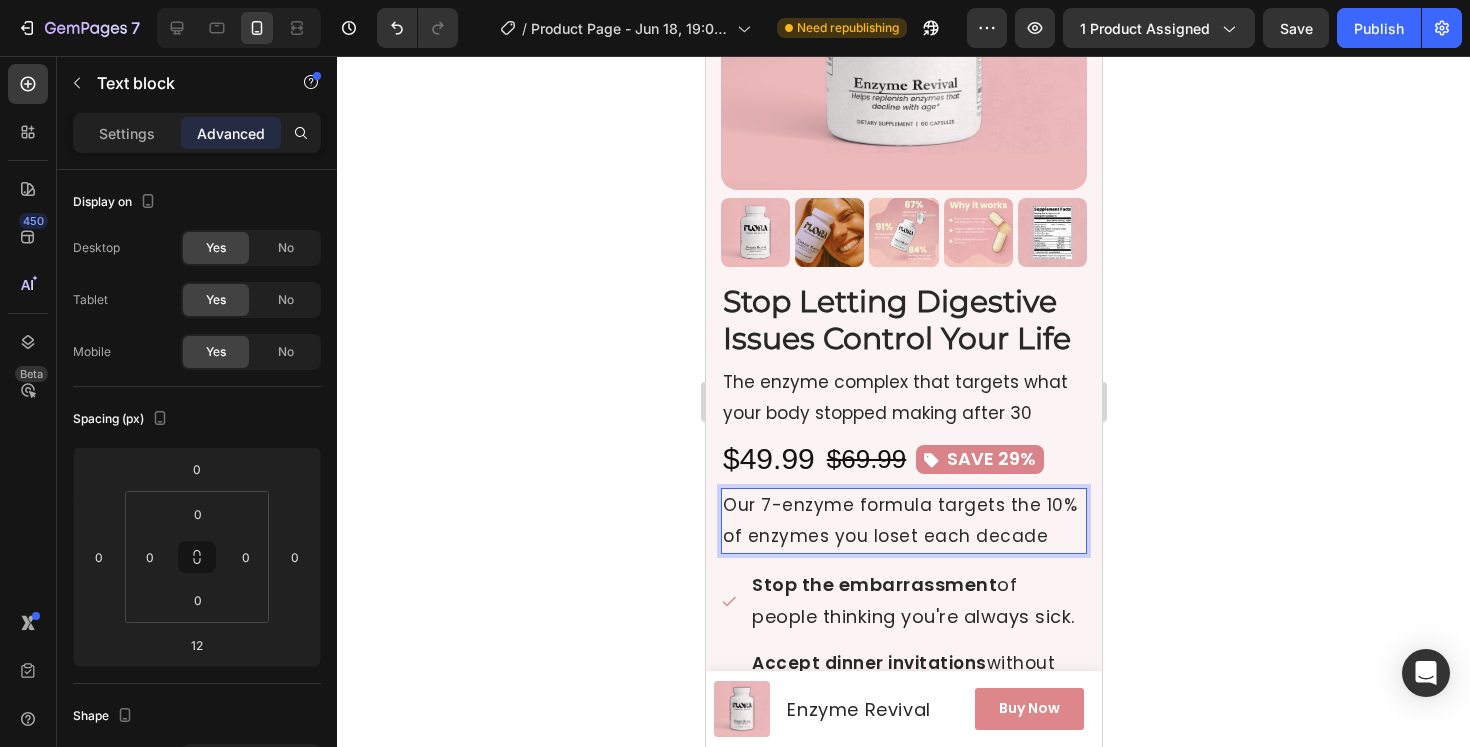 click 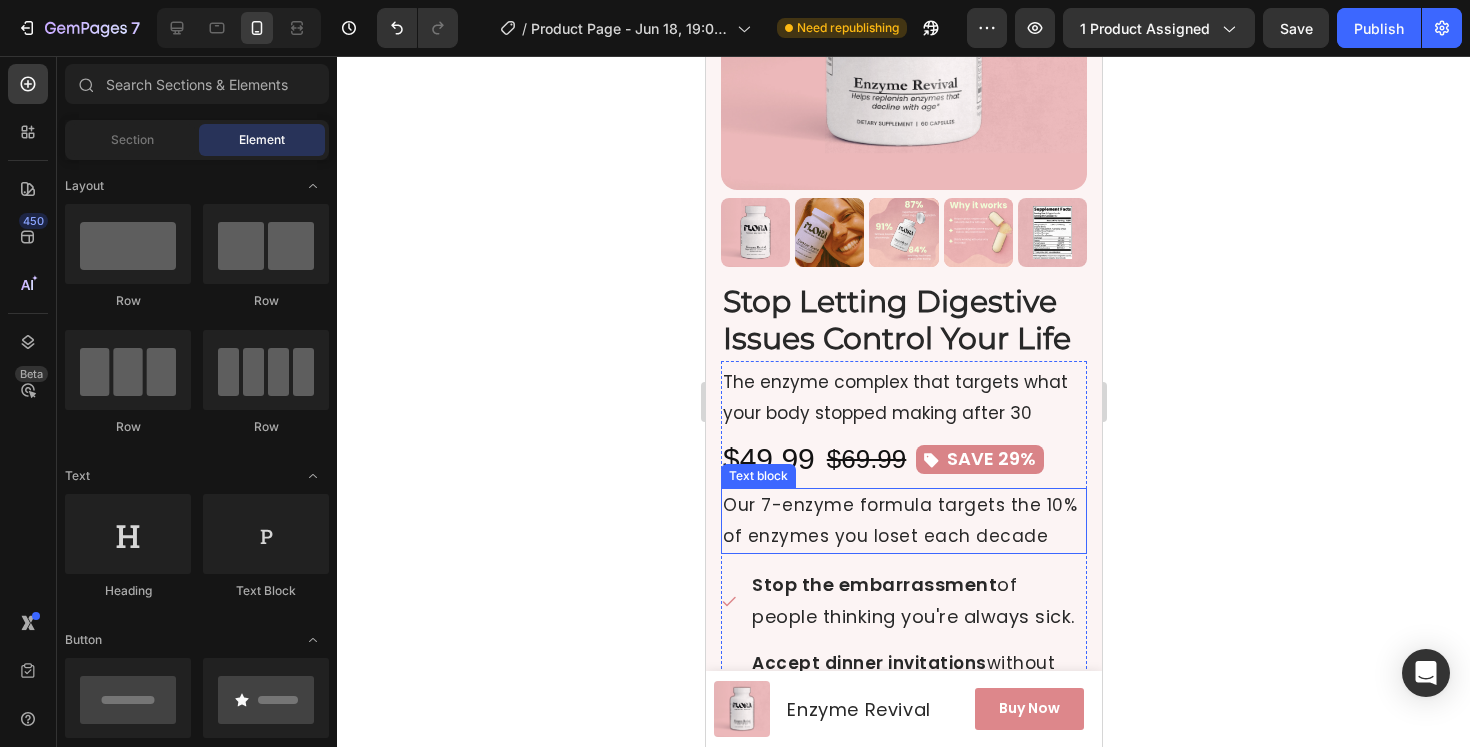 click on "Our 7-enzyme formula targets the 10% of enzymes you loset each decade" at bounding box center (903, 520) 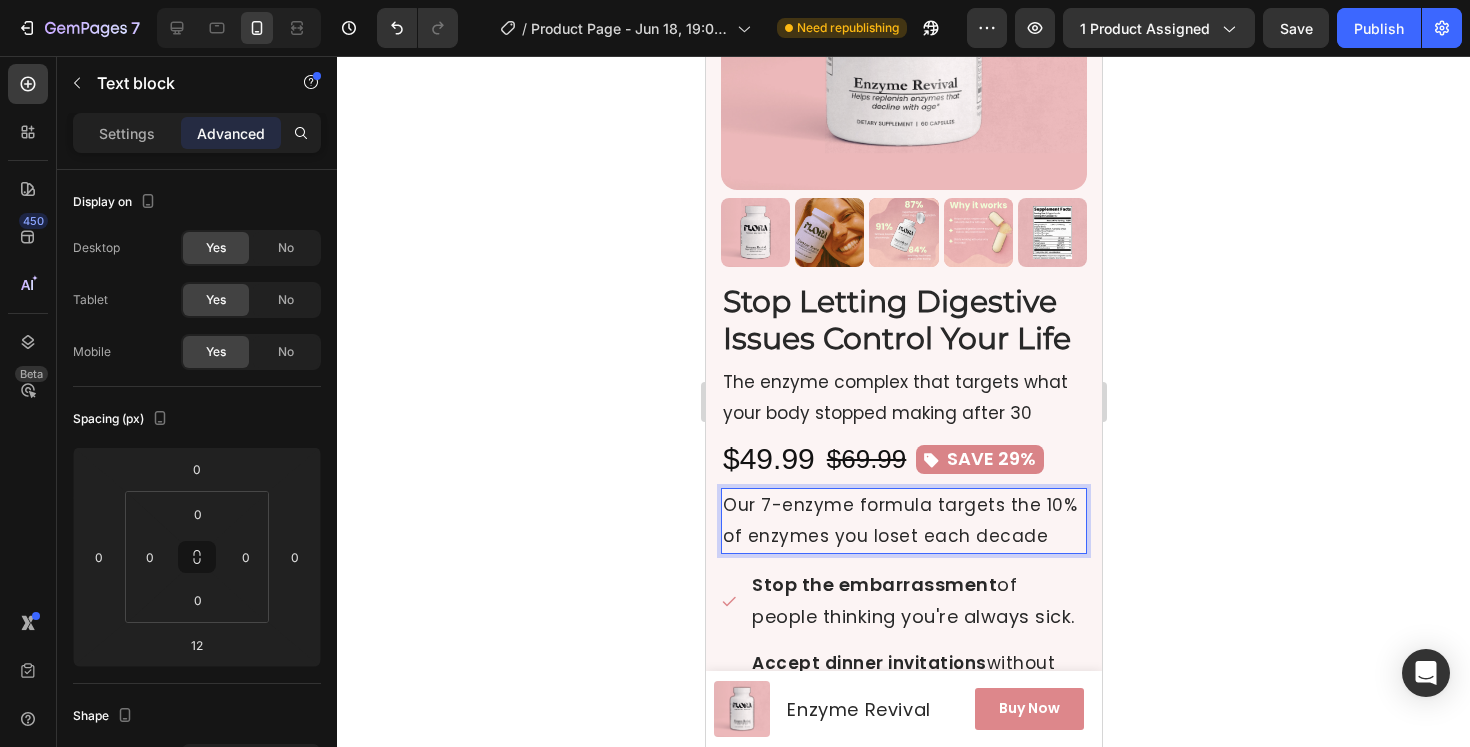 click on "Our 7-enzyme formula targets the 10% of enzymes you loset each decade" at bounding box center [903, 520] 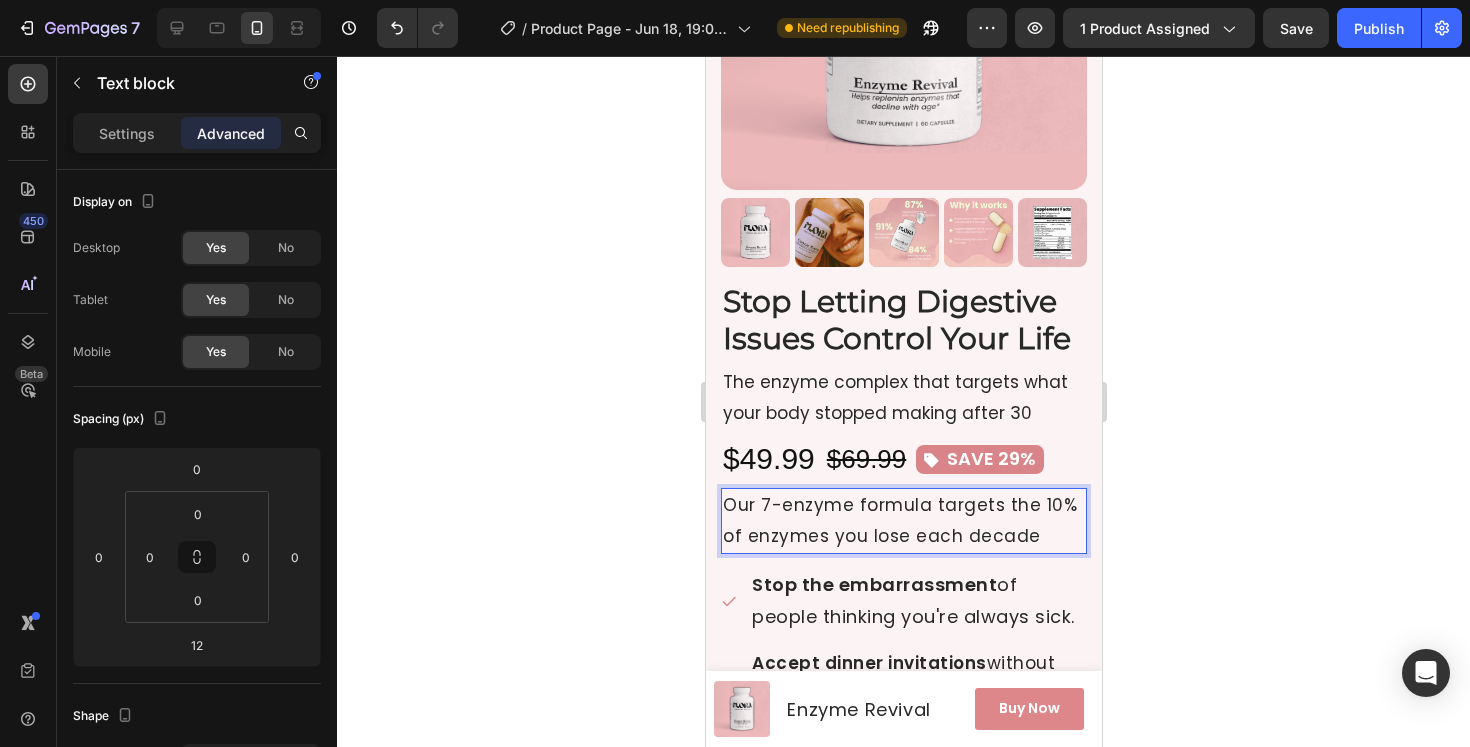 click 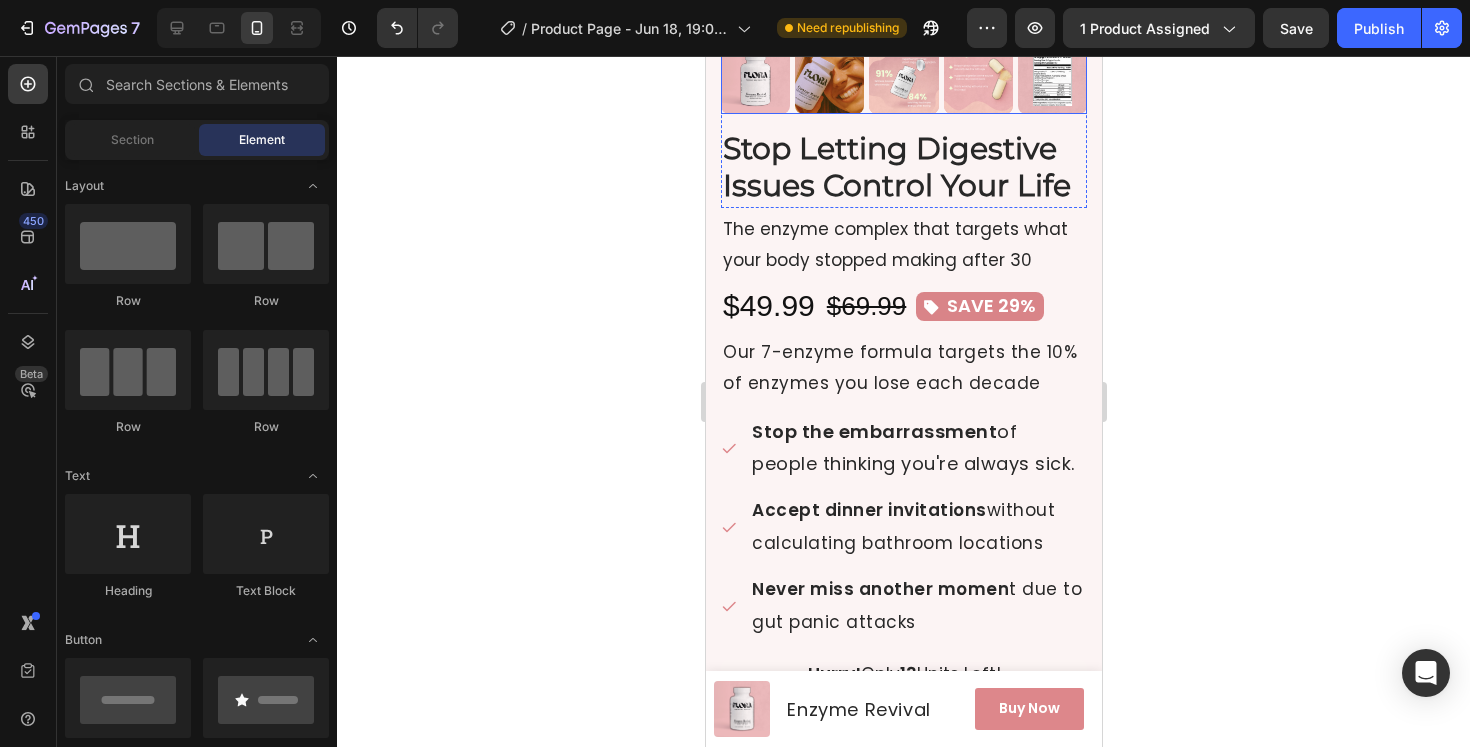 scroll, scrollTop: 525, scrollLeft: 0, axis: vertical 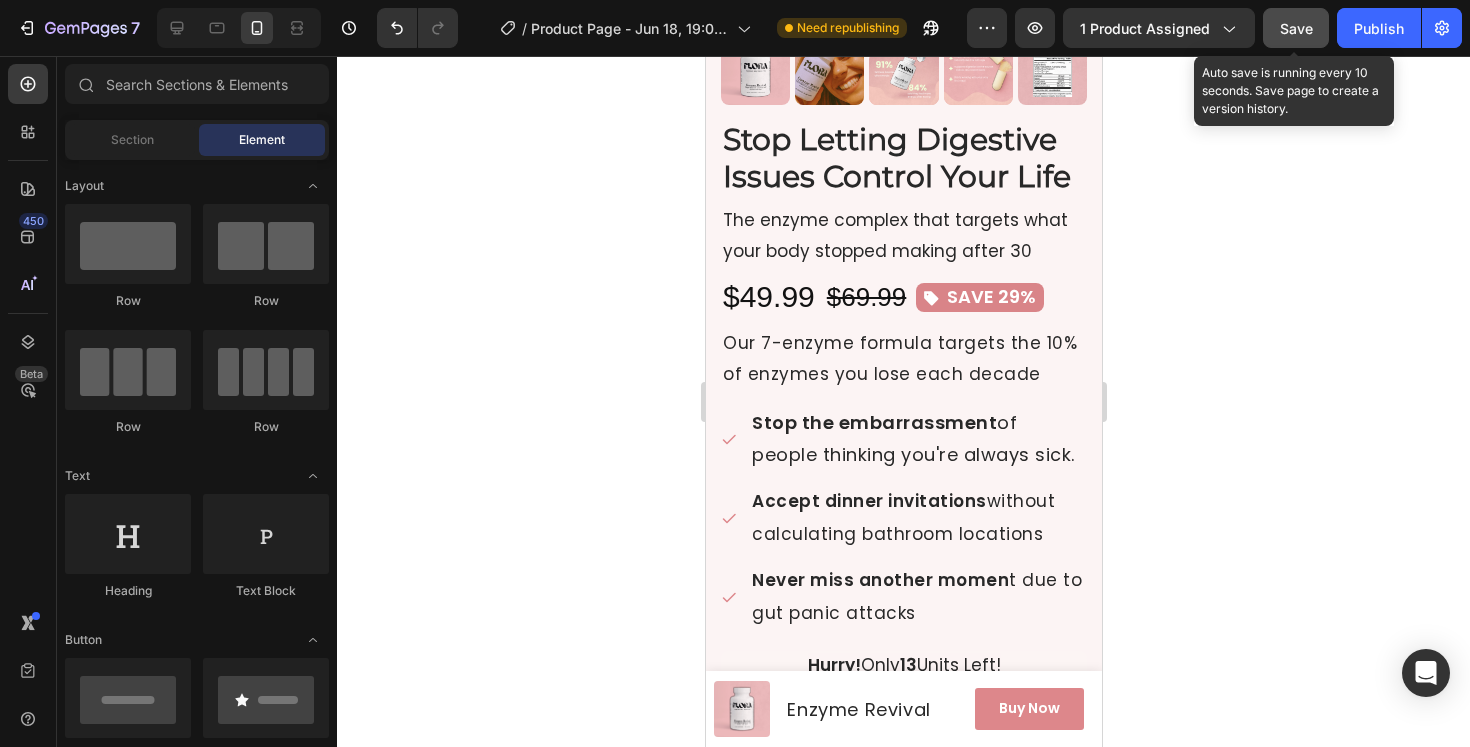 click on "Save" 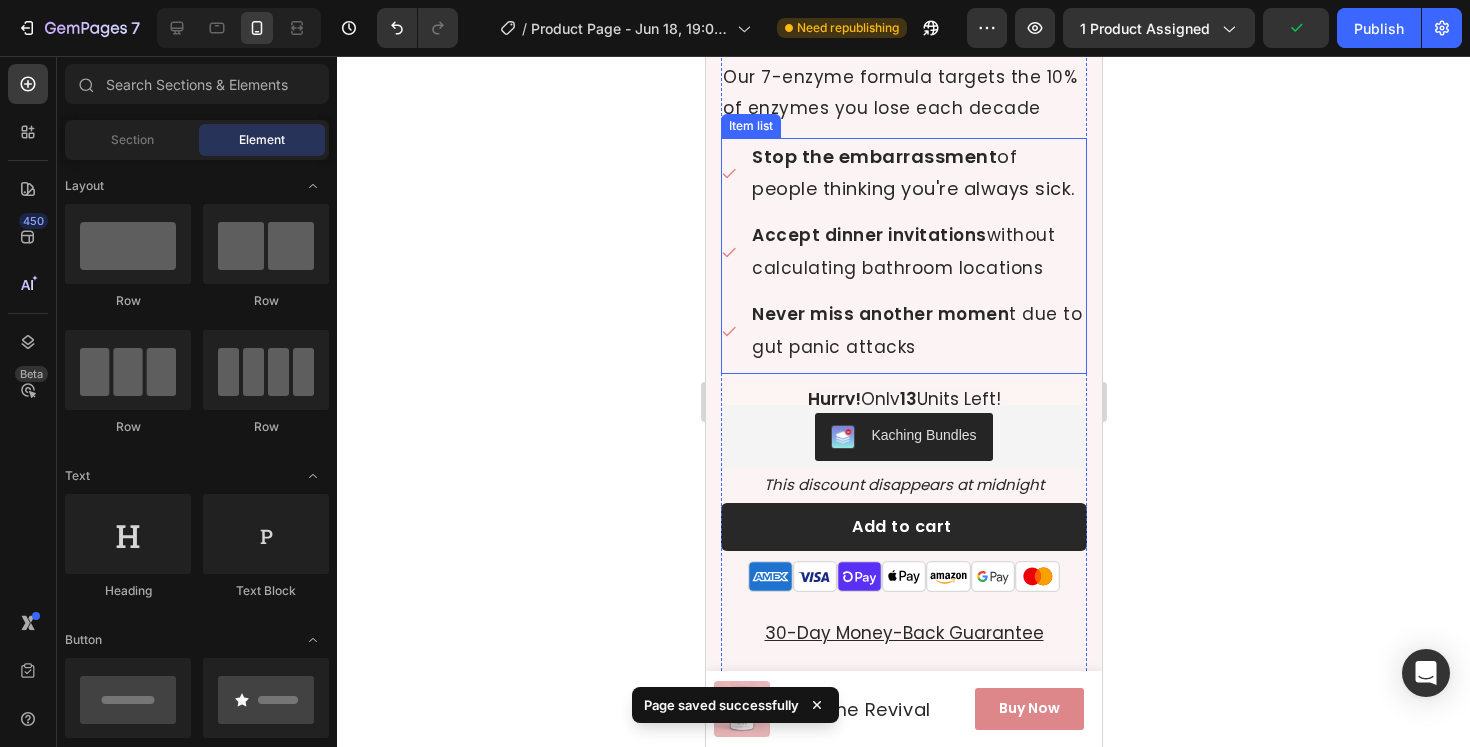 scroll, scrollTop: 792, scrollLeft: 0, axis: vertical 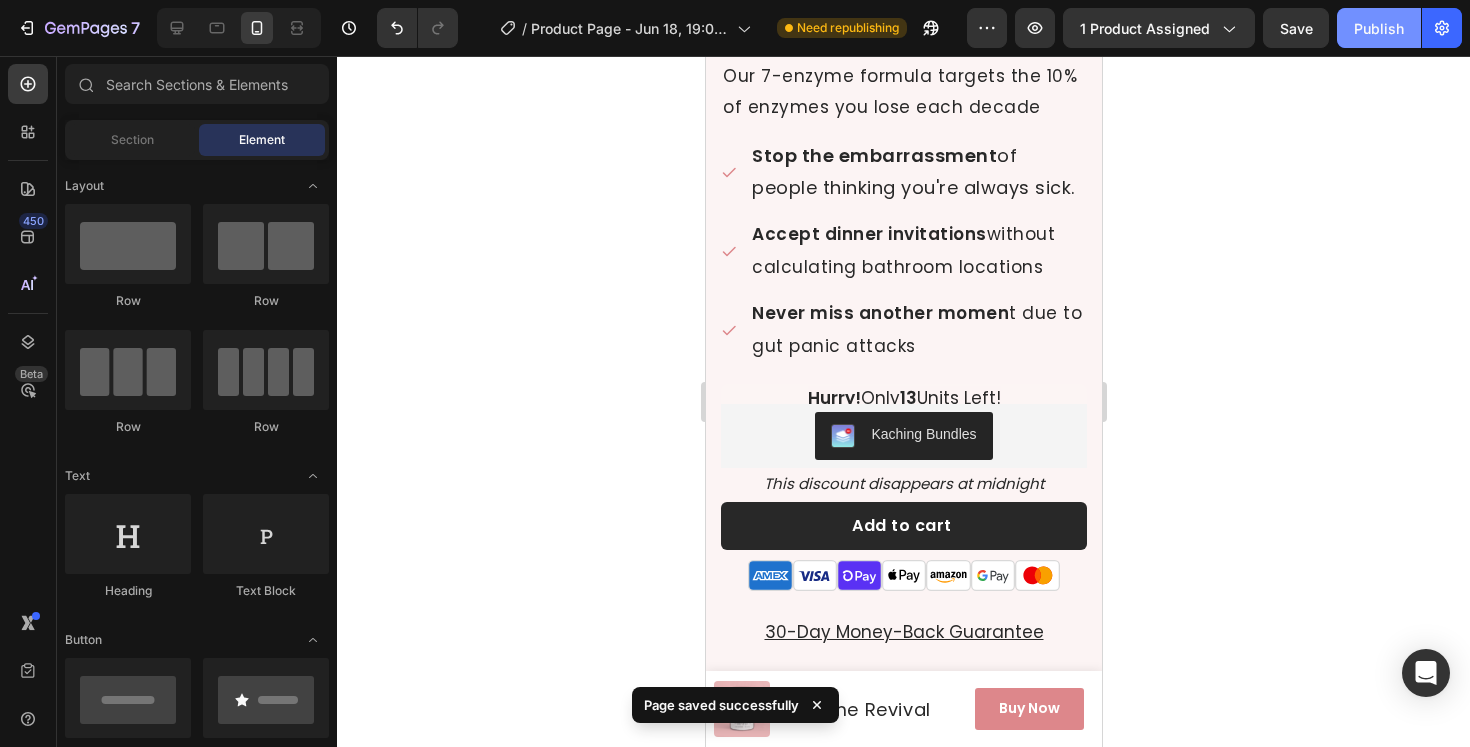 click on "Publish" at bounding box center (1379, 28) 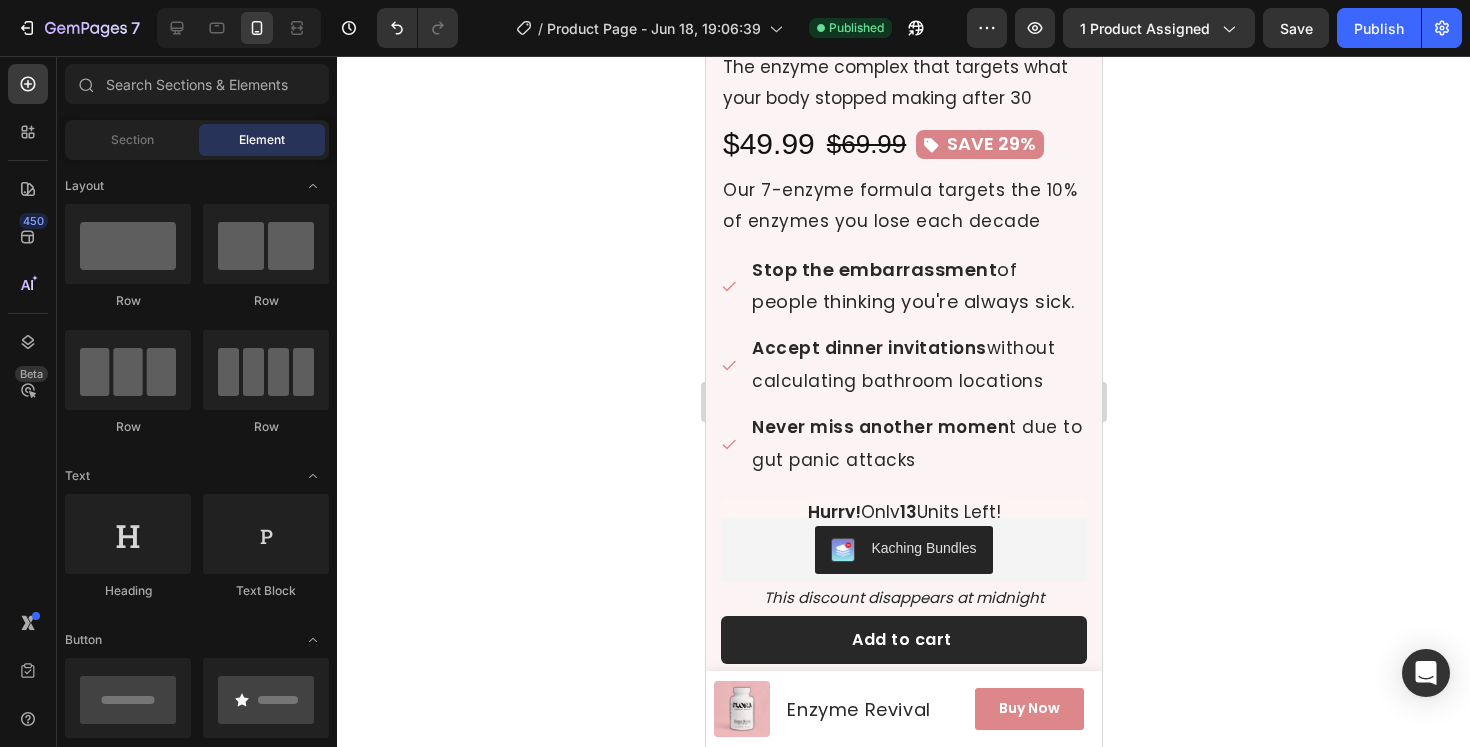 scroll, scrollTop: 687, scrollLeft: 0, axis: vertical 